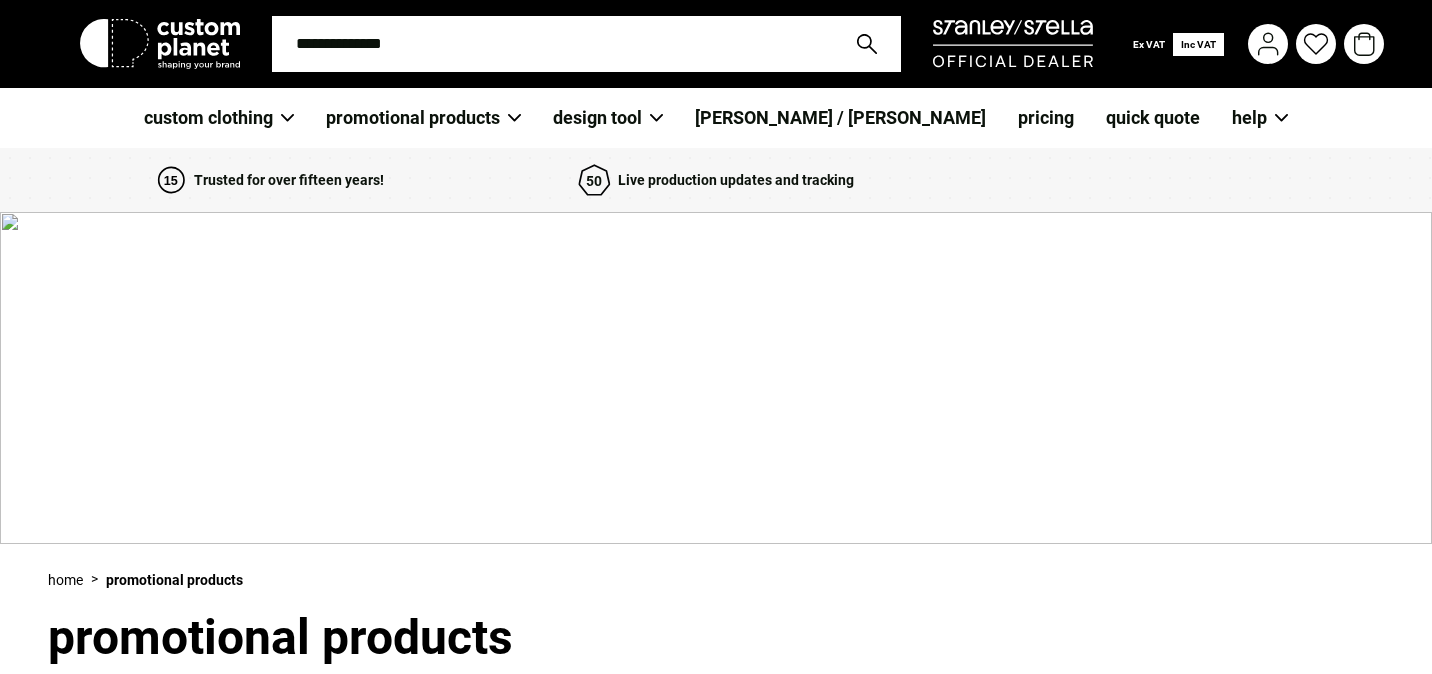 scroll, scrollTop: 4065, scrollLeft: 0, axis: vertical 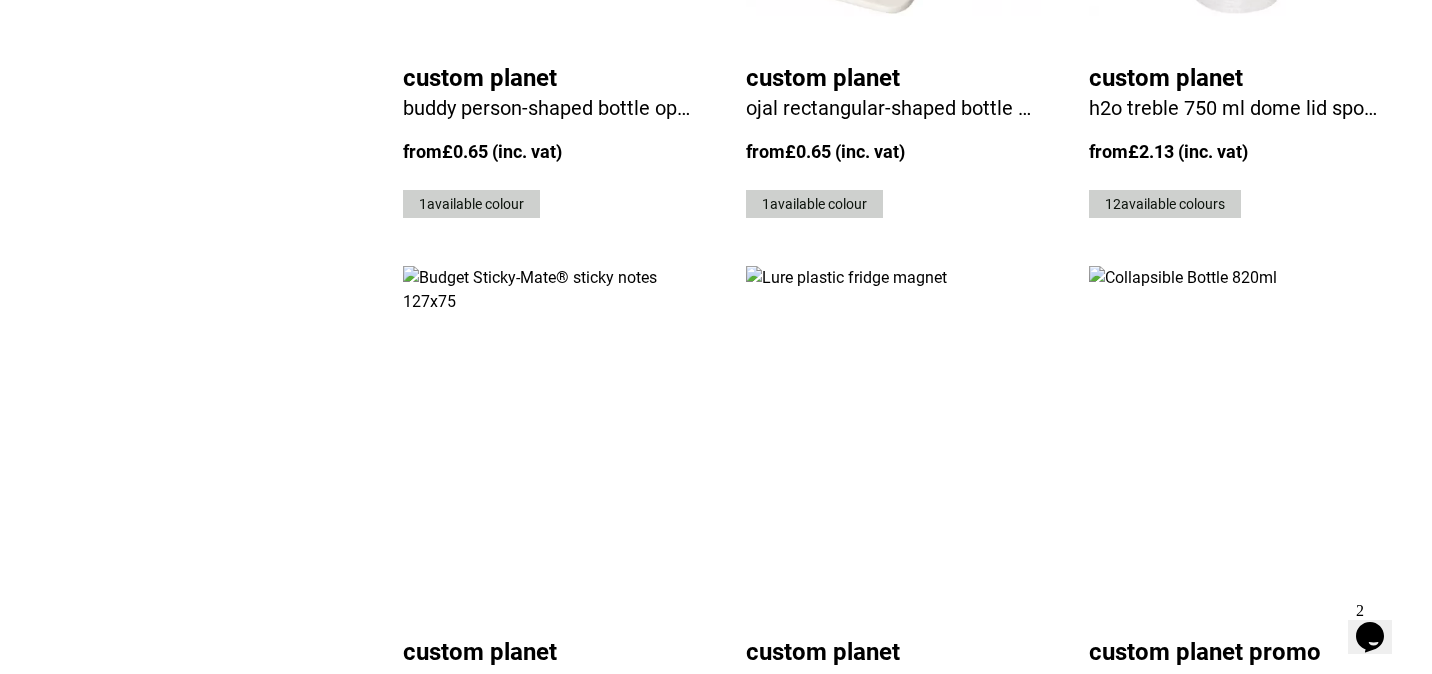 click at bounding box center (1236, 443) 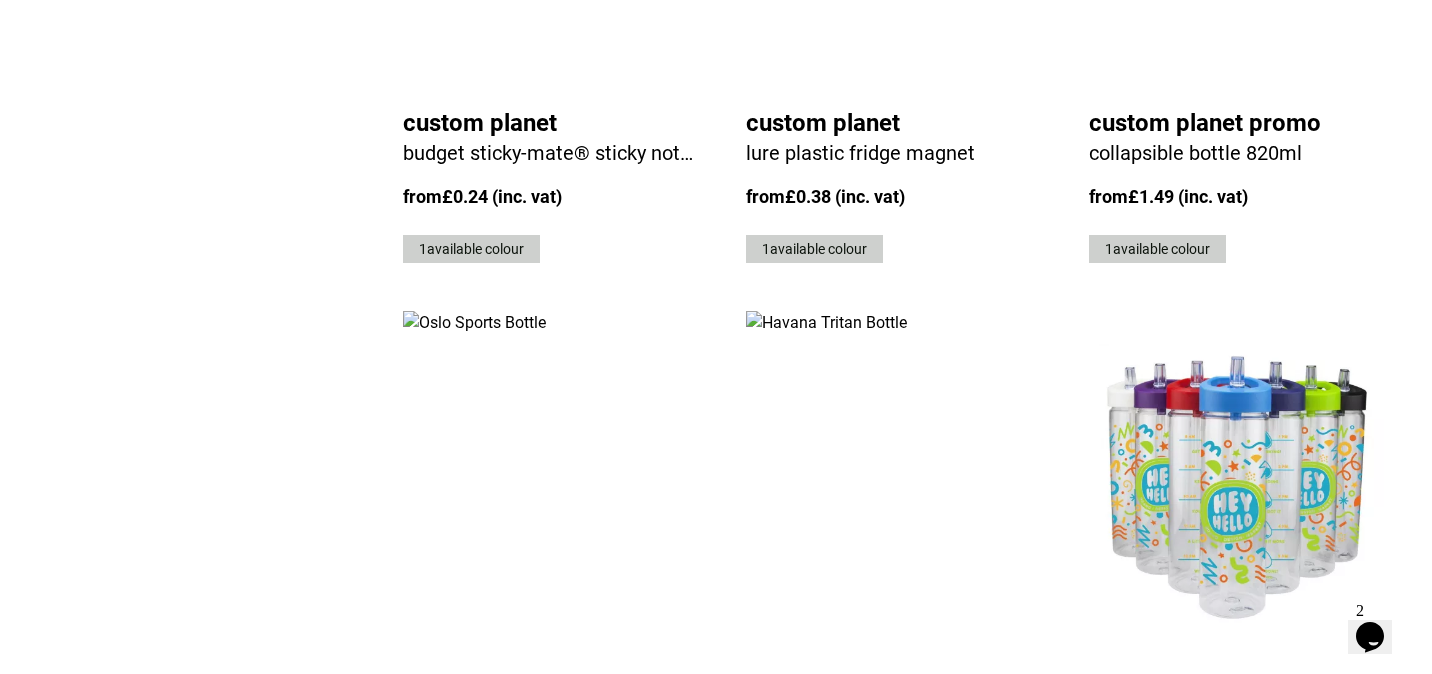 scroll, scrollTop: 4676, scrollLeft: 0, axis: vertical 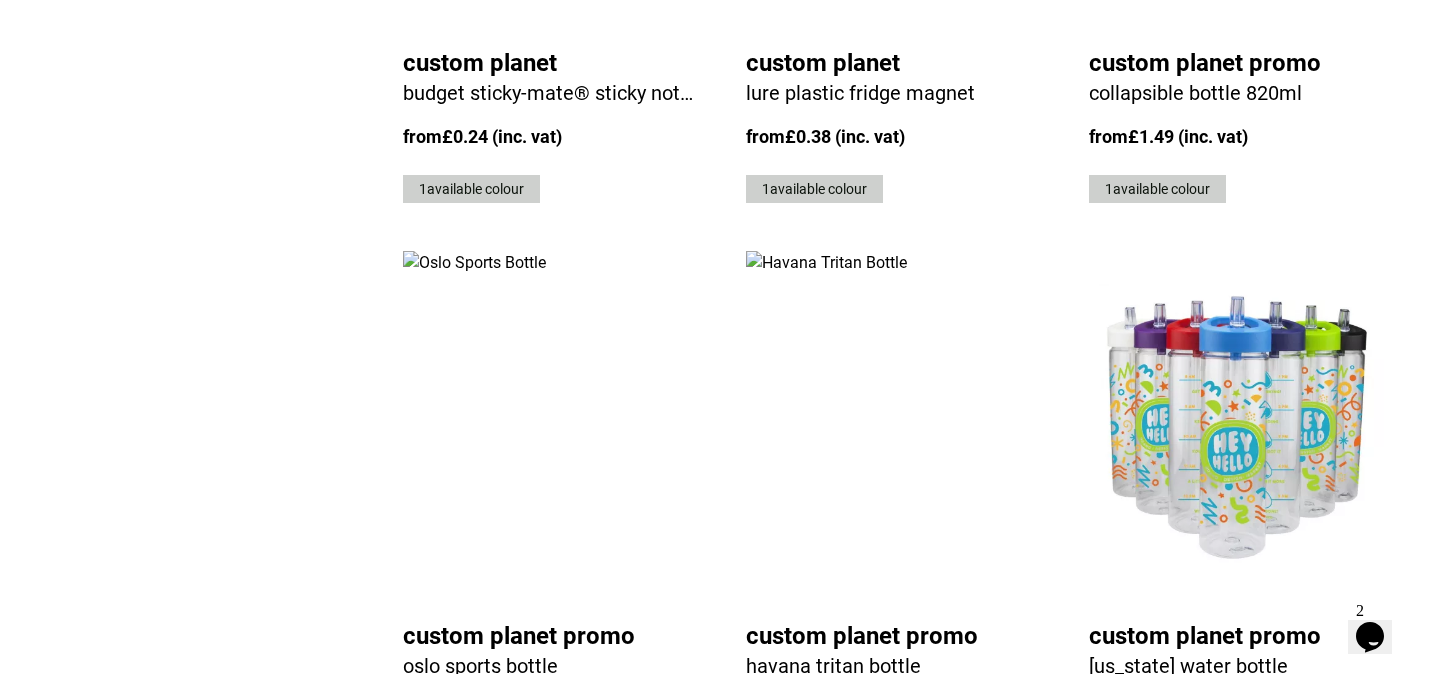 click on "15" at bounding box center [1203, 858] 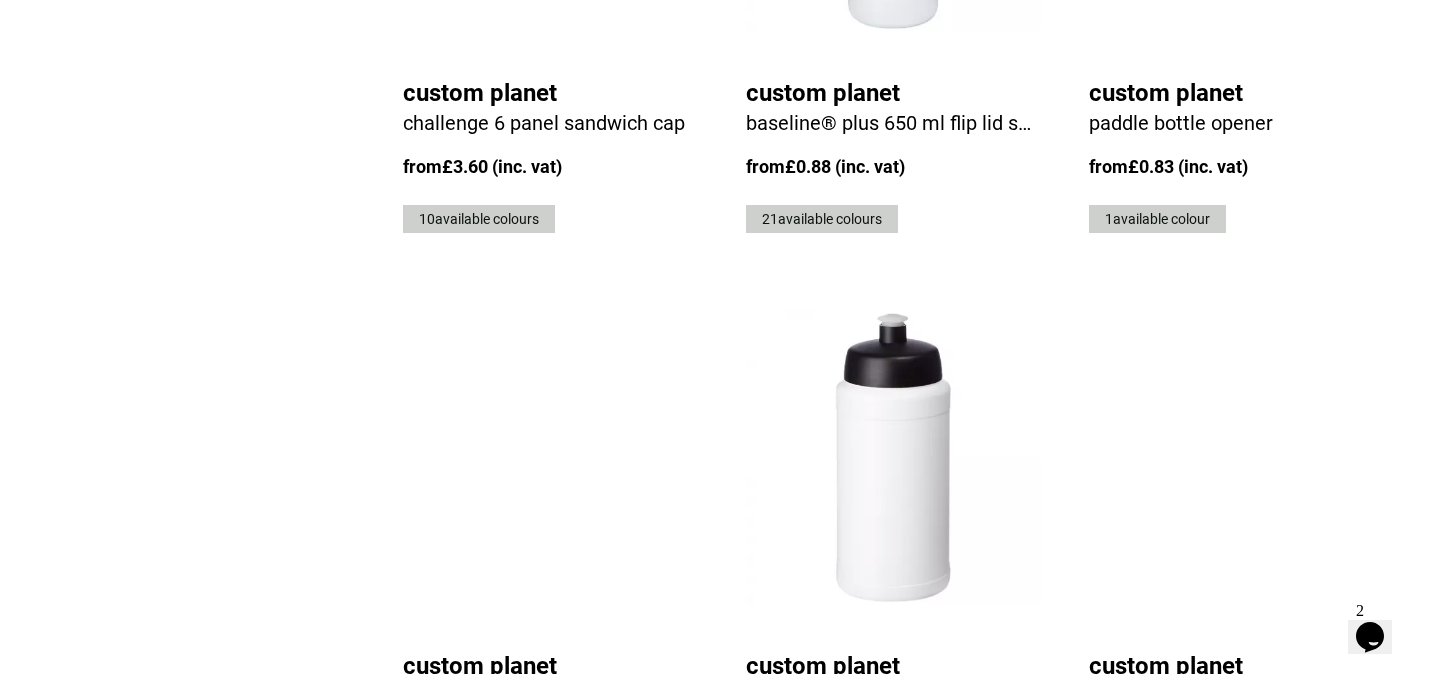 scroll, scrollTop: 4650, scrollLeft: 0, axis: vertical 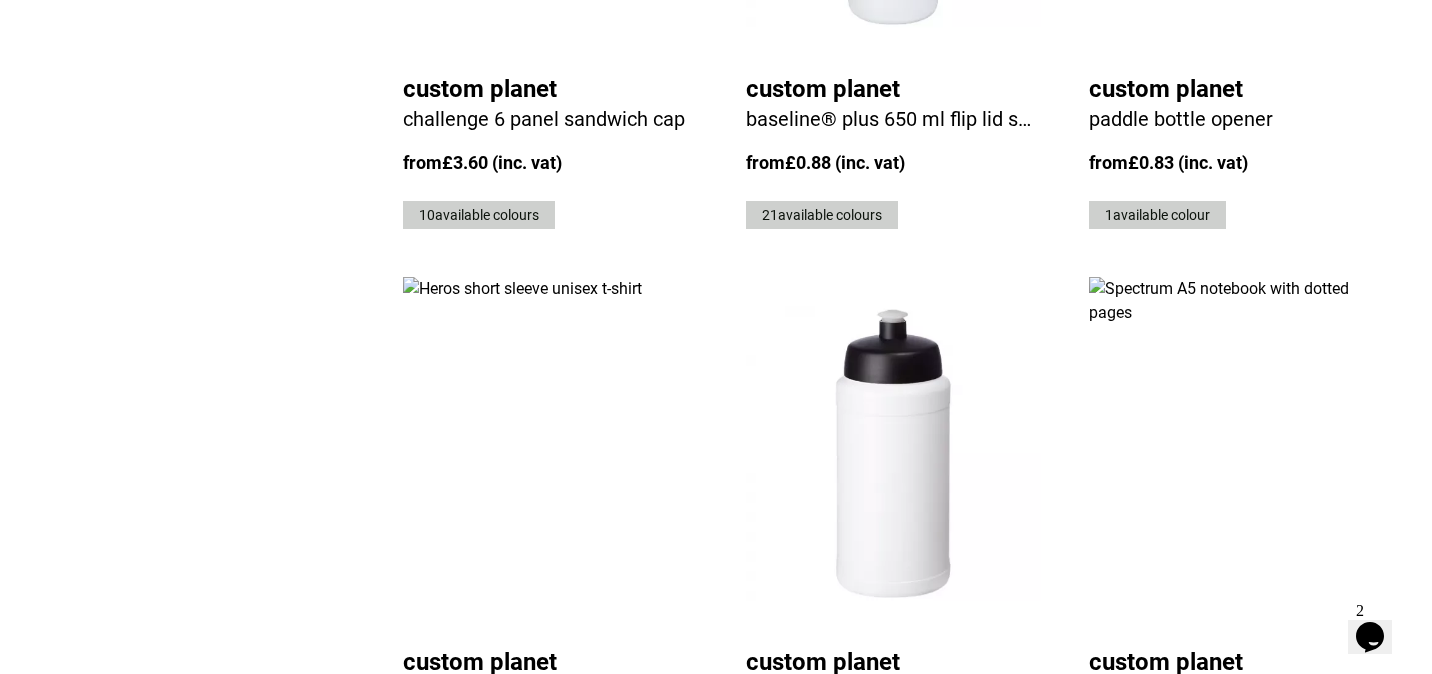 click on "16" at bounding box center (1203, 884) 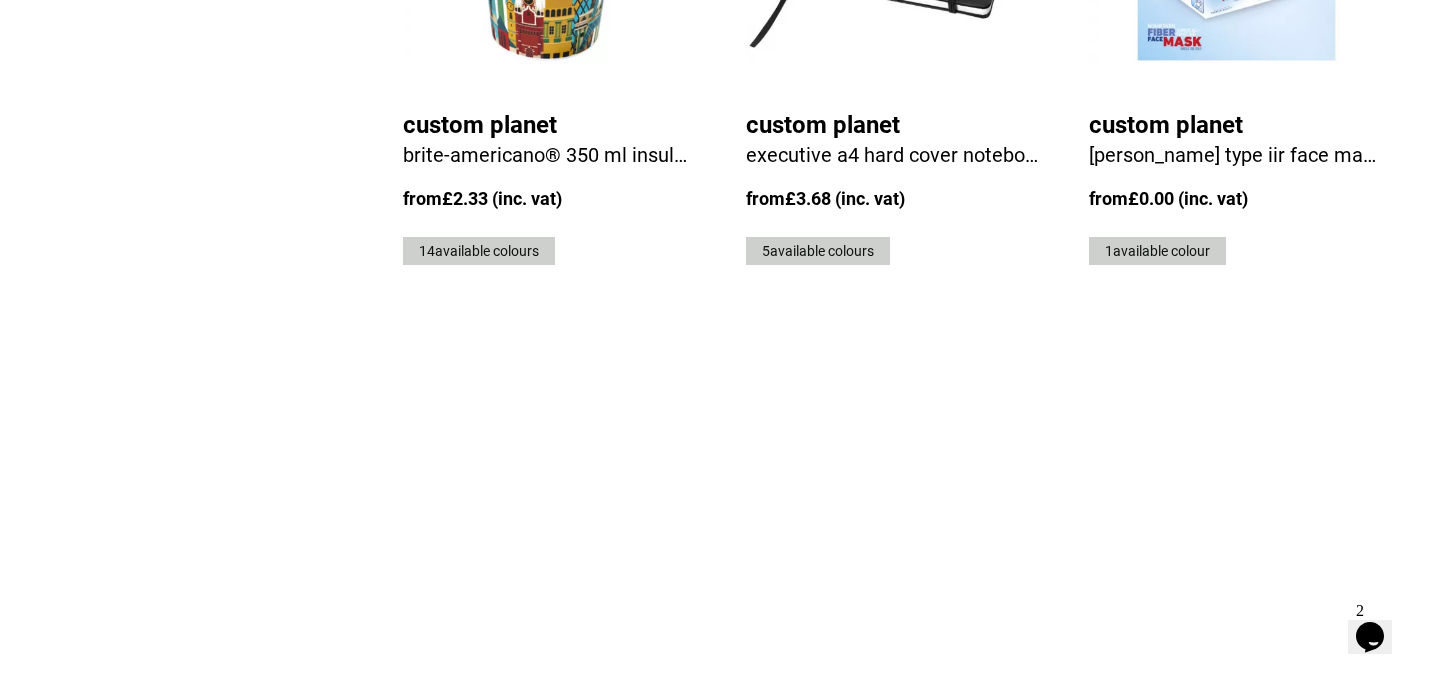 scroll, scrollTop: 4626, scrollLeft: 0, axis: vertical 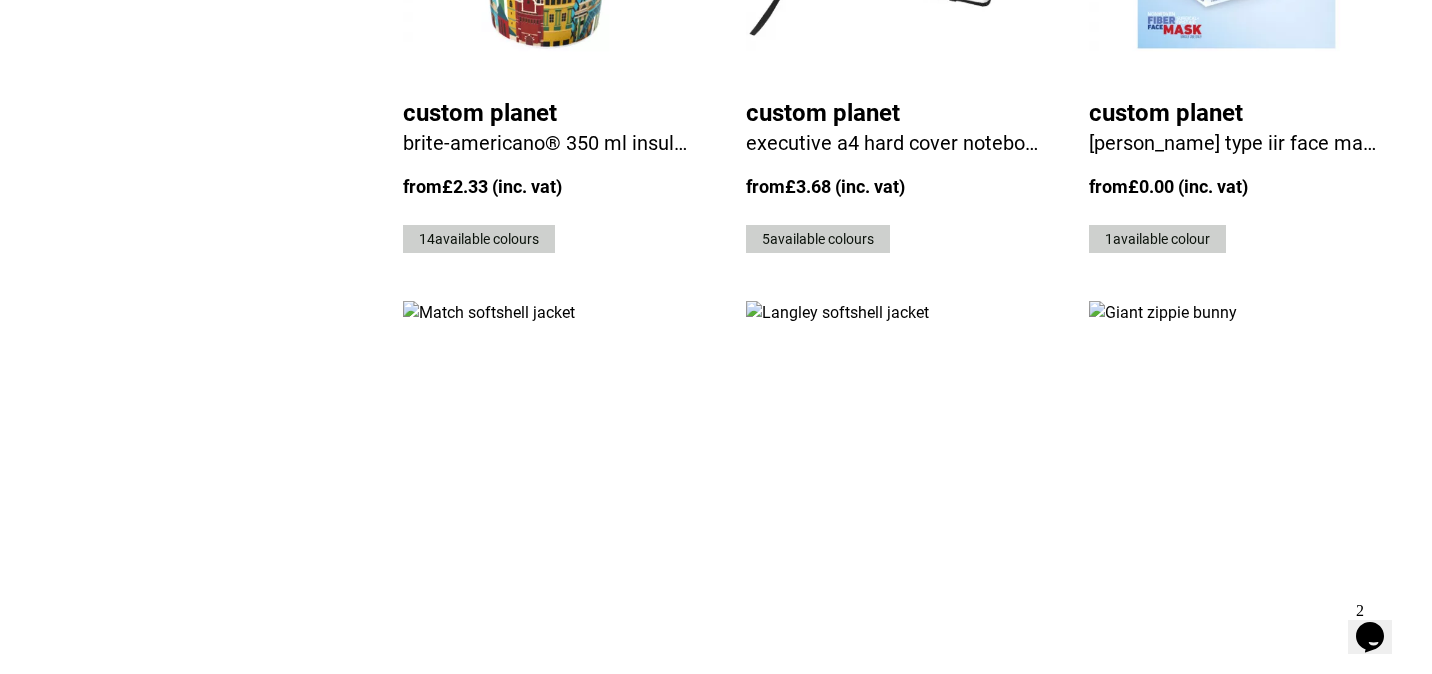 click on "17" at bounding box center (1203, 908) 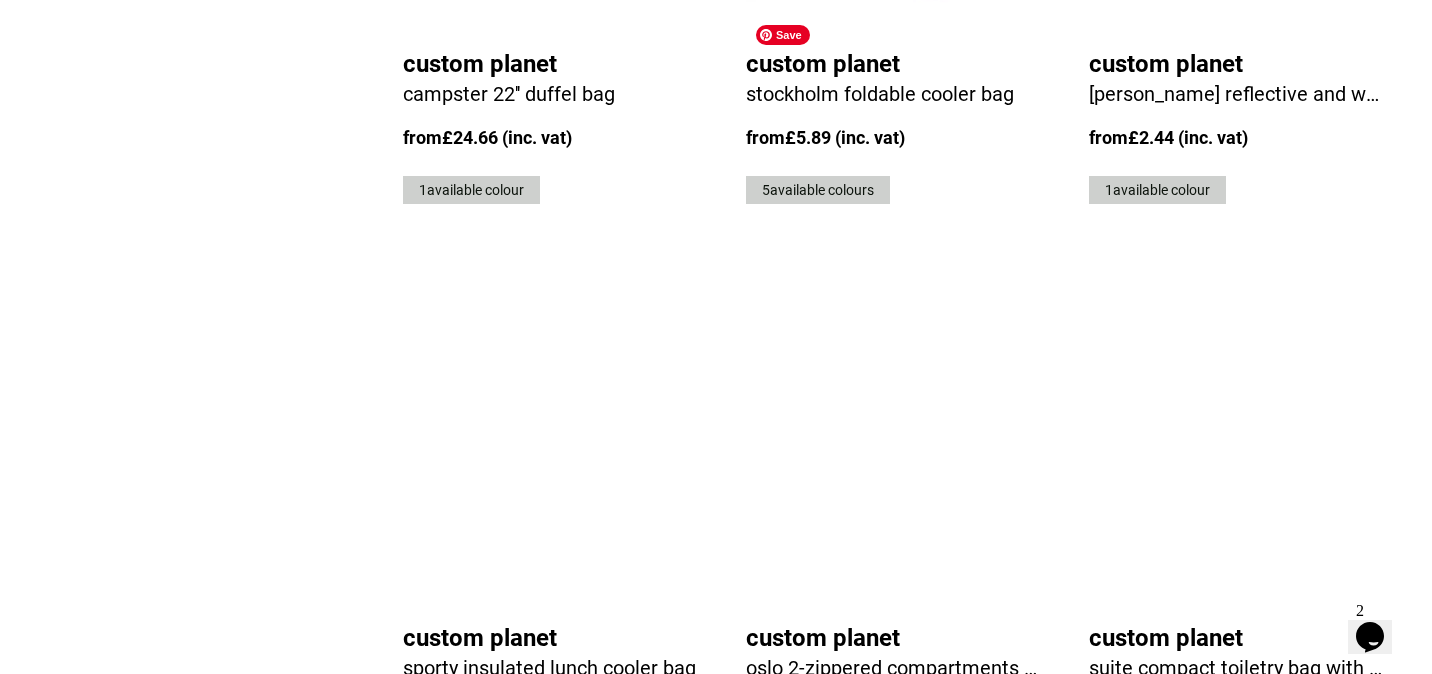 scroll, scrollTop: 4109, scrollLeft: 0, axis: vertical 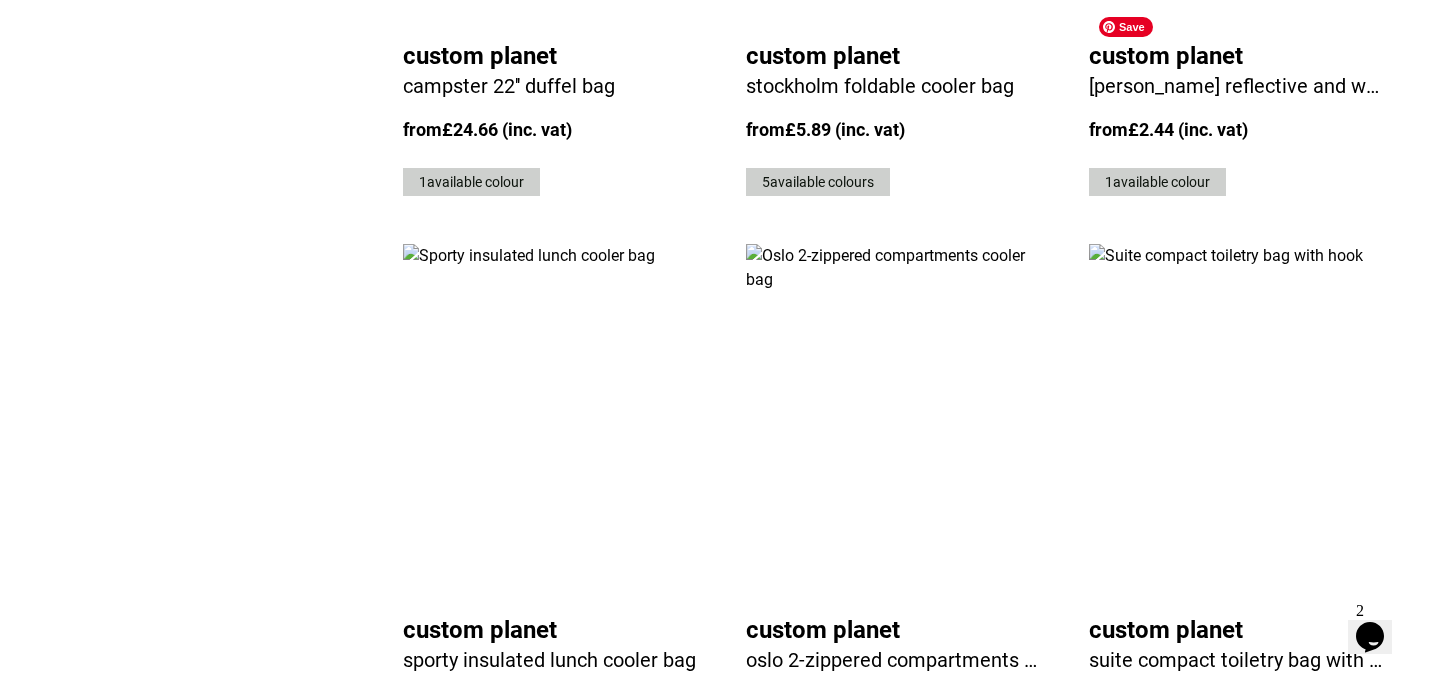 click at bounding box center [1236, 421] 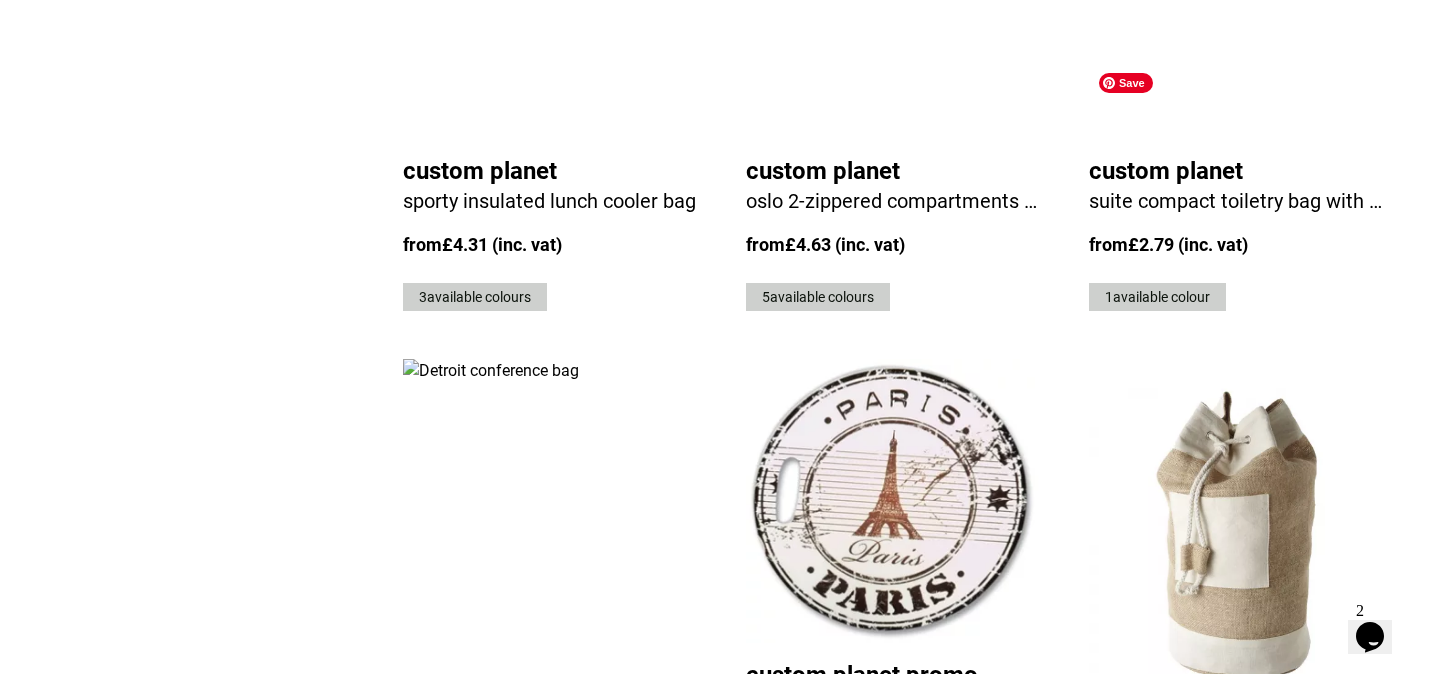 scroll, scrollTop: 4604, scrollLeft: 0, axis: vertical 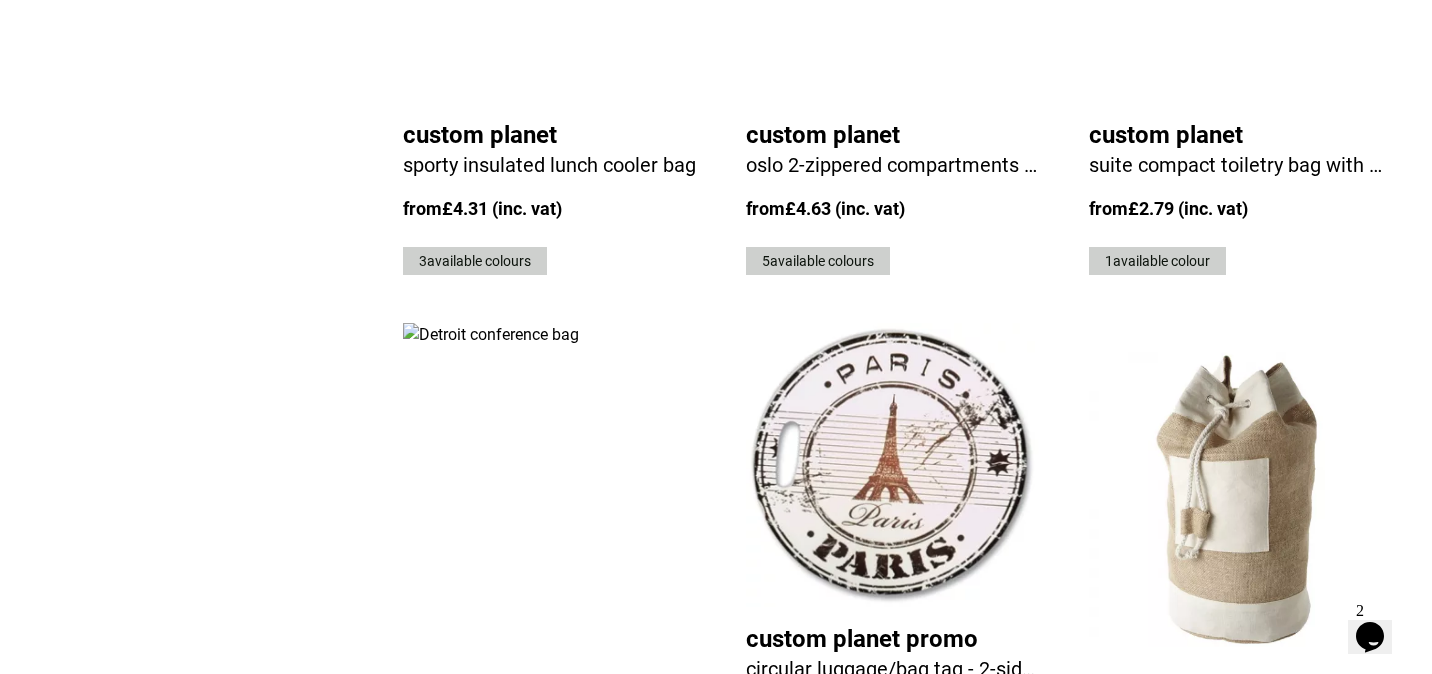 click on "18" at bounding box center (1203, 930) 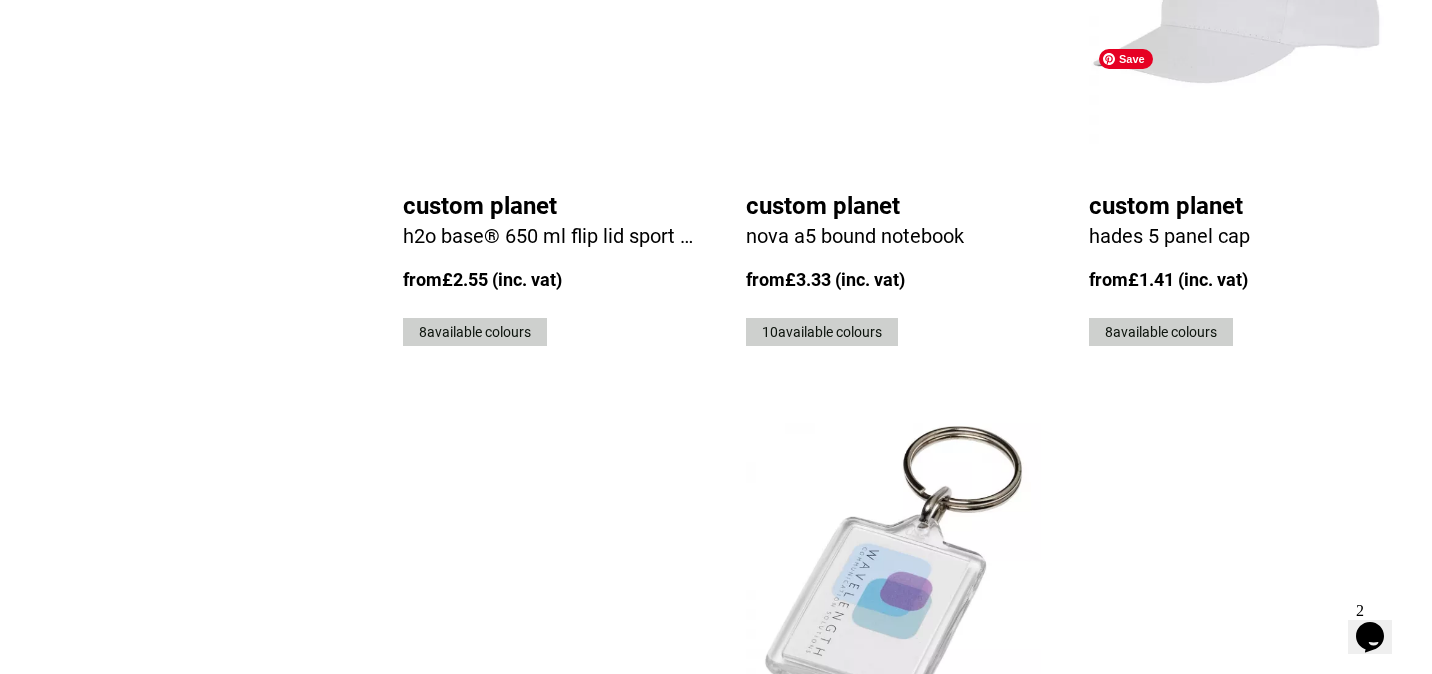 scroll, scrollTop: 4560, scrollLeft: 0, axis: vertical 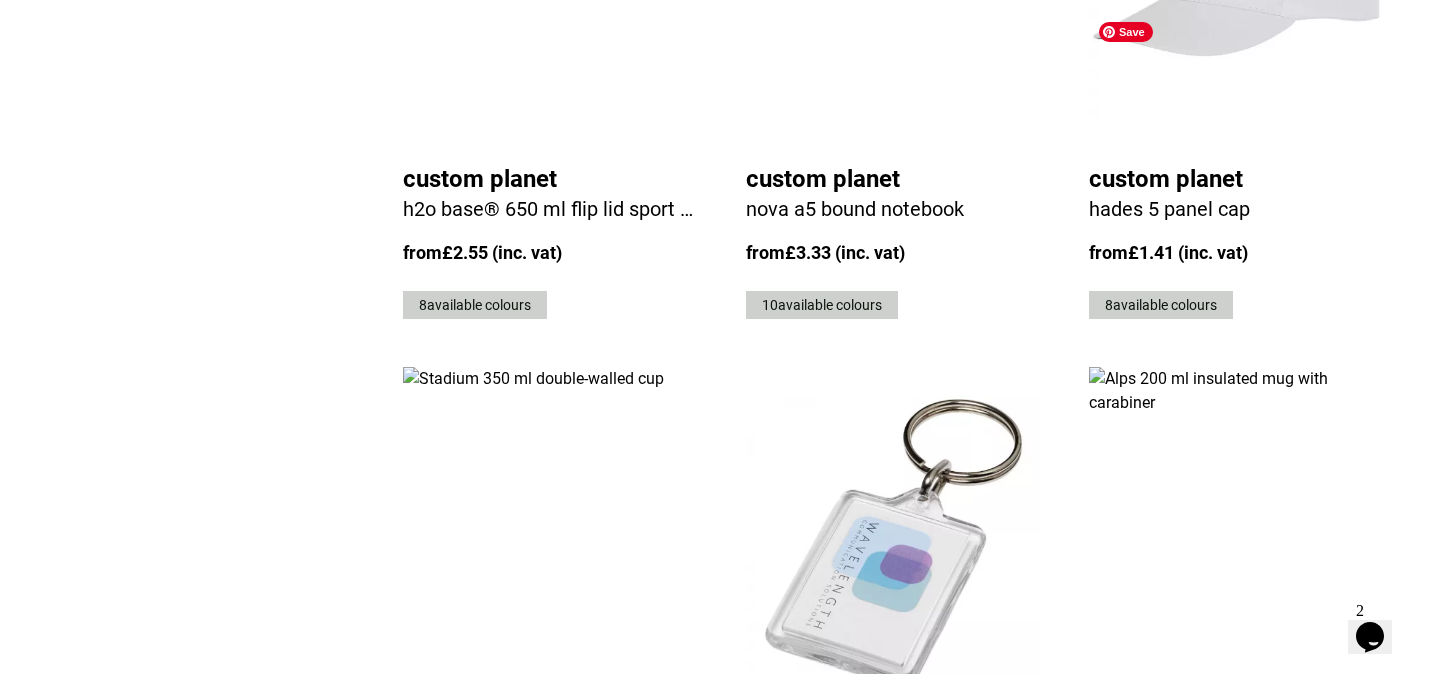 click at bounding box center (1236, 544) 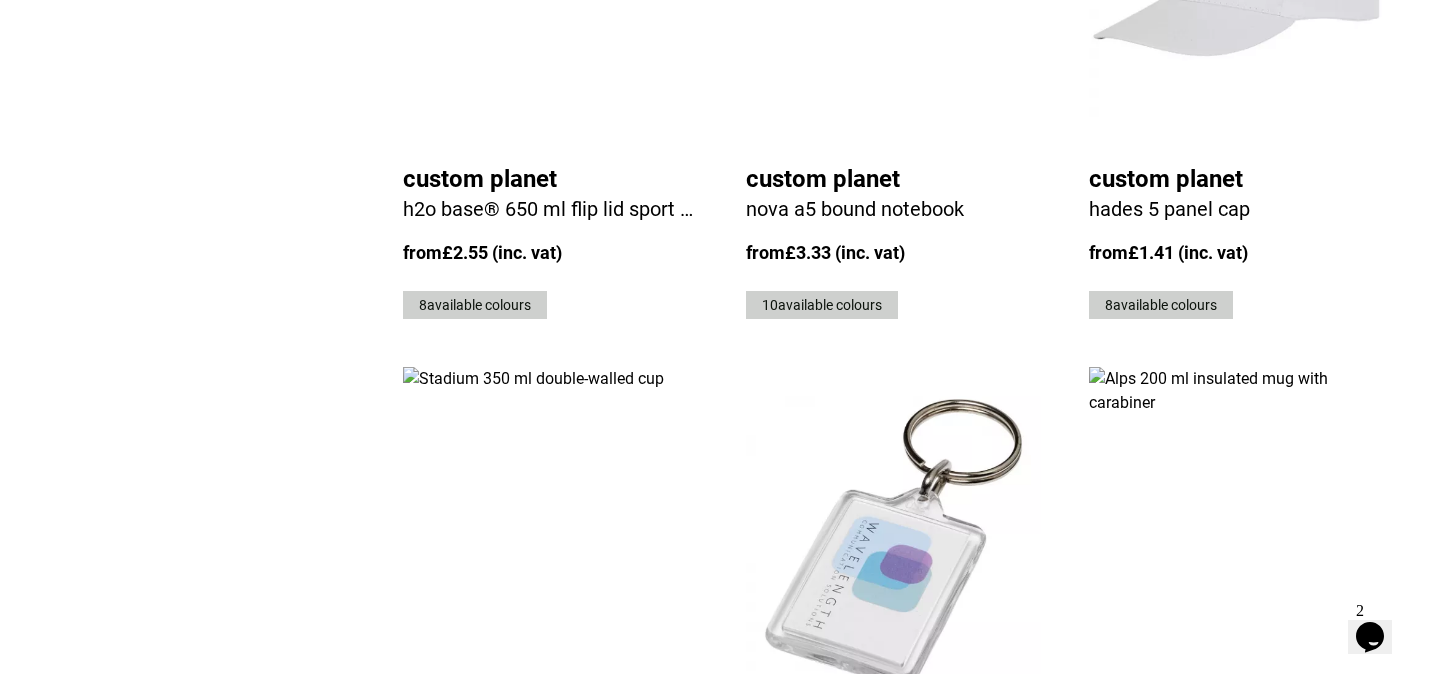 click on "19" at bounding box center (1203, 974) 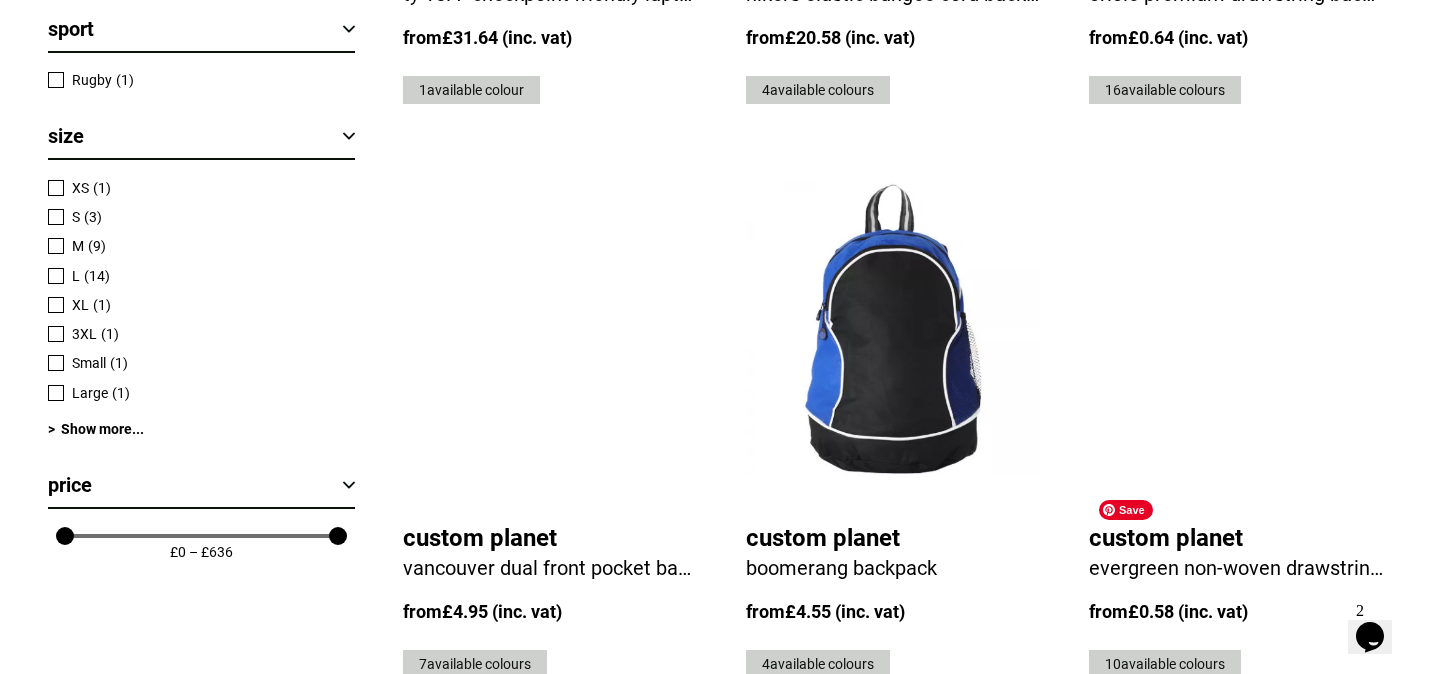 scroll, scrollTop: 2443, scrollLeft: 0, axis: vertical 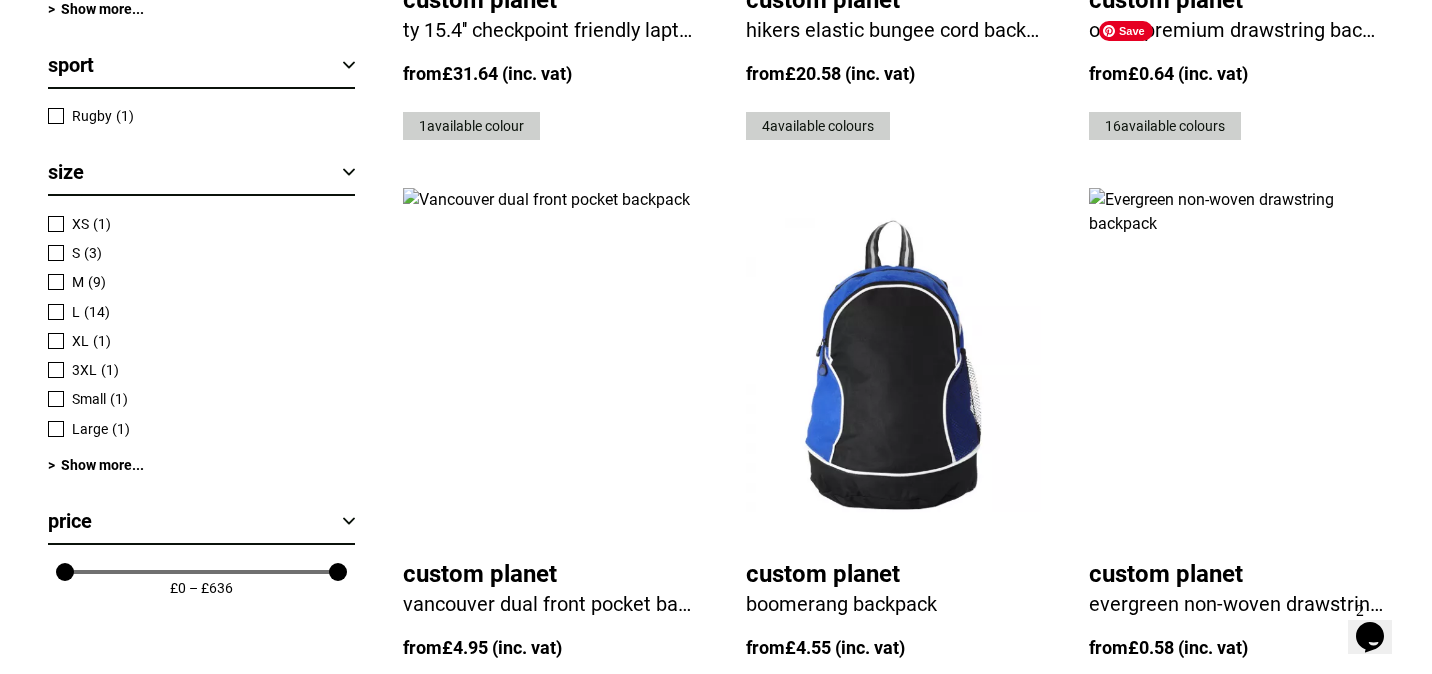 click at bounding box center [1236, 365] 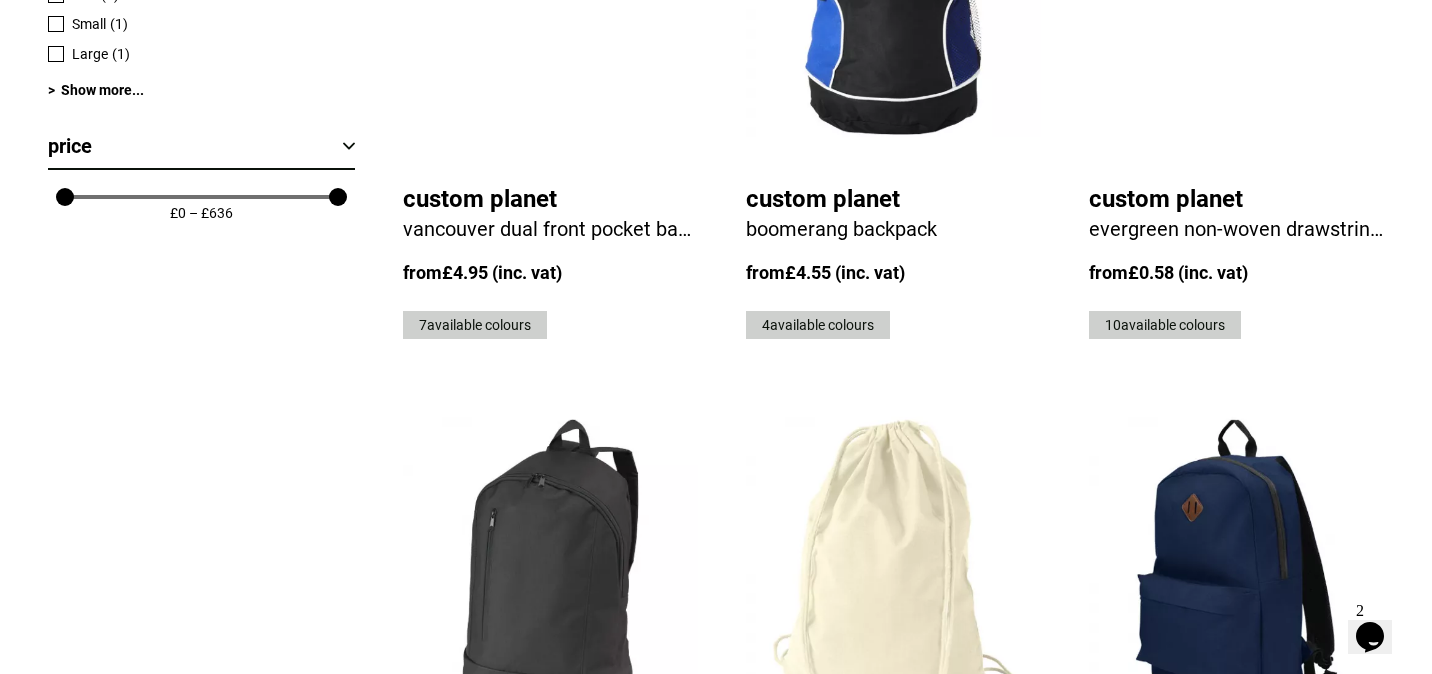 scroll, scrollTop: 2885, scrollLeft: 0, axis: vertical 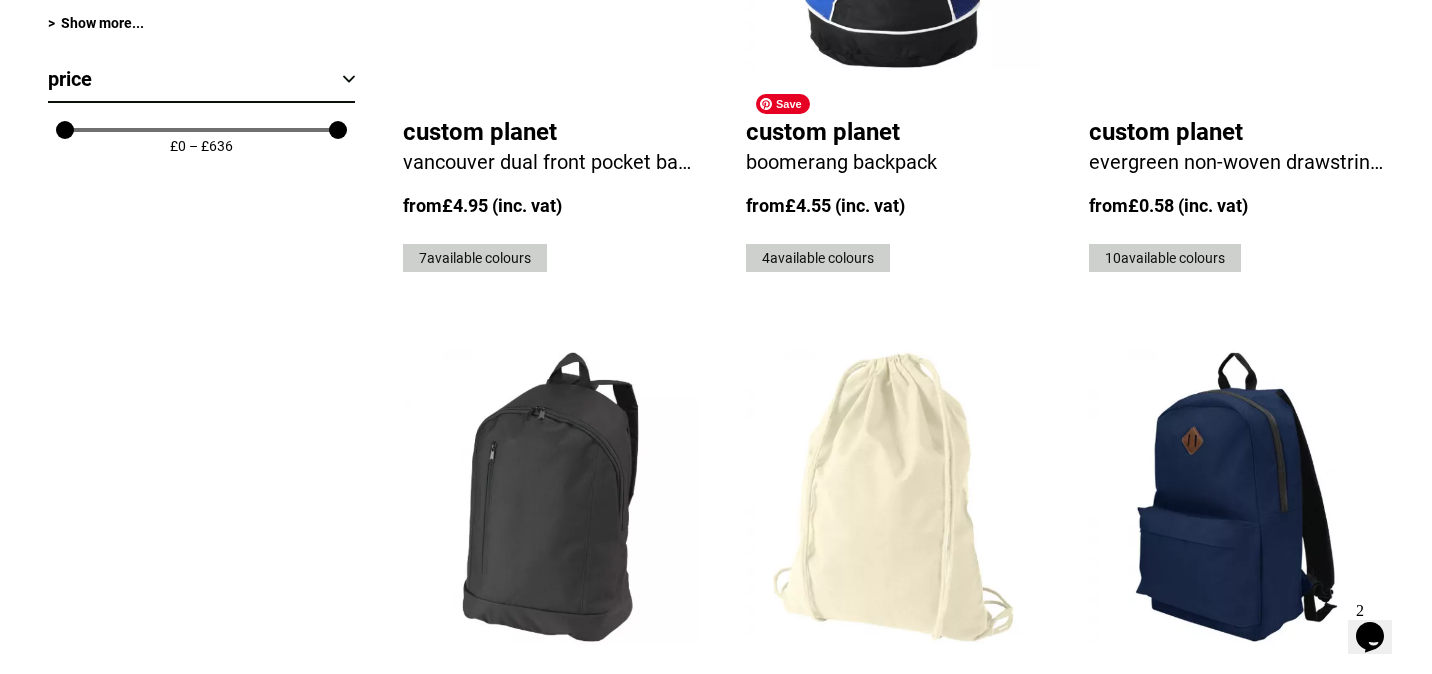 click at bounding box center (893, 497) 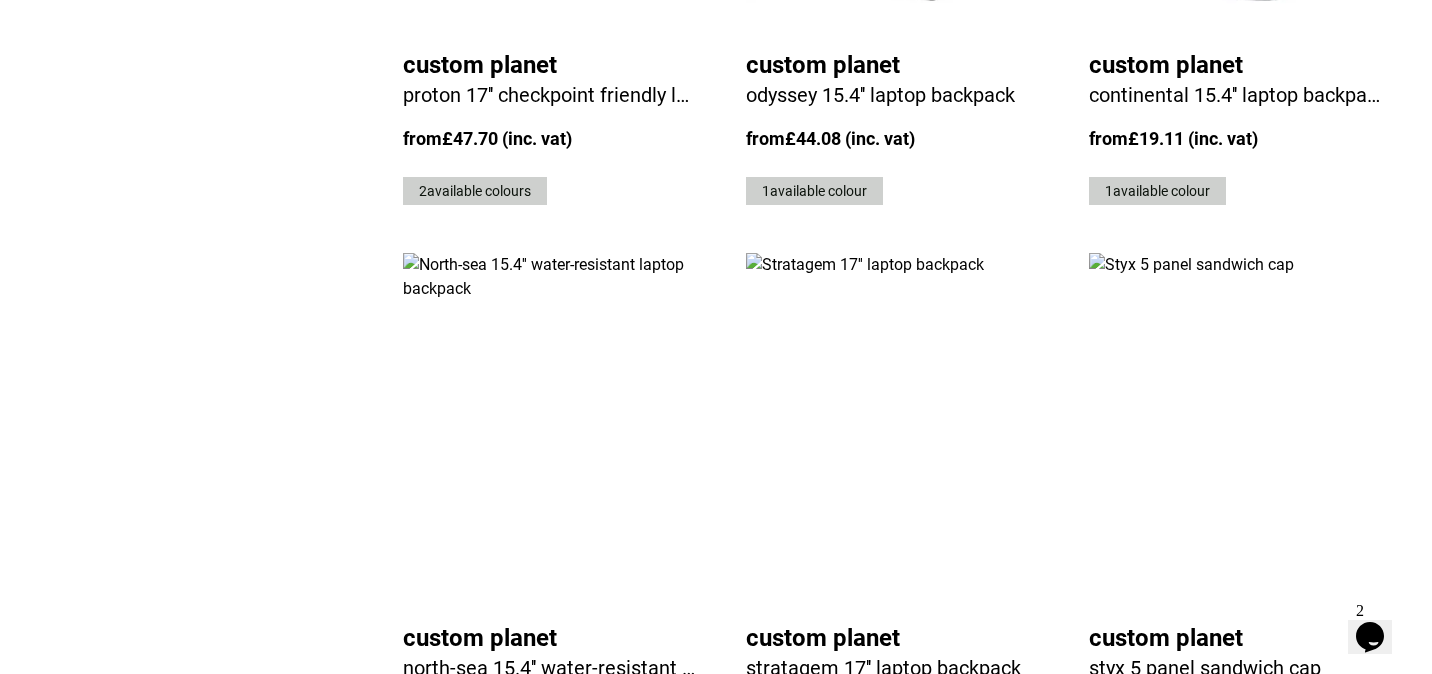 scroll, scrollTop: 4690, scrollLeft: 0, axis: vertical 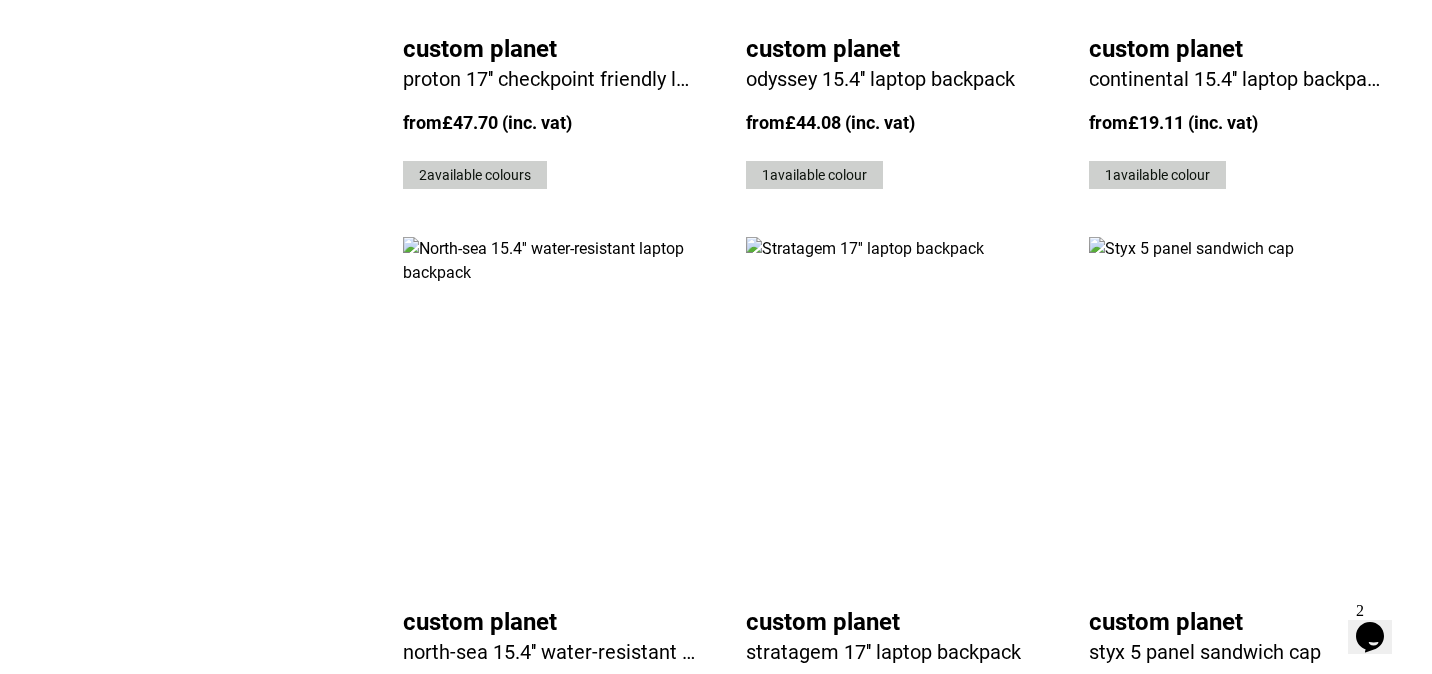 click on "20" at bounding box center (1203, 844) 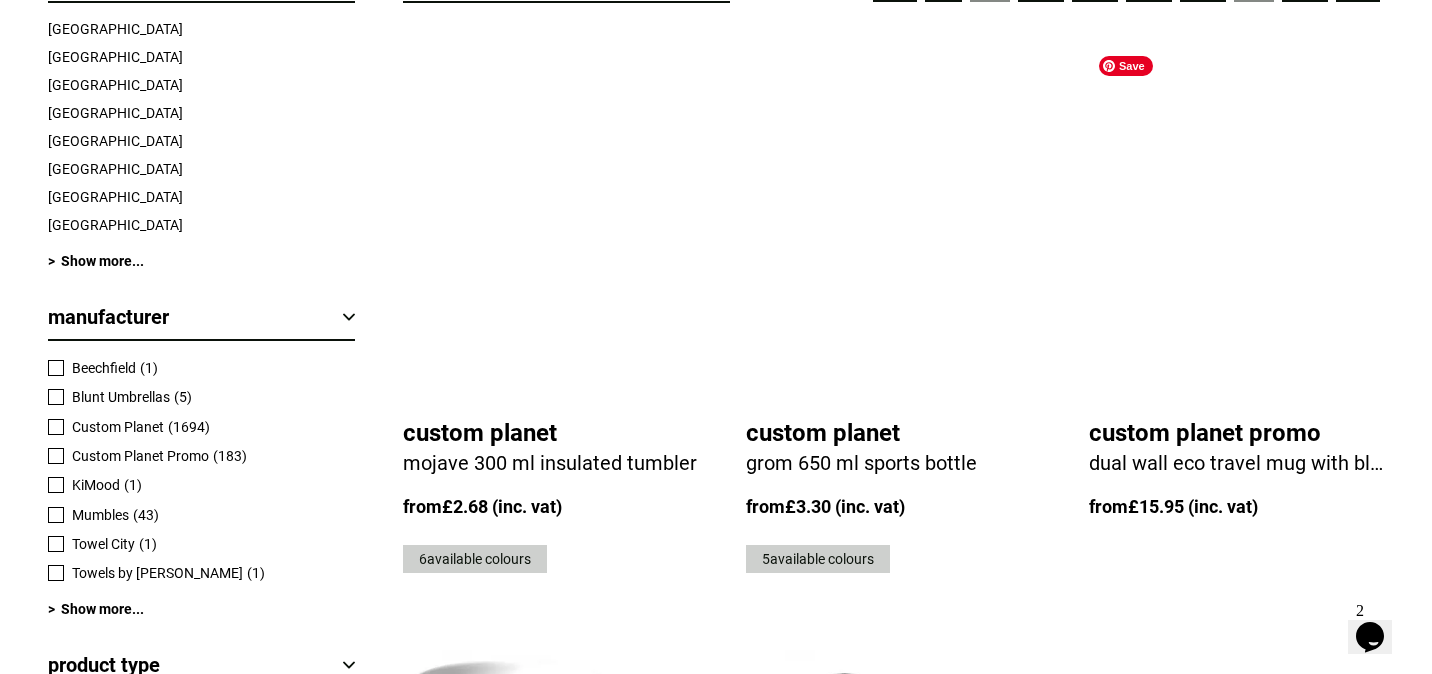 scroll, scrollTop: 862, scrollLeft: 0, axis: vertical 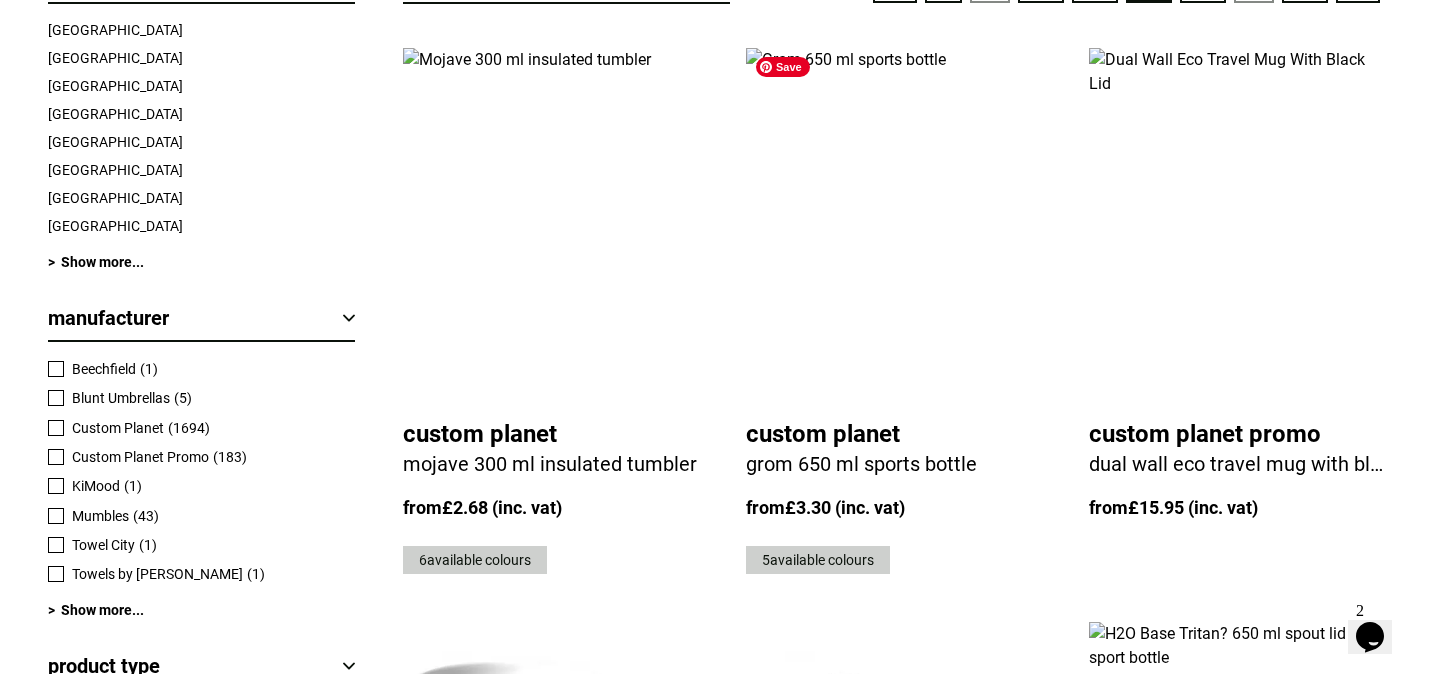 click at bounding box center (893, 225) 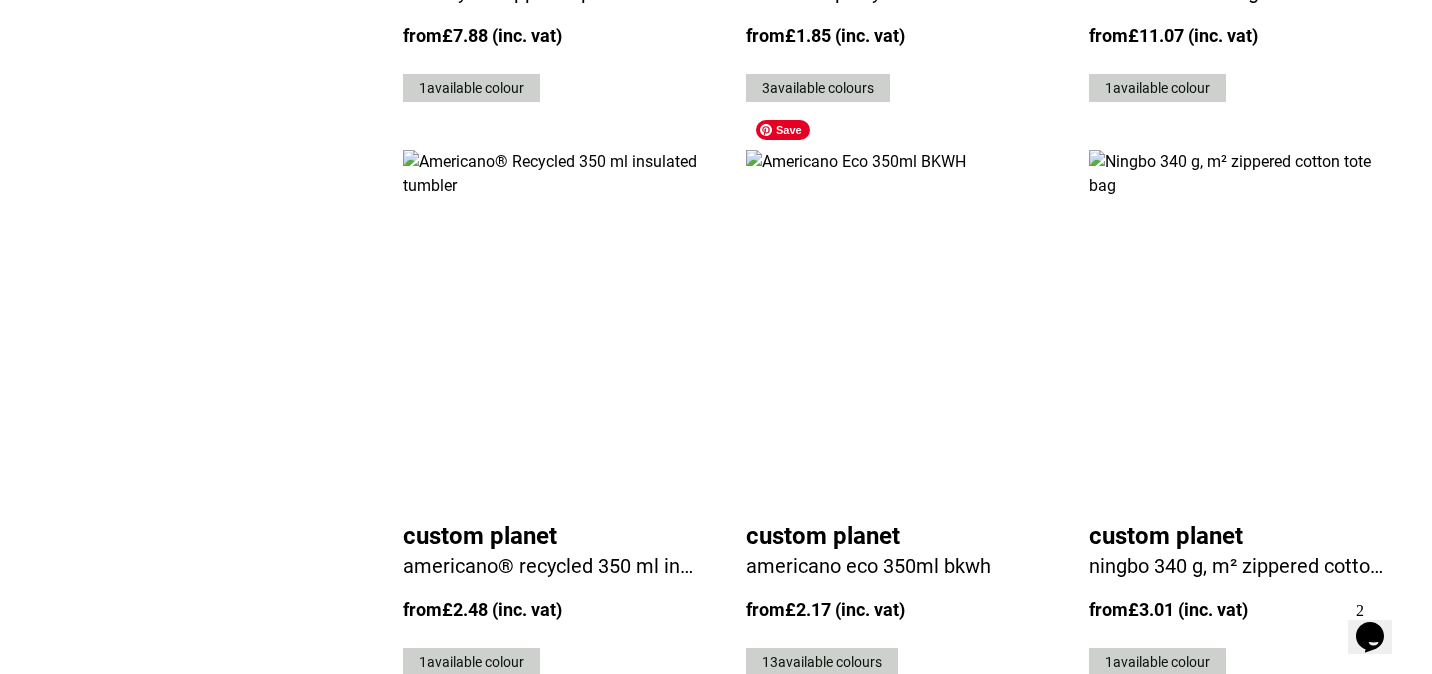 scroll, scrollTop: 3072, scrollLeft: 0, axis: vertical 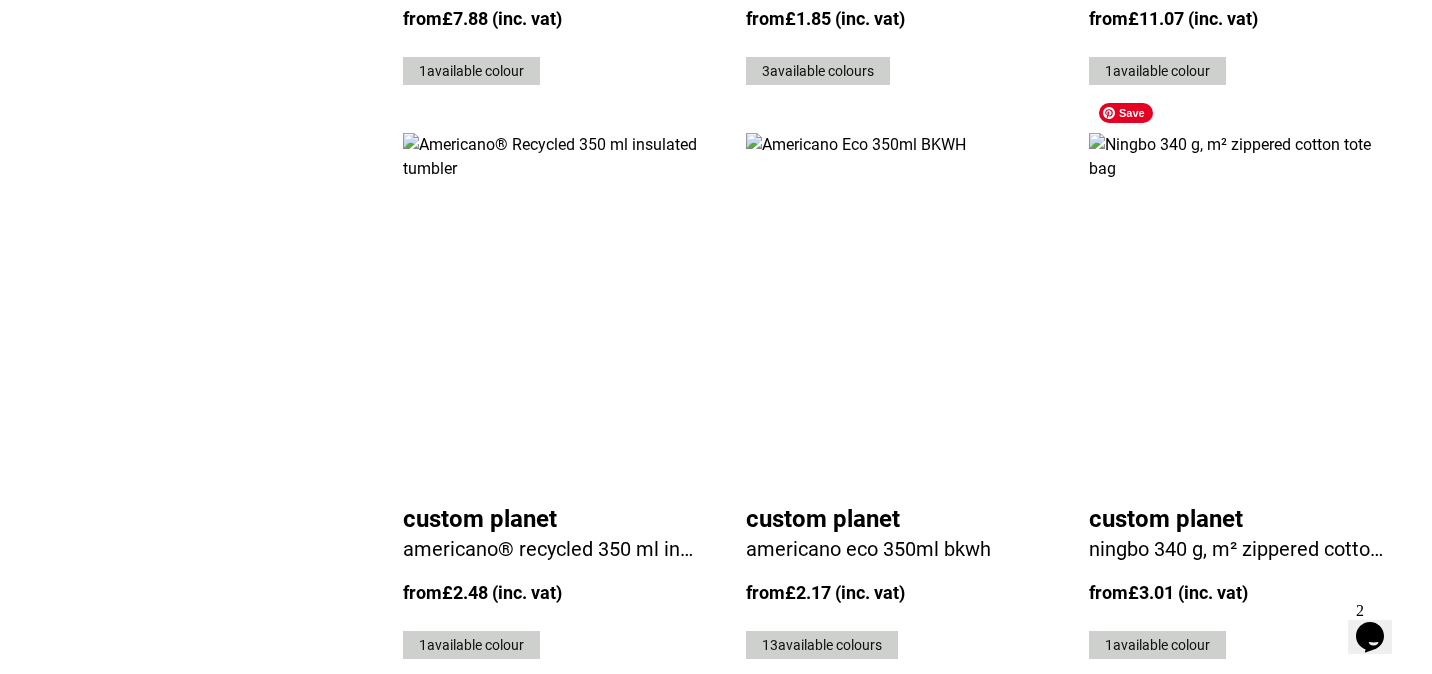 click at bounding box center [1236, 310] 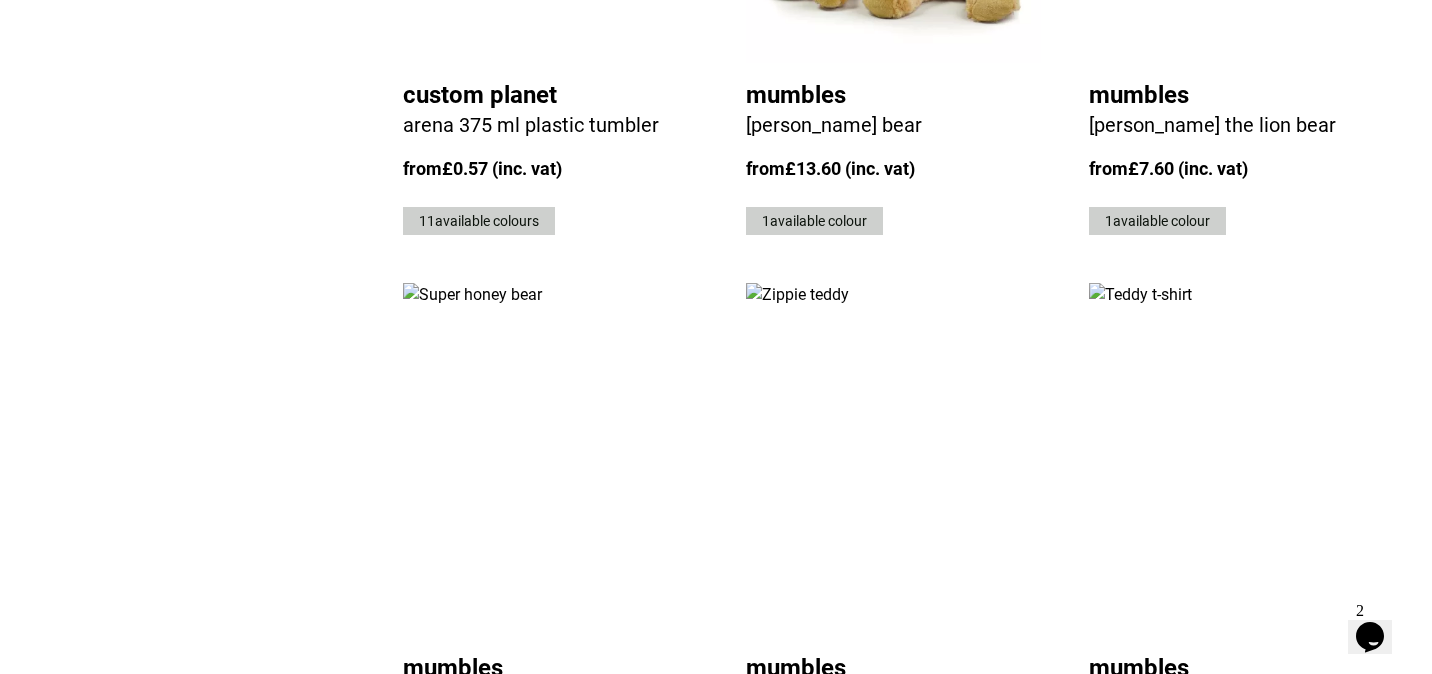 scroll, scrollTop: 4919, scrollLeft: 0, axis: vertical 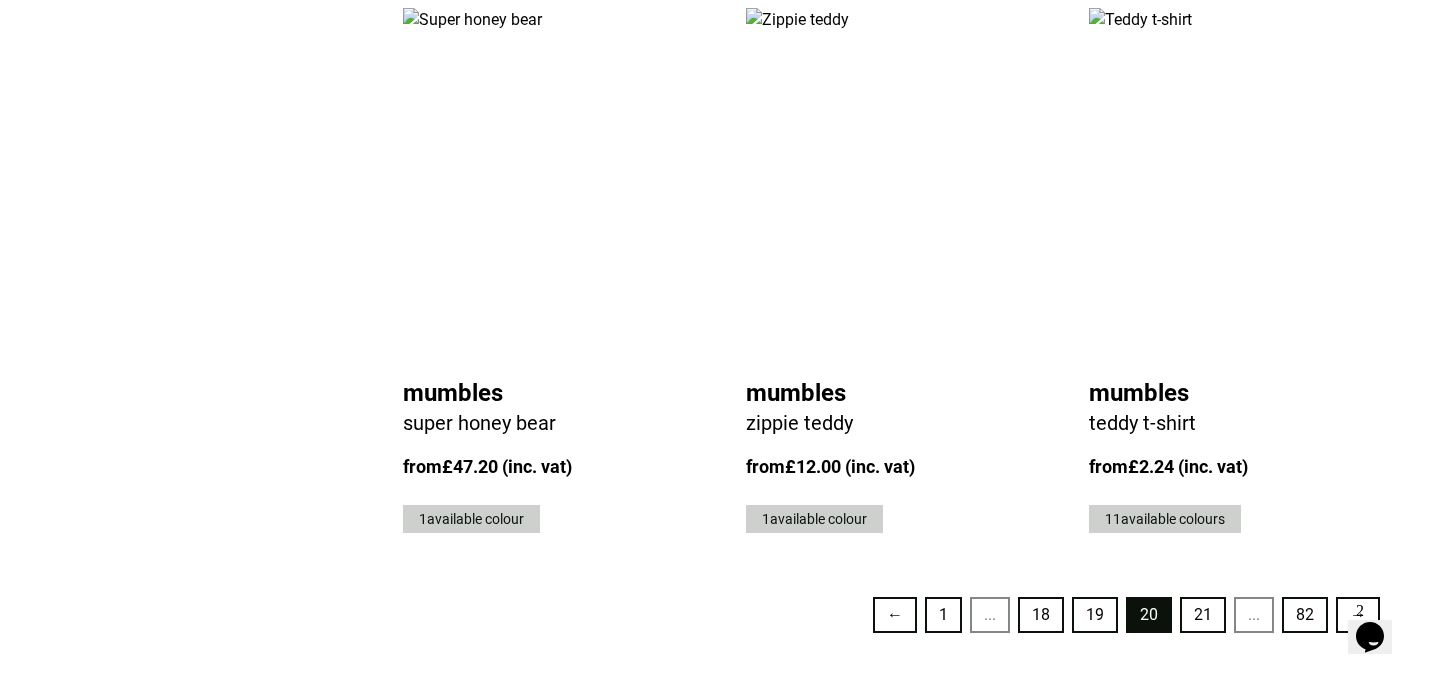 click on "21" at bounding box center [1203, 615] 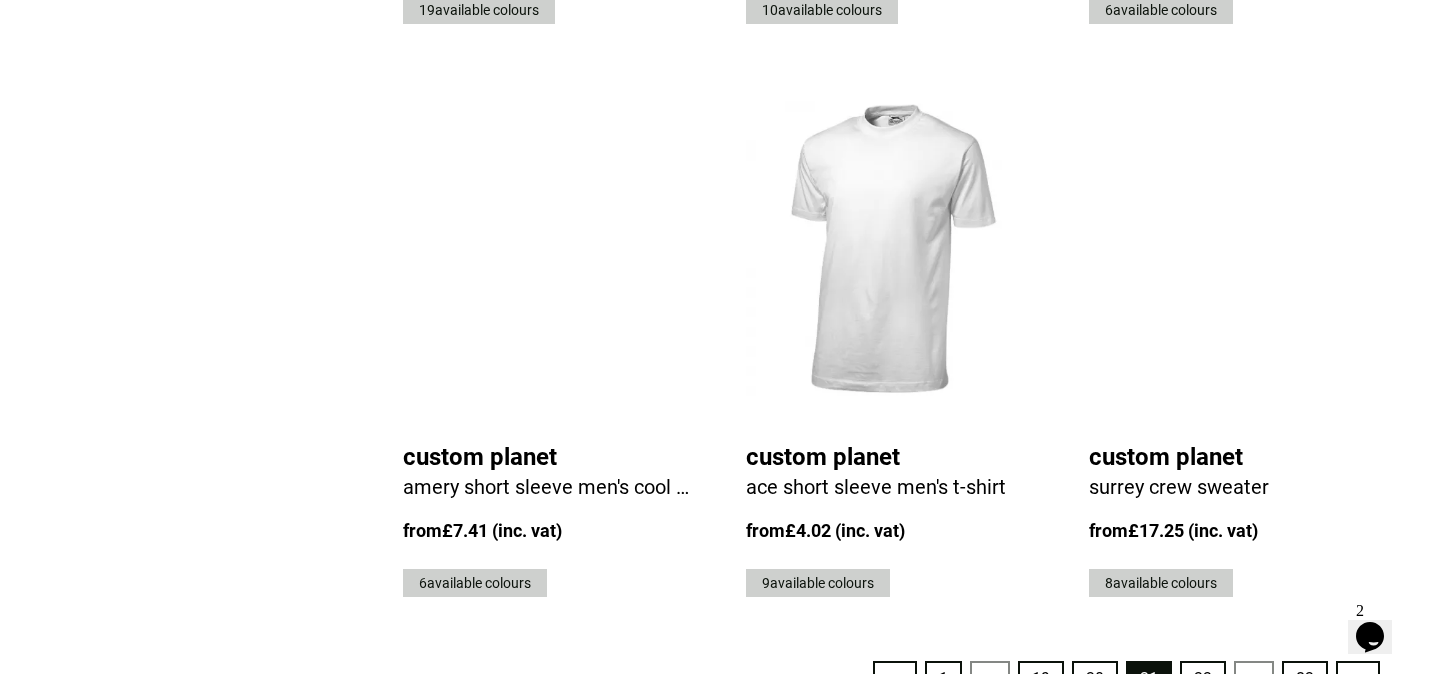 scroll, scrollTop: 4861, scrollLeft: 0, axis: vertical 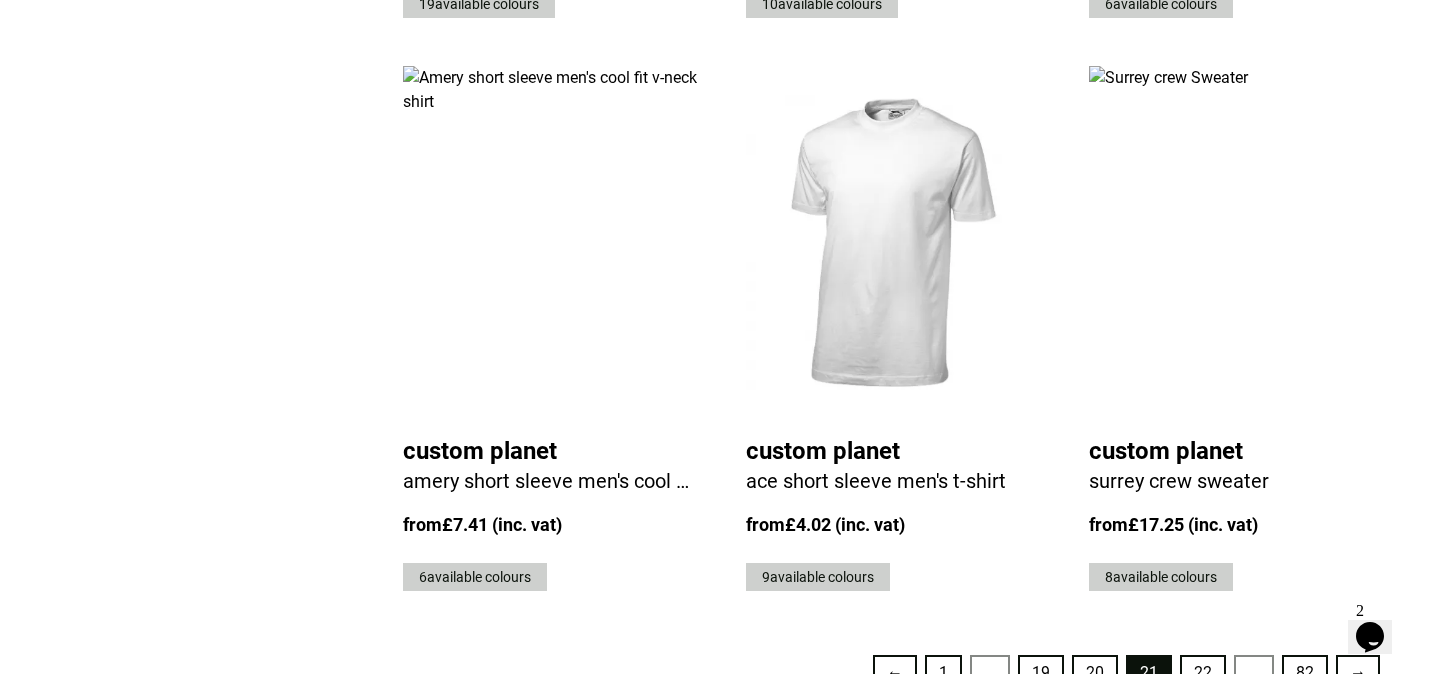 click on "22" at bounding box center [1203, 673] 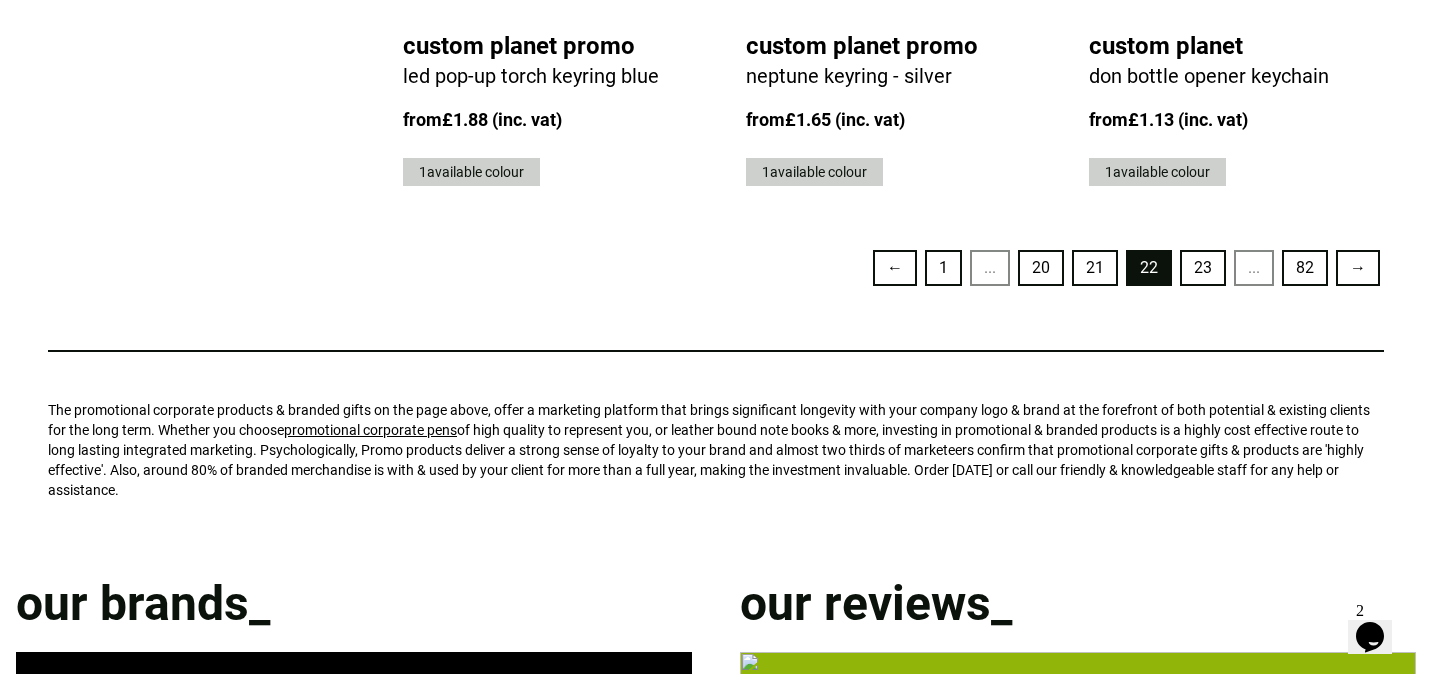 scroll, scrollTop: 5006, scrollLeft: 0, axis: vertical 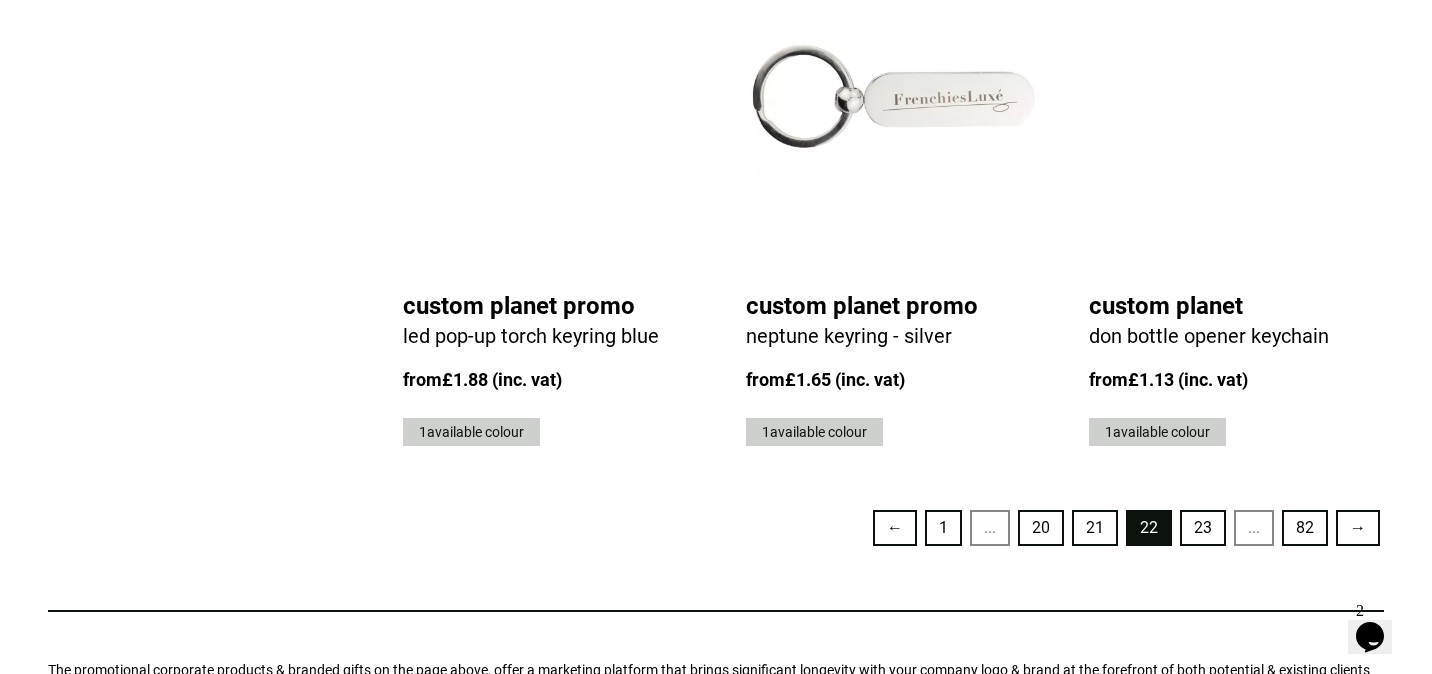 click on "23" at bounding box center [1203, 528] 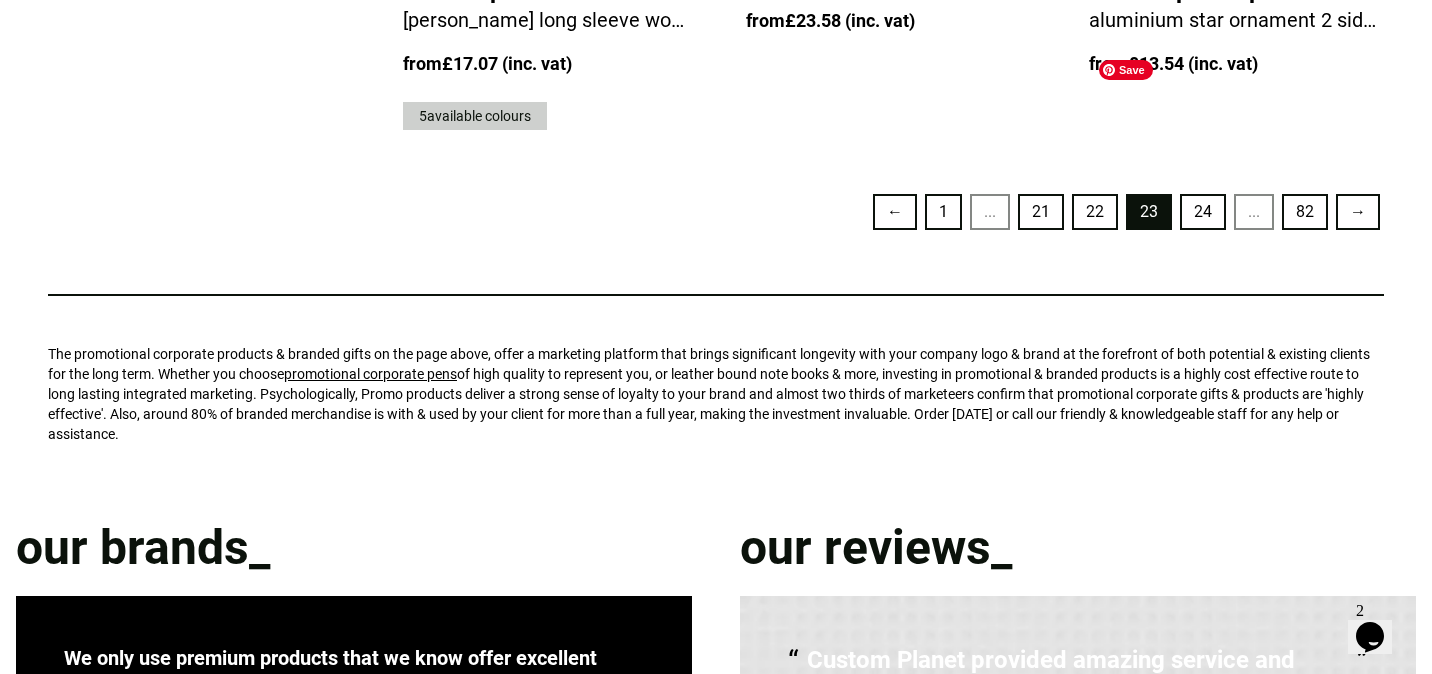 scroll, scrollTop: 6283, scrollLeft: 0, axis: vertical 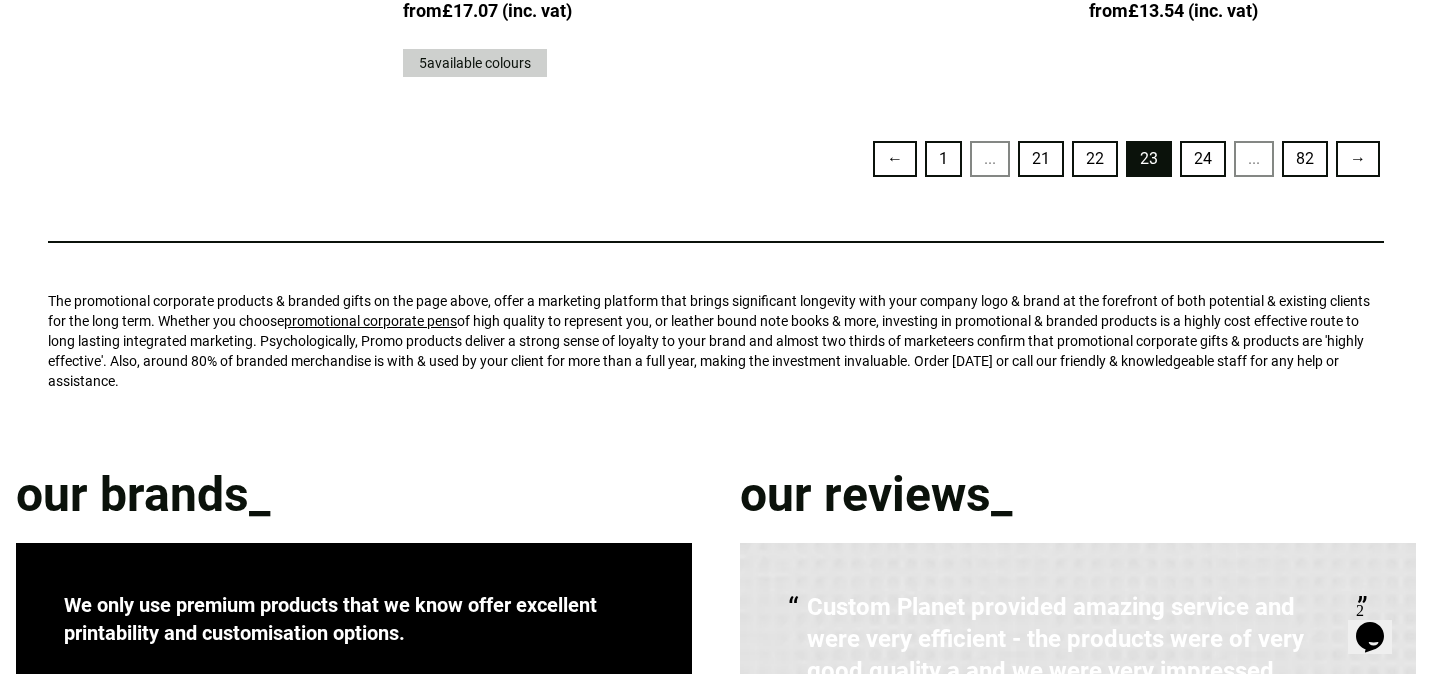 click on "24" at bounding box center (1203, 159) 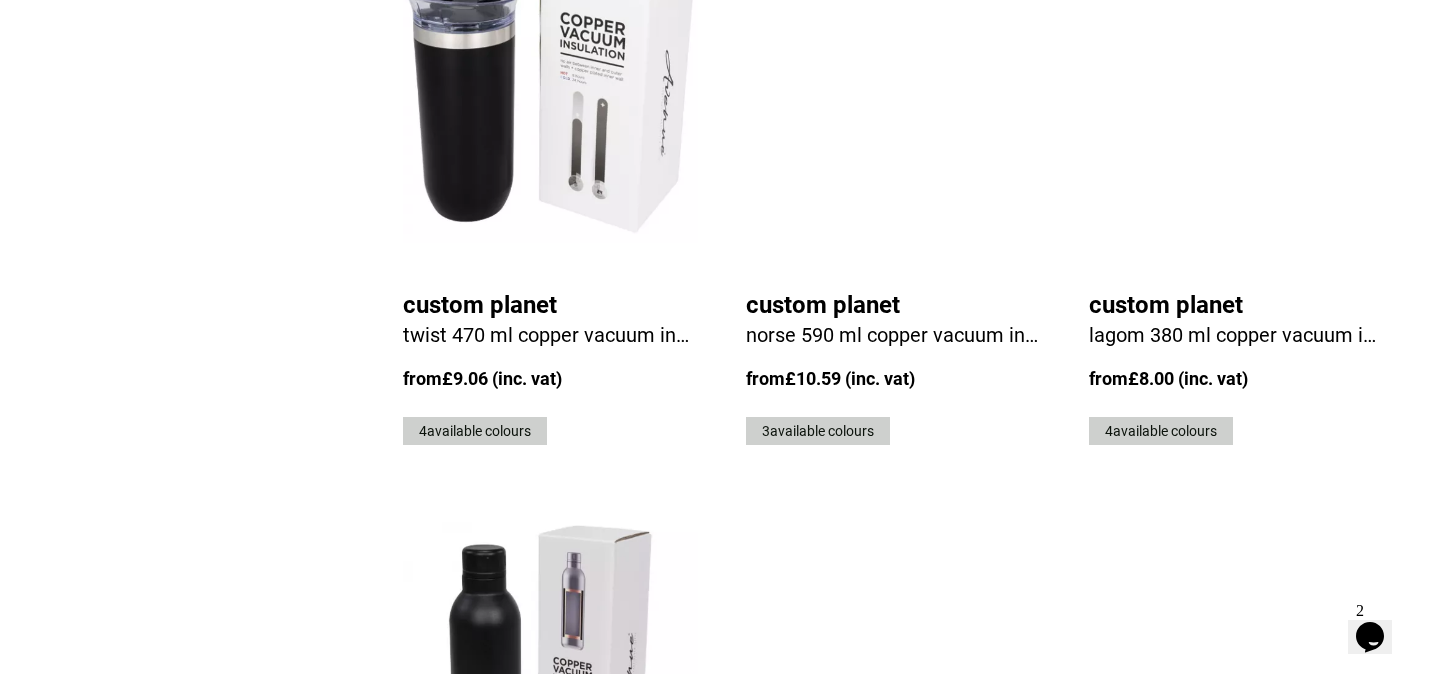 scroll, scrollTop: 4581, scrollLeft: 0, axis: vertical 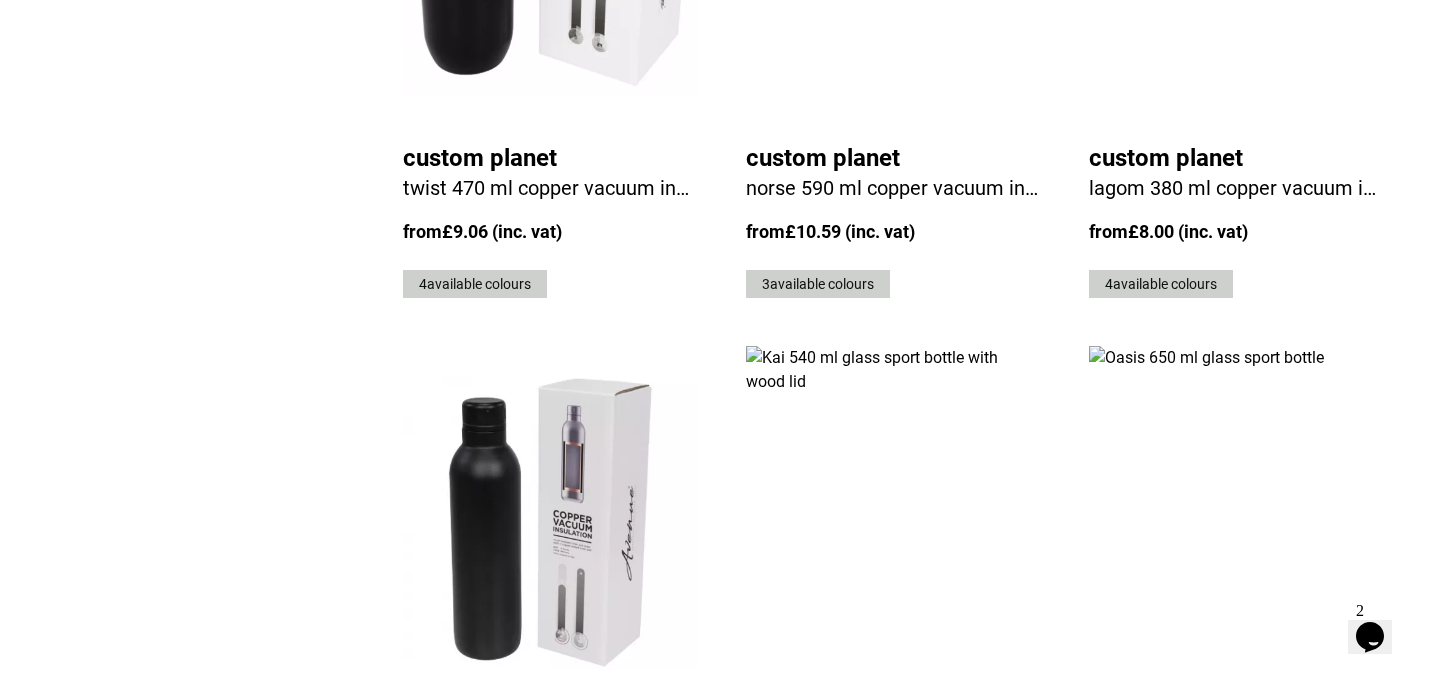 click on "25" at bounding box center [1203, 953] 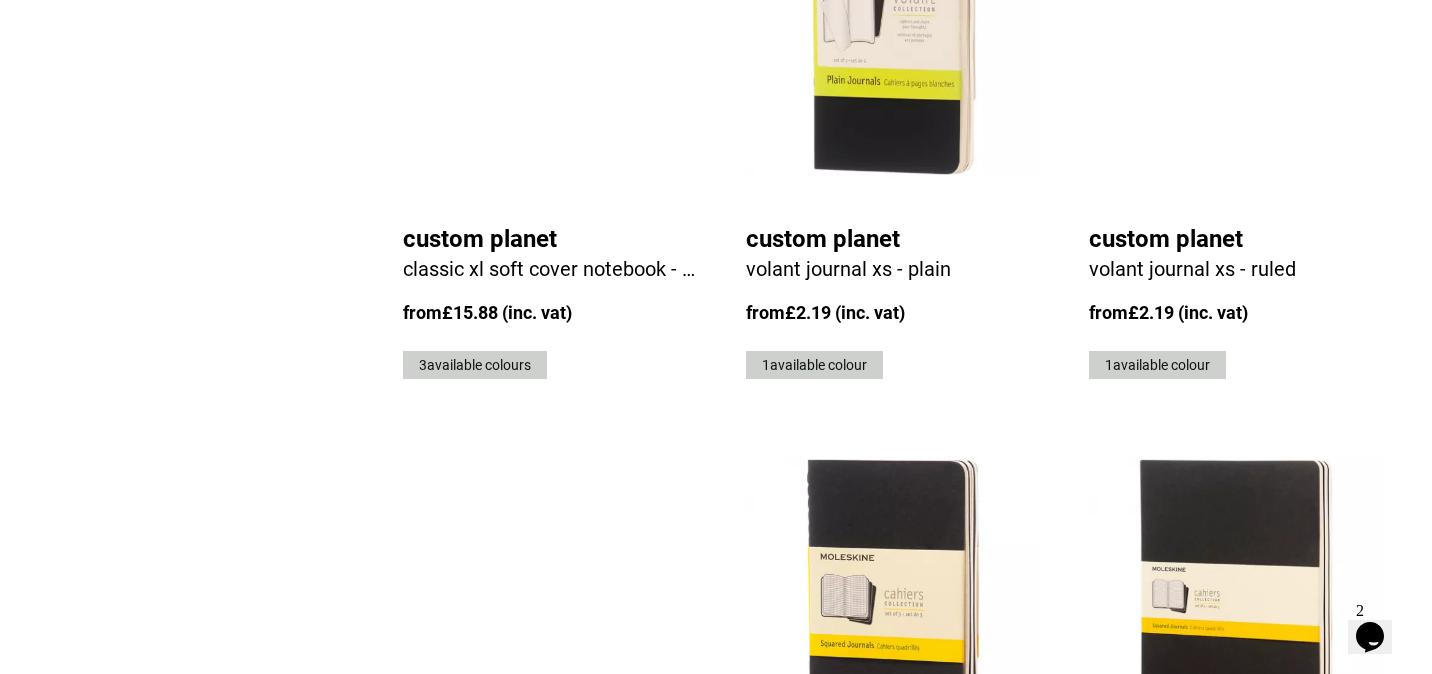 scroll, scrollTop: 4579, scrollLeft: 0, axis: vertical 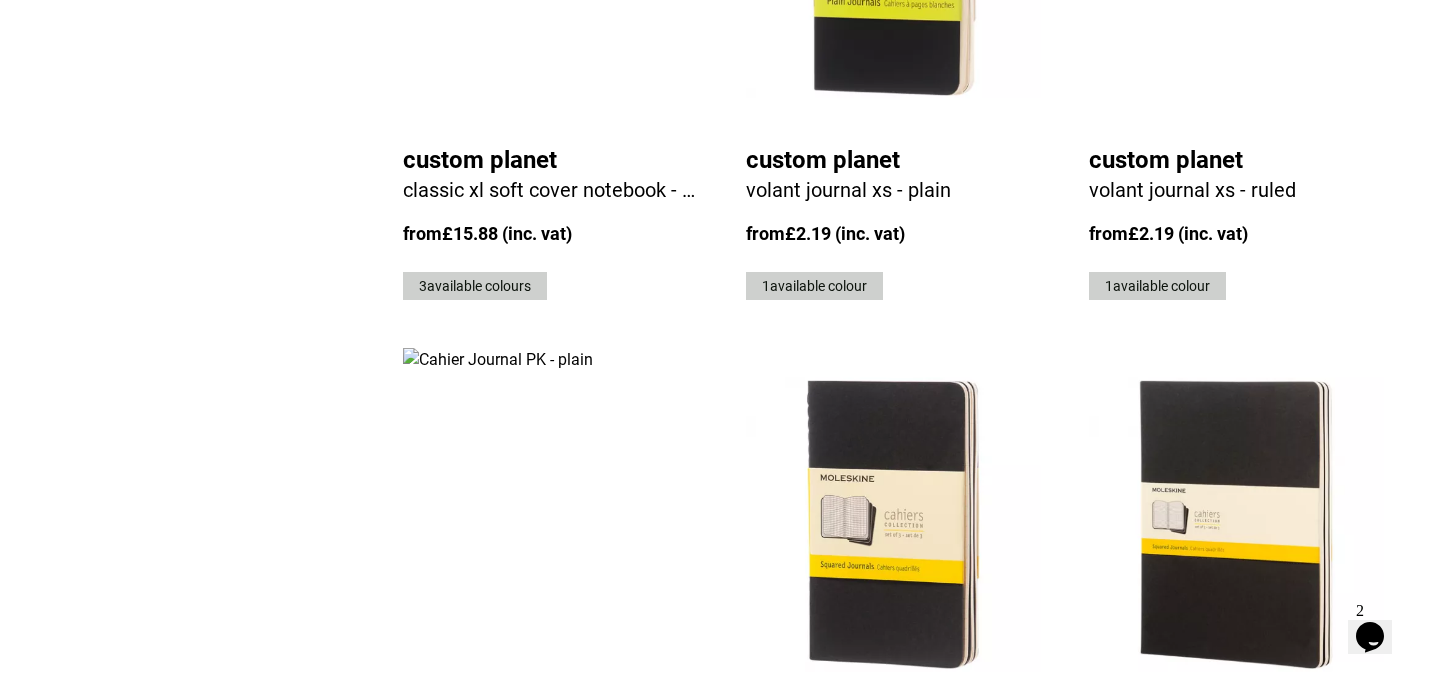 click on "26" at bounding box center [1203, 955] 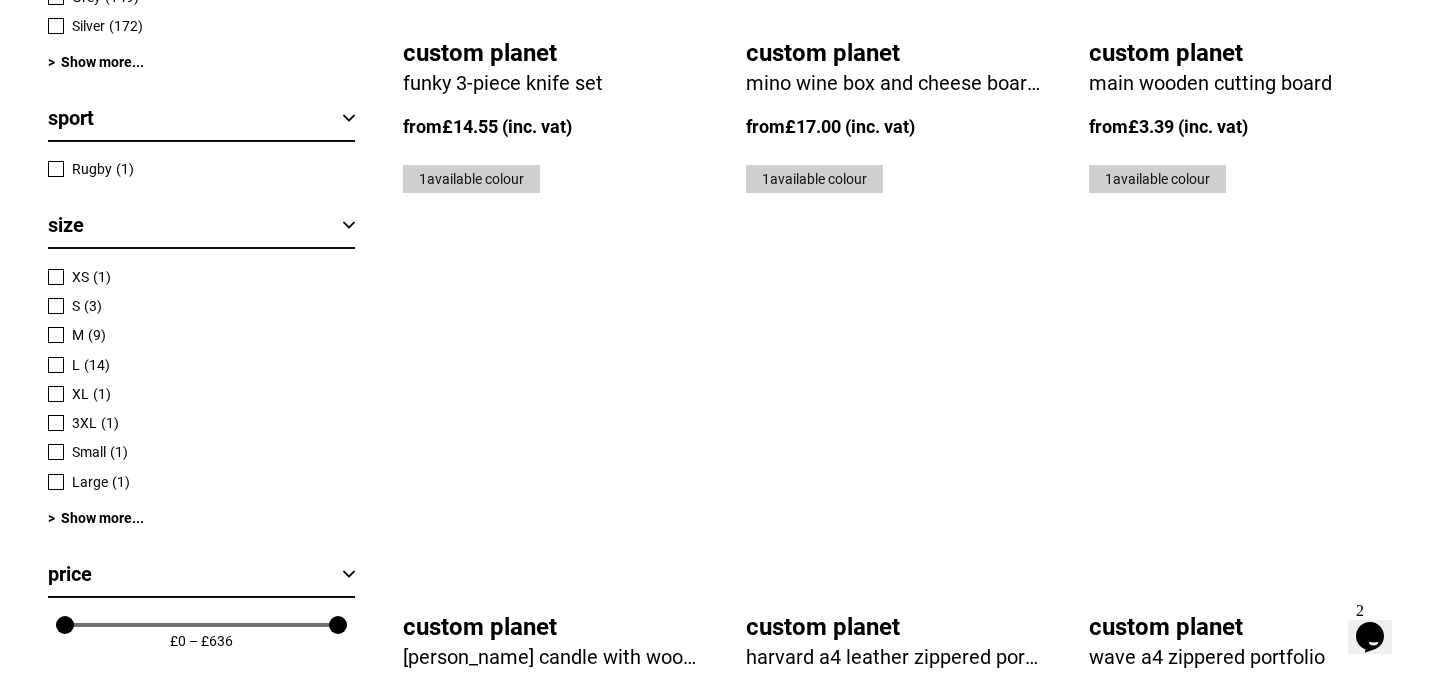 scroll, scrollTop: 2389, scrollLeft: 0, axis: vertical 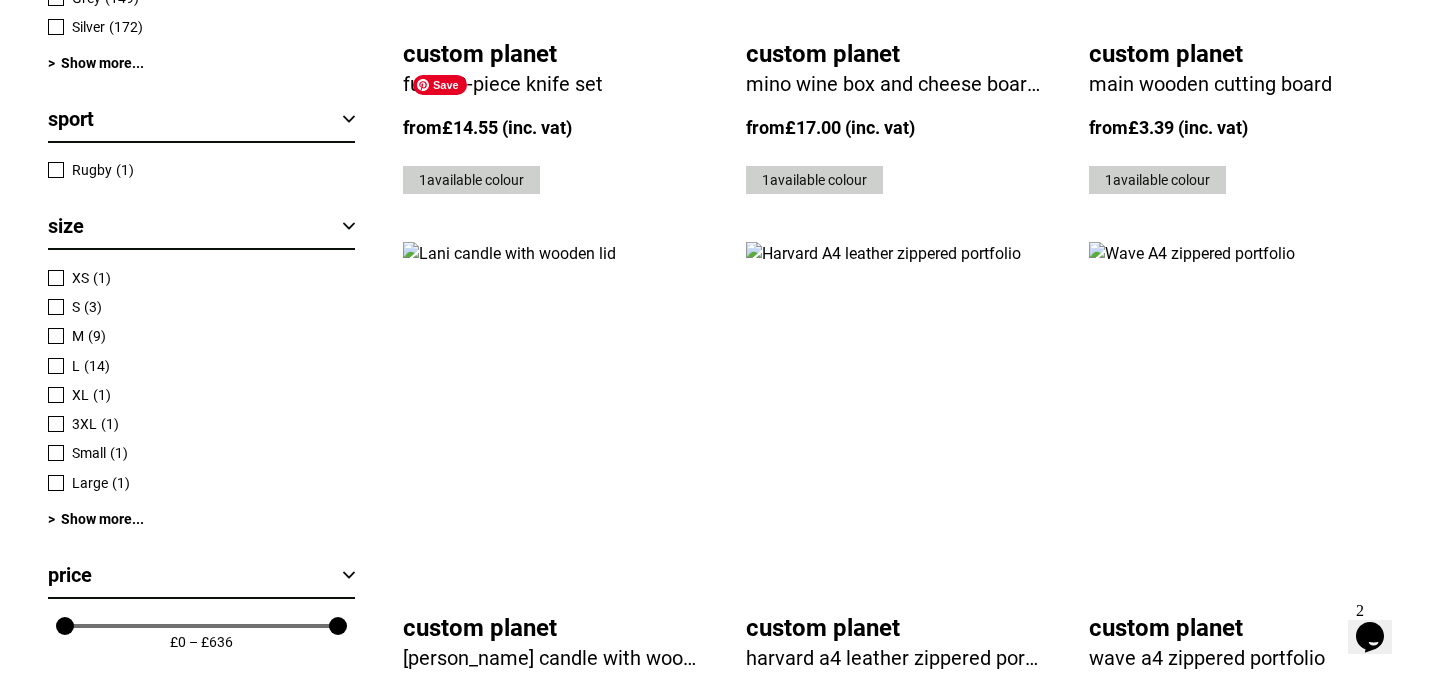 click at bounding box center (550, 419) 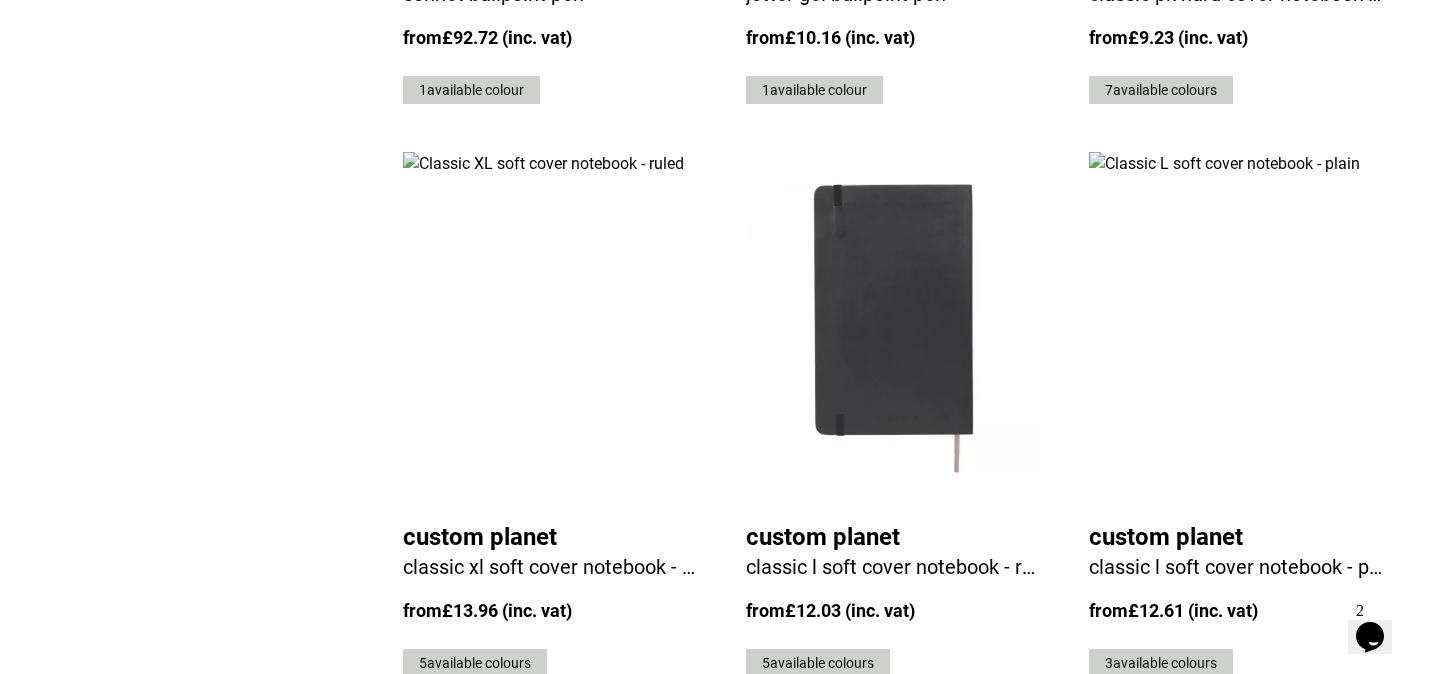 scroll, scrollTop: 4876, scrollLeft: 0, axis: vertical 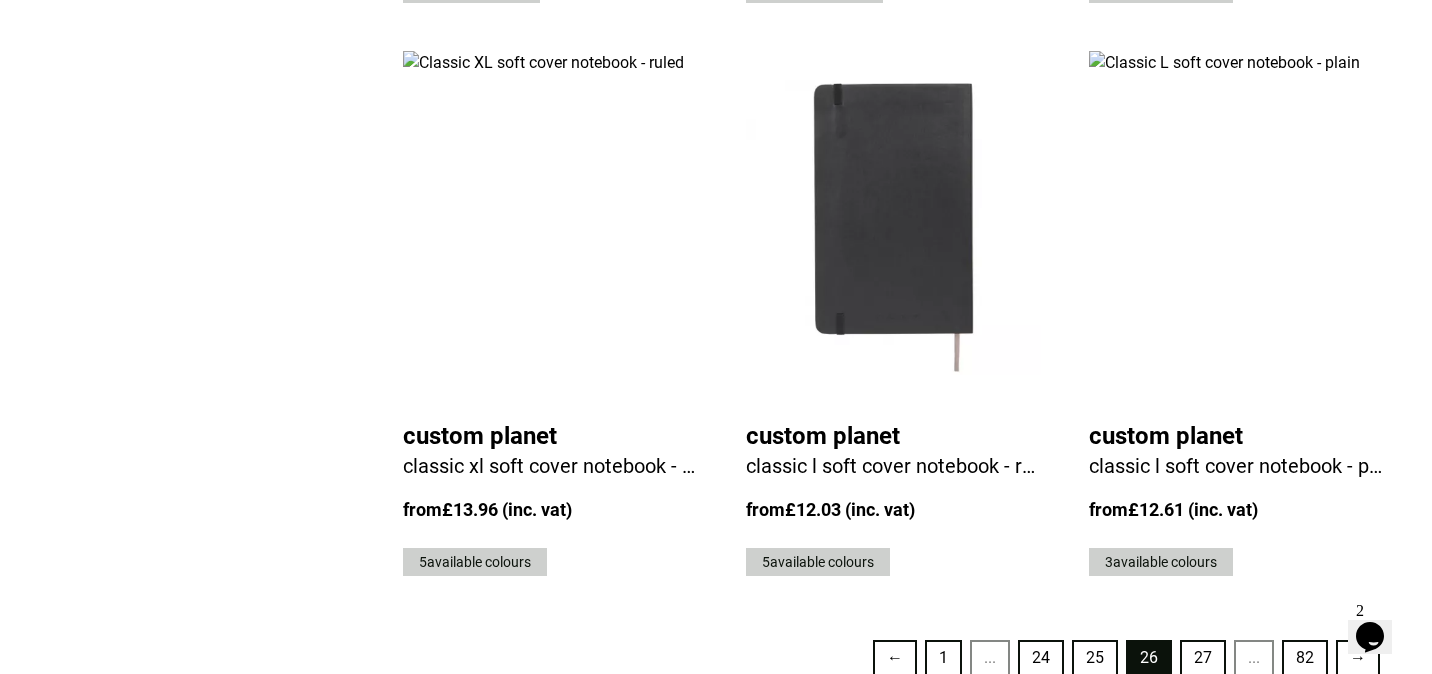 click on "27" at bounding box center [1203, 658] 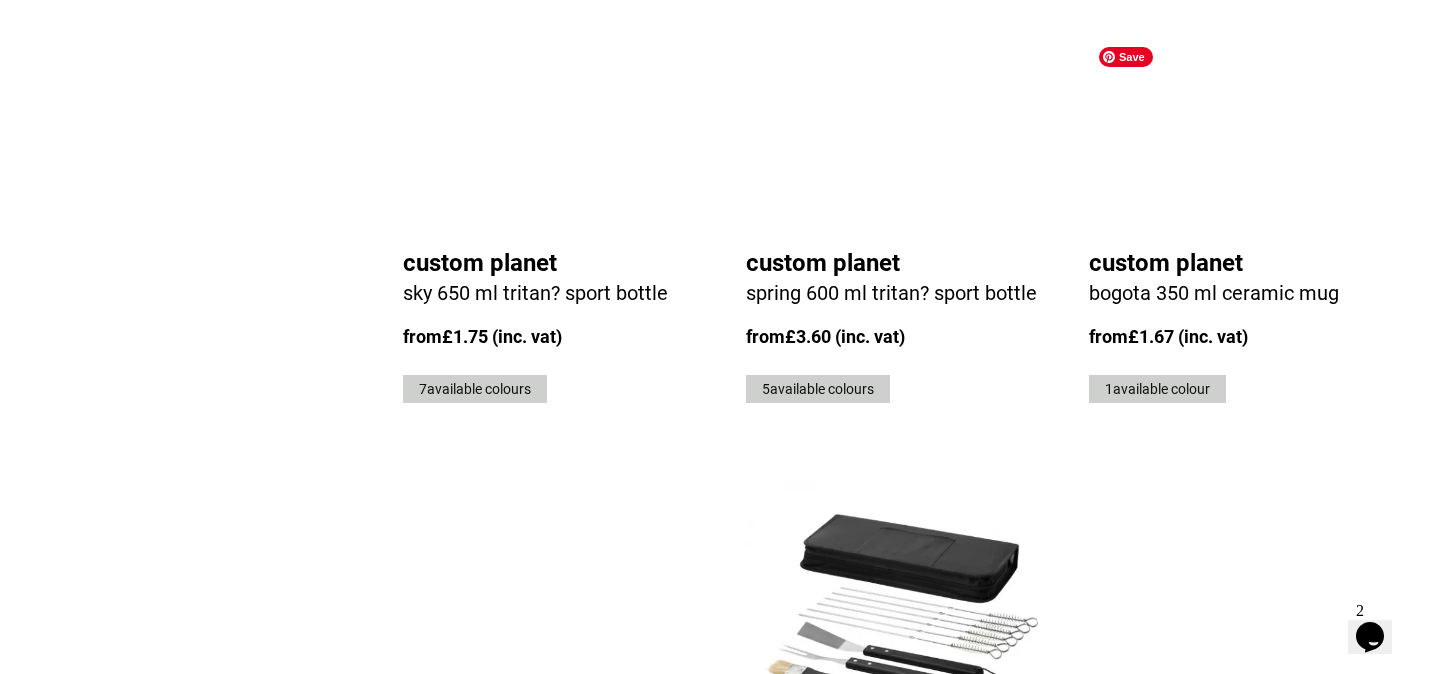 scroll, scrollTop: 4479, scrollLeft: 0, axis: vertical 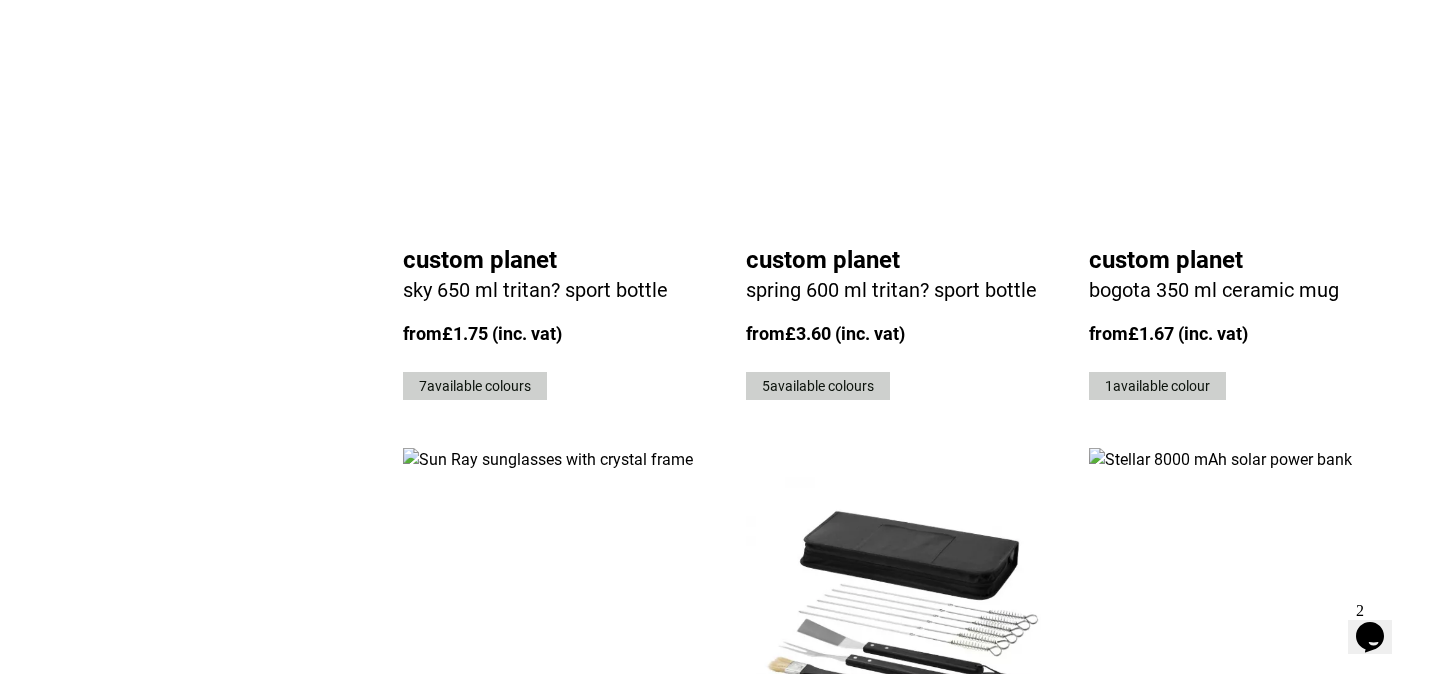 click on "28" at bounding box center [1203, 1055] 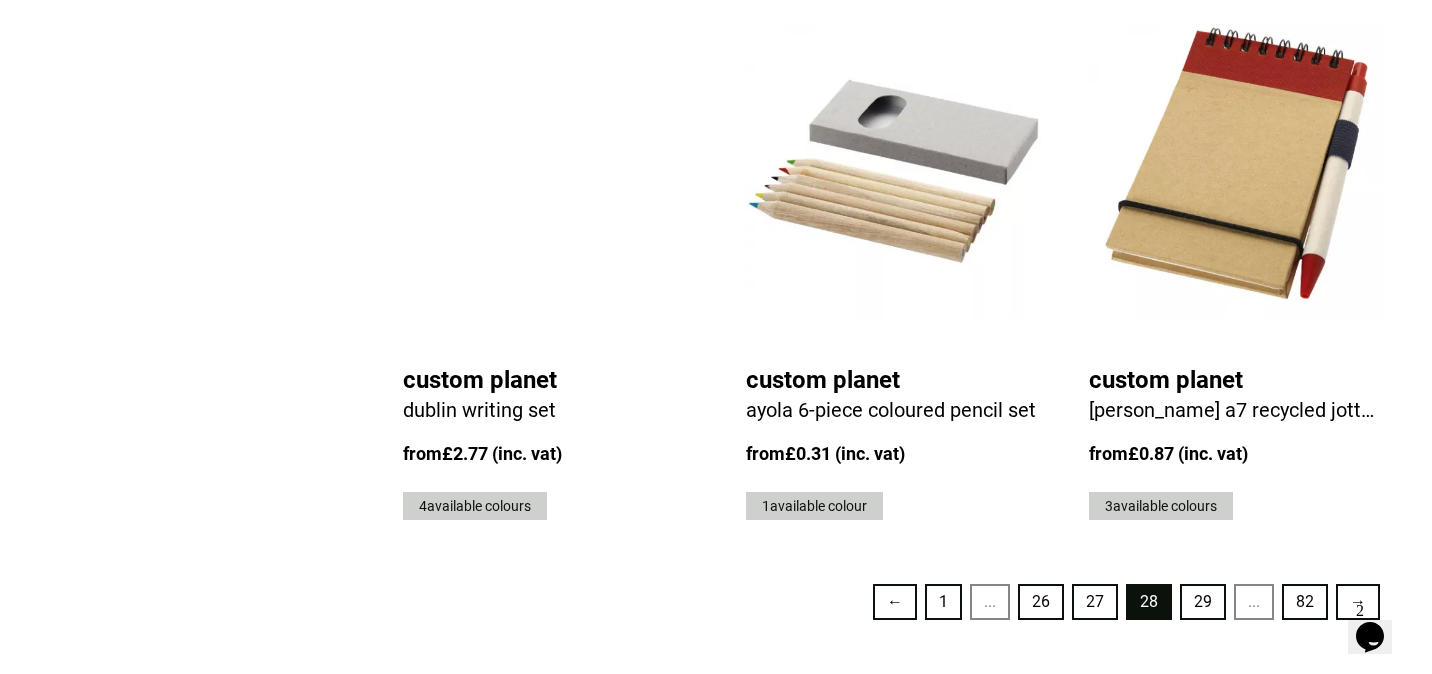 scroll, scrollTop: 5005, scrollLeft: 0, axis: vertical 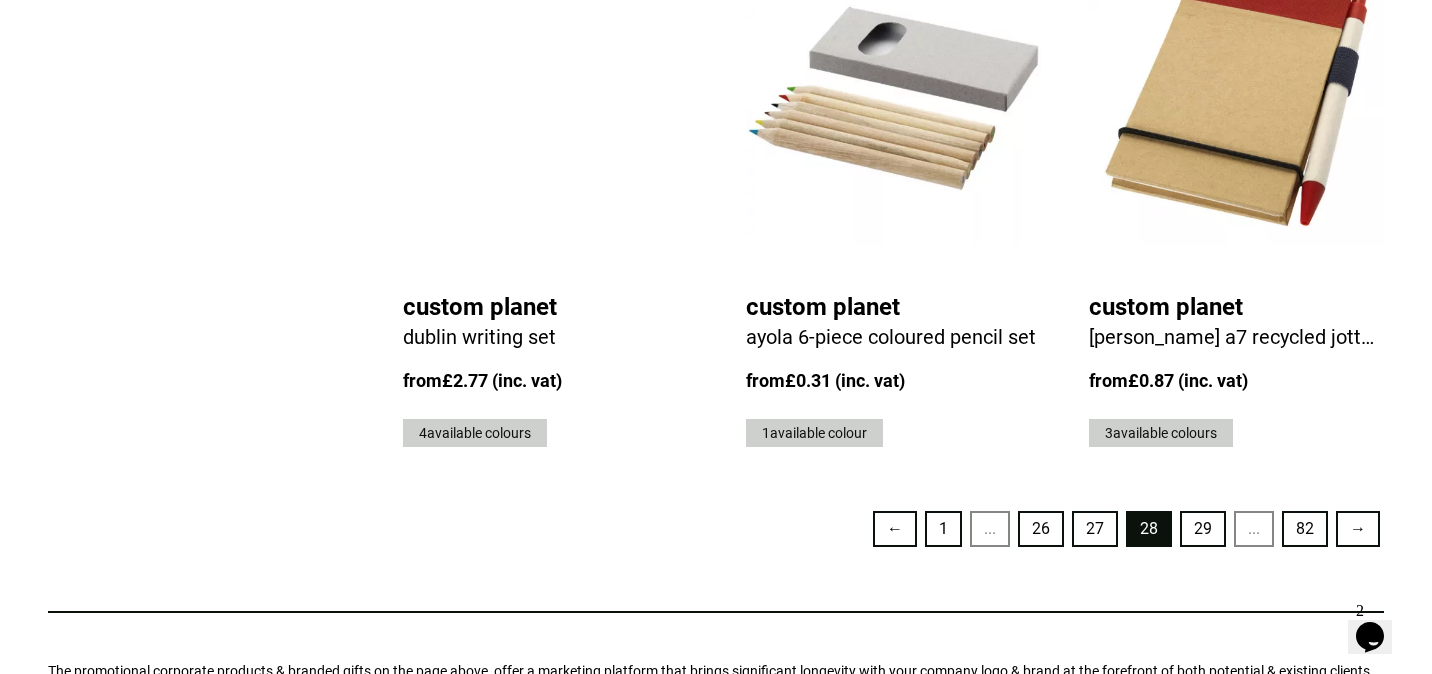 click on "29" at bounding box center [1203, 529] 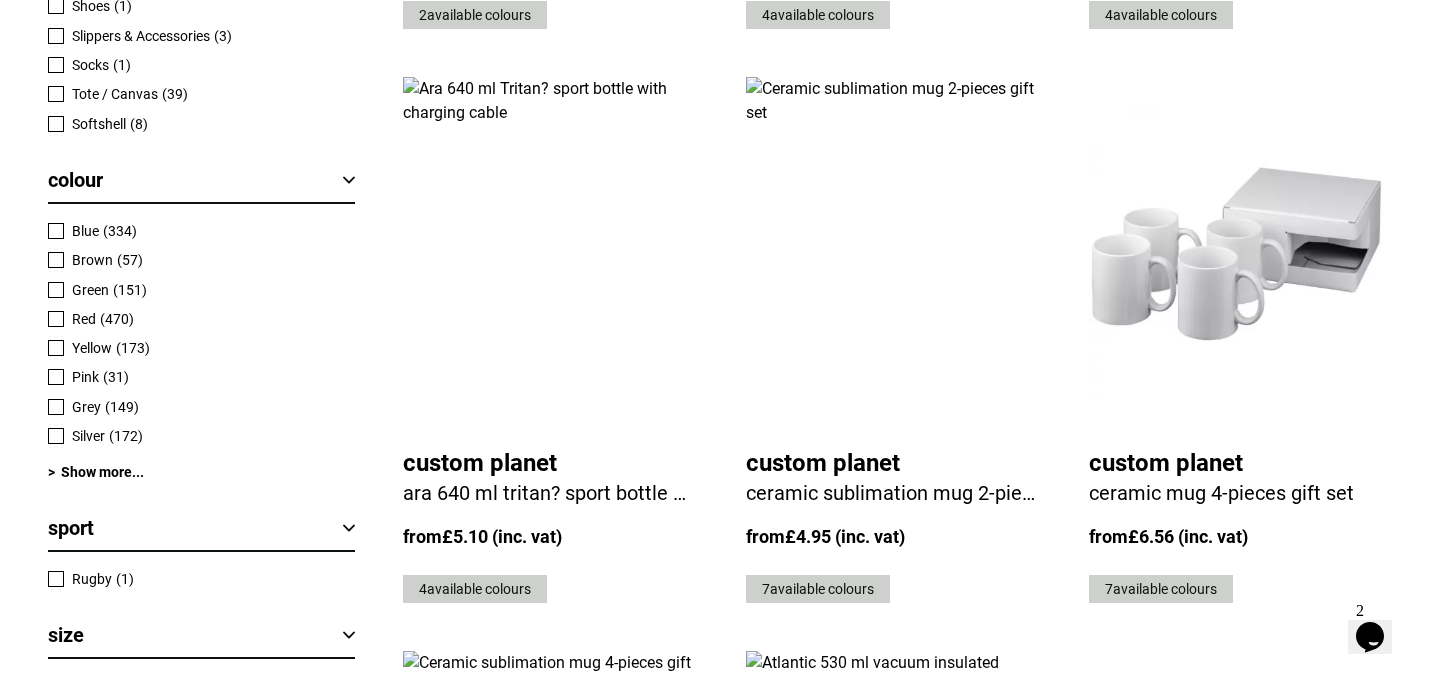 scroll, scrollTop: 1964, scrollLeft: 0, axis: vertical 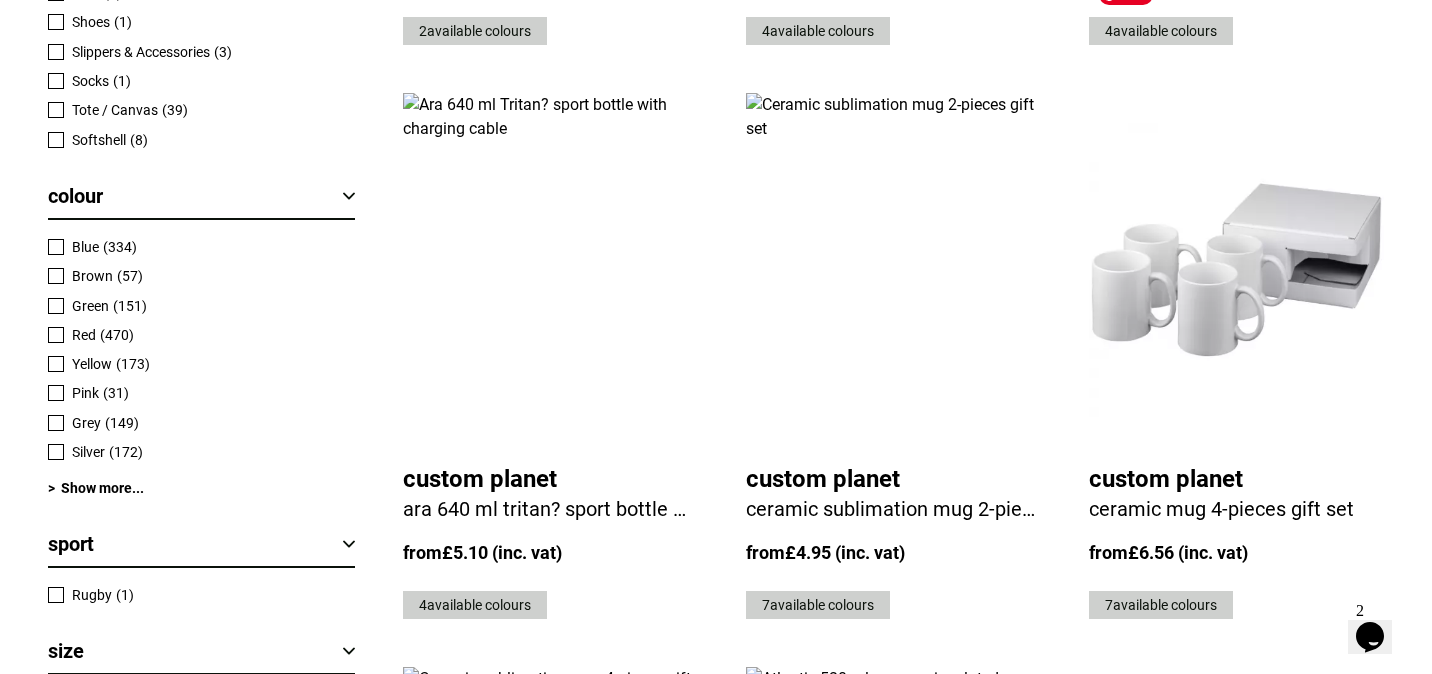 click at bounding box center [1236, 270] 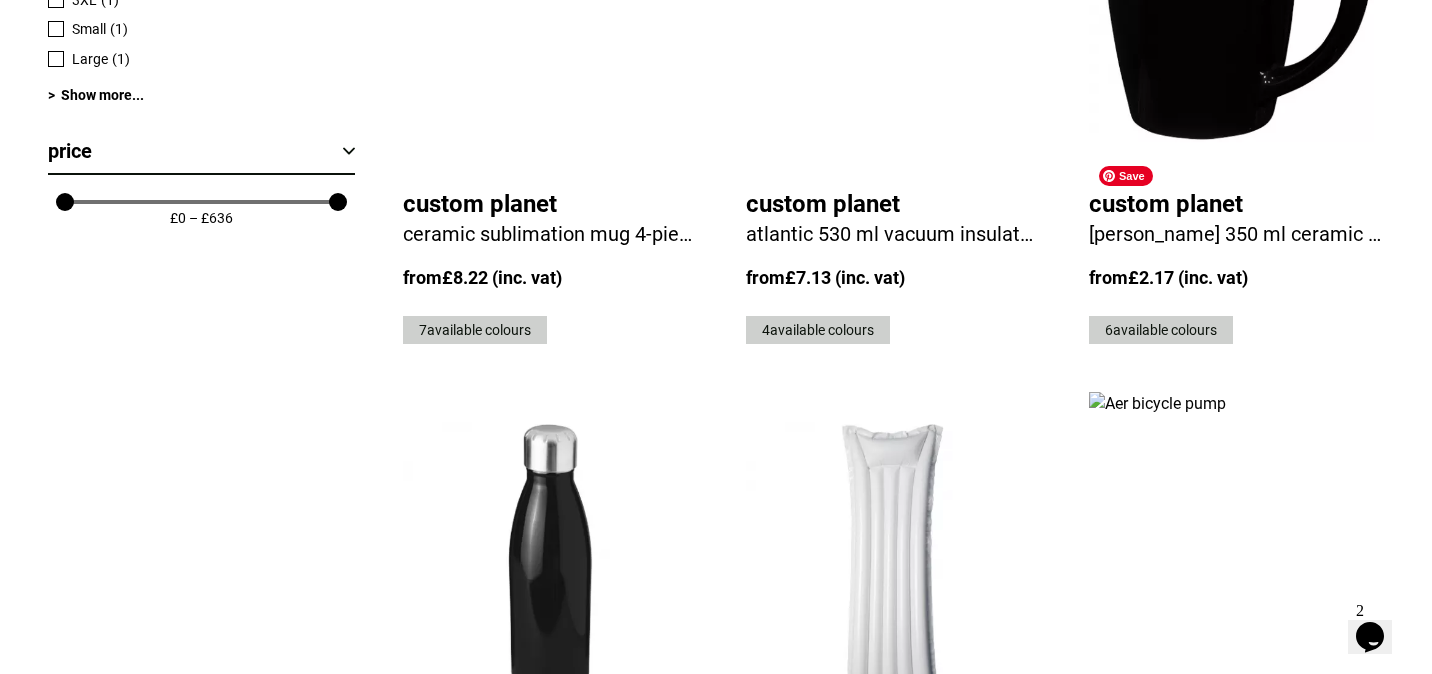 scroll, scrollTop: 2861, scrollLeft: 0, axis: vertical 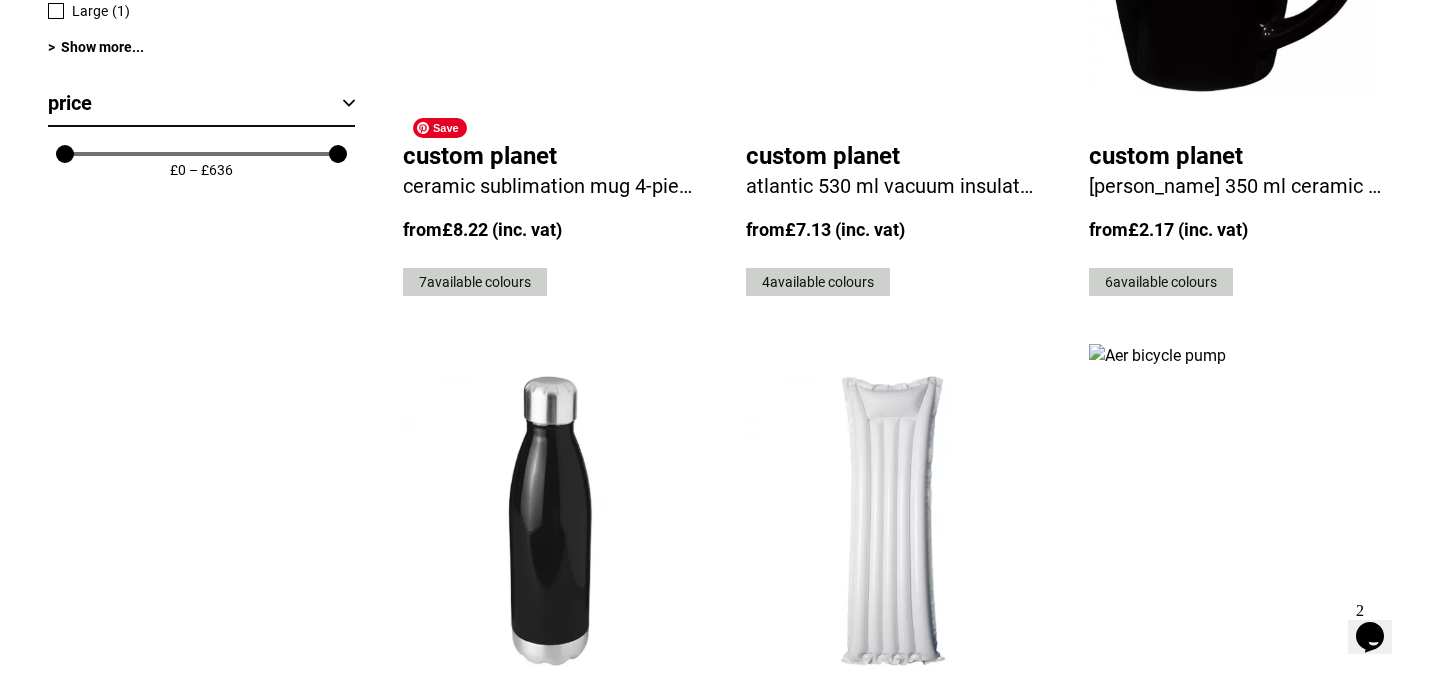 click at bounding box center (550, 521) 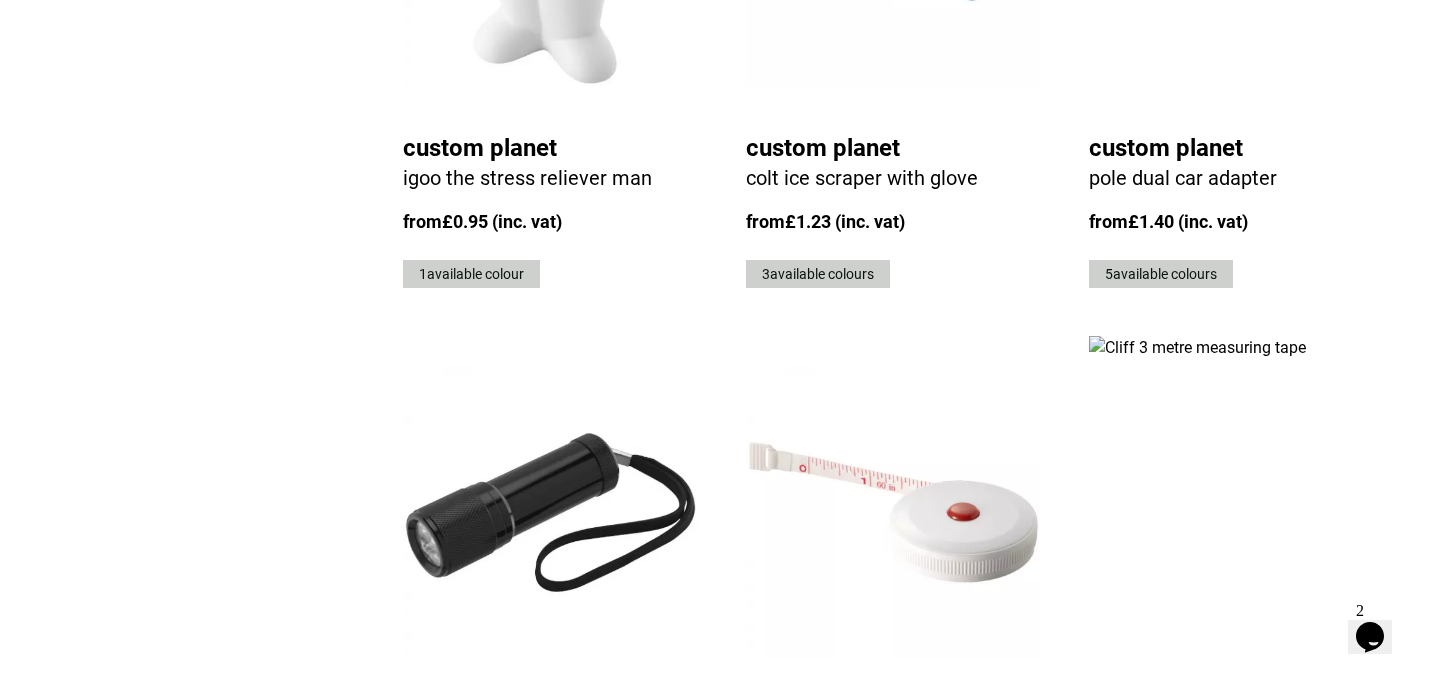 scroll, scrollTop: 4600, scrollLeft: 0, axis: vertical 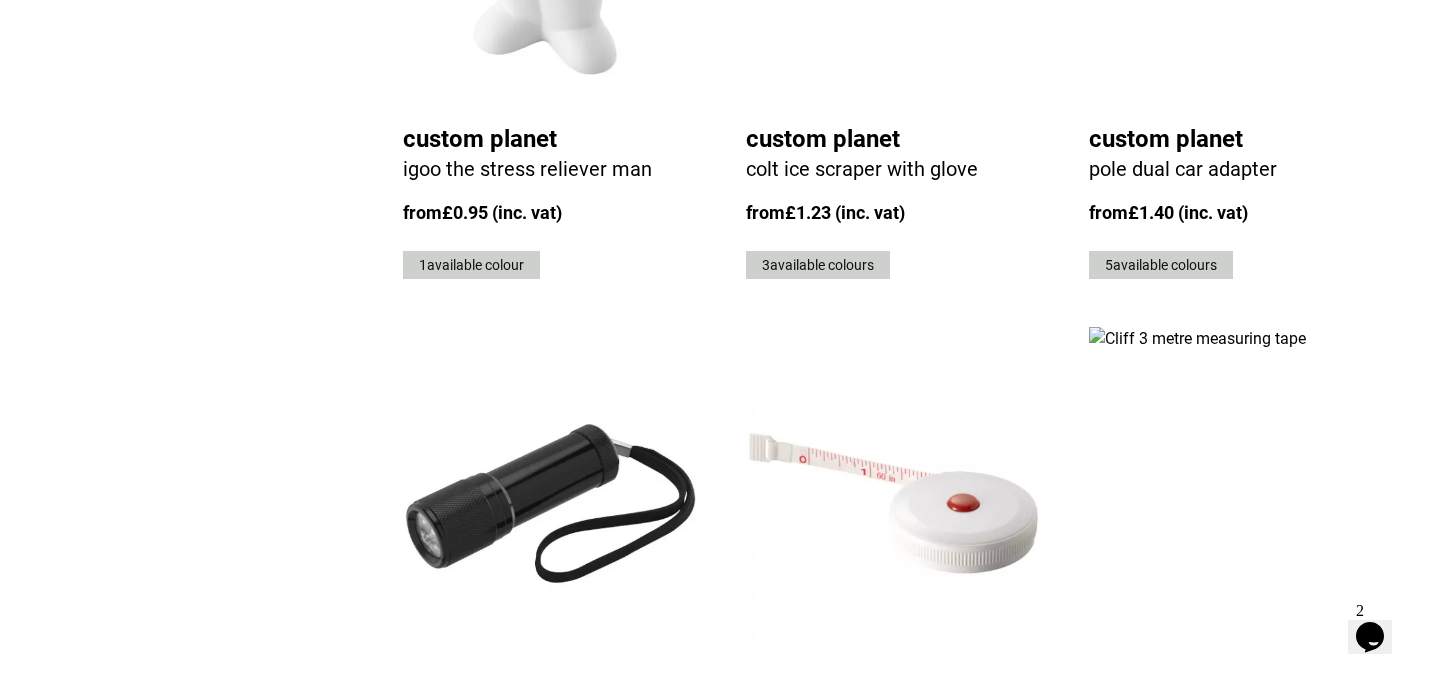 click on "30" at bounding box center [1203, 934] 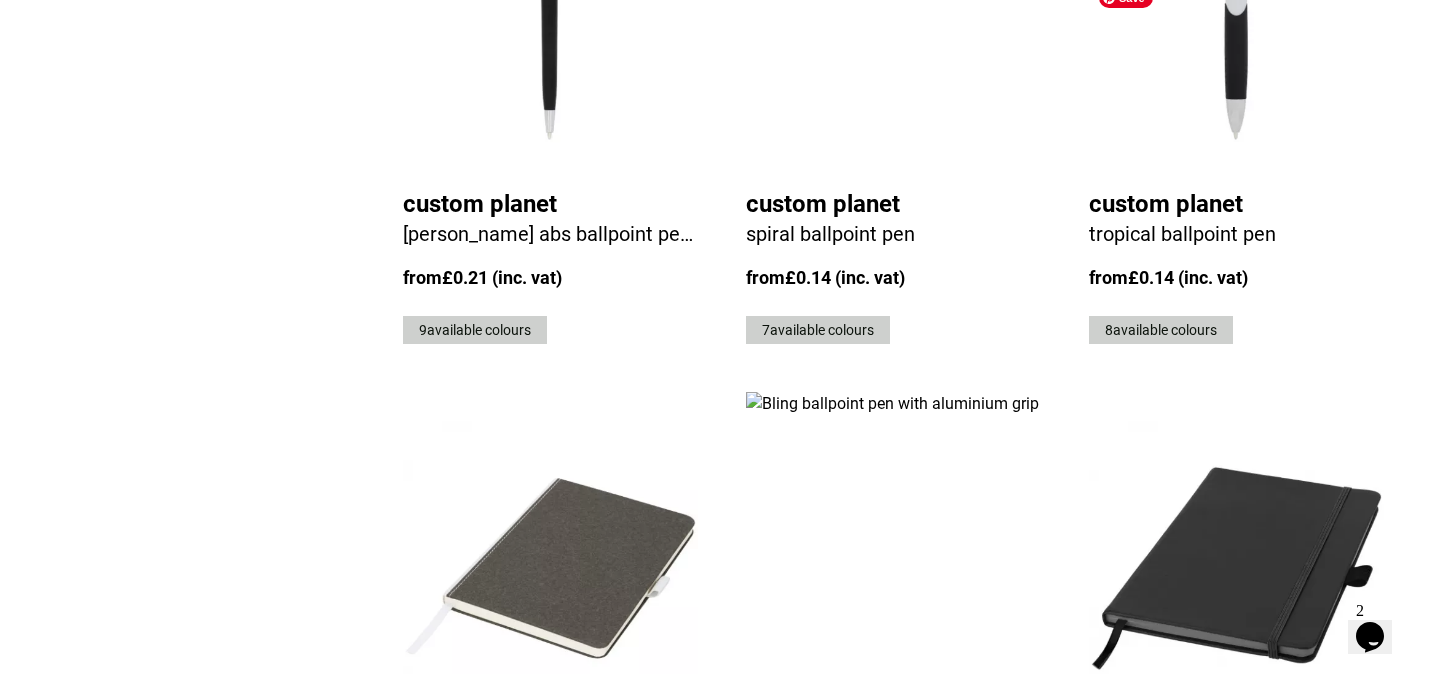 scroll, scrollTop: 4572, scrollLeft: 0, axis: vertical 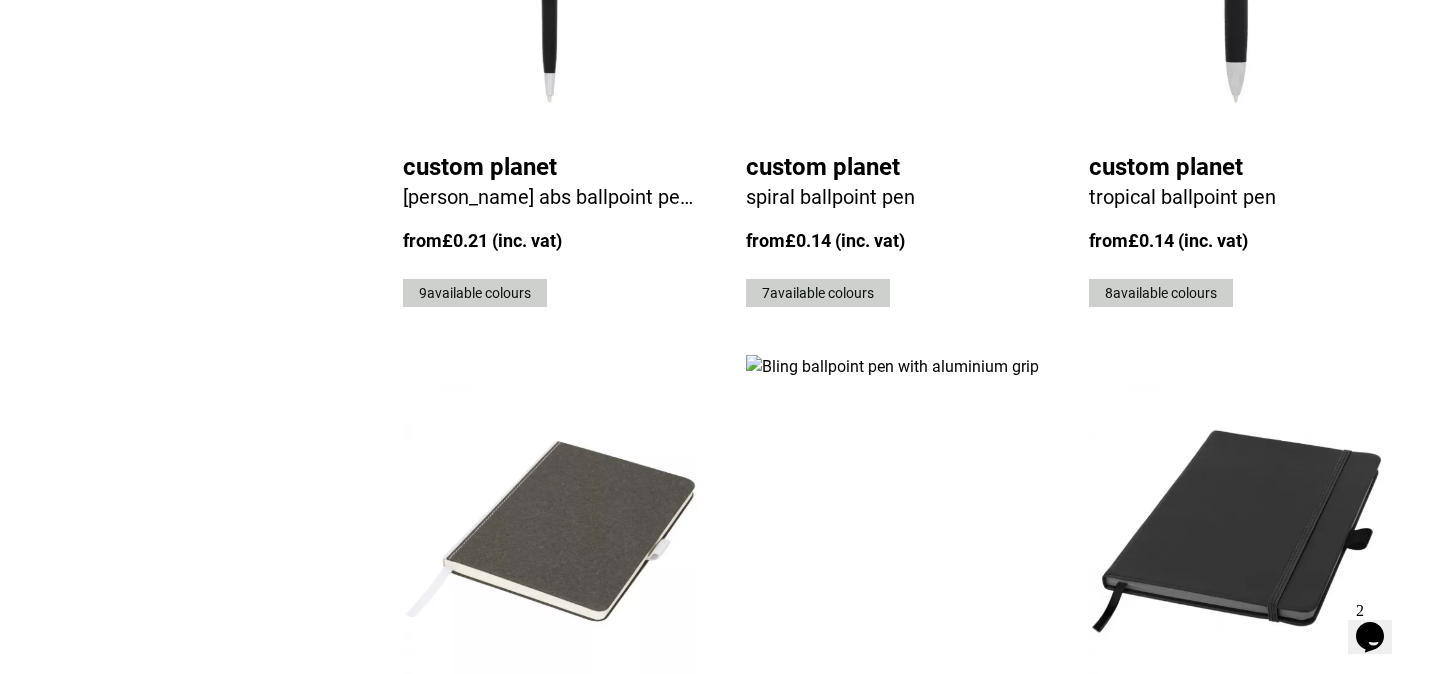 click on "31" at bounding box center (1203, 962) 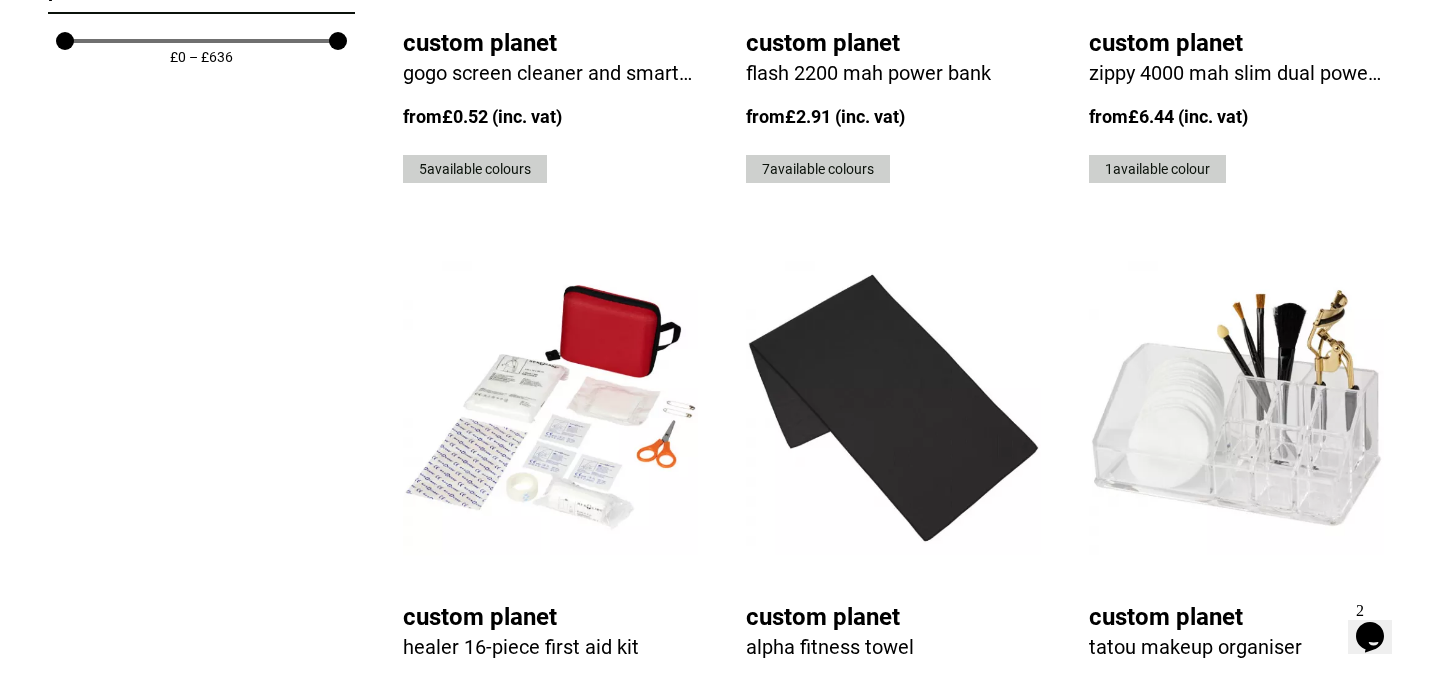 scroll, scrollTop: 2929, scrollLeft: 0, axis: vertical 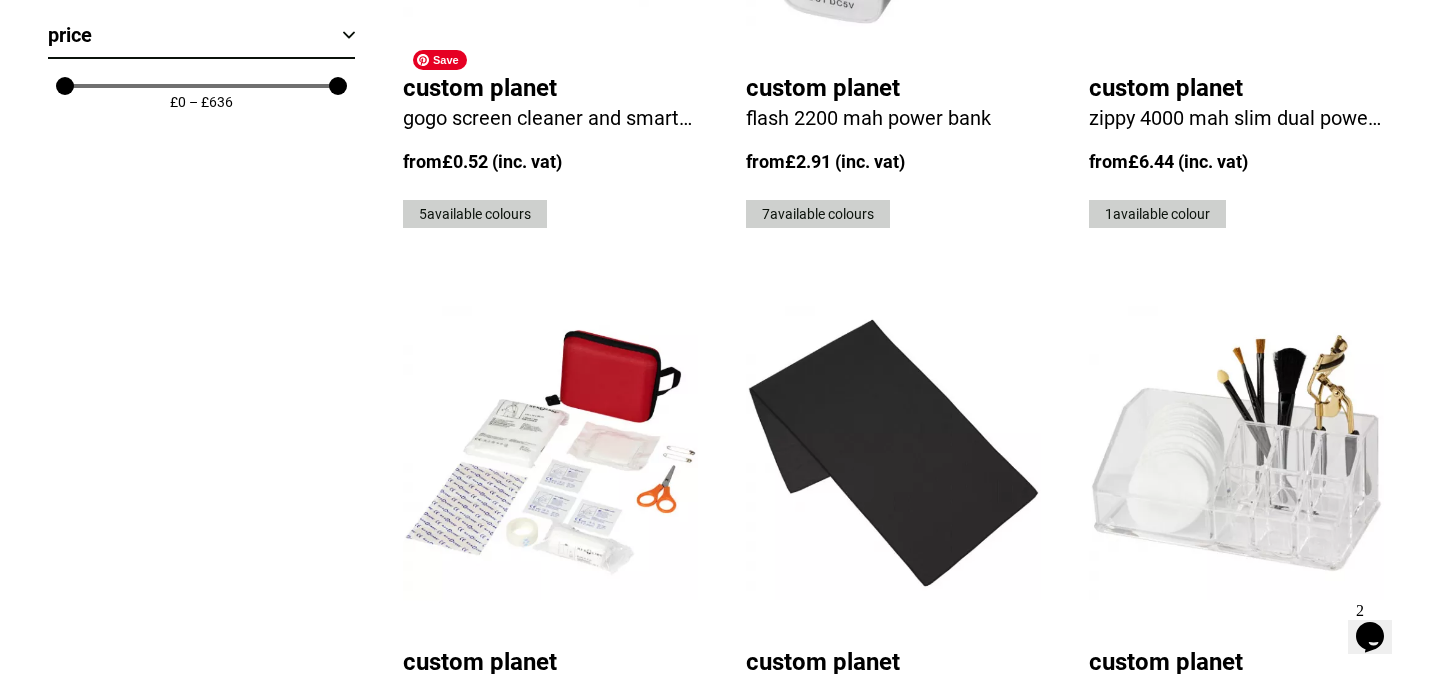 click at bounding box center (550, 453) 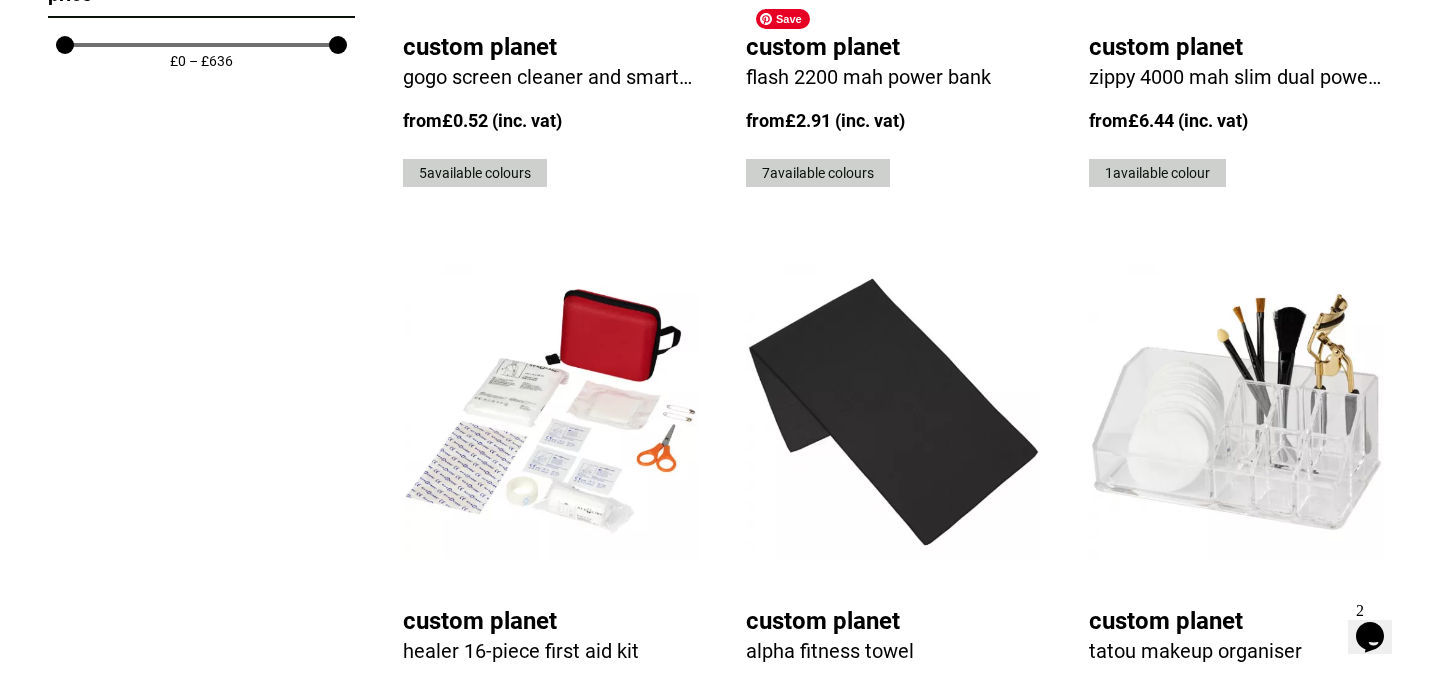 scroll, scrollTop: 2973, scrollLeft: 0, axis: vertical 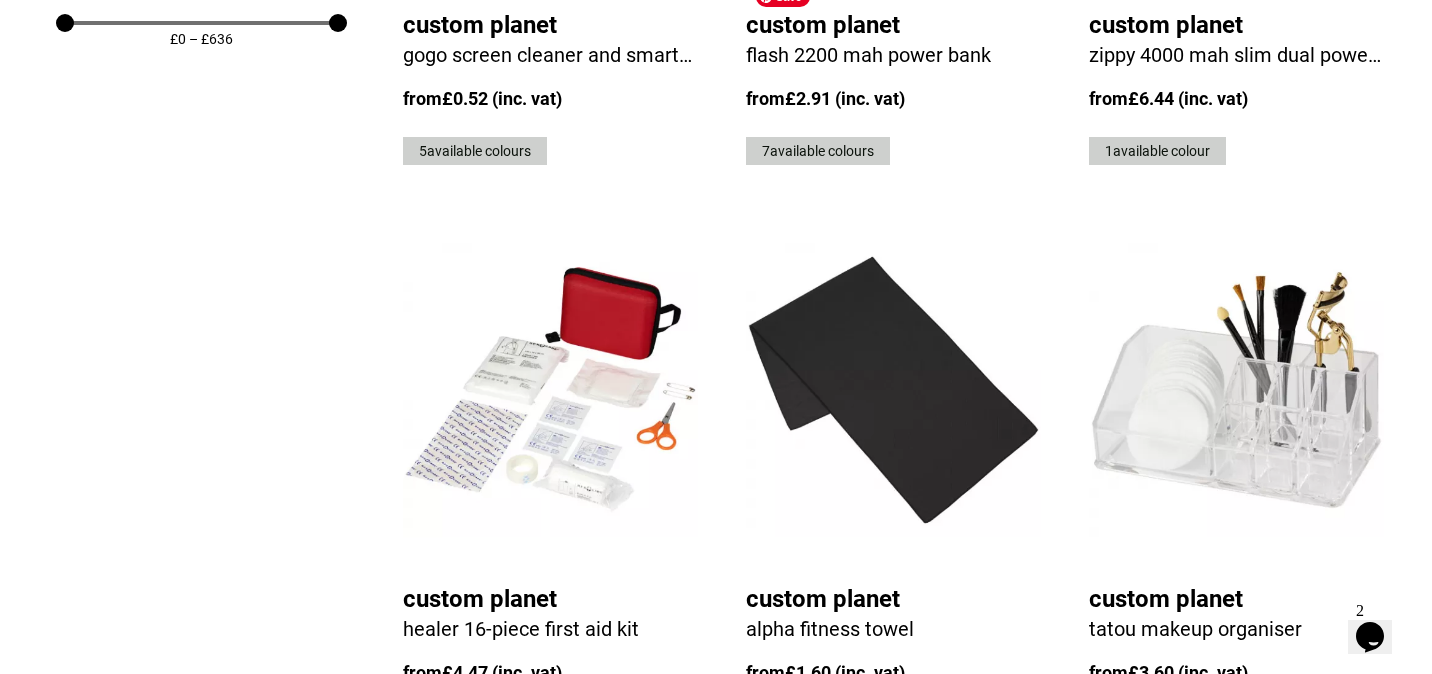 click at bounding box center (893, 390) 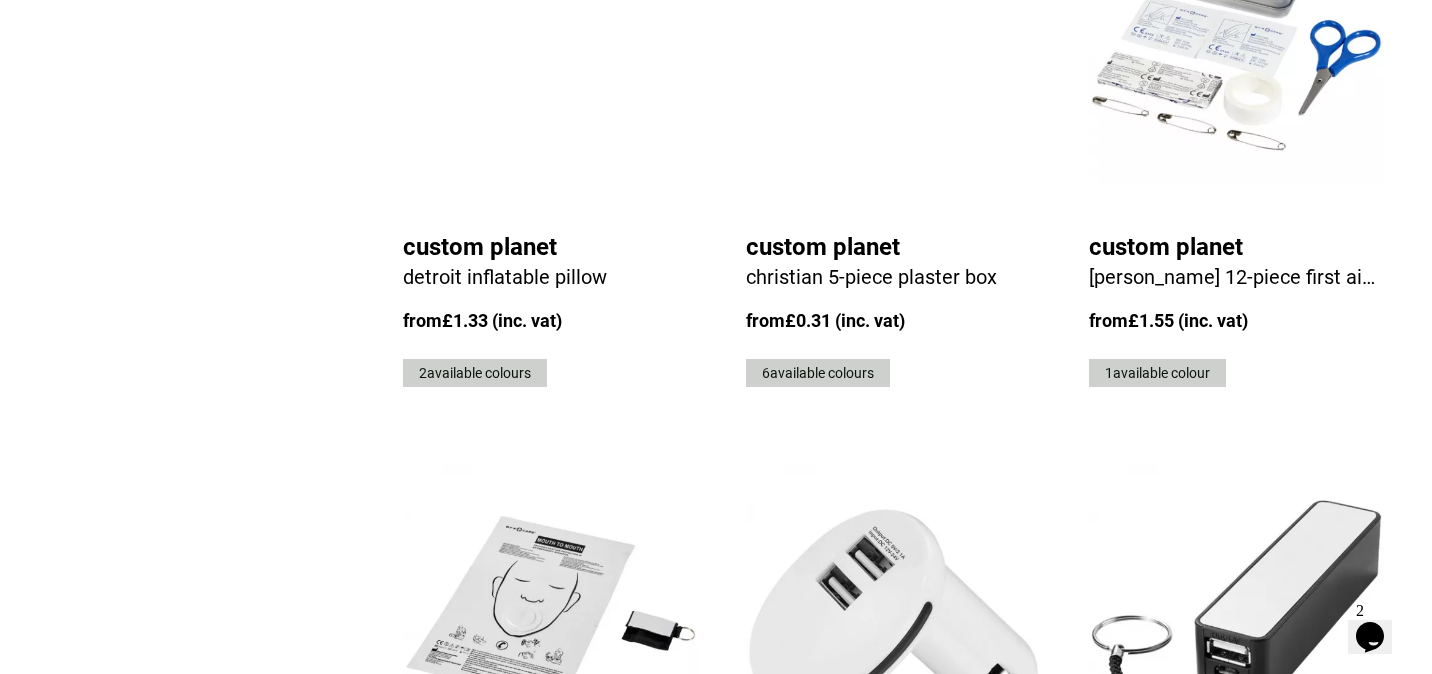 scroll, scrollTop: 4499, scrollLeft: 0, axis: vertical 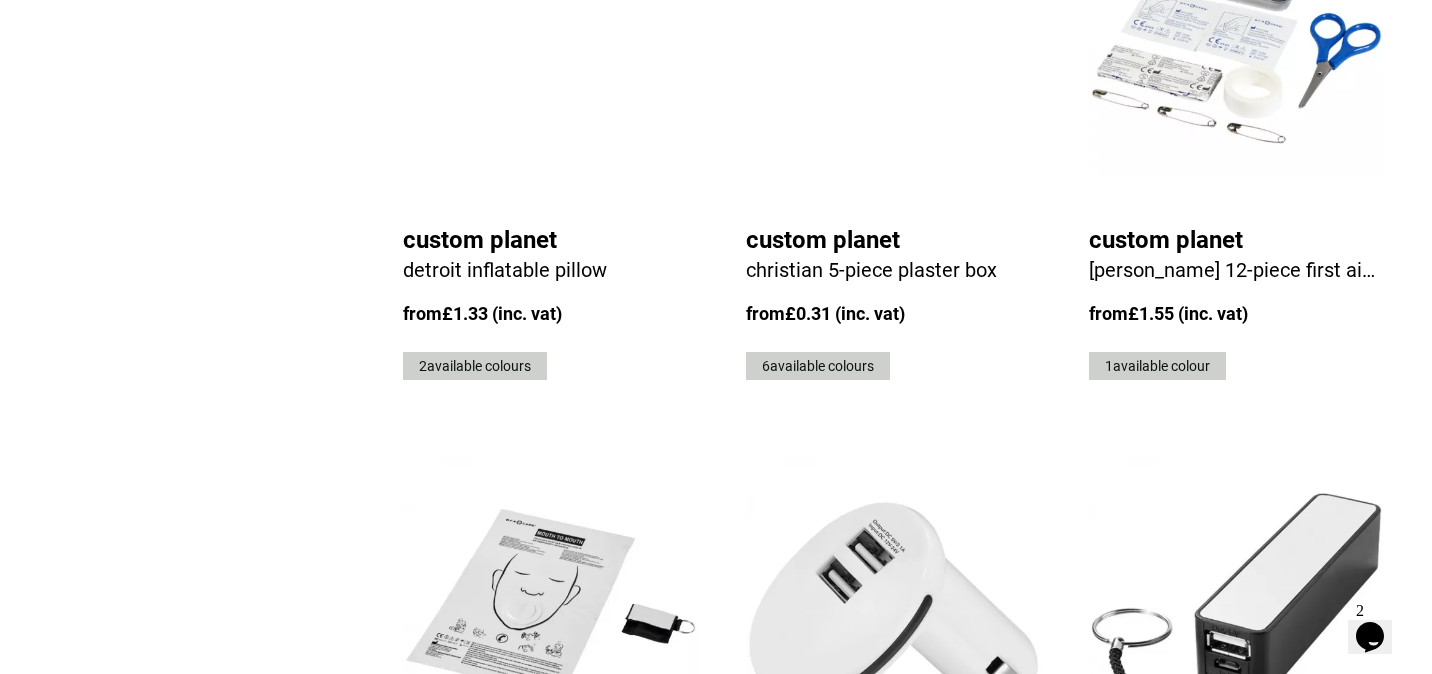 click on "32" at bounding box center [1203, 1035] 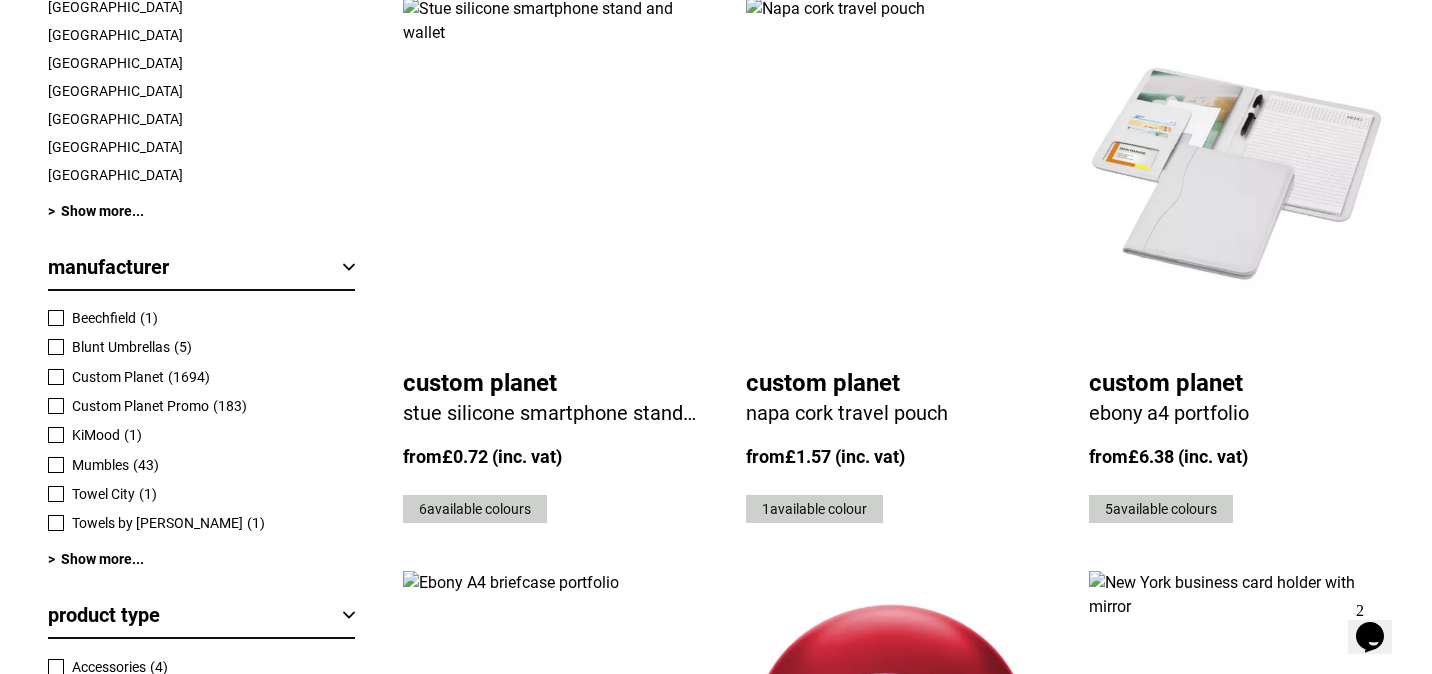 scroll, scrollTop: 912, scrollLeft: 0, axis: vertical 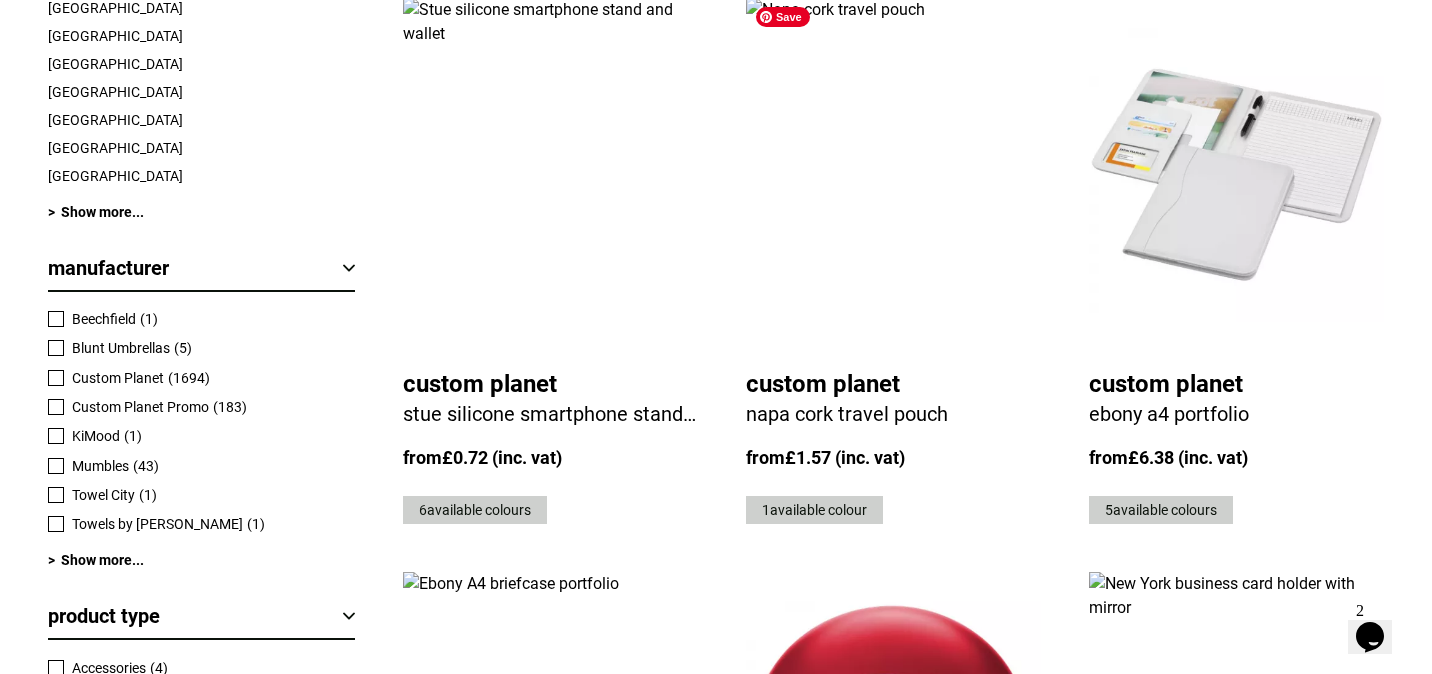 click at bounding box center [893, 175] 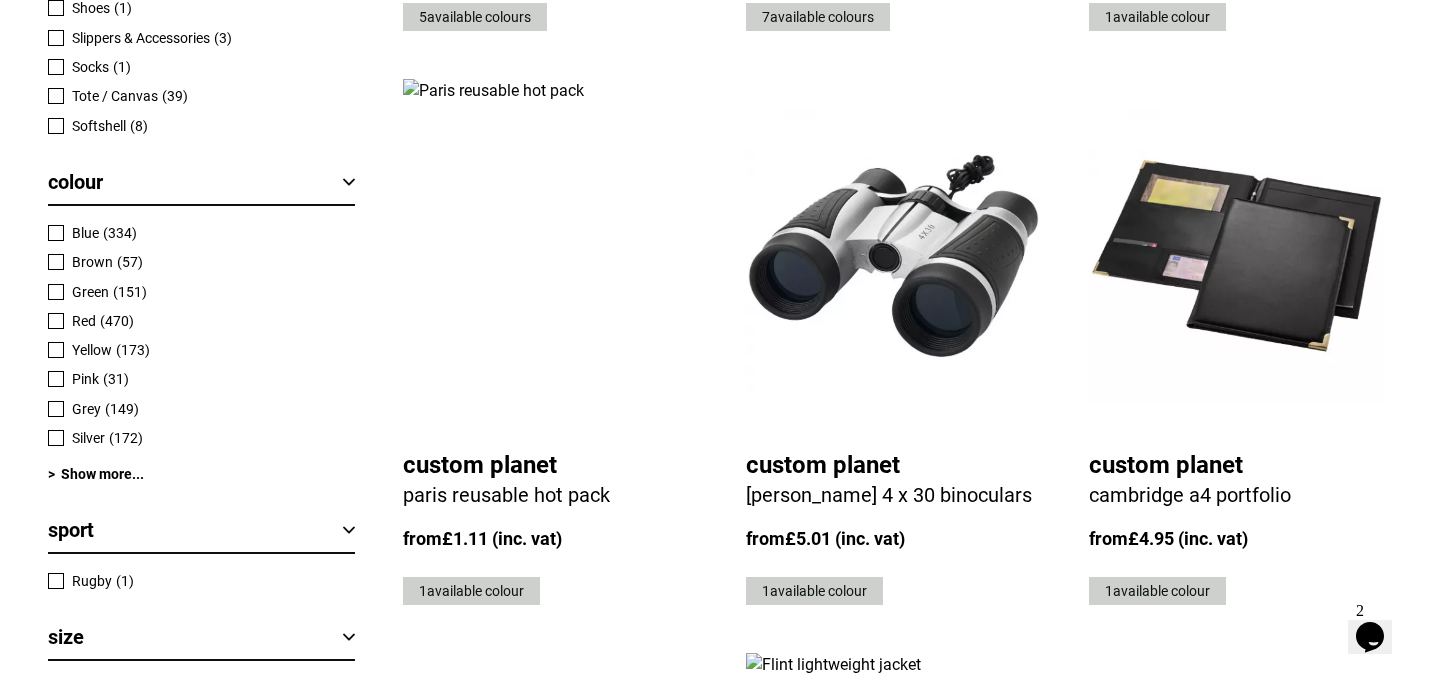 scroll, scrollTop: 1993, scrollLeft: 0, axis: vertical 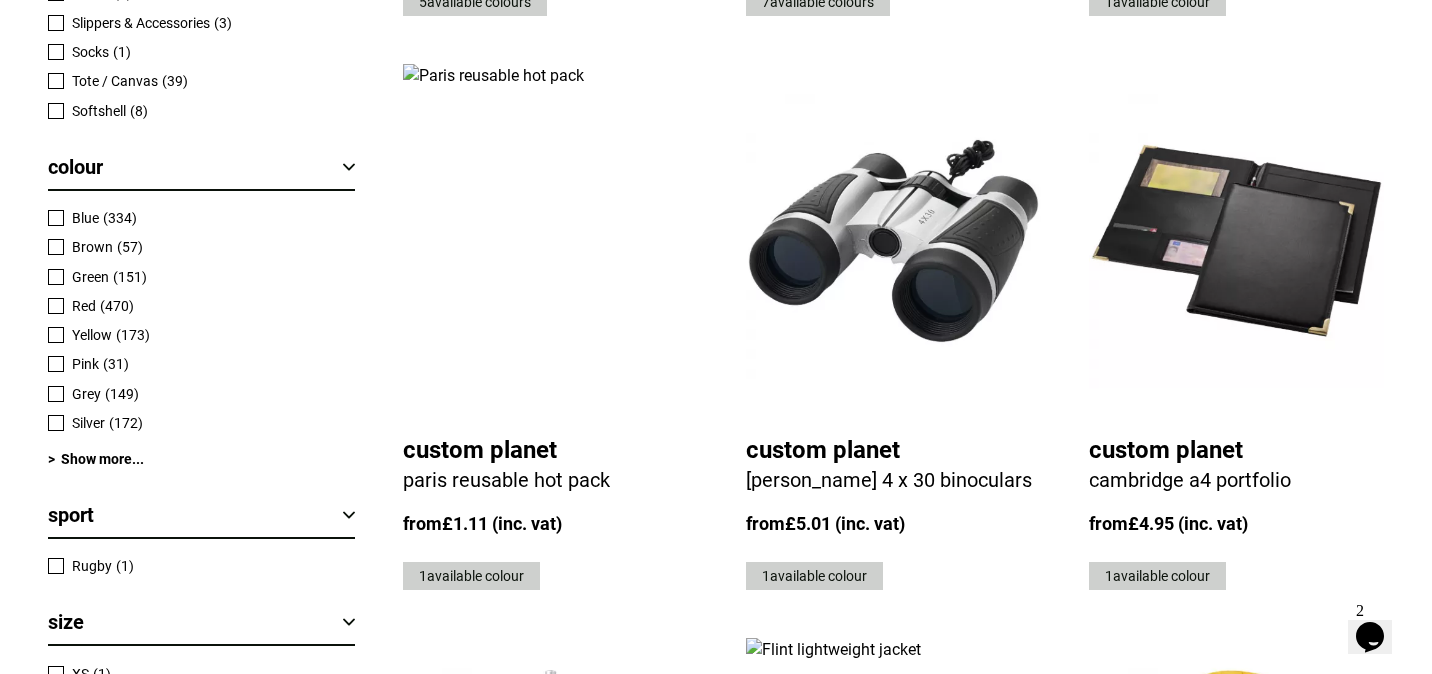 click at bounding box center [550, 241] 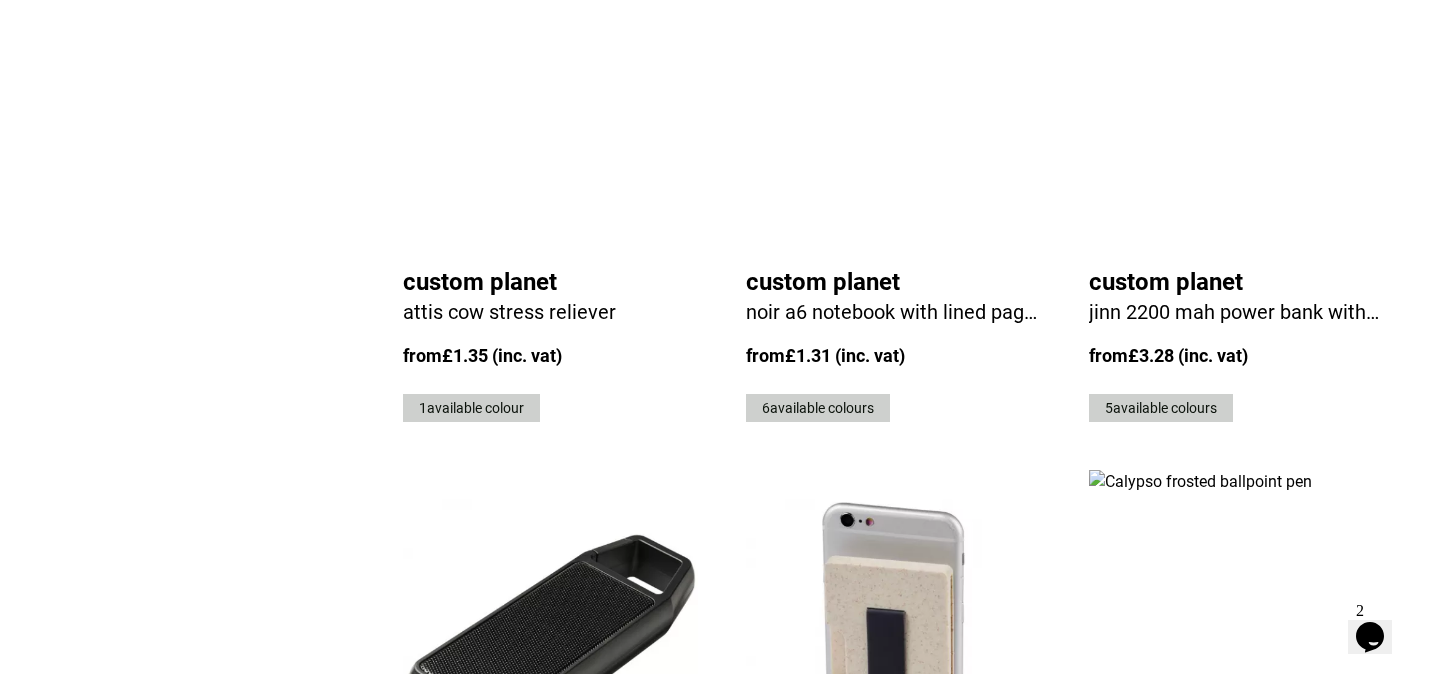 scroll, scrollTop: 4549, scrollLeft: 0, axis: vertical 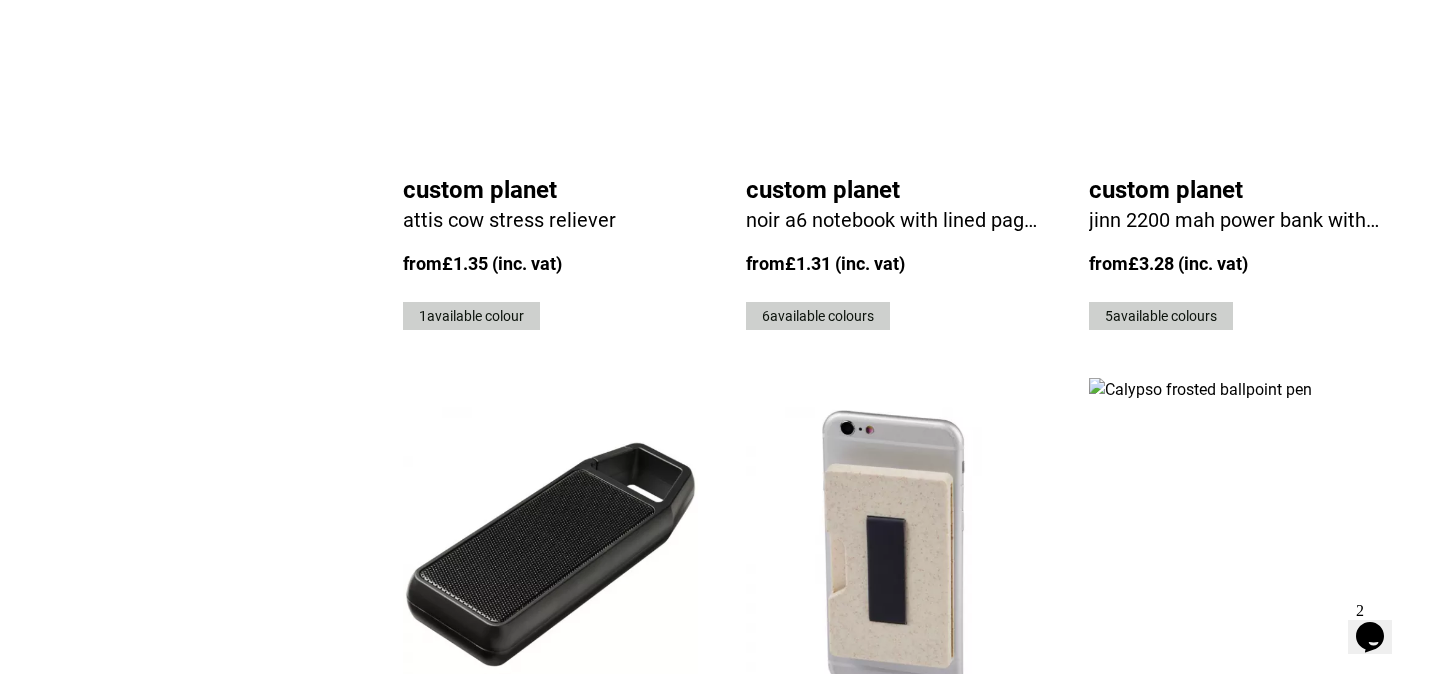 click on "33" at bounding box center [1203, 985] 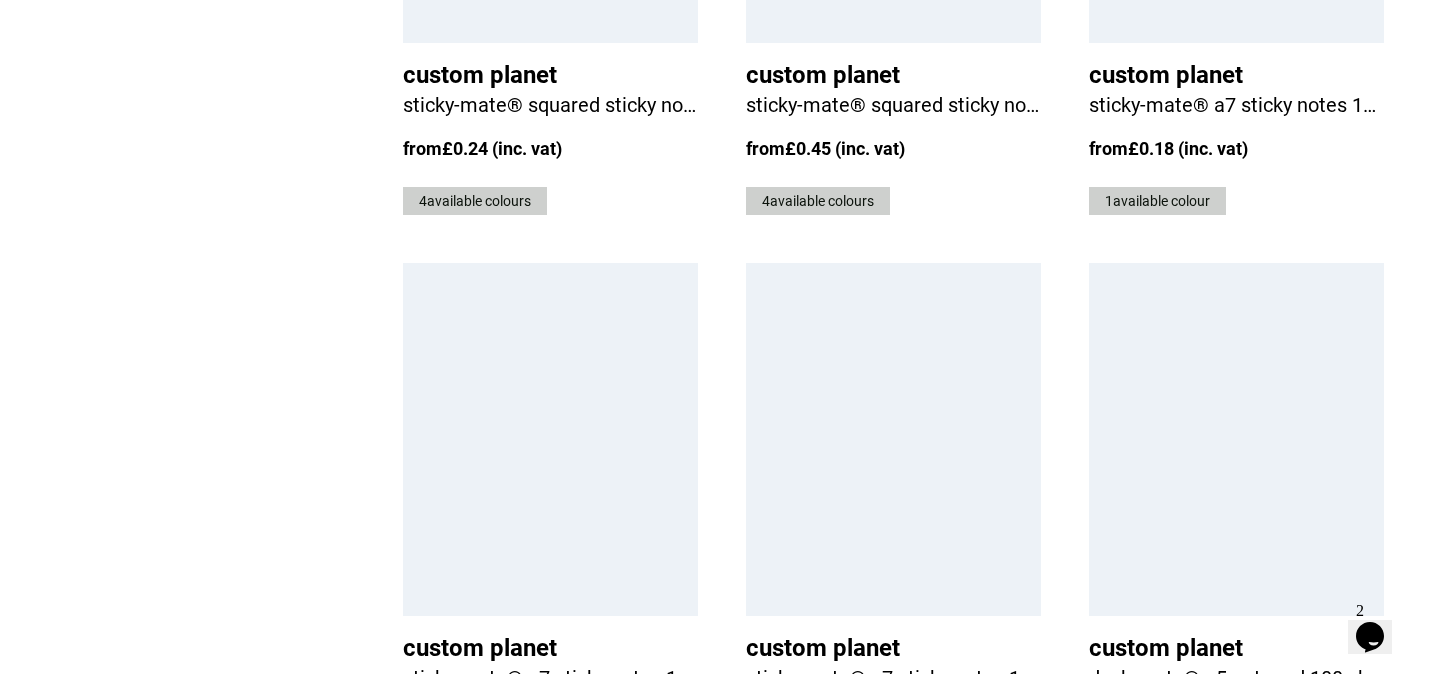 scroll, scrollTop: 4716, scrollLeft: 0, axis: vertical 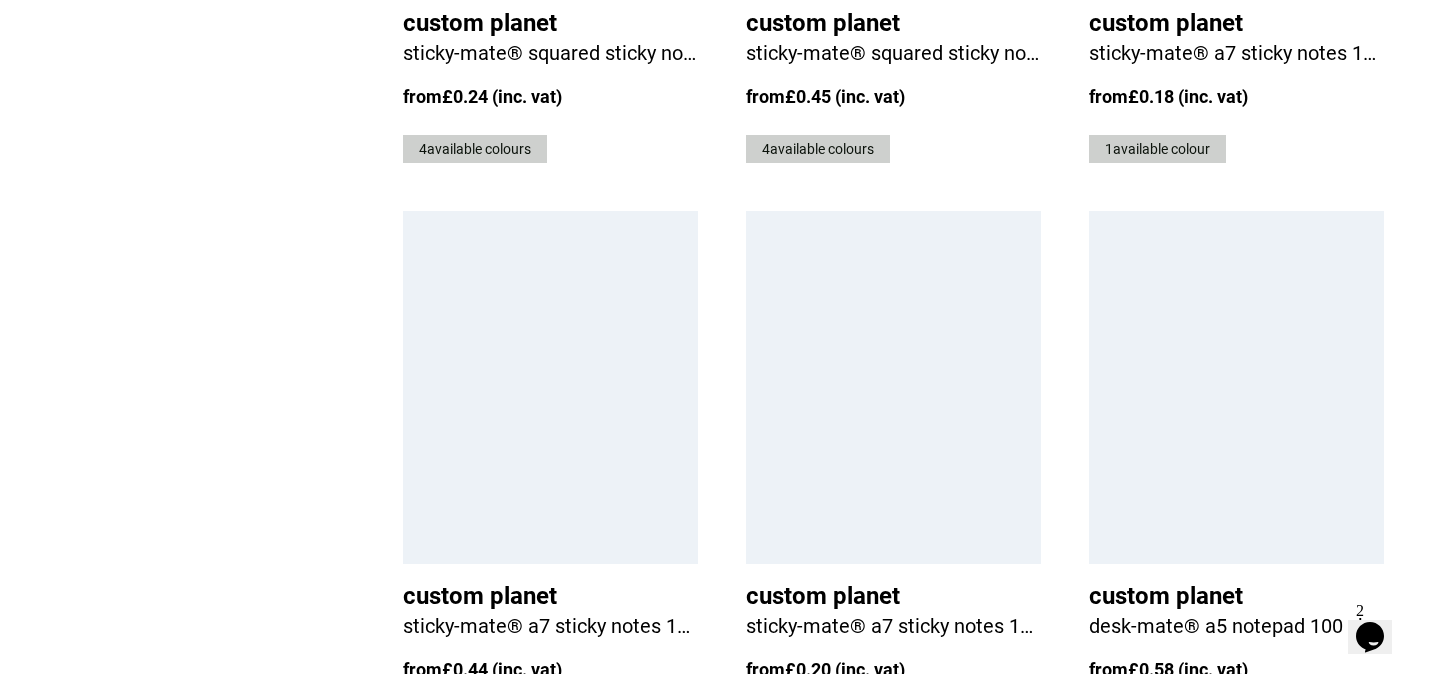 click on "34" at bounding box center [1203, 818] 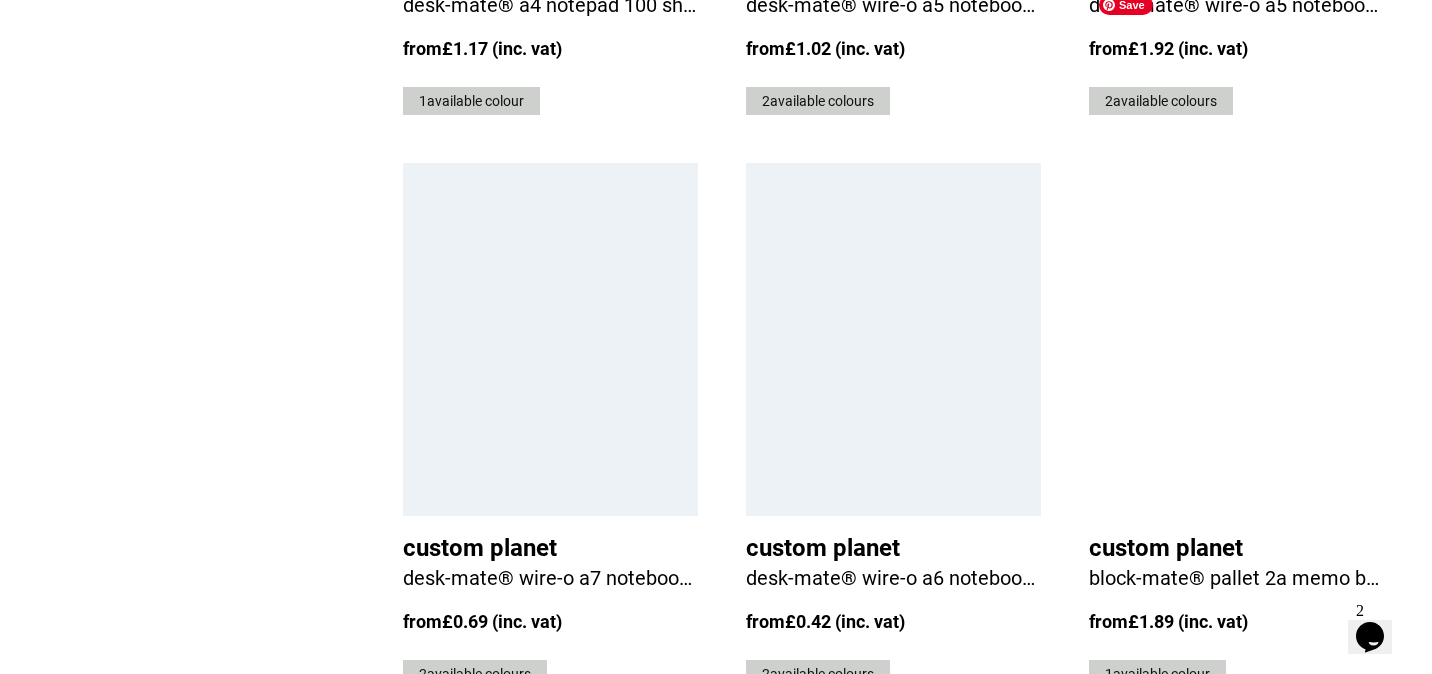 scroll, scrollTop: 4966, scrollLeft: 0, axis: vertical 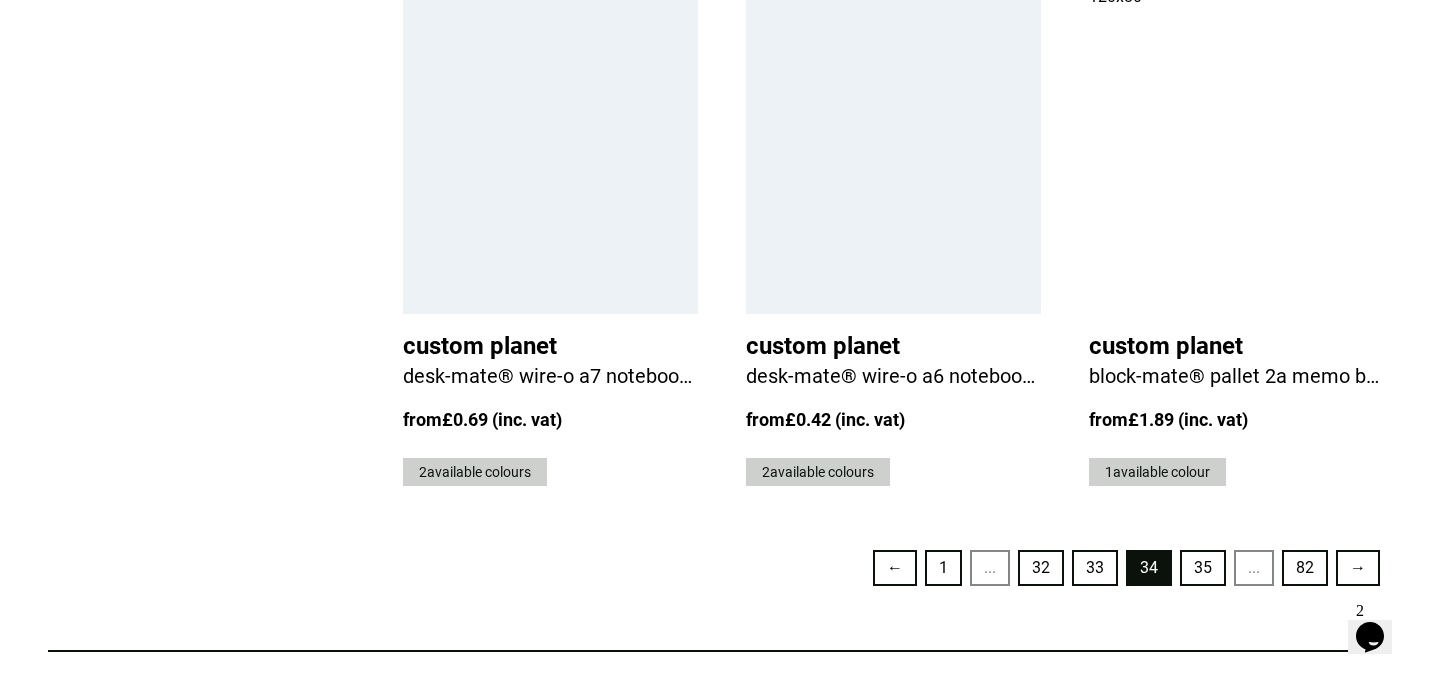 click on "35" at bounding box center (1203, 568) 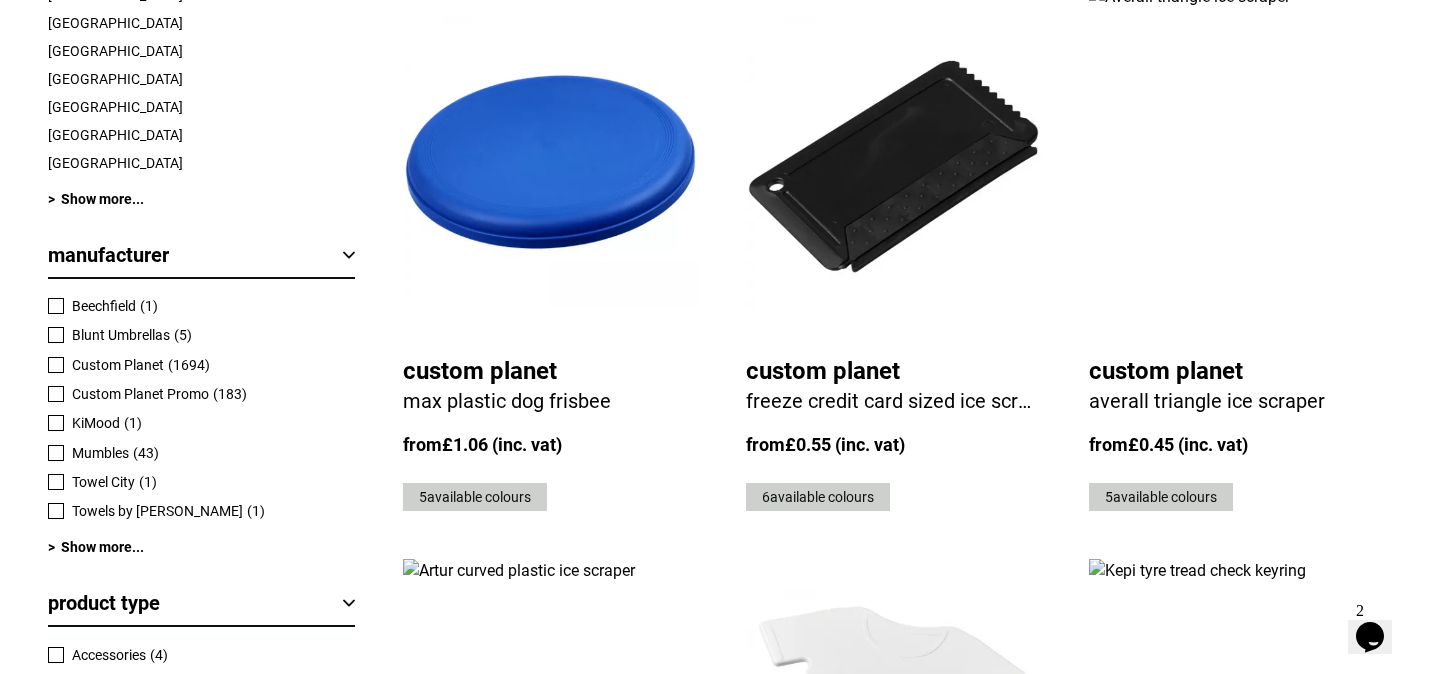 scroll, scrollTop: 935, scrollLeft: 0, axis: vertical 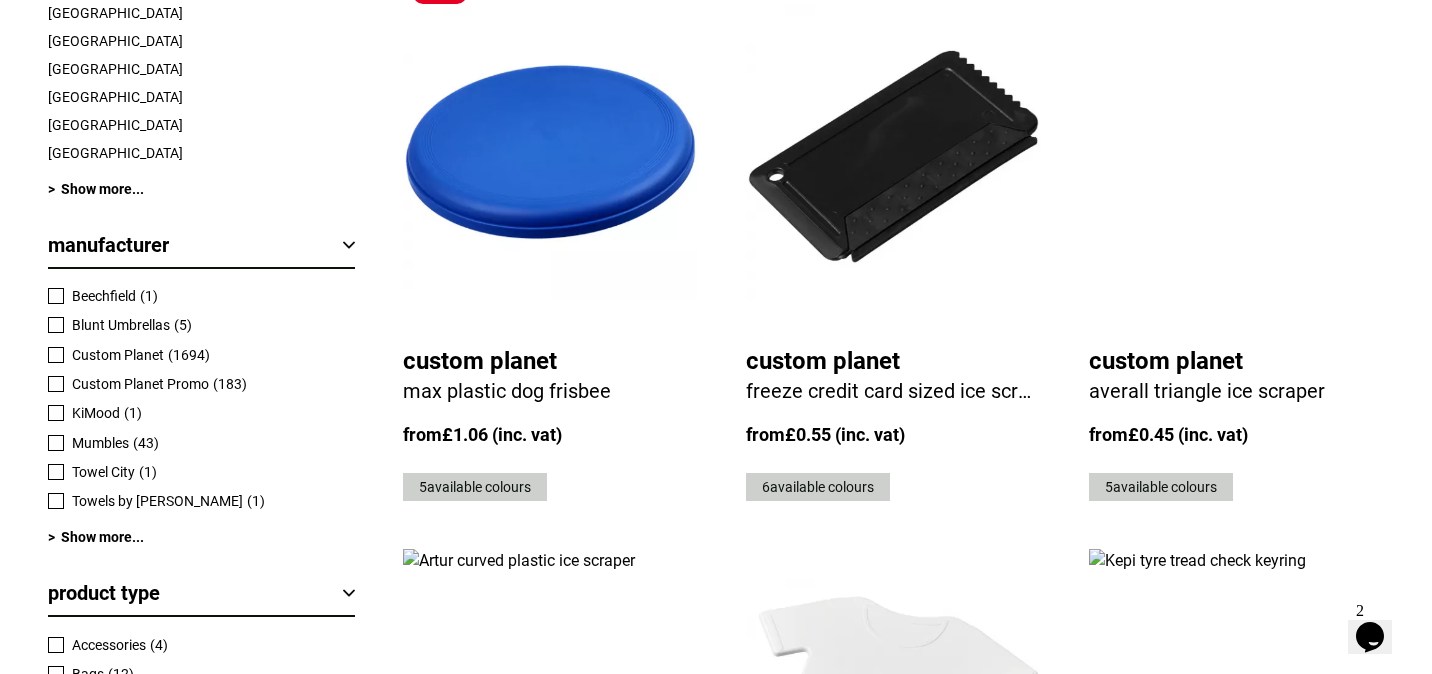 click at bounding box center (550, 152) 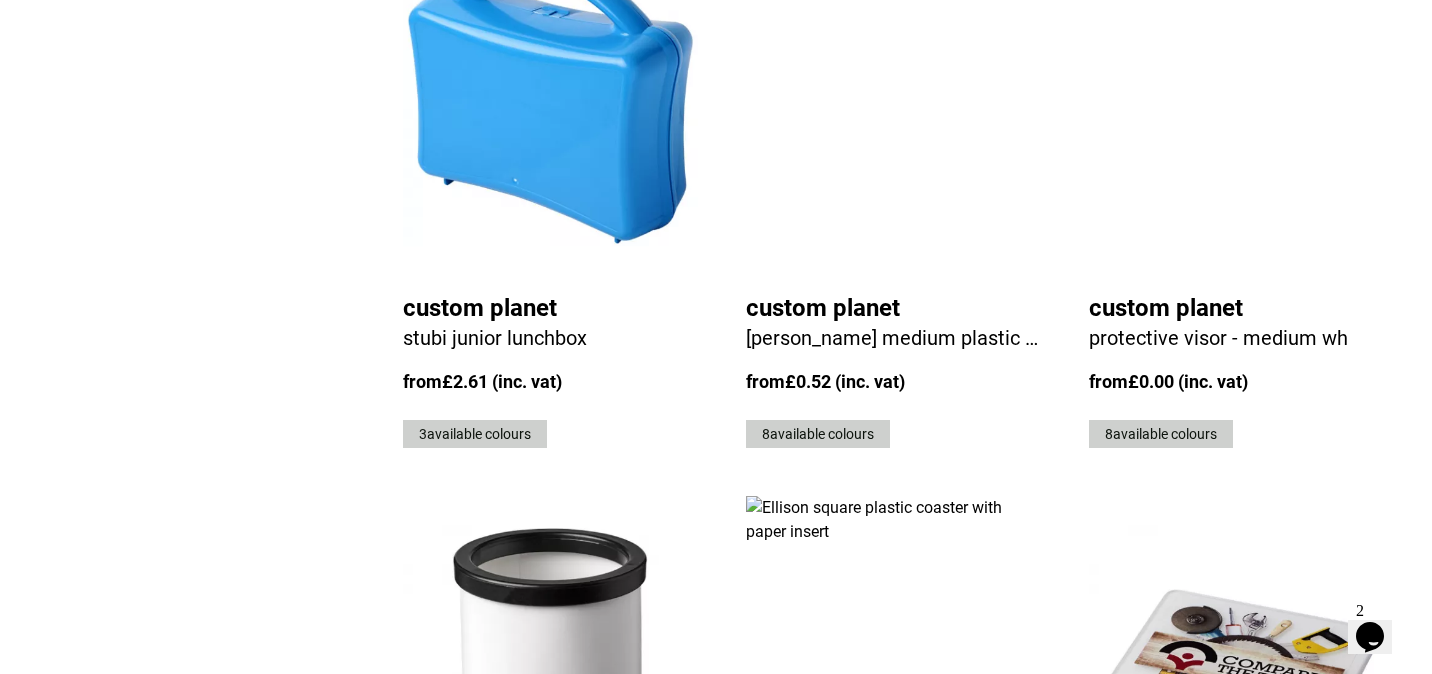 scroll, scrollTop: 4489, scrollLeft: 0, axis: vertical 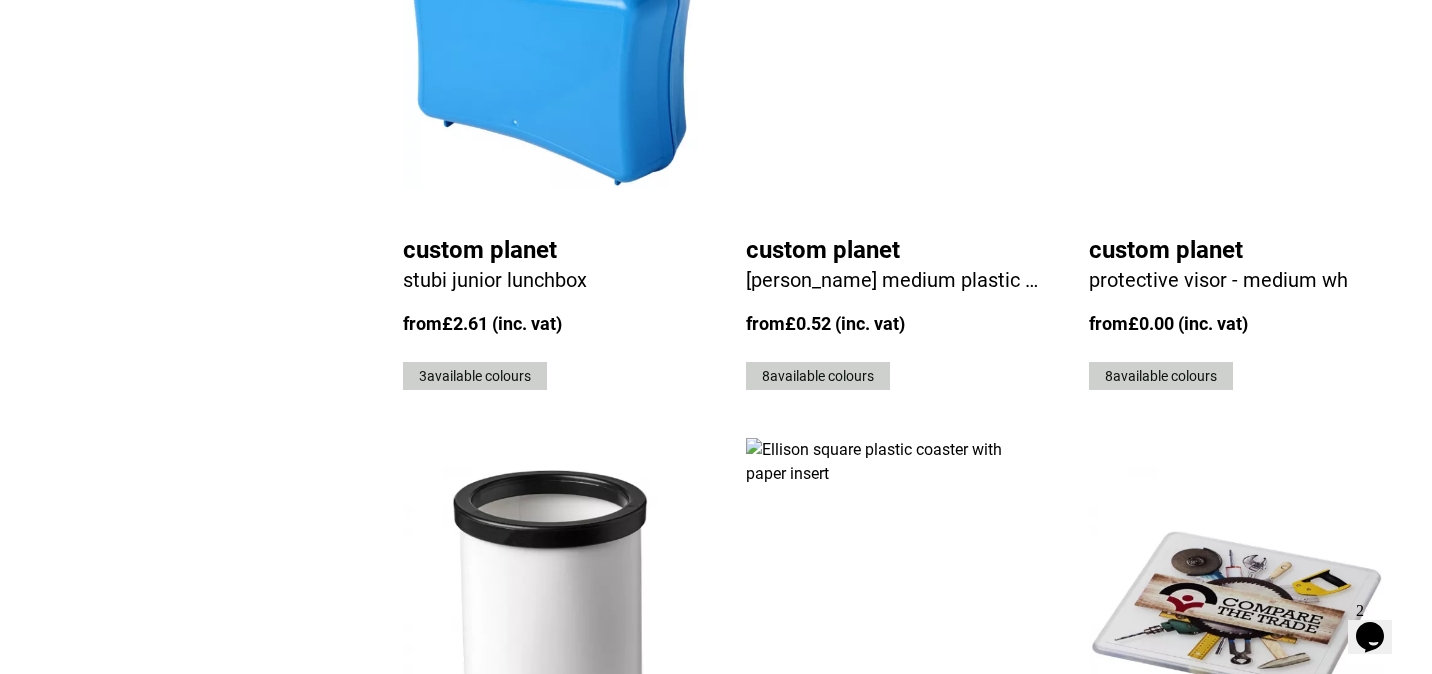 click on "36" at bounding box center (1203, 1045) 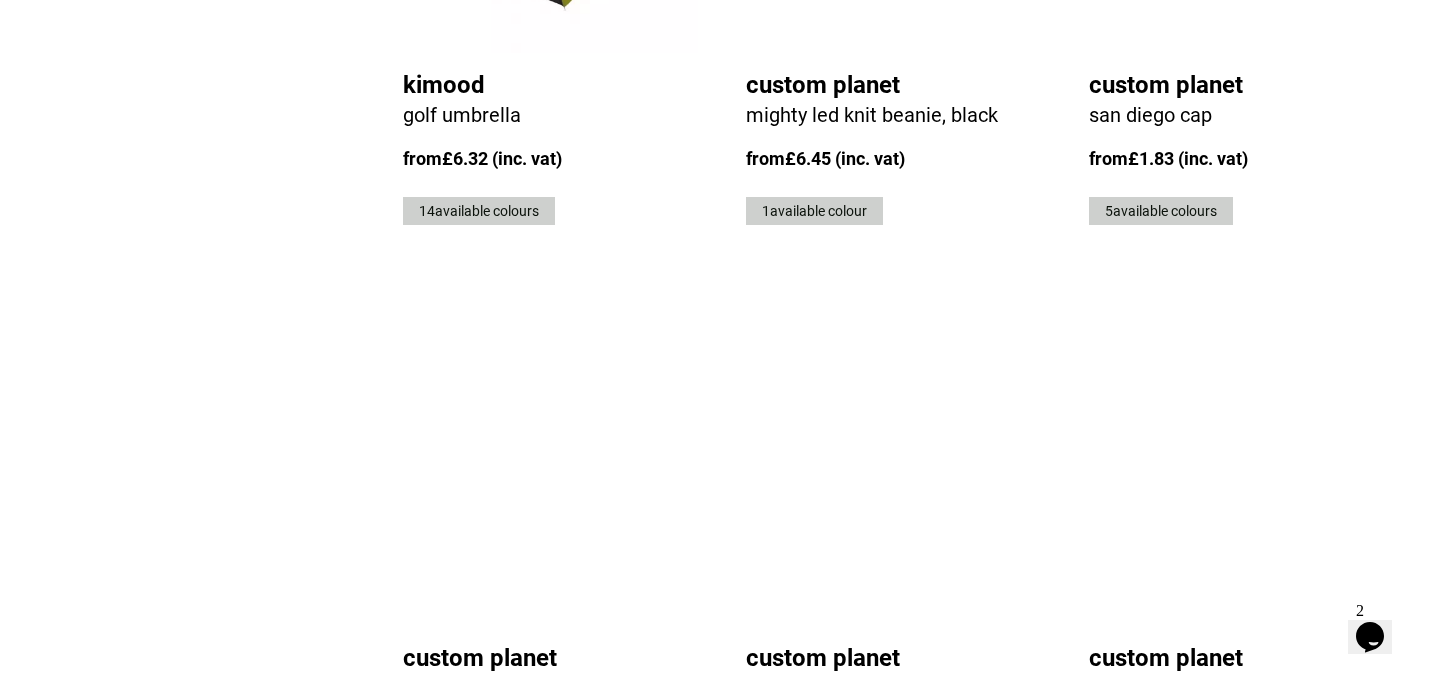 scroll, scrollTop: 4655, scrollLeft: 0, axis: vertical 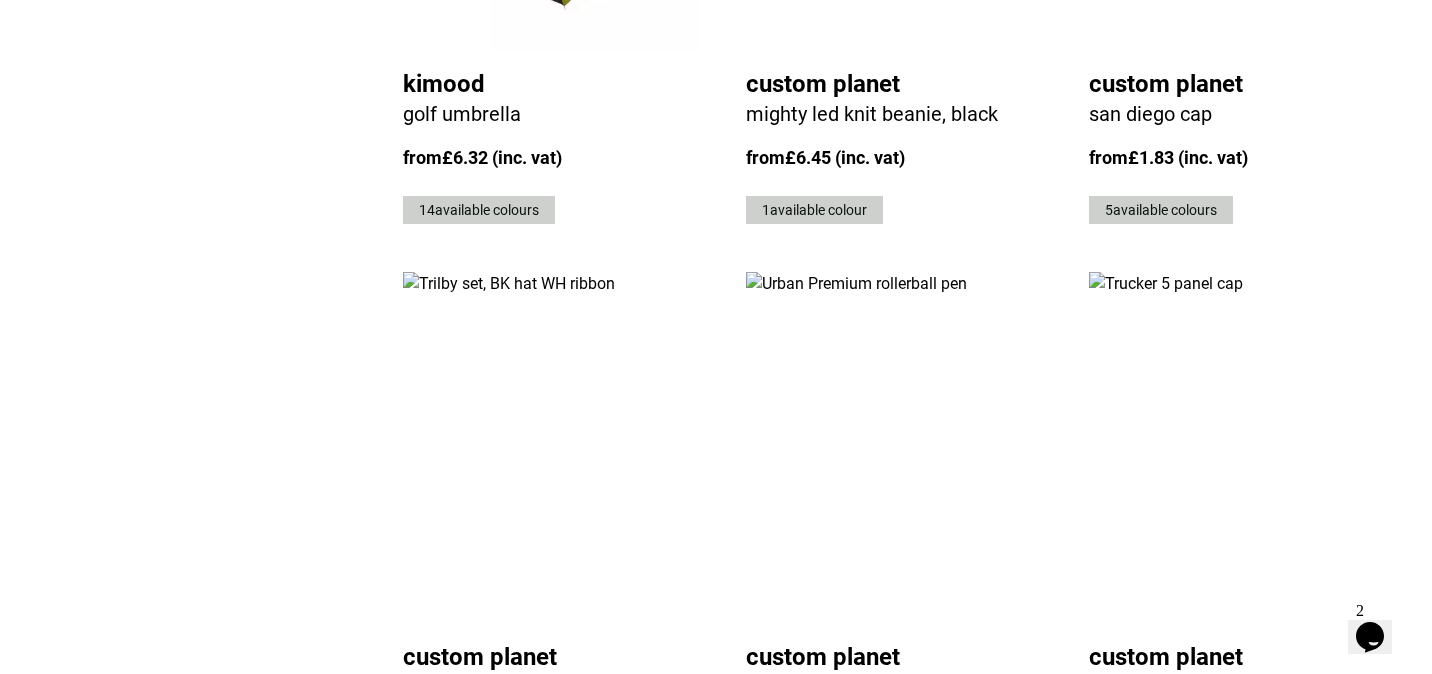 click on "37" at bounding box center (1203, 879) 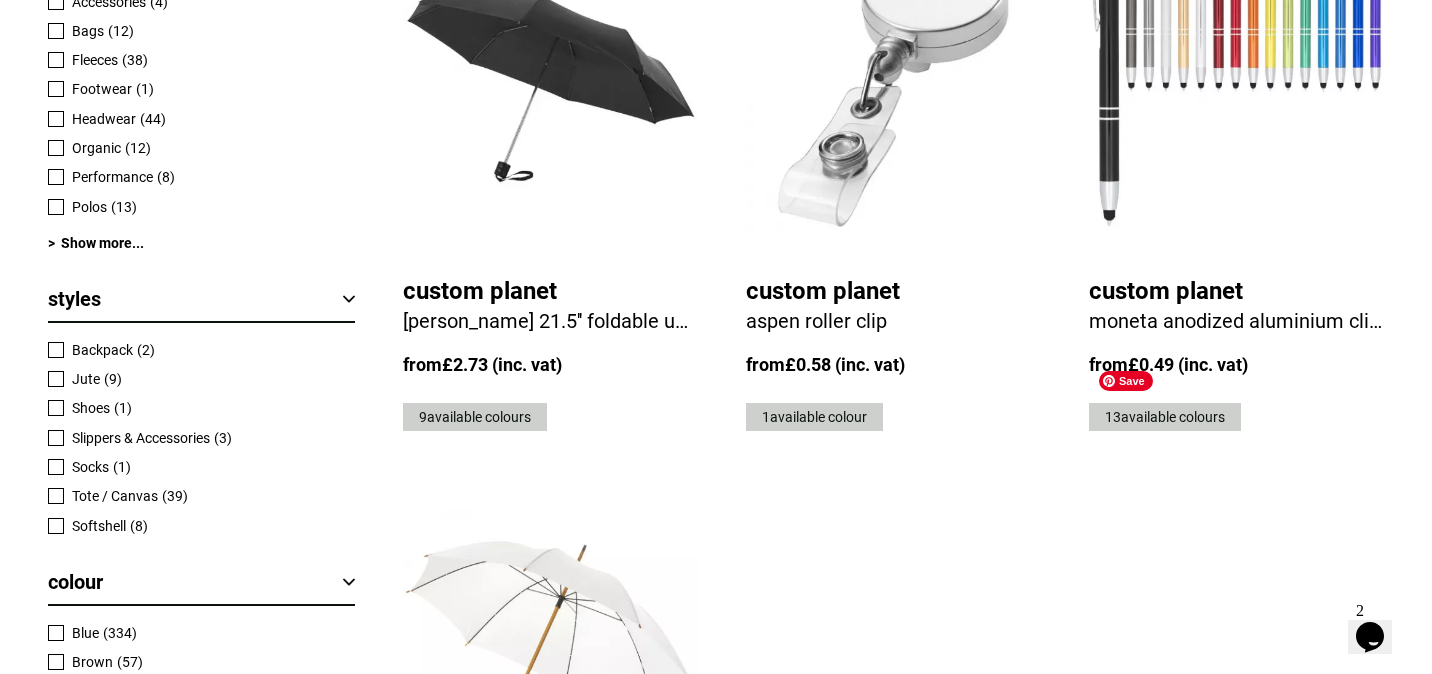 scroll, scrollTop: 1927, scrollLeft: 0, axis: vertical 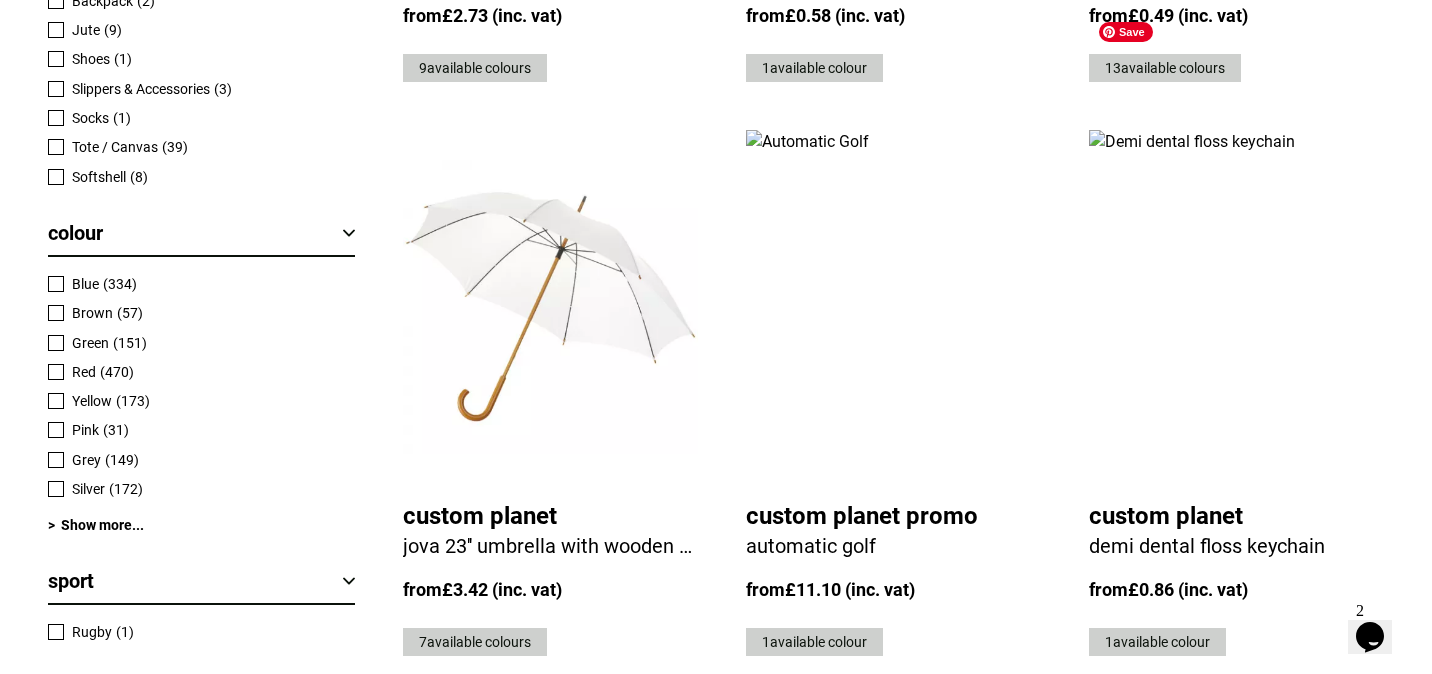 click at bounding box center [1236, 307] 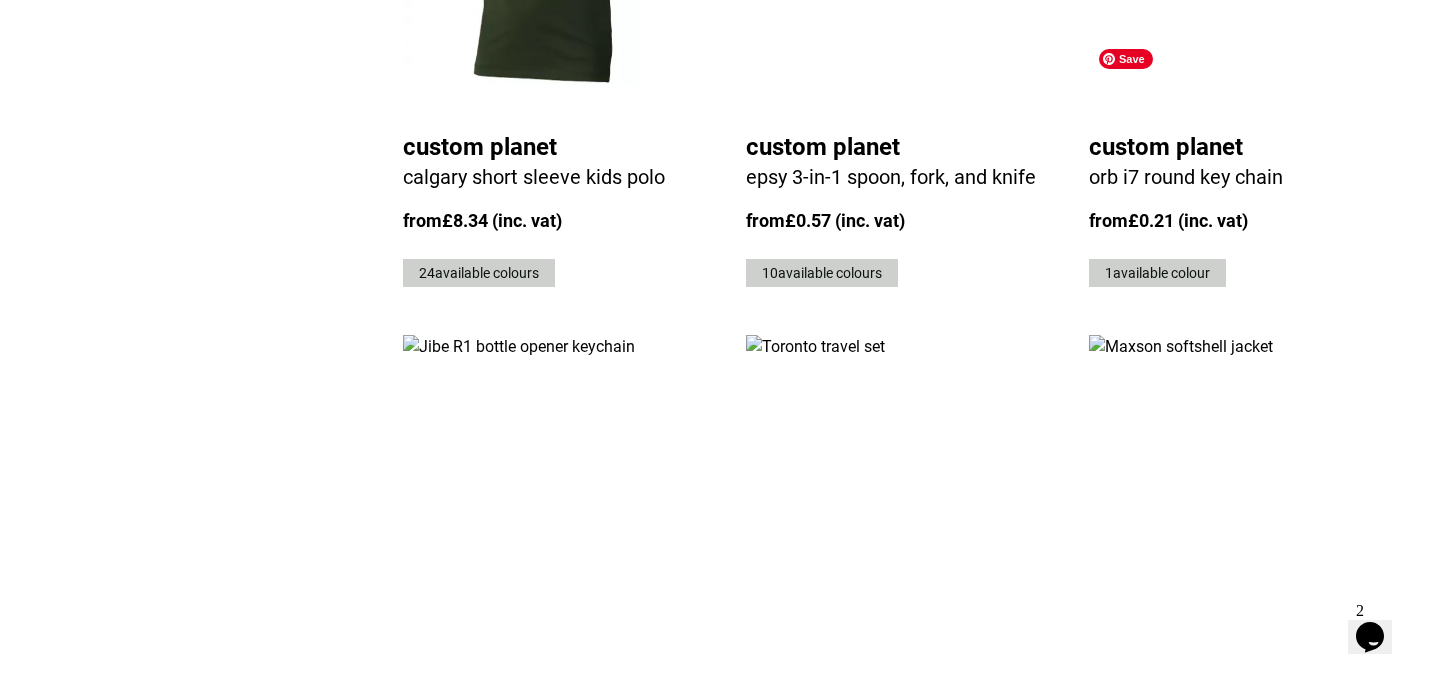 scroll, scrollTop: 3445, scrollLeft: 0, axis: vertical 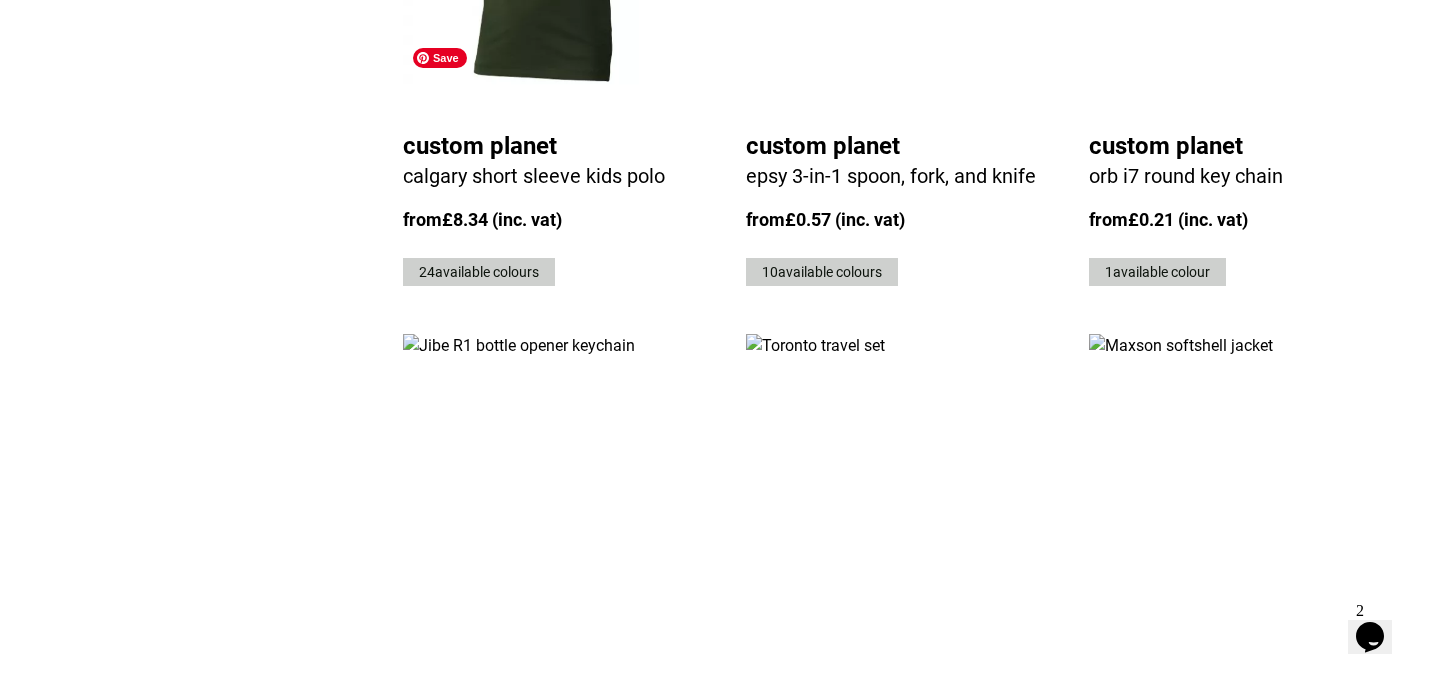 click at bounding box center [550, 511] 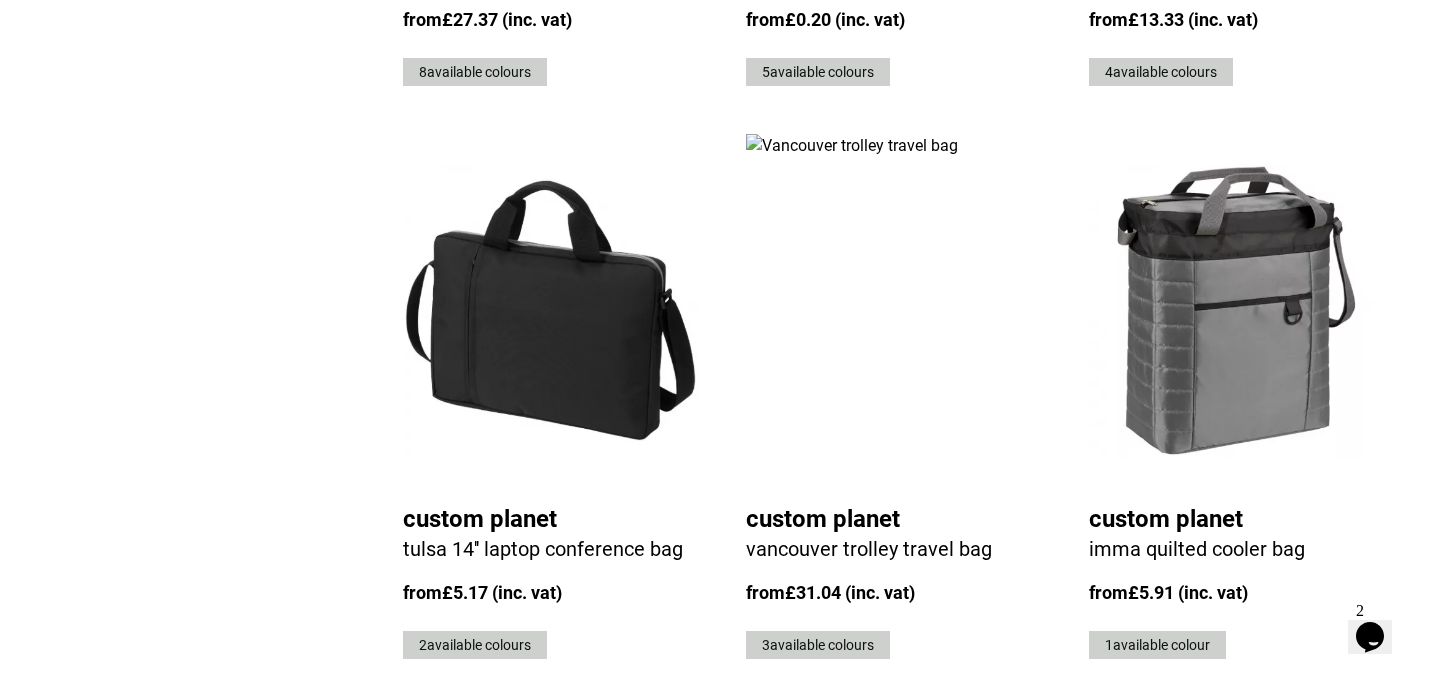 scroll, scrollTop: 4904, scrollLeft: 0, axis: vertical 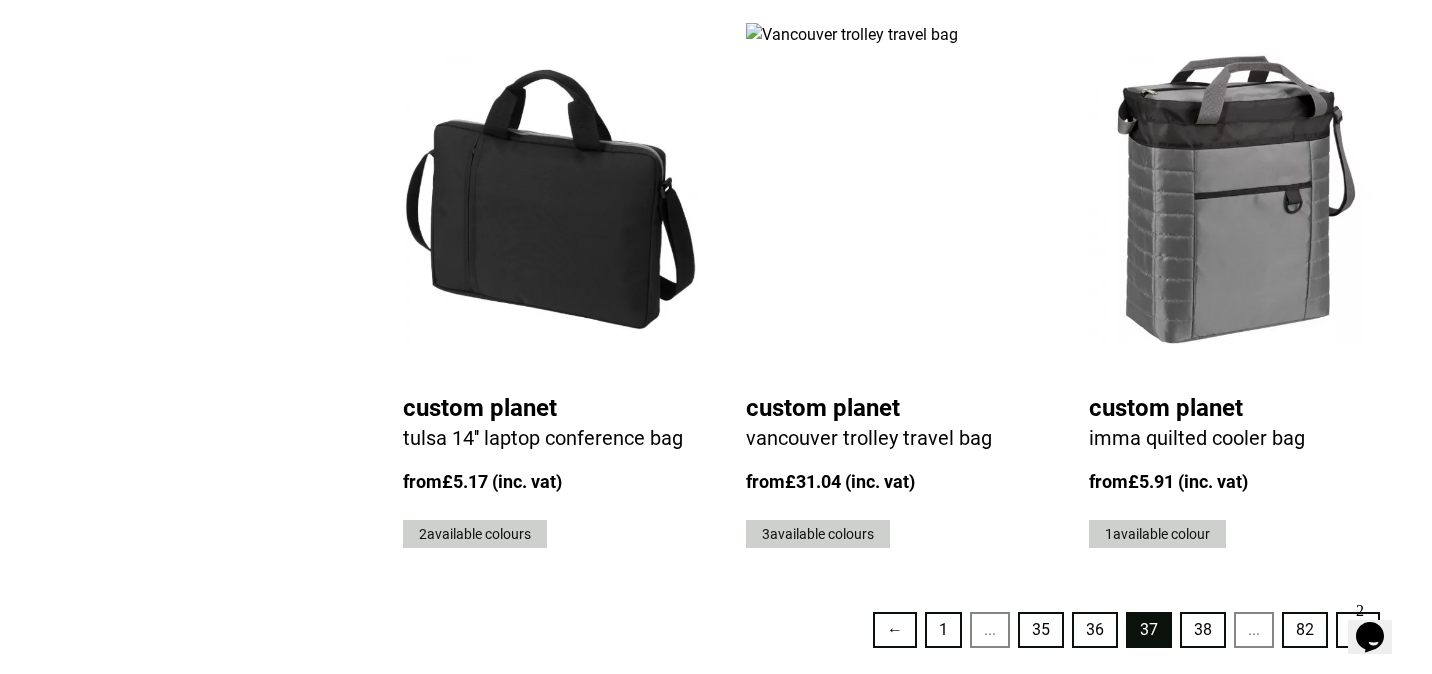 click on "38" at bounding box center (1203, 630) 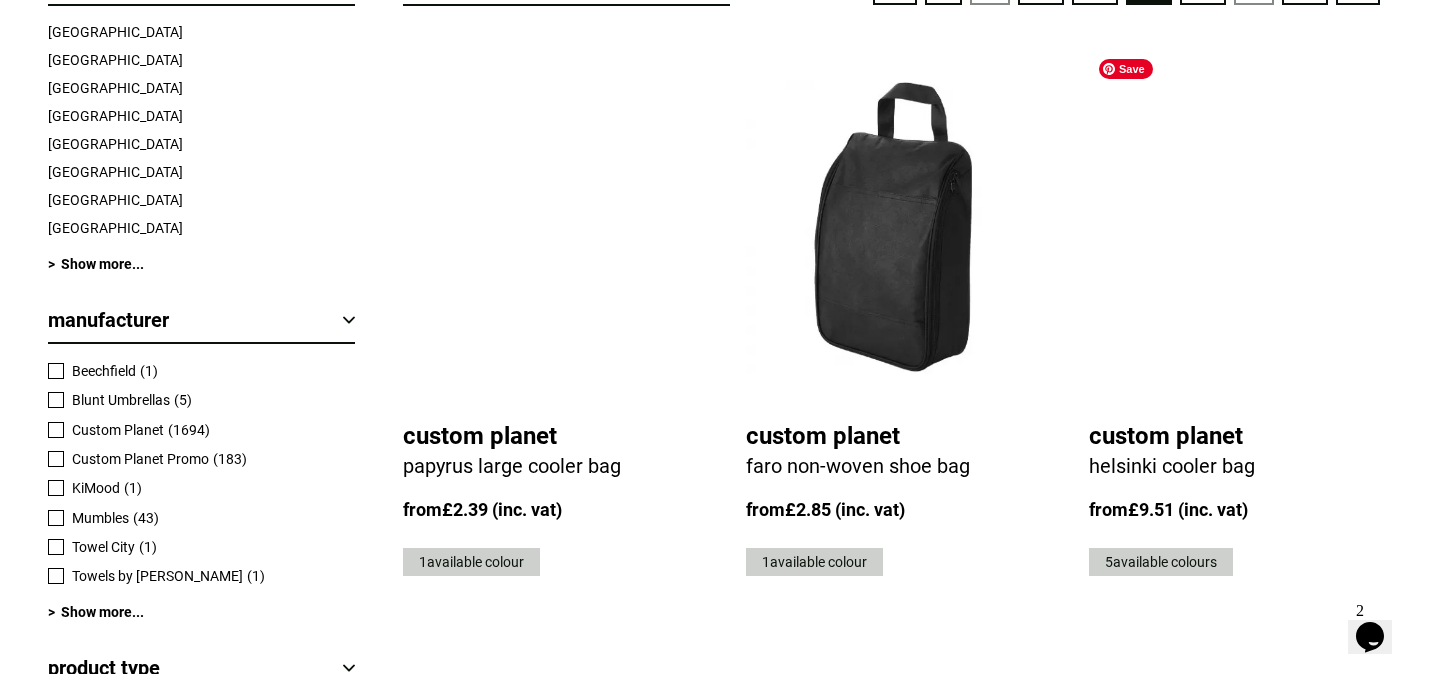 scroll, scrollTop: 859, scrollLeft: 0, axis: vertical 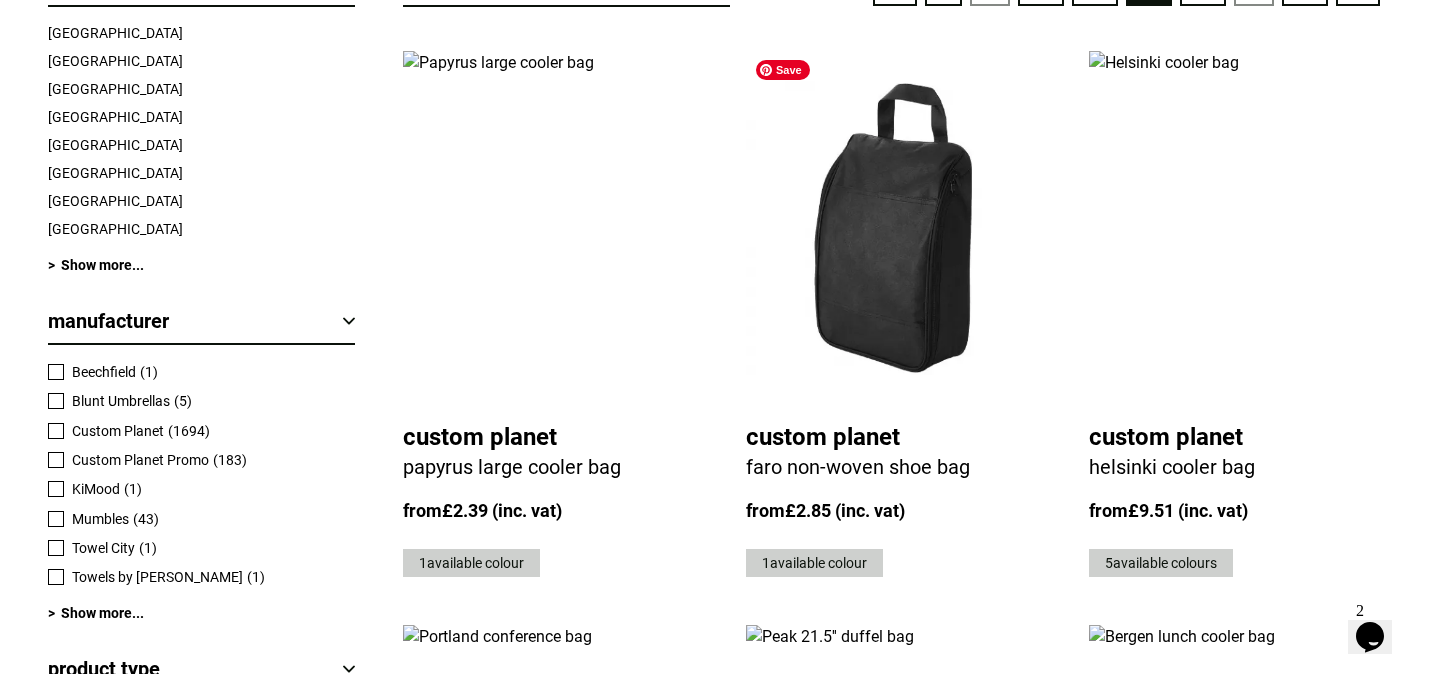 click at bounding box center (893, 228) 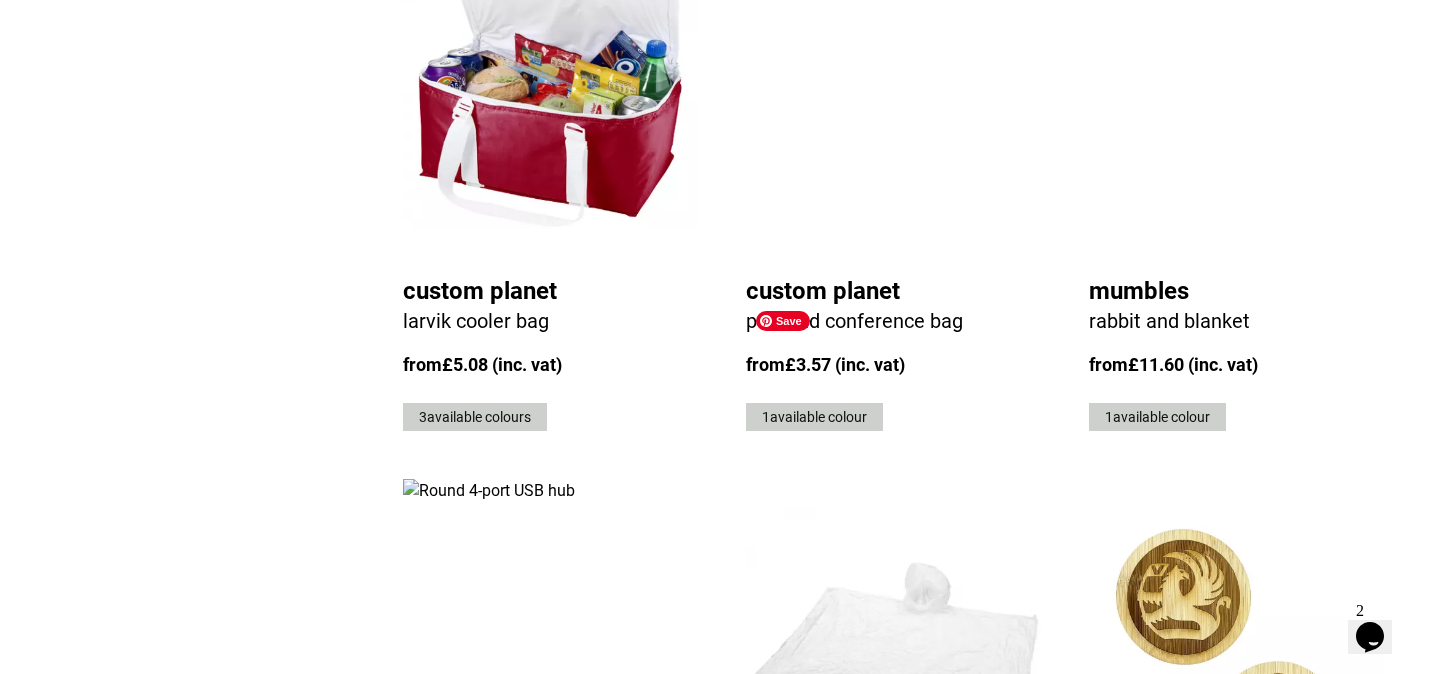 scroll, scrollTop: 4786, scrollLeft: 0, axis: vertical 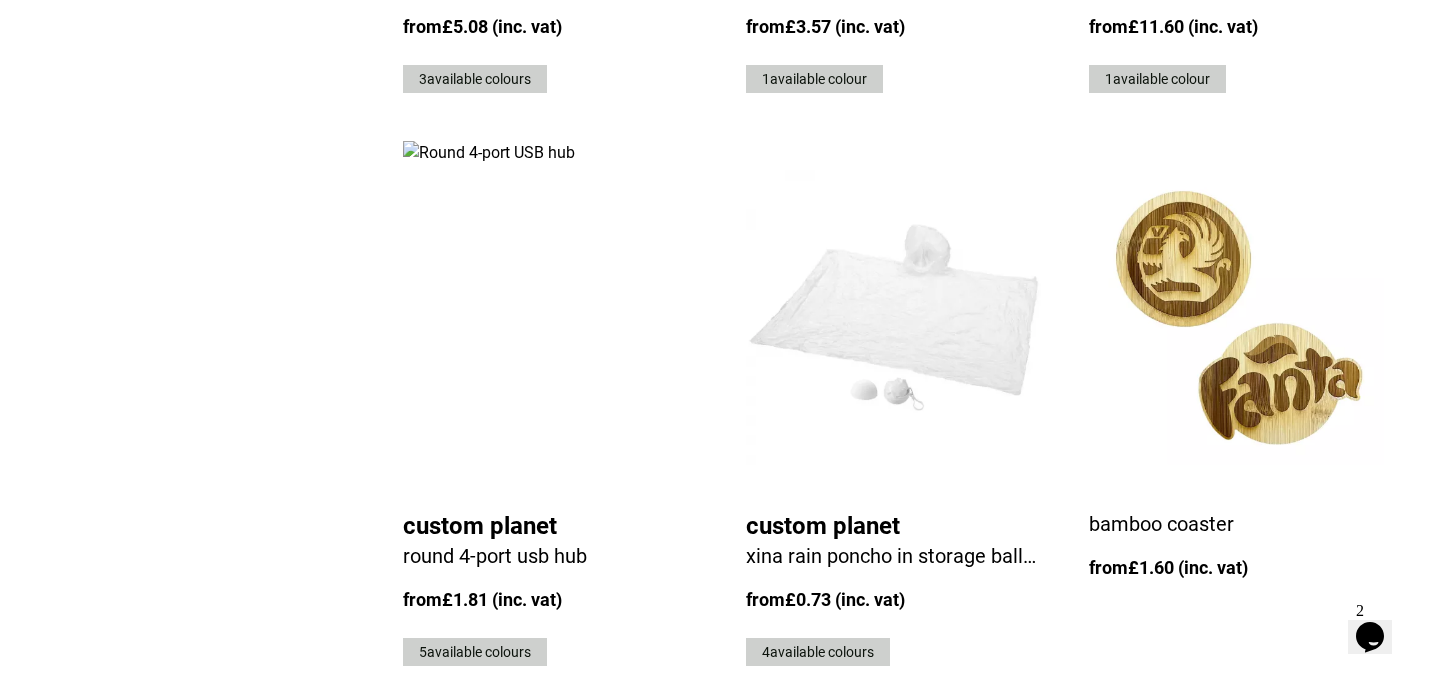 click on "39" at bounding box center (1203, 748) 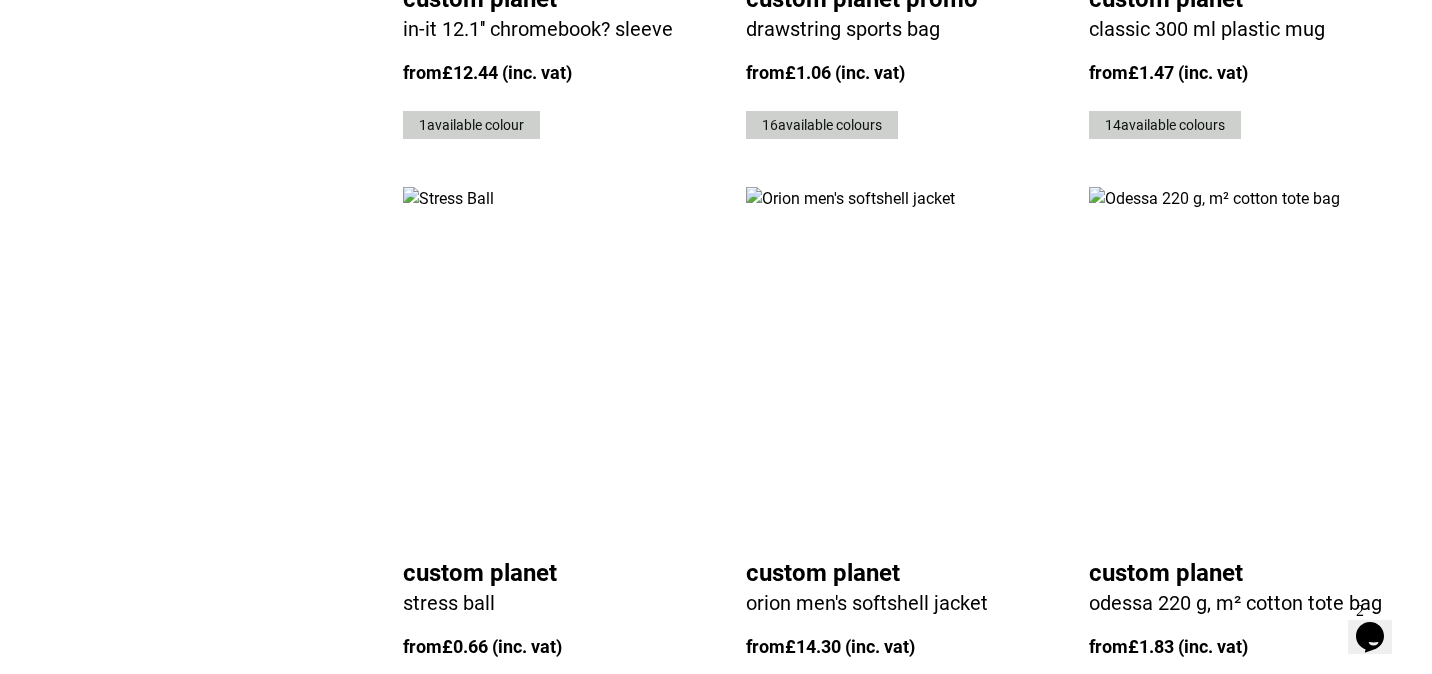 scroll, scrollTop: 3613, scrollLeft: 0, axis: vertical 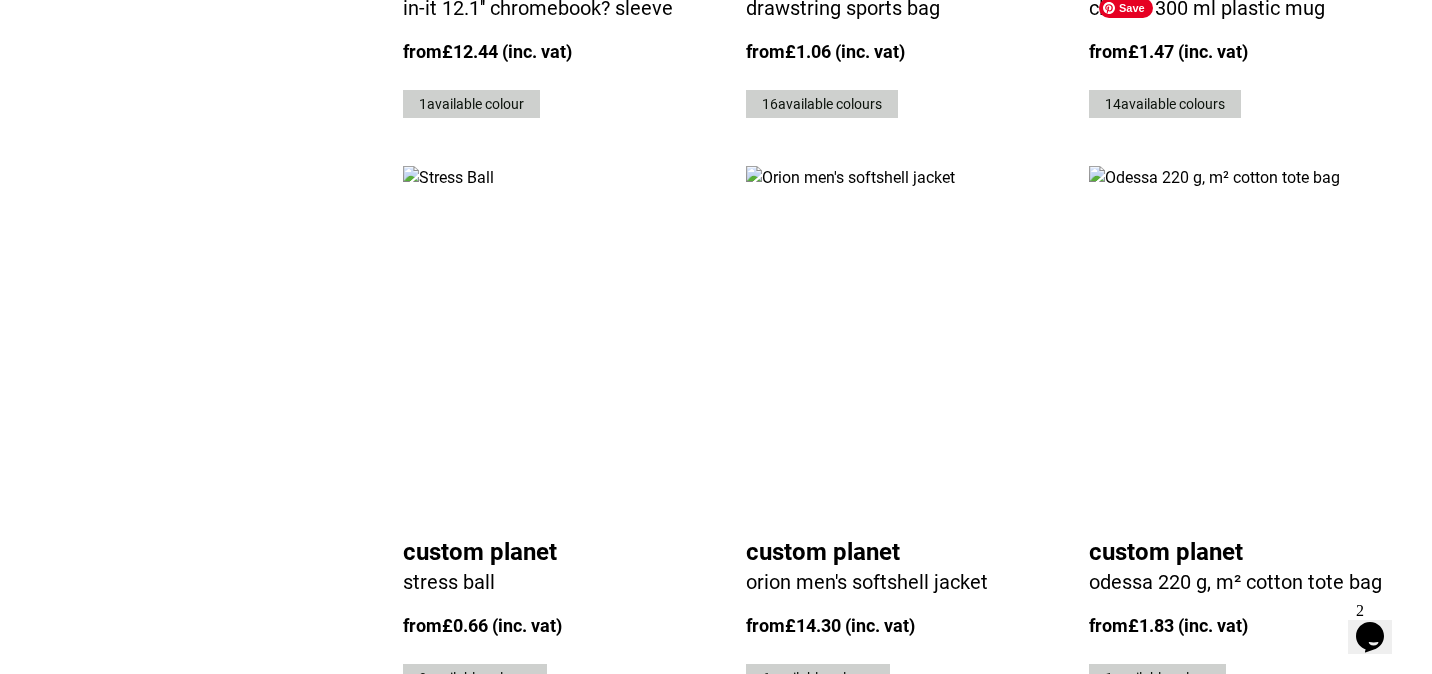 click at bounding box center [1236, 343] 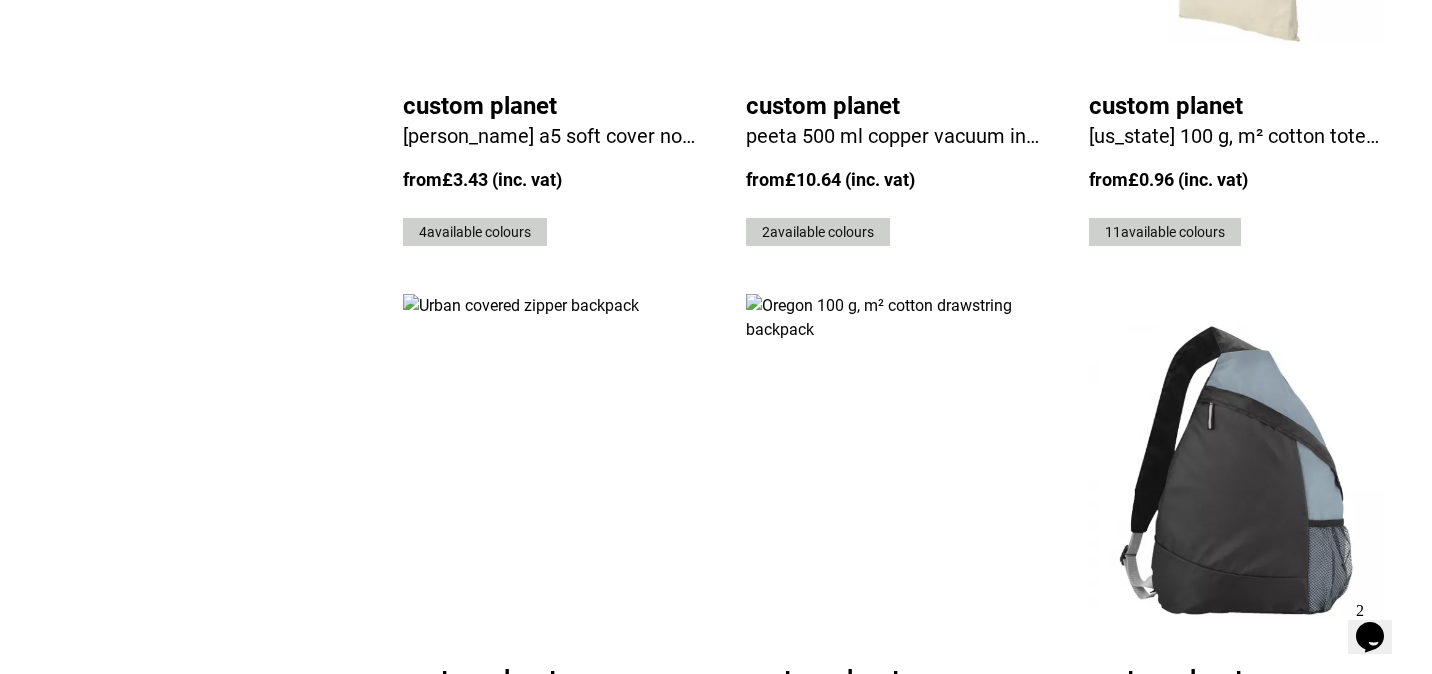 scroll, scrollTop: 4632, scrollLeft: 0, axis: vertical 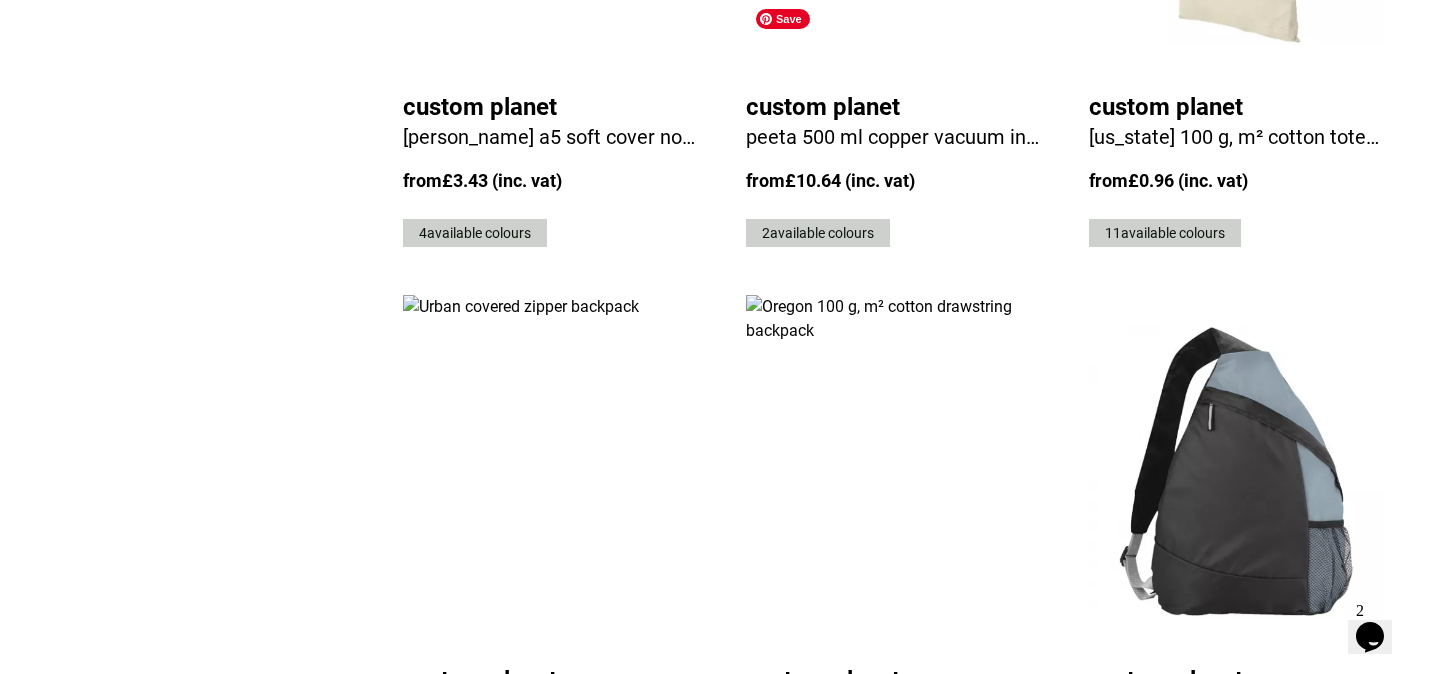 click at bounding box center (893, 472) 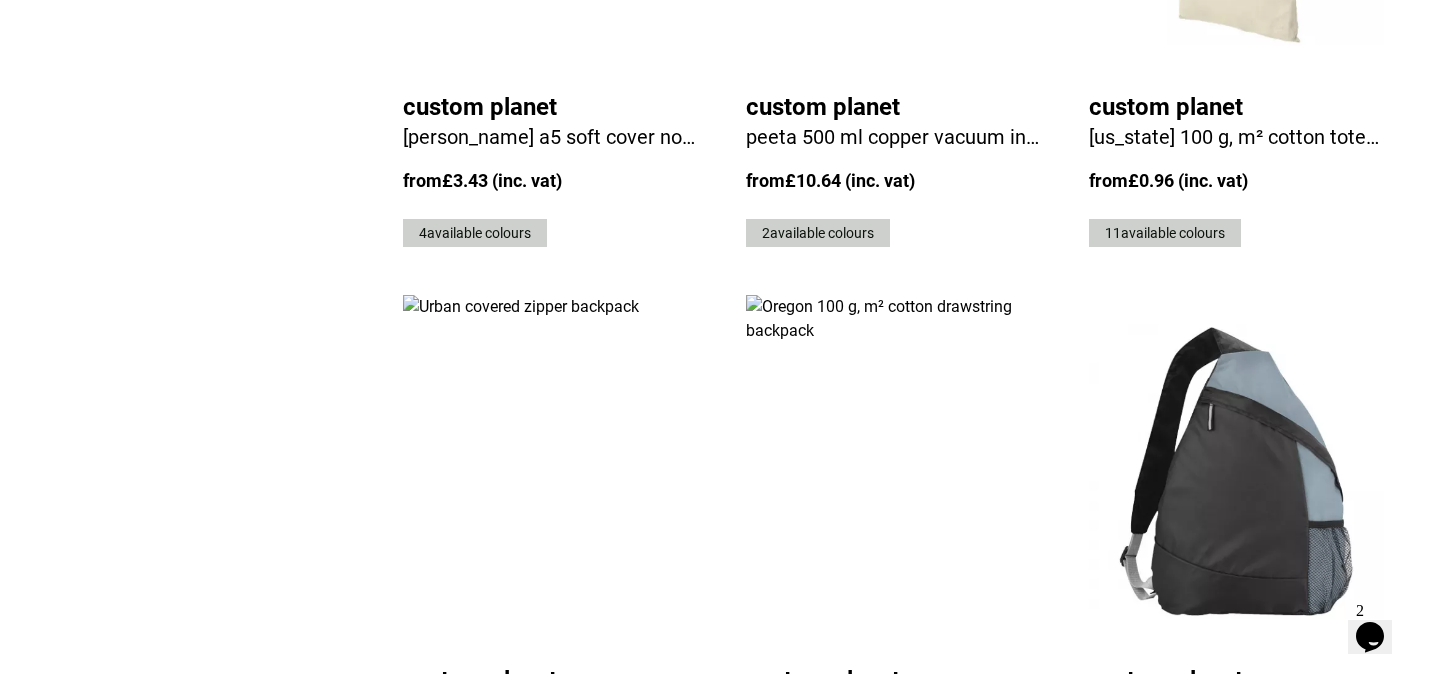 click on "40" at bounding box center [1203, 902] 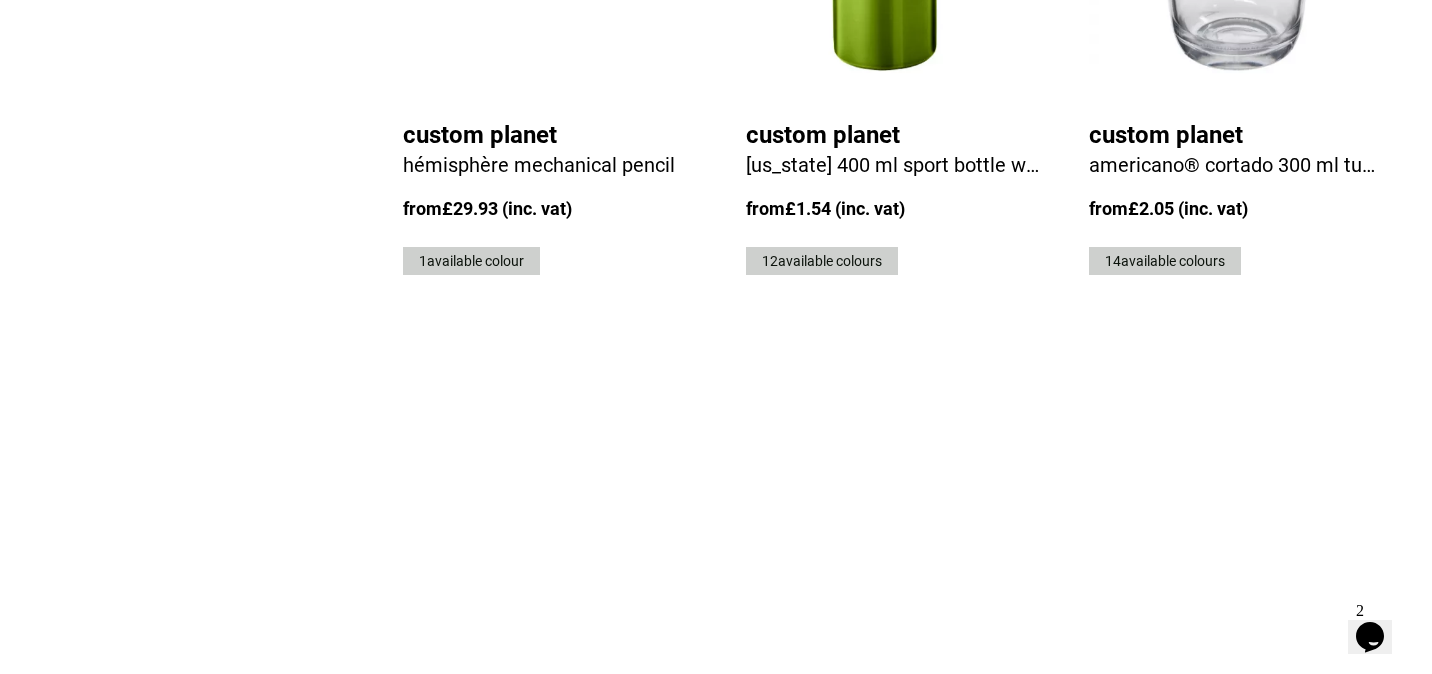 scroll, scrollTop: 4602, scrollLeft: 0, axis: vertical 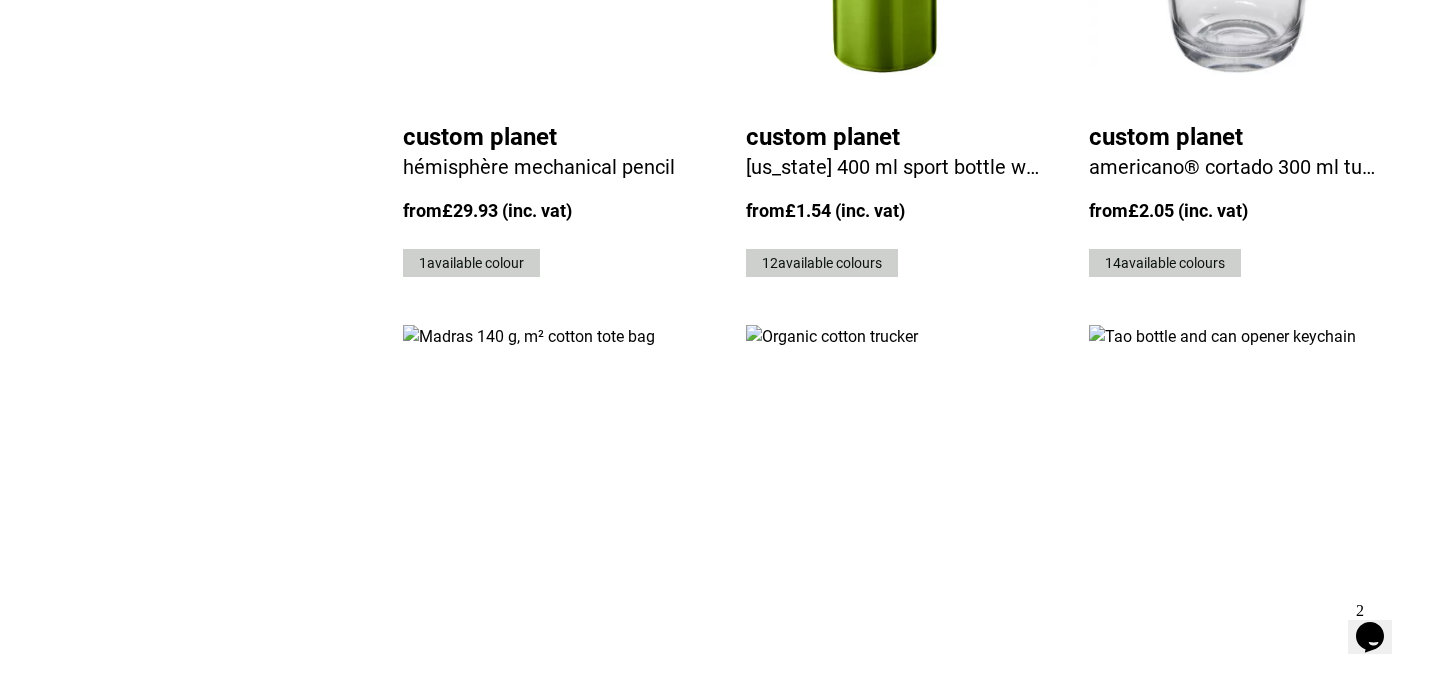 click on "41" at bounding box center [1203, 932] 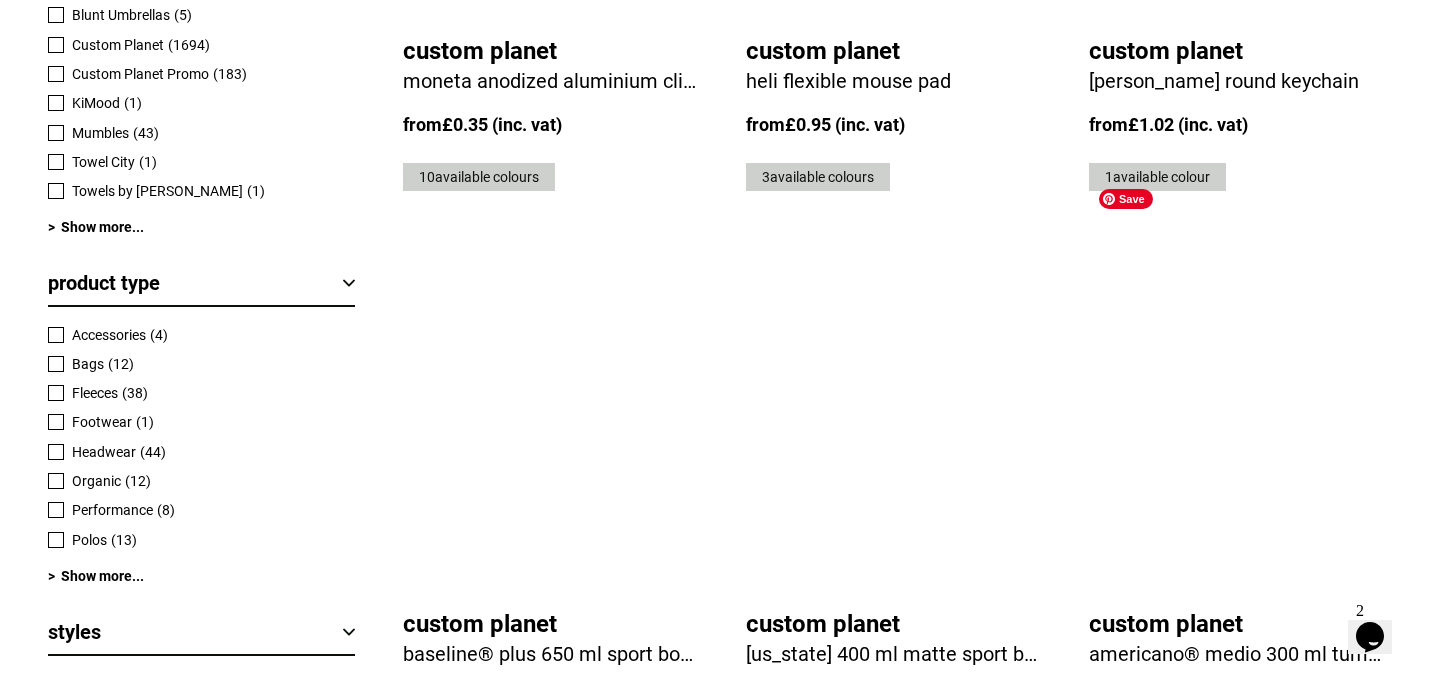 scroll, scrollTop: 1409, scrollLeft: 0, axis: vertical 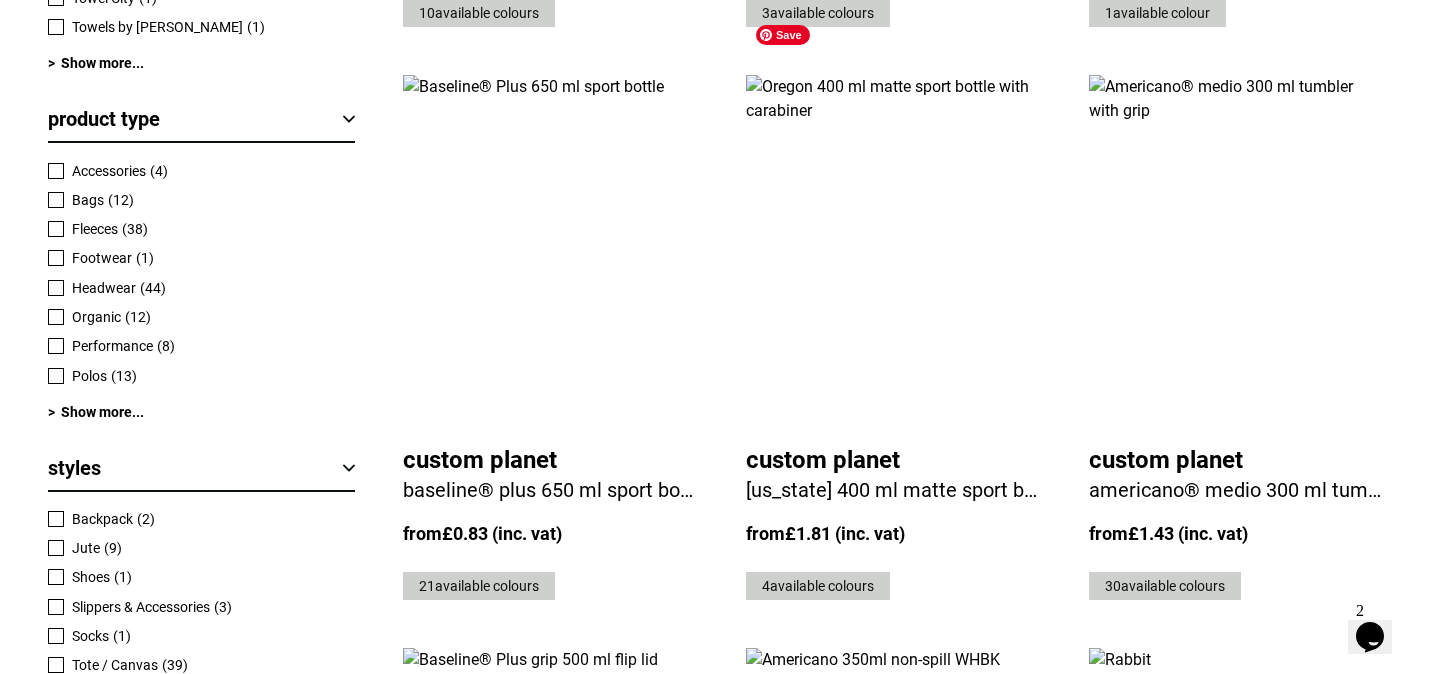 click at bounding box center [893, 252] 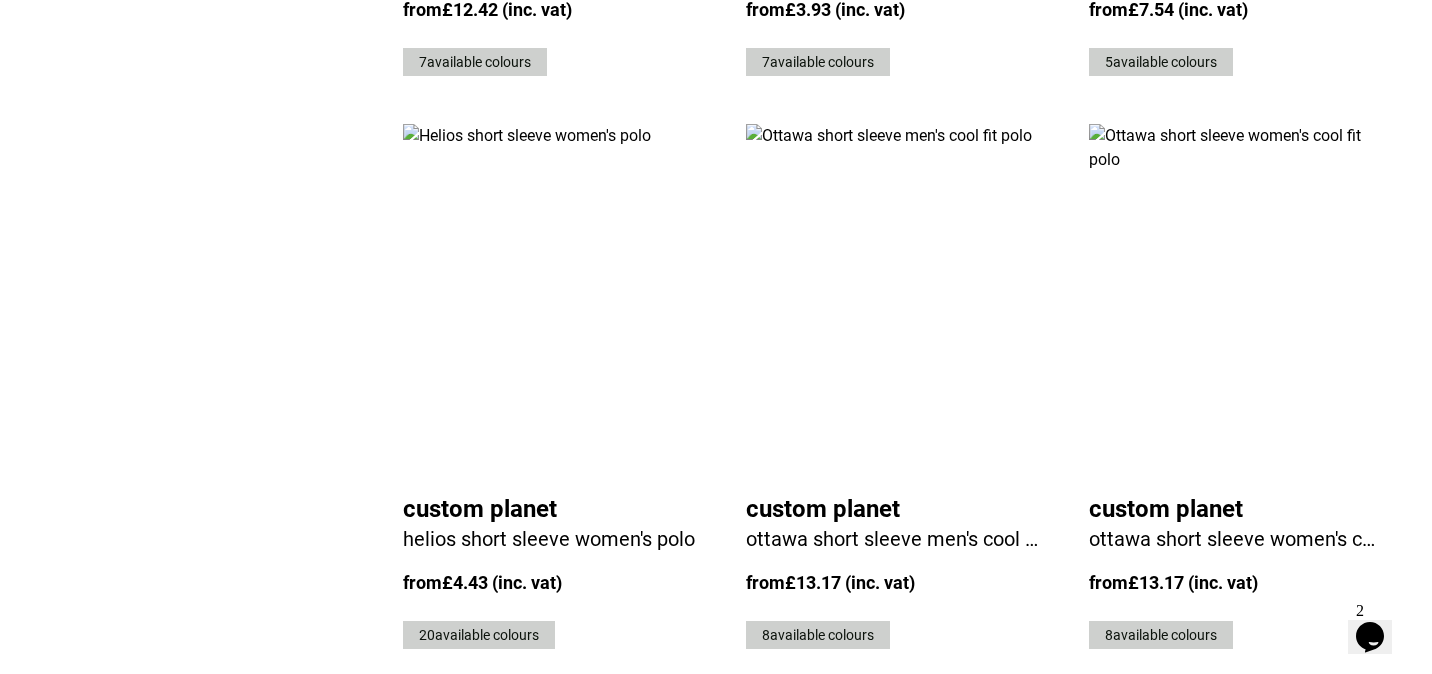 scroll, scrollTop: 5219, scrollLeft: 0, axis: vertical 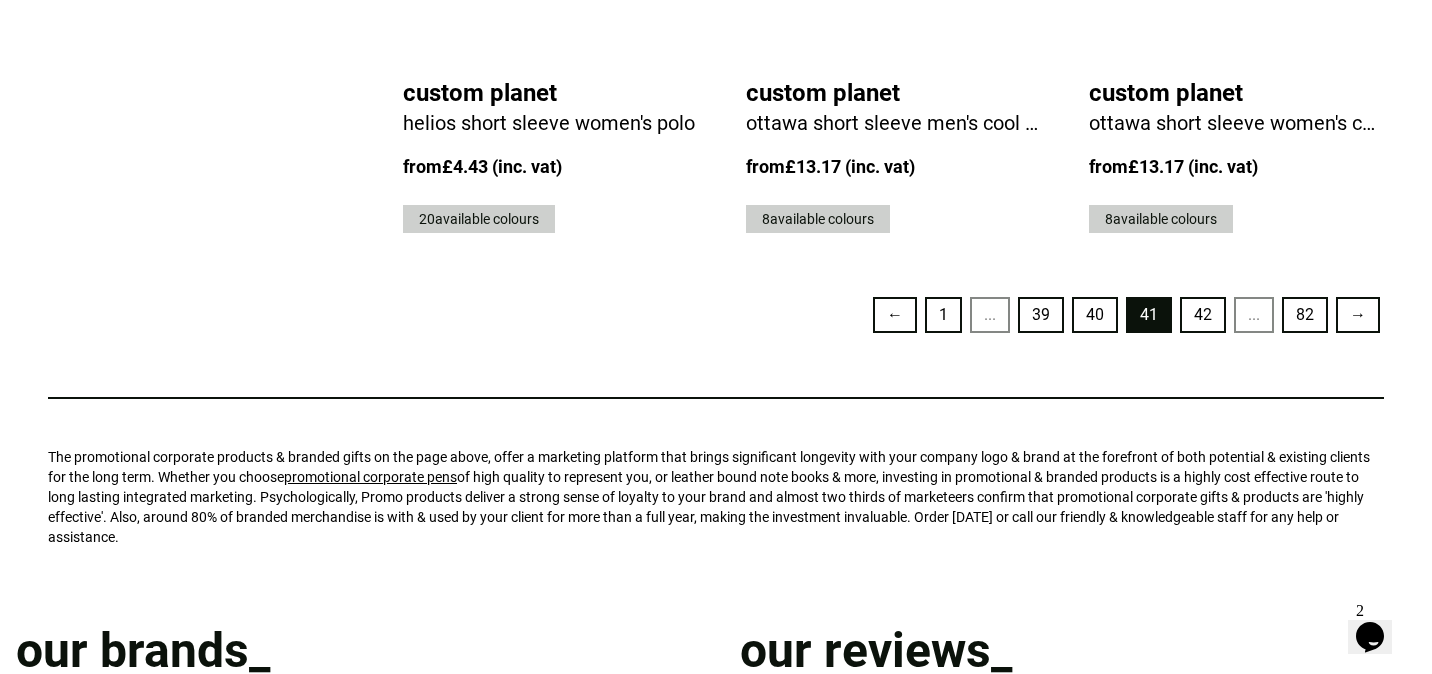 click on "42" at bounding box center (1203, 315) 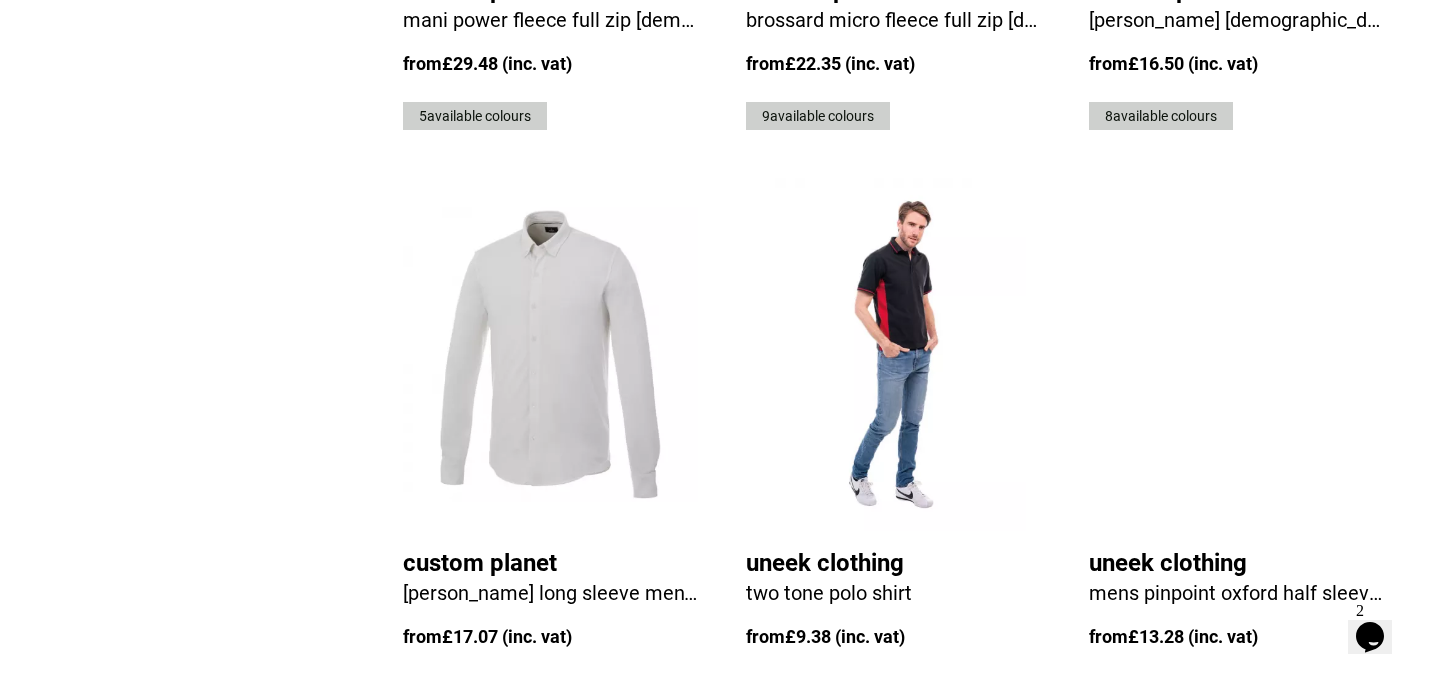 scroll, scrollTop: 4867, scrollLeft: 0, axis: vertical 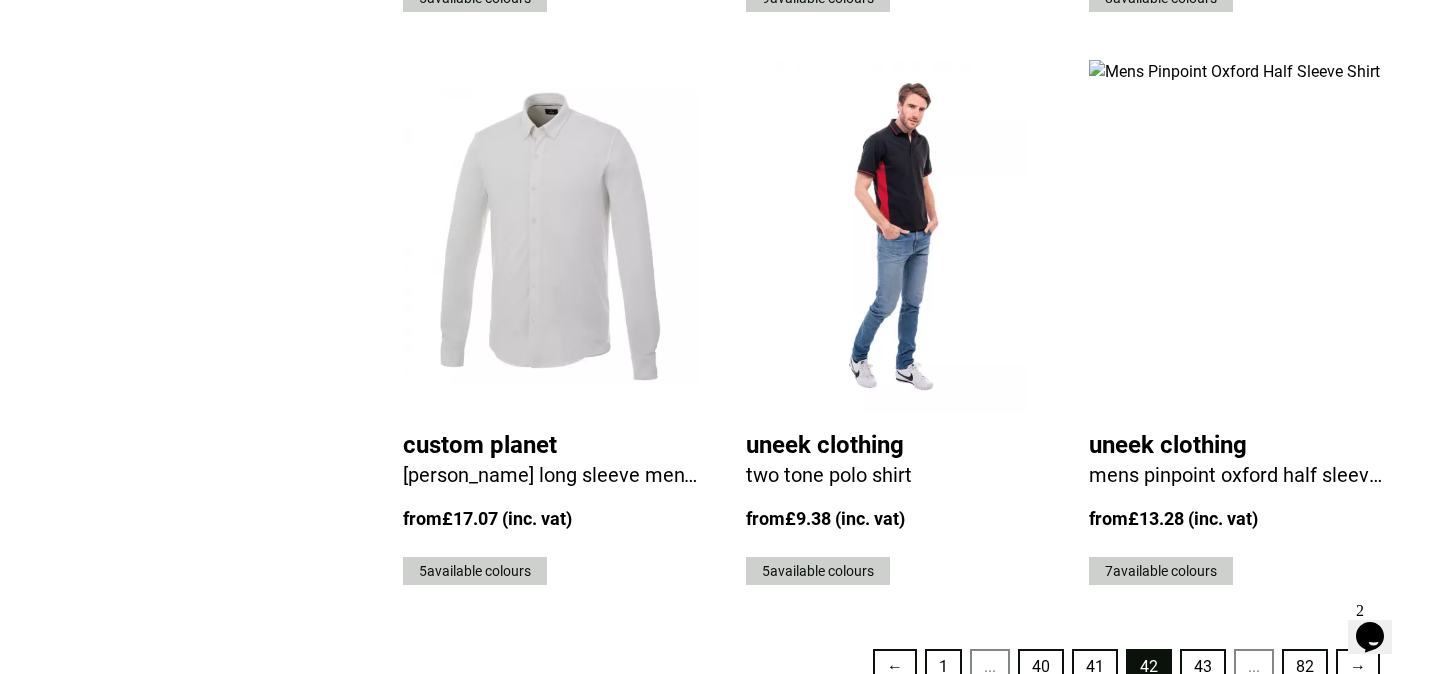 click on "← 1 ... 40 41 42 43 ... 82 →" at bounding box center (893, 635) 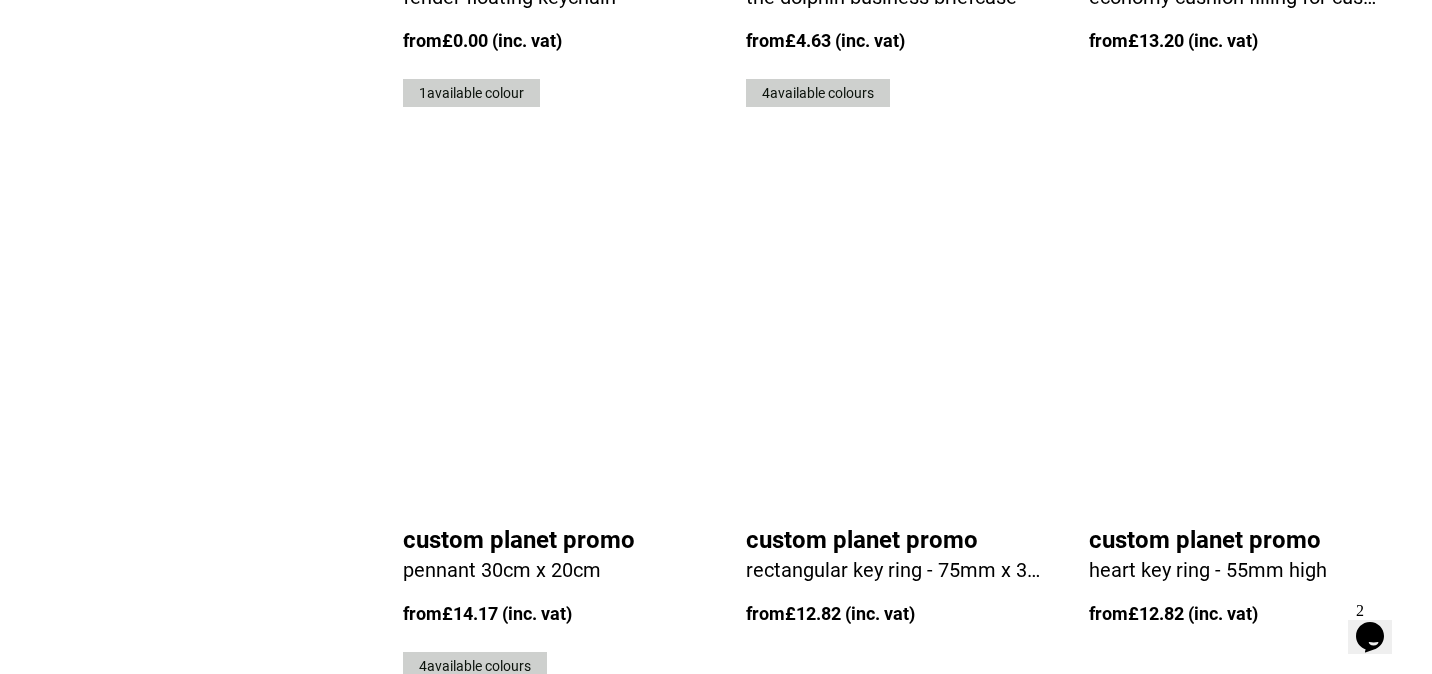 scroll, scrollTop: 4857, scrollLeft: 0, axis: vertical 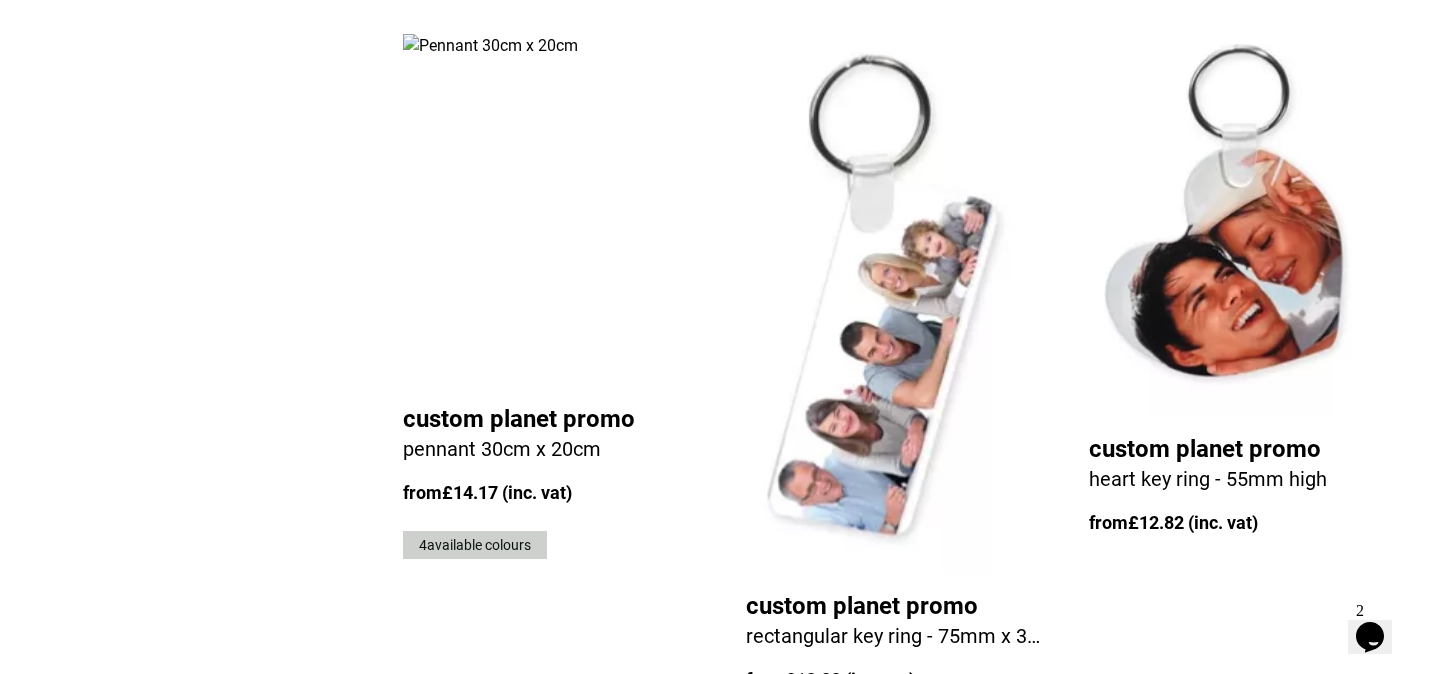 click on "44" at bounding box center [1203, 792] 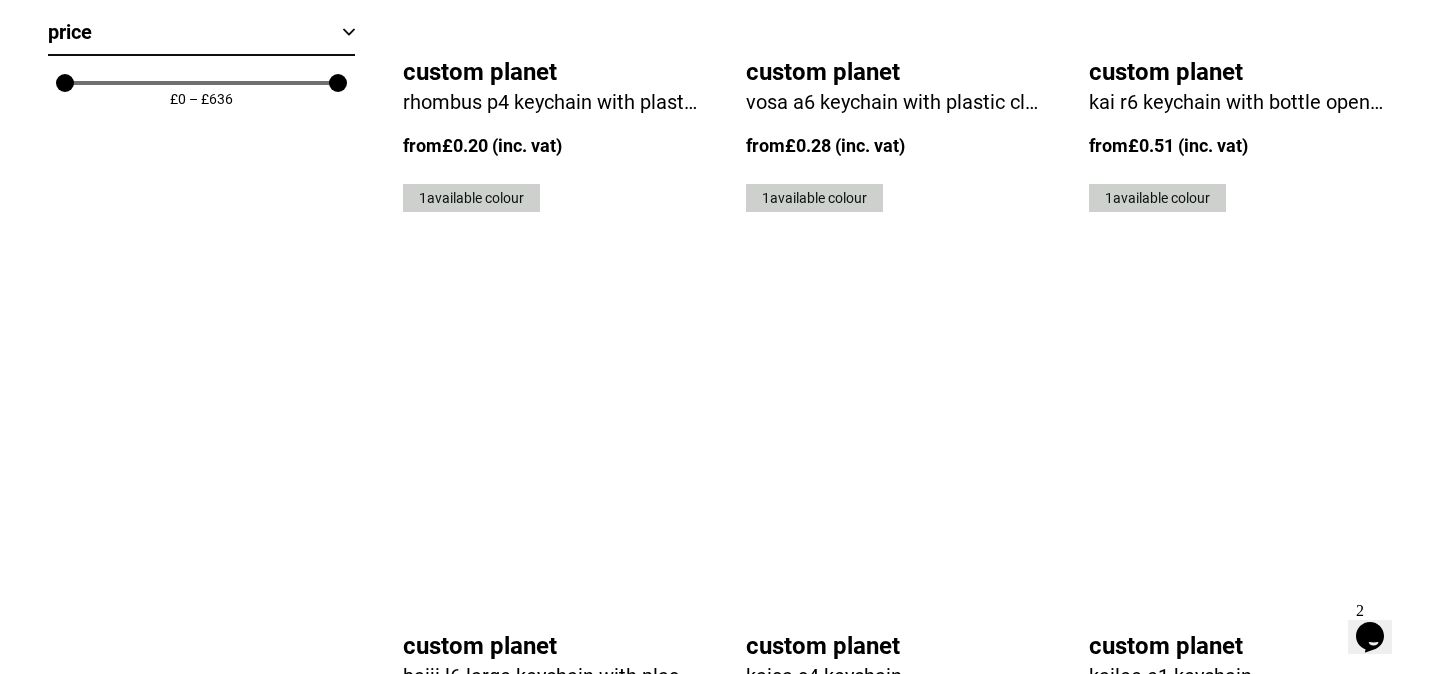scroll, scrollTop: 2933, scrollLeft: 0, axis: vertical 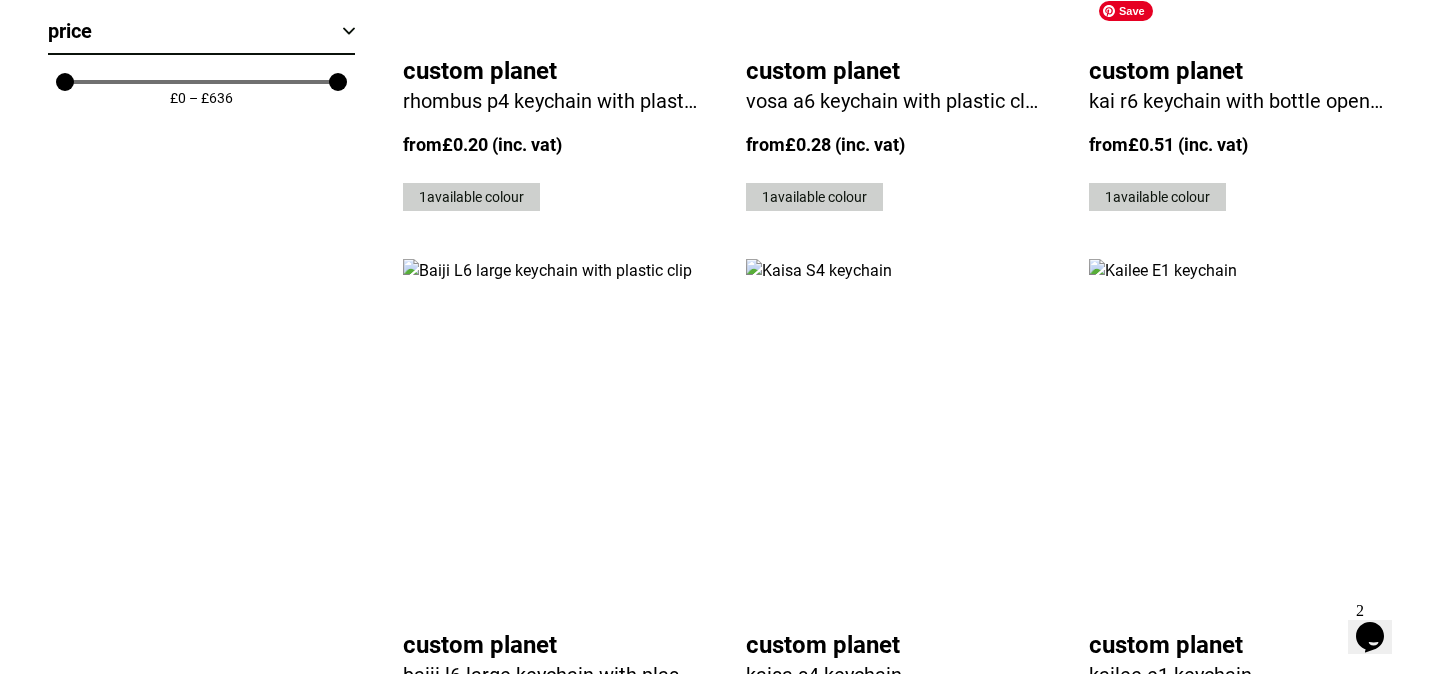 click at bounding box center (1236, -138) 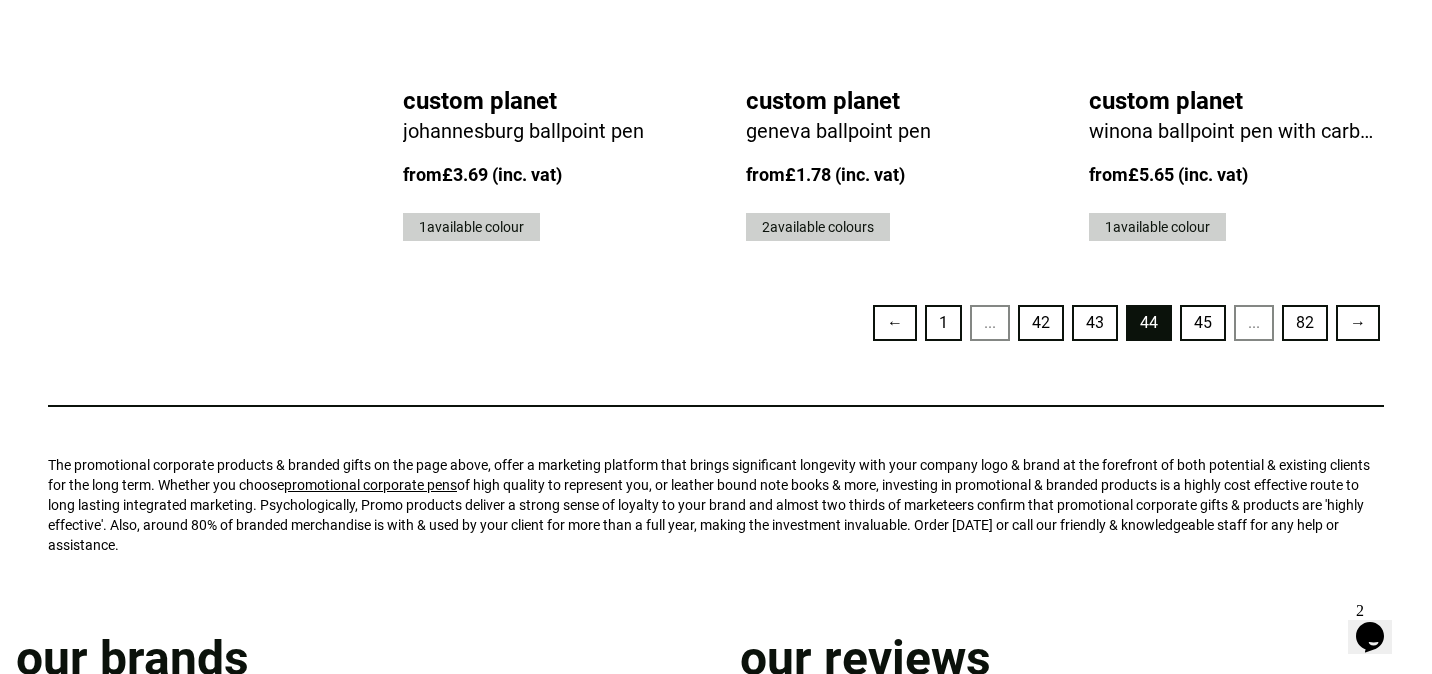 scroll, scrollTop: 5270, scrollLeft: 0, axis: vertical 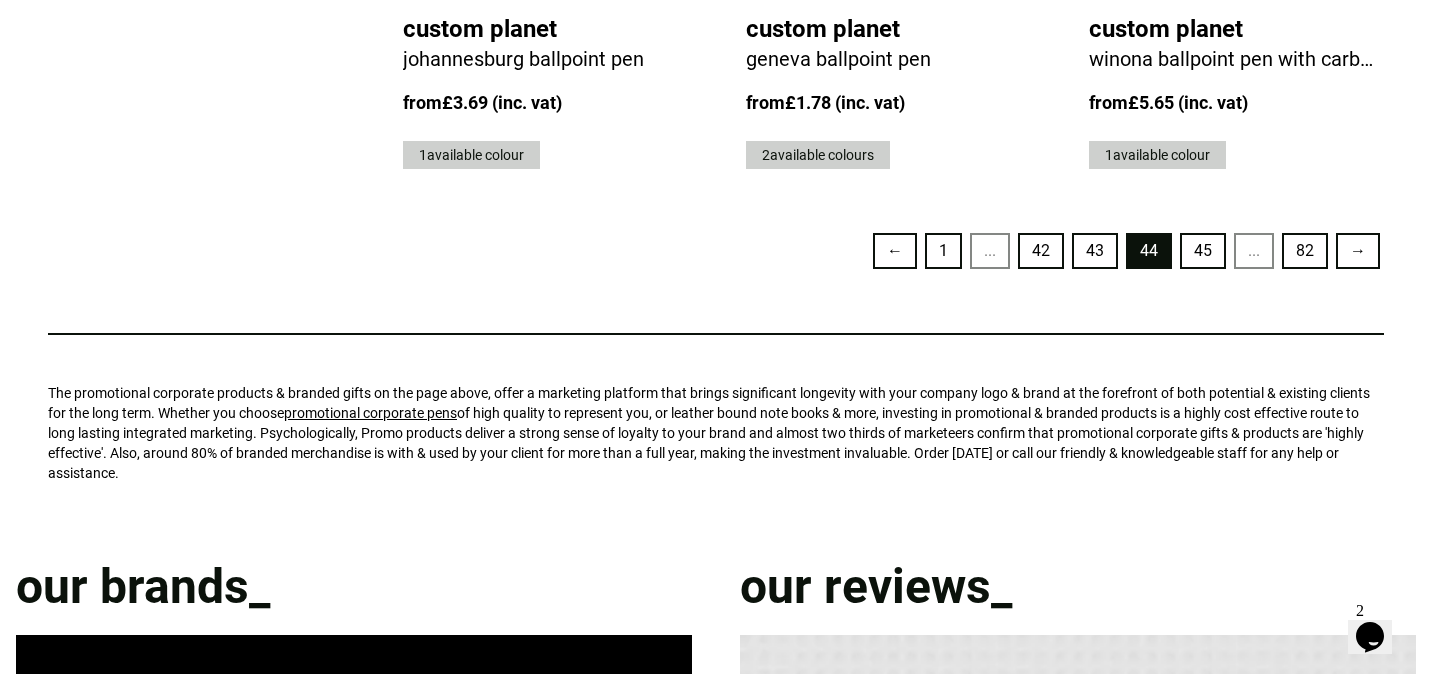 click on "45" at bounding box center (1203, 251) 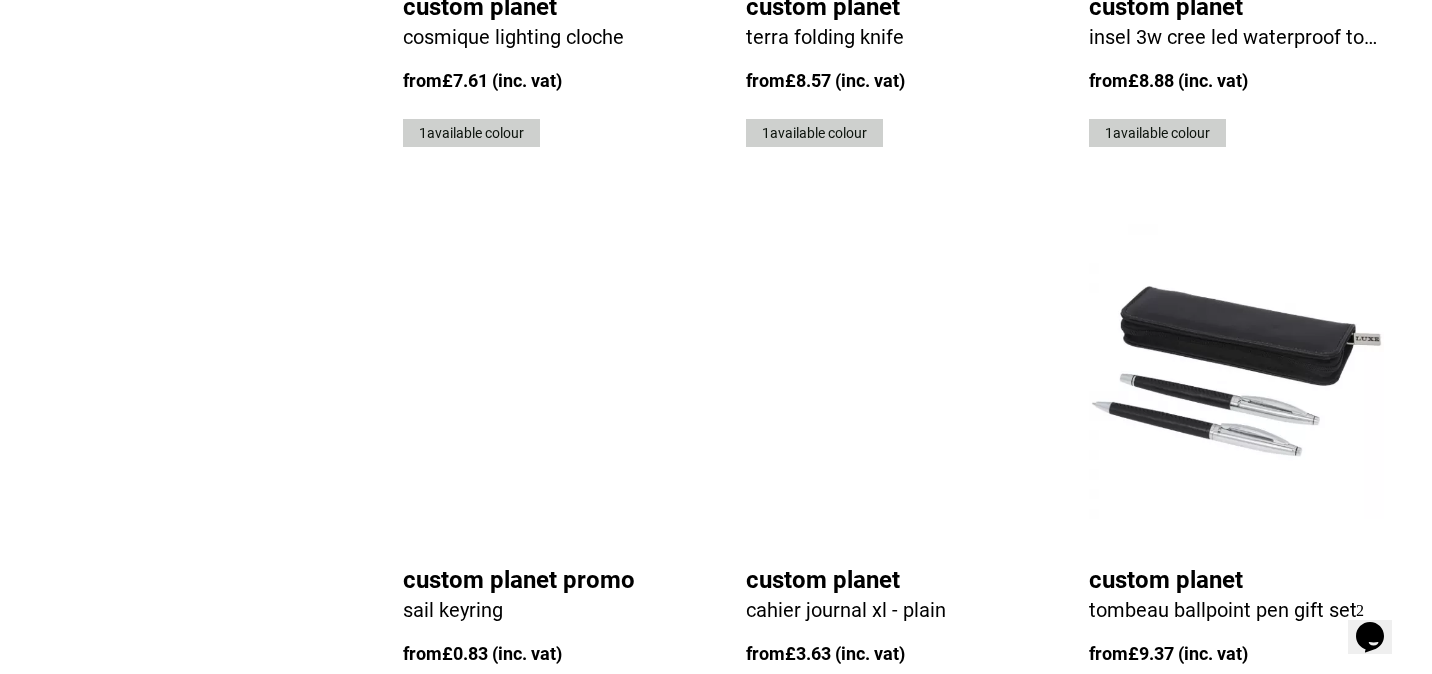 scroll, scrollTop: 4778, scrollLeft: 0, axis: vertical 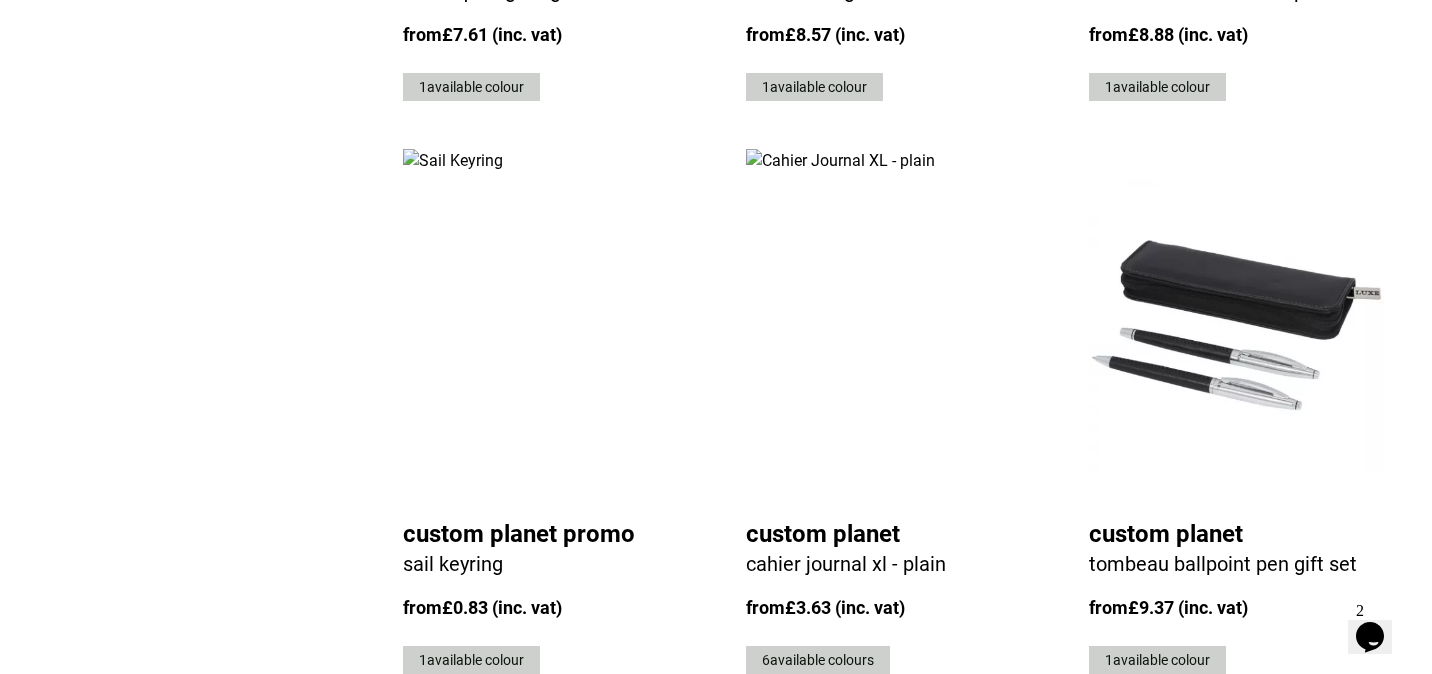 click on "46" at bounding box center [1203, 756] 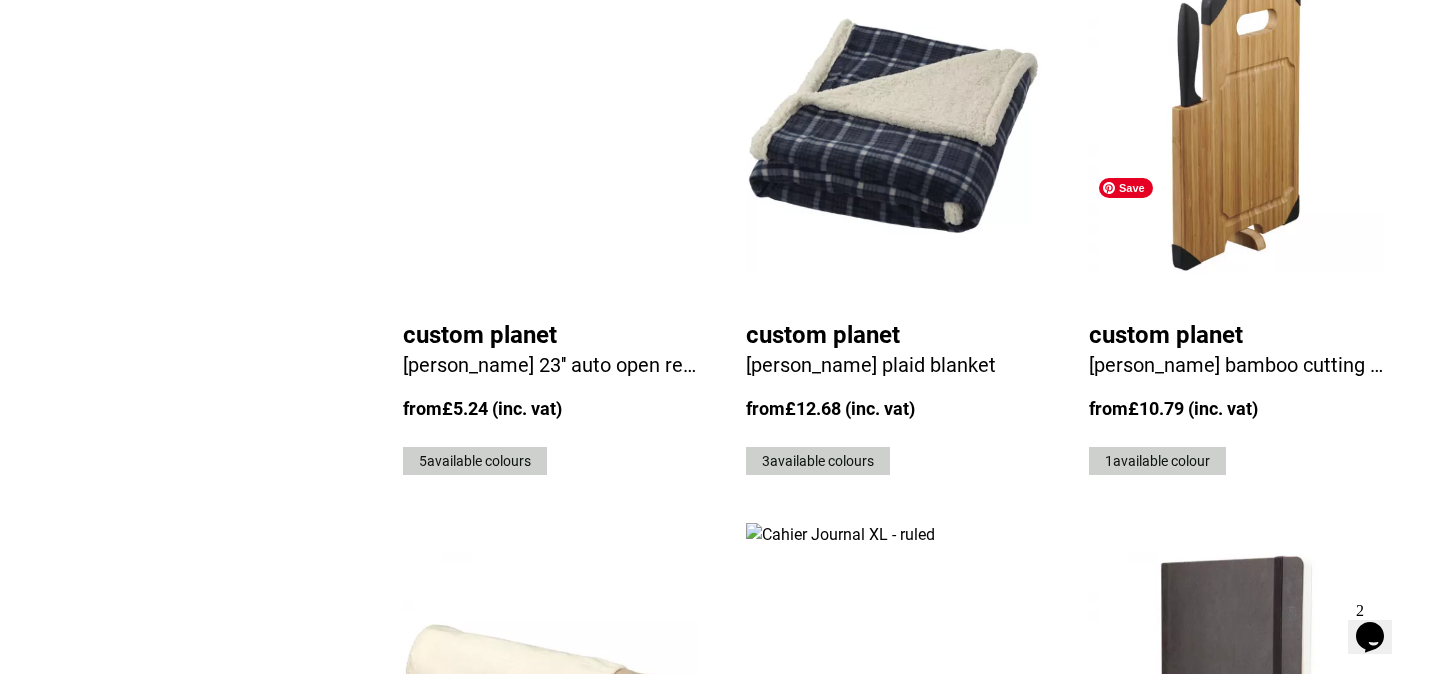 scroll, scrollTop: 3832, scrollLeft: 0, axis: vertical 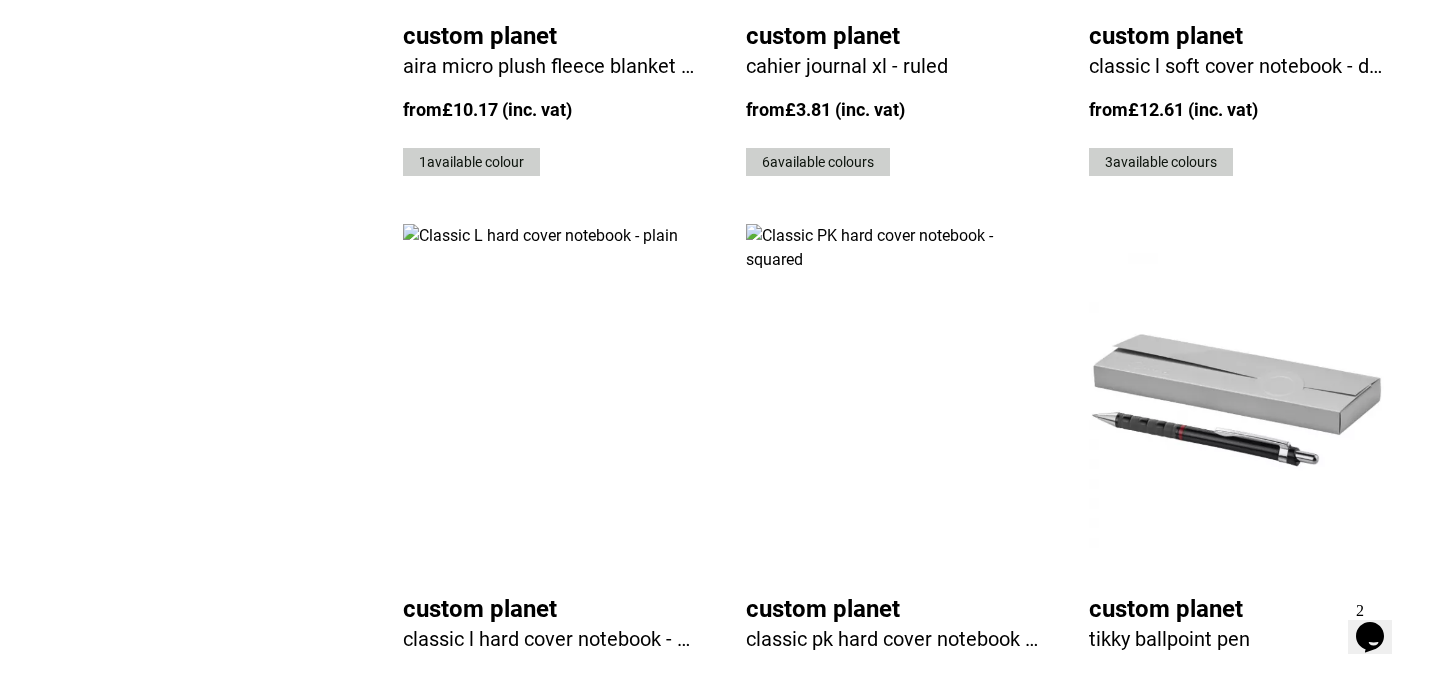 click on "47" at bounding box center [1203, 831] 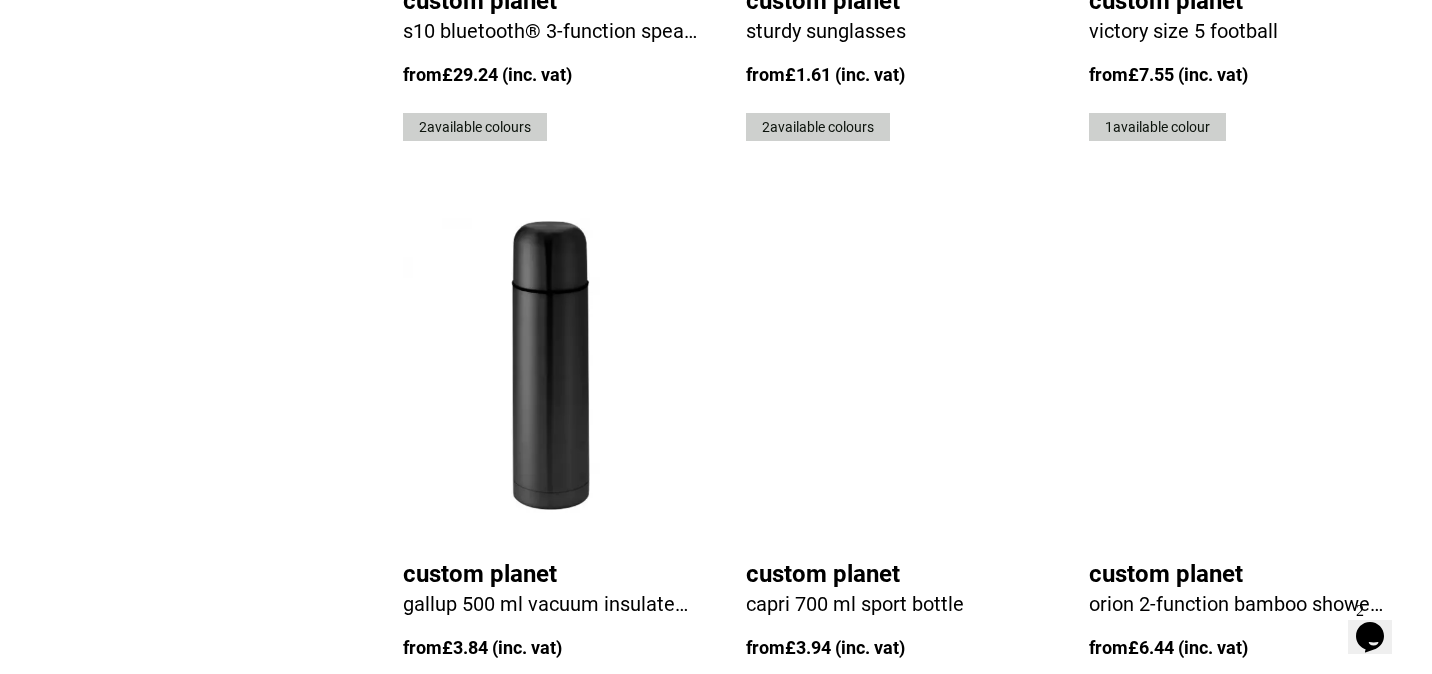 scroll, scrollTop: 4731, scrollLeft: 0, axis: vertical 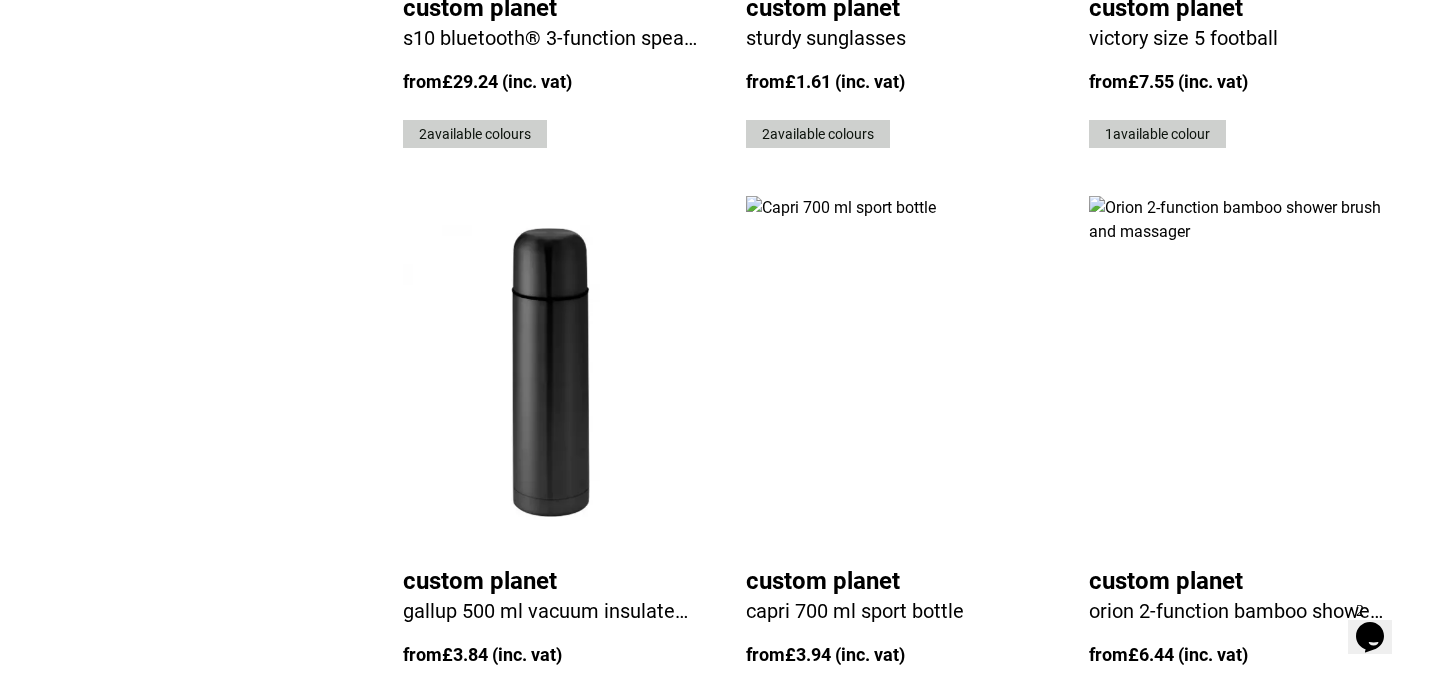 click on "48" at bounding box center (1203, 803) 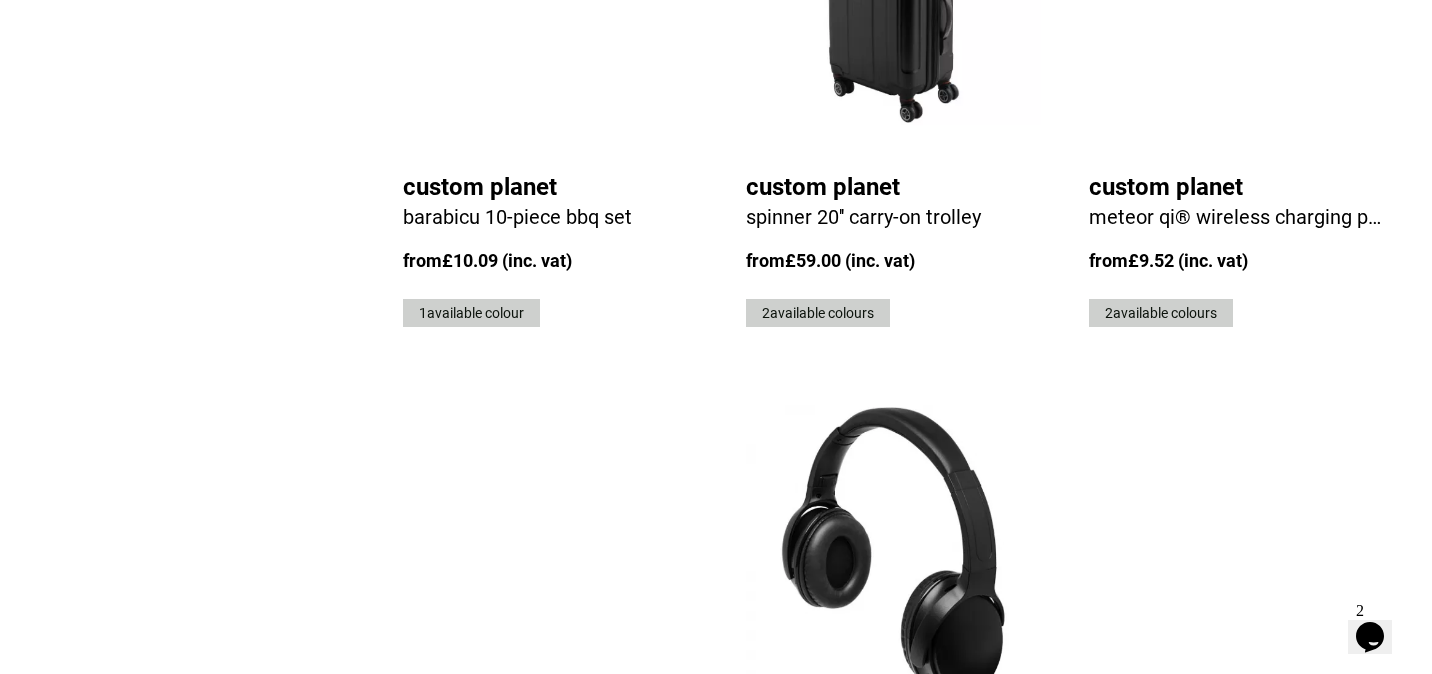 scroll, scrollTop: 3984, scrollLeft: 0, axis: vertical 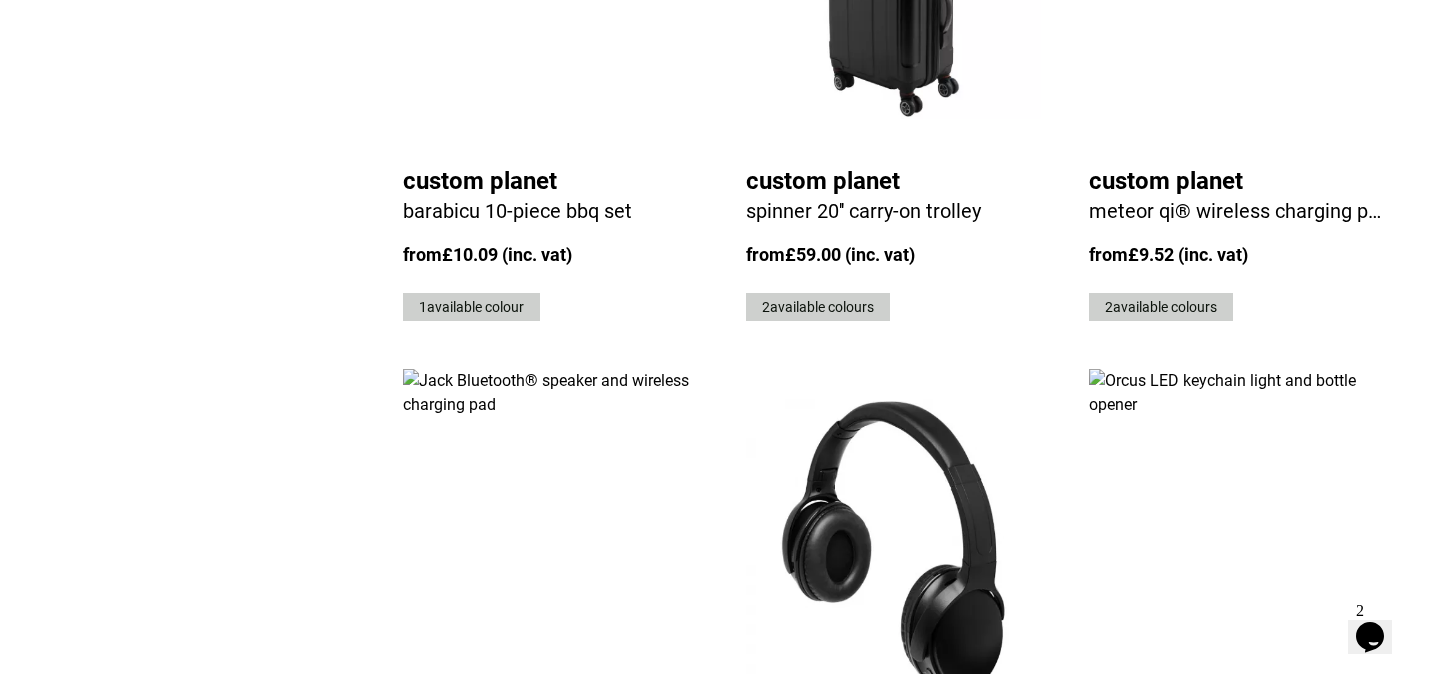 click on "Custom Planet" at bounding box center (1236, 755) 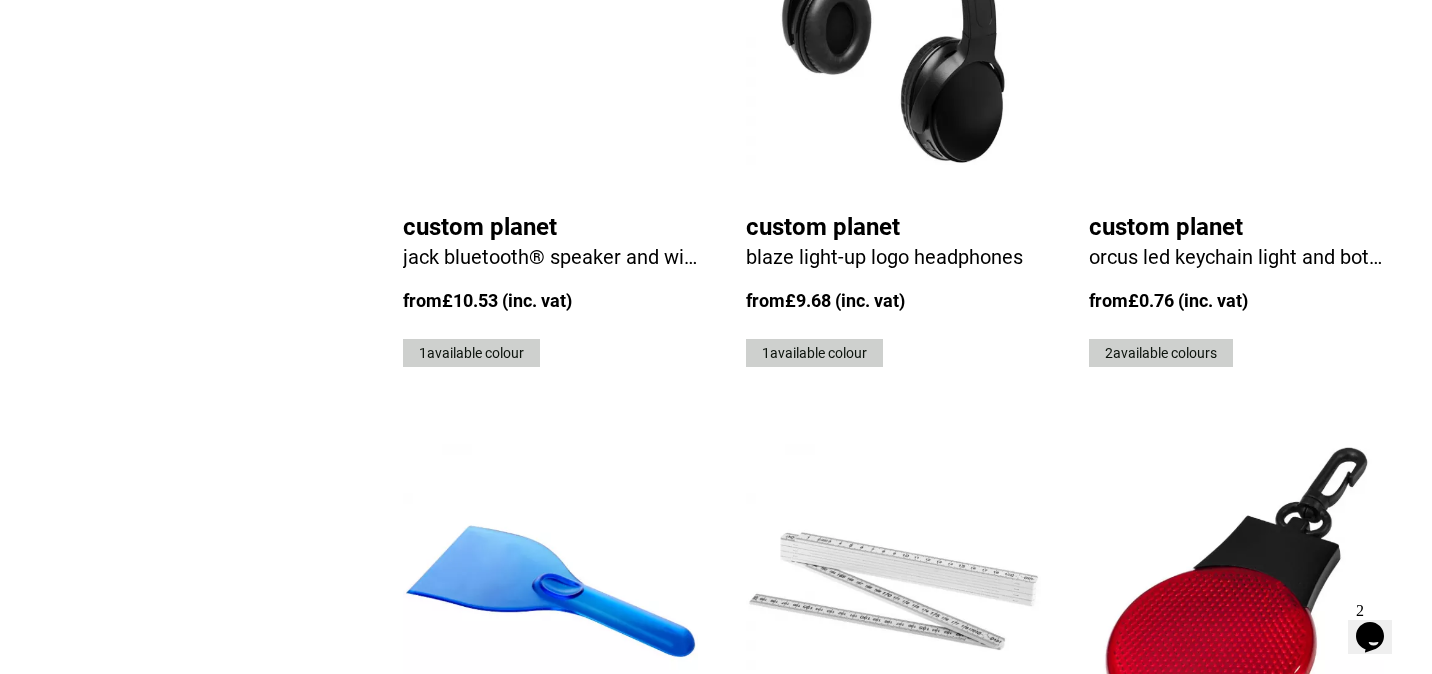 scroll, scrollTop: 4520, scrollLeft: 0, axis: vertical 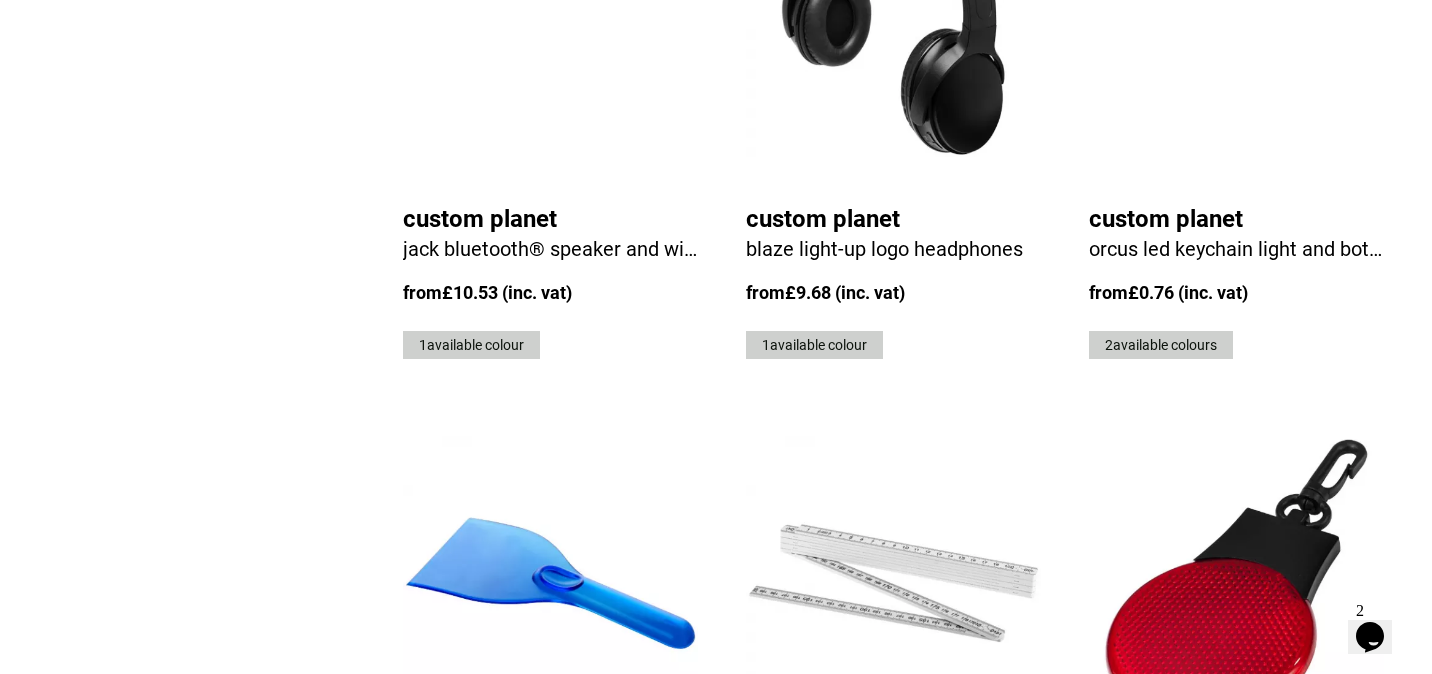click on "49" at bounding box center [1203, 1014] 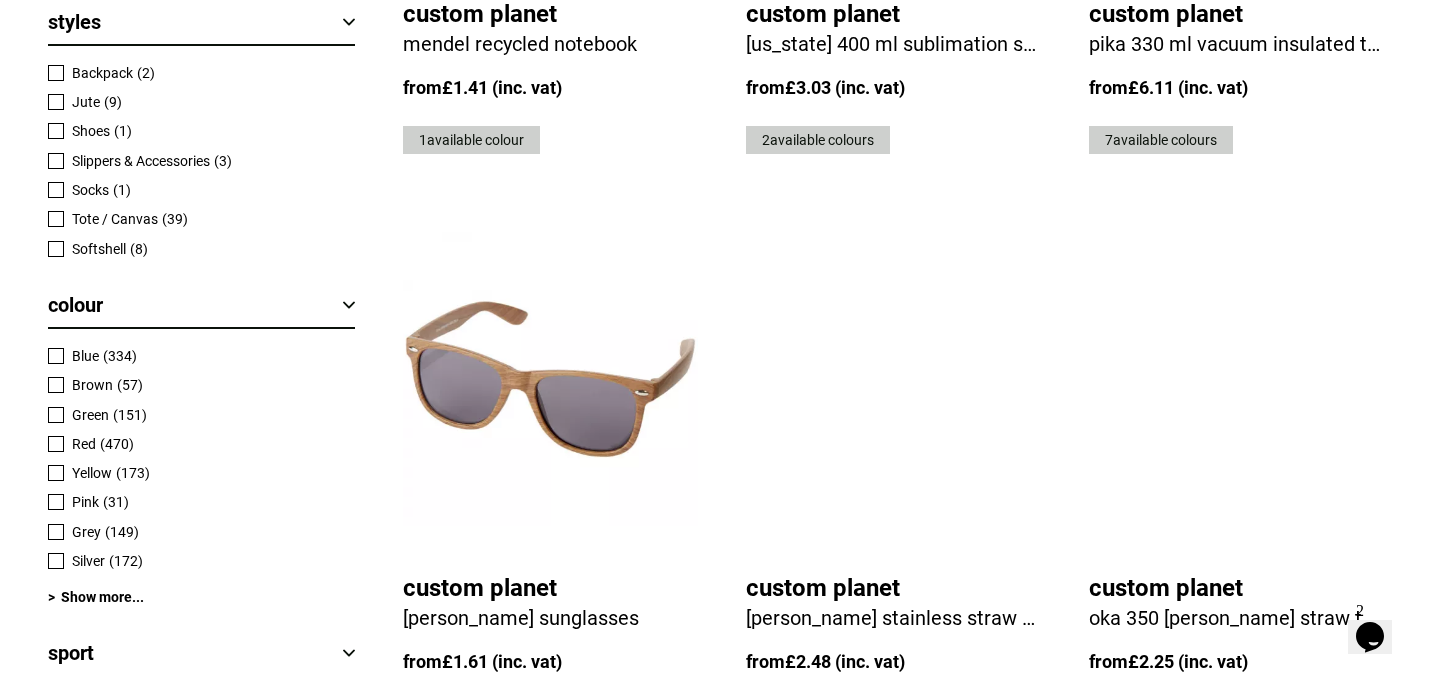 scroll, scrollTop: 1857, scrollLeft: 0, axis: vertical 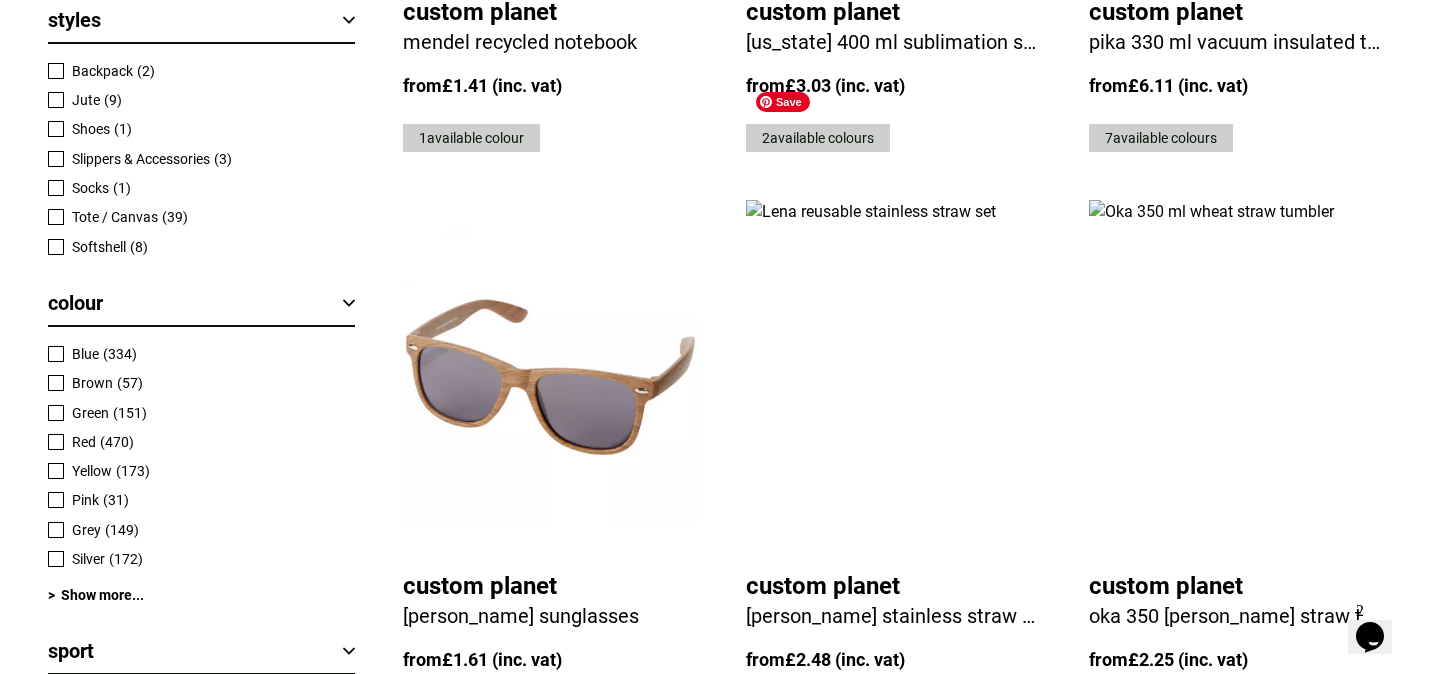 click at bounding box center [893, 377] 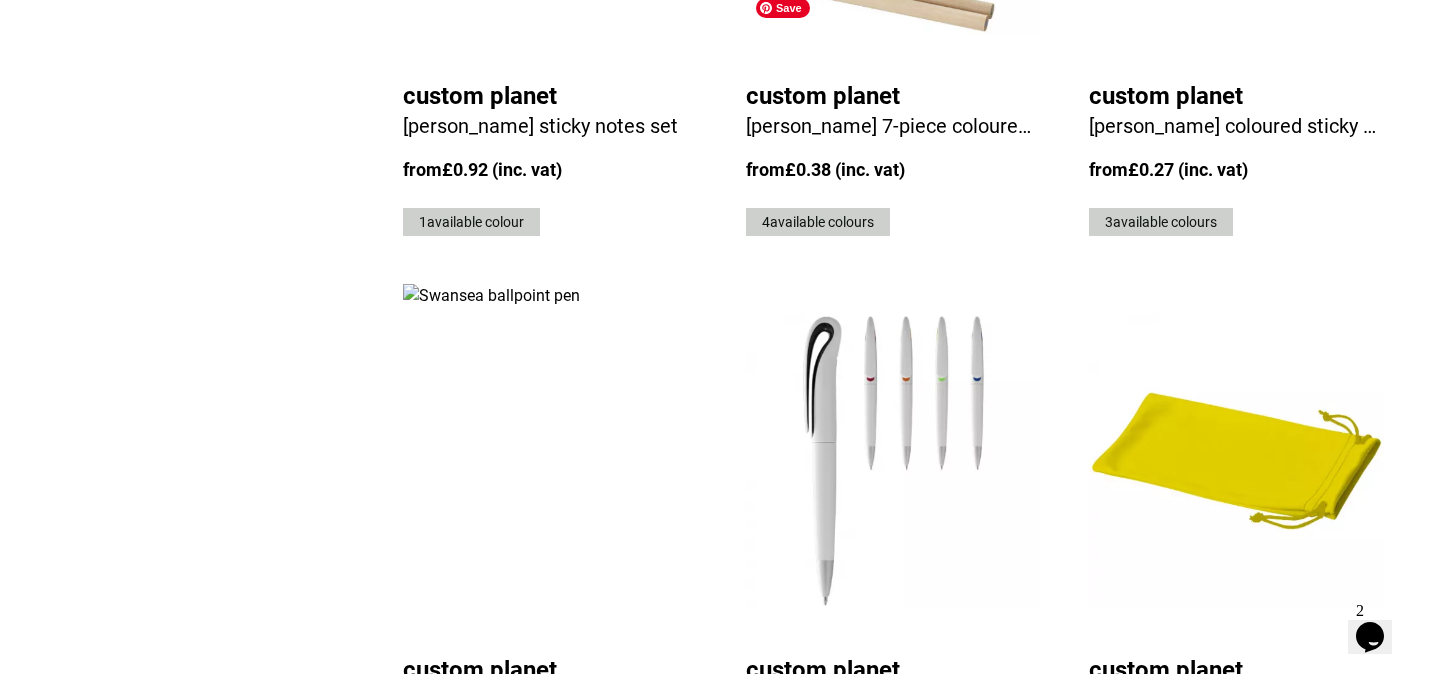 scroll, scrollTop: 3505, scrollLeft: 0, axis: vertical 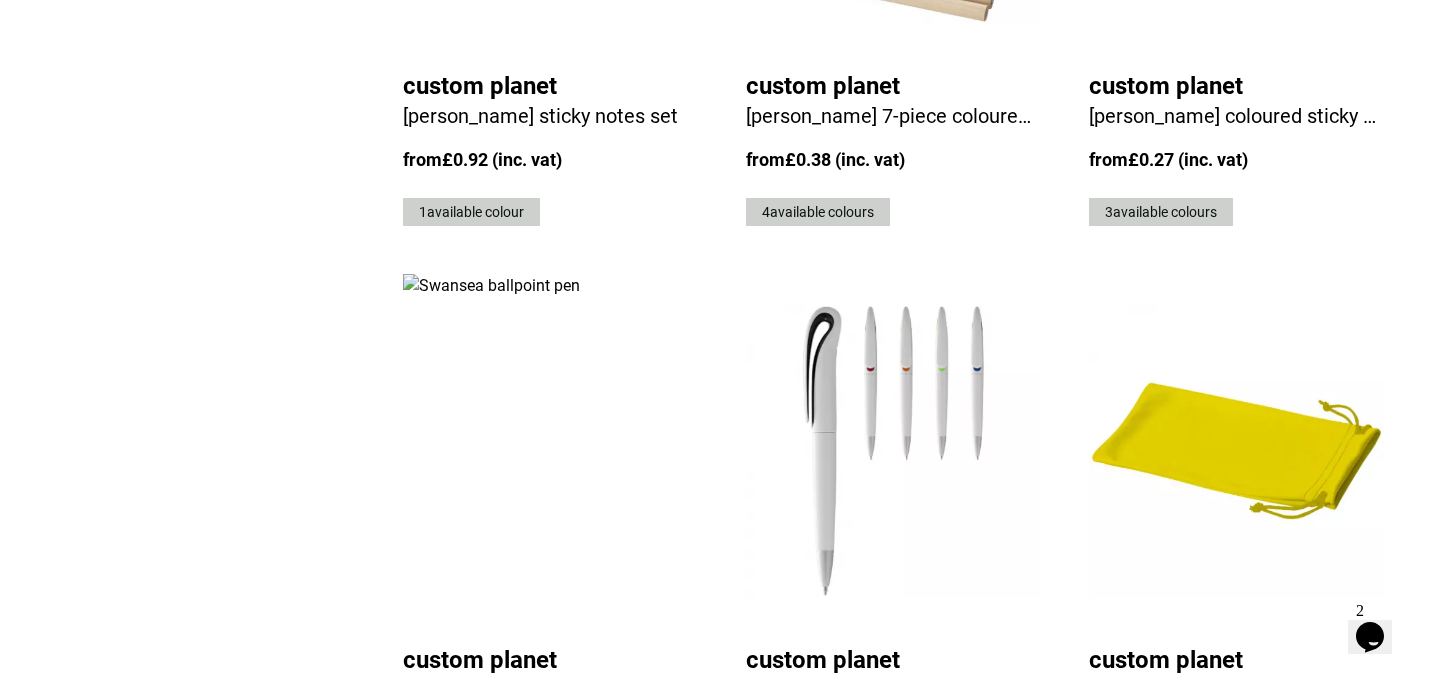 click on "Custom Planet" at bounding box center (1236, 660) 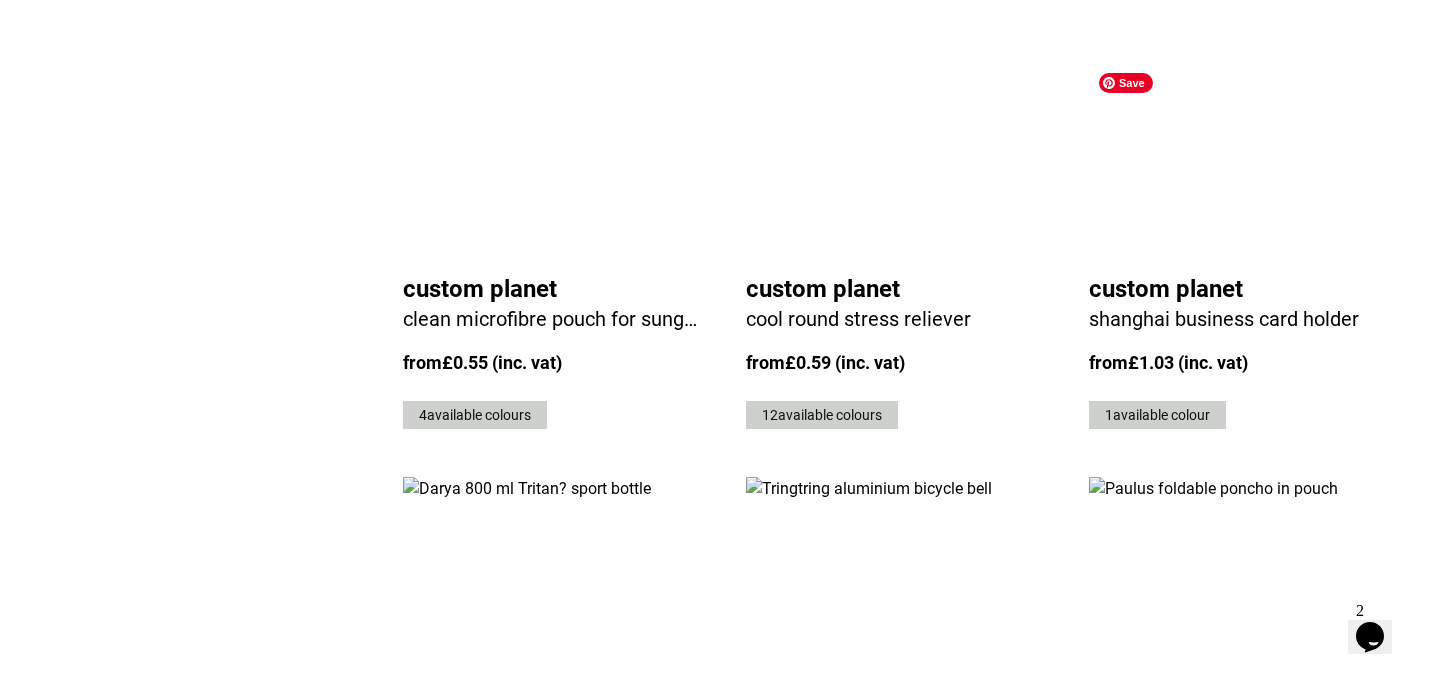 scroll, scrollTop: 4564, scrollLeft: 0, axis: vertical 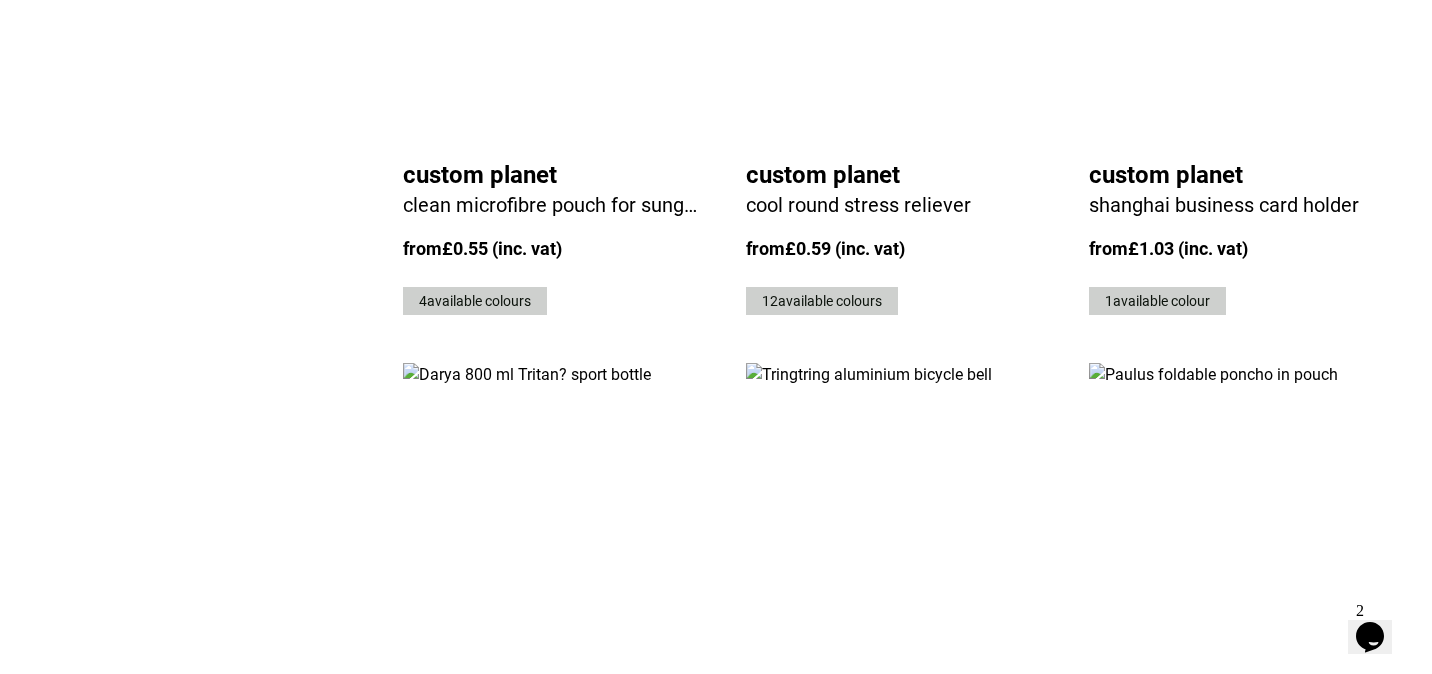 click on "50" at bounding box center [1203, 970] 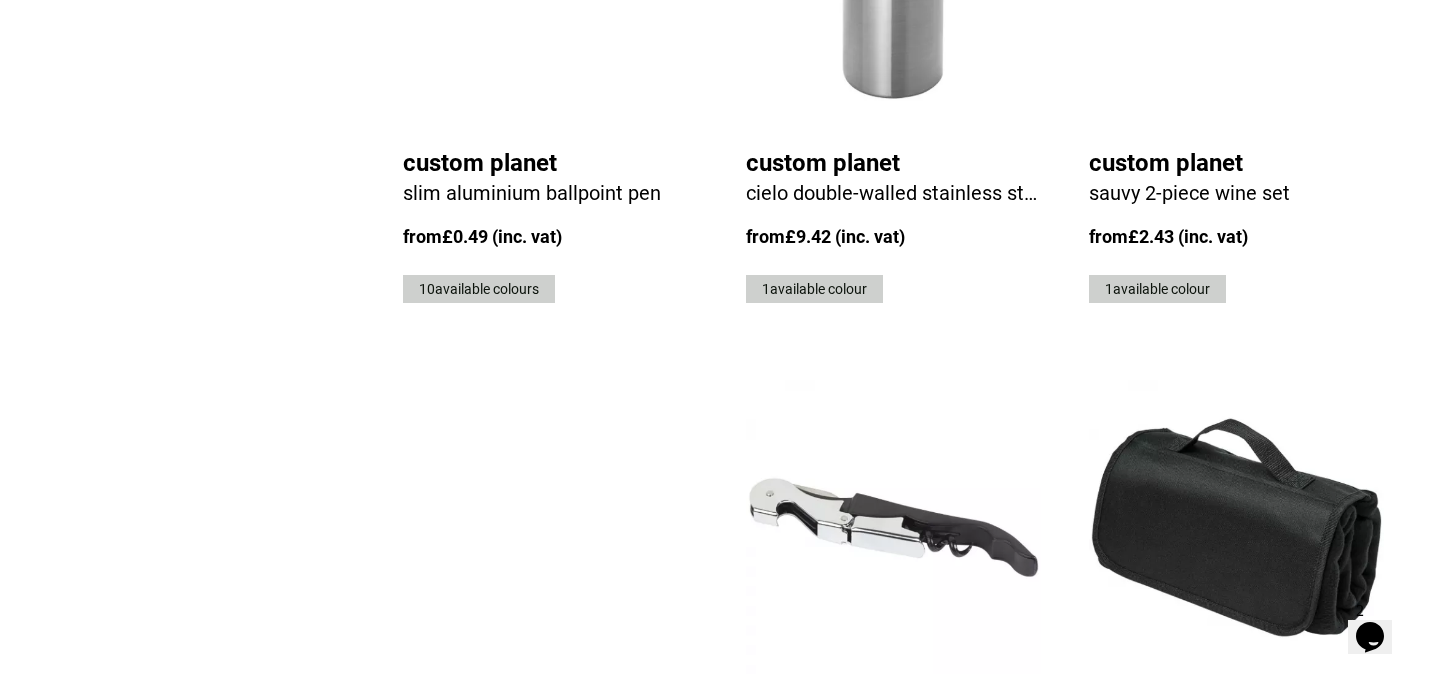 scroll, scrollTop: 4587, scrollLeft: 0, axis: vertical 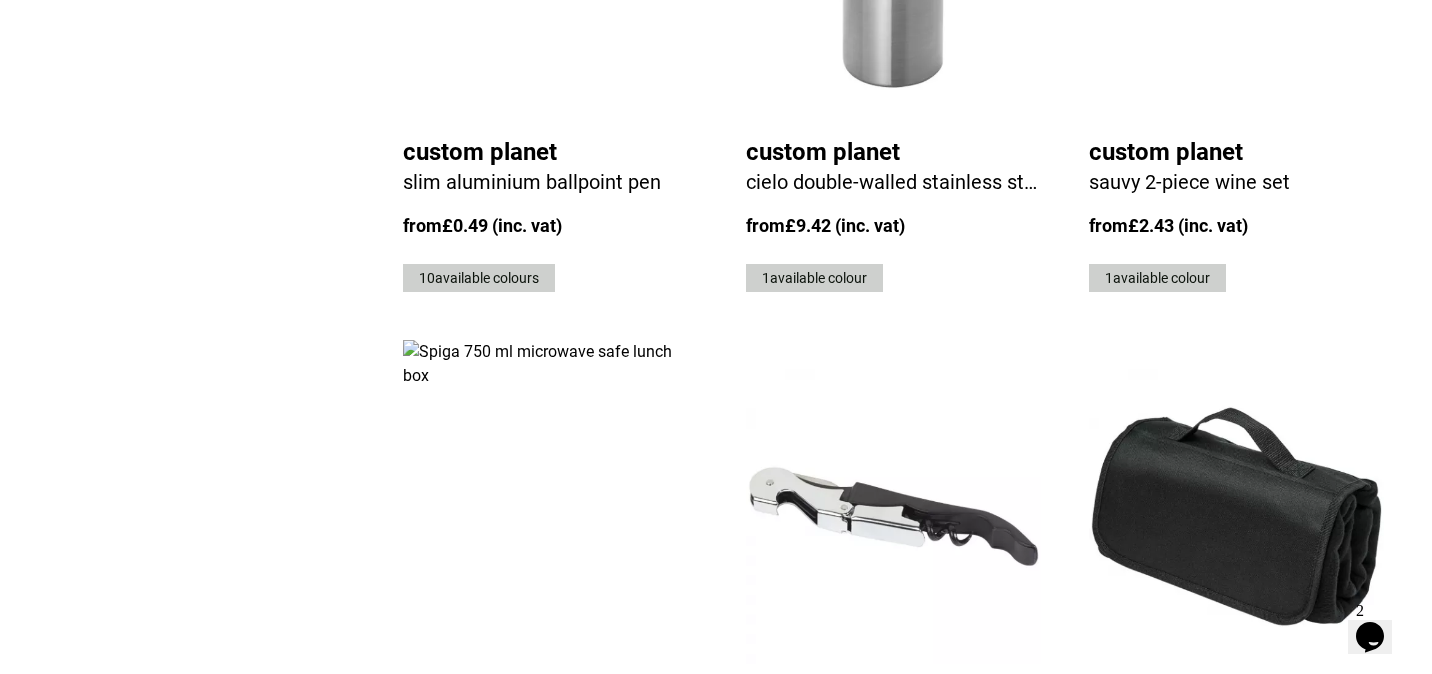 click on "51" at bounding box center [1203, 947] 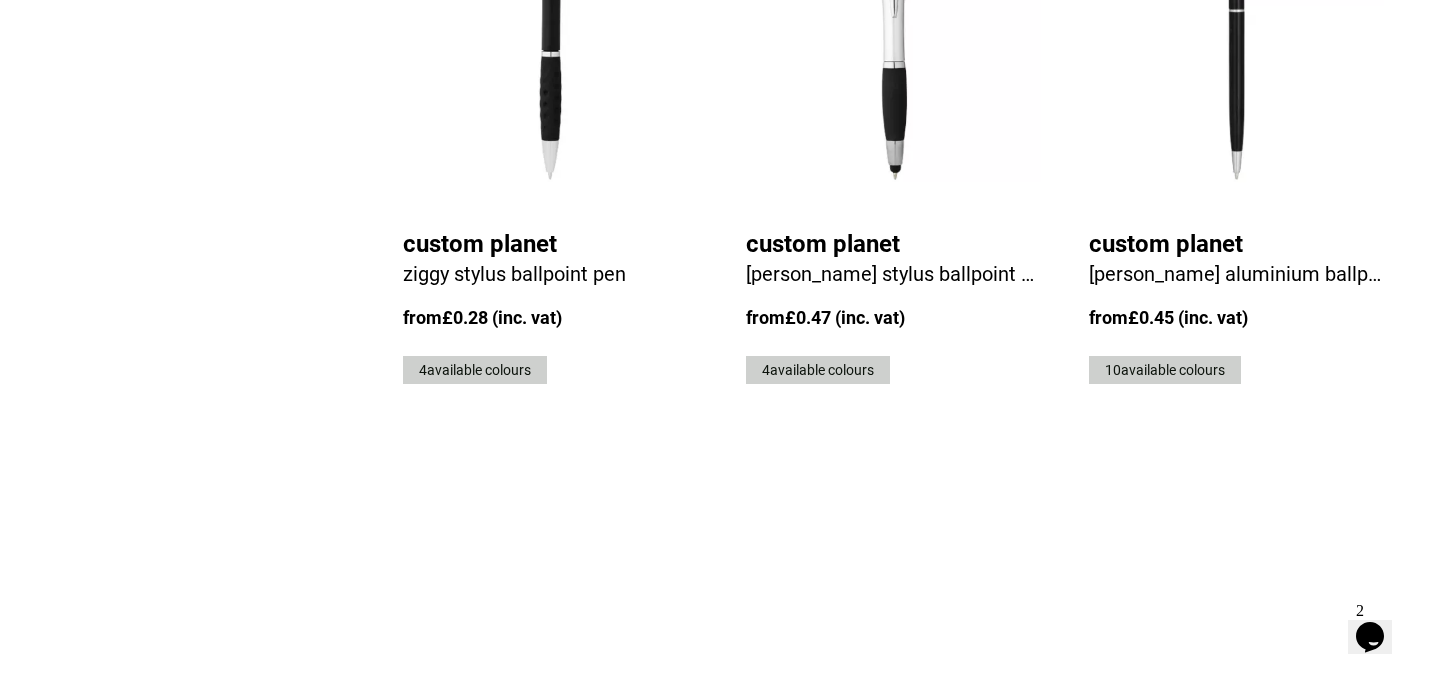 scroll, scrollTop: 4499, scrollLeft: 0, axis: vertical 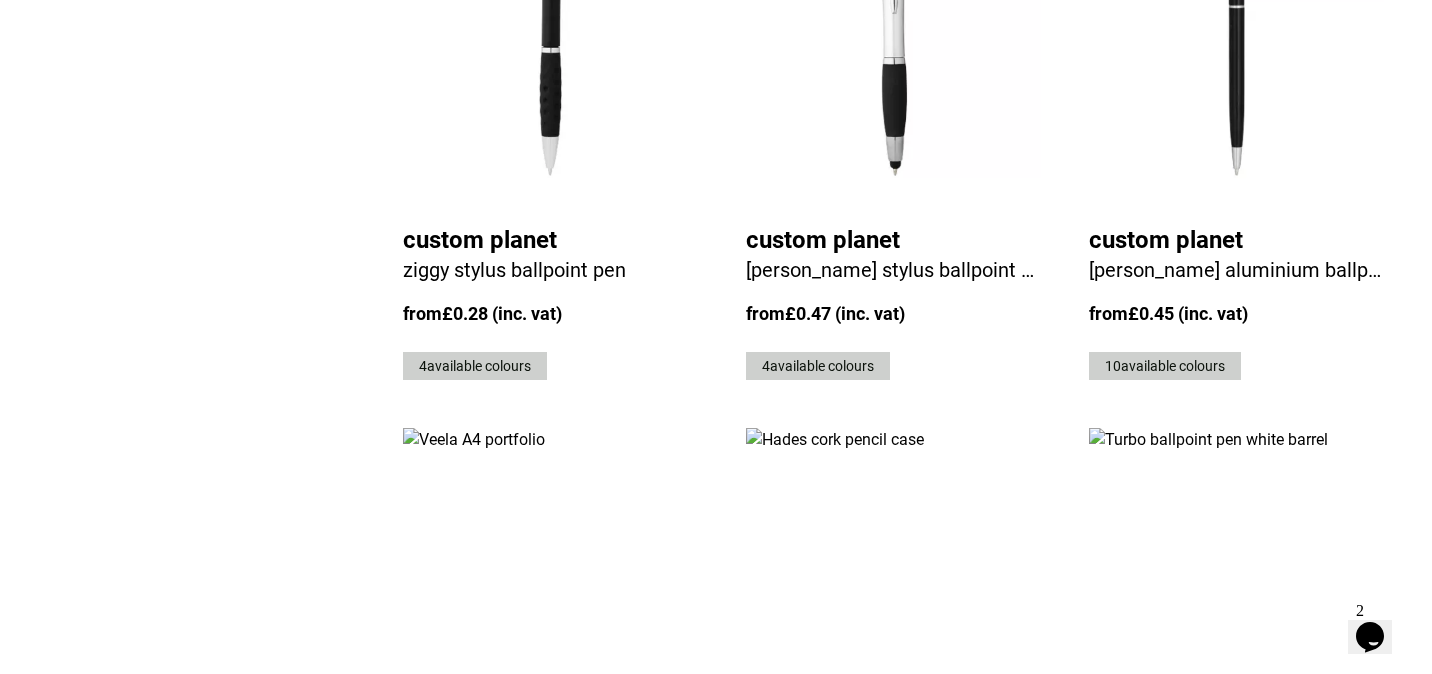 click on "52" at bounding box center (1203, 1035) 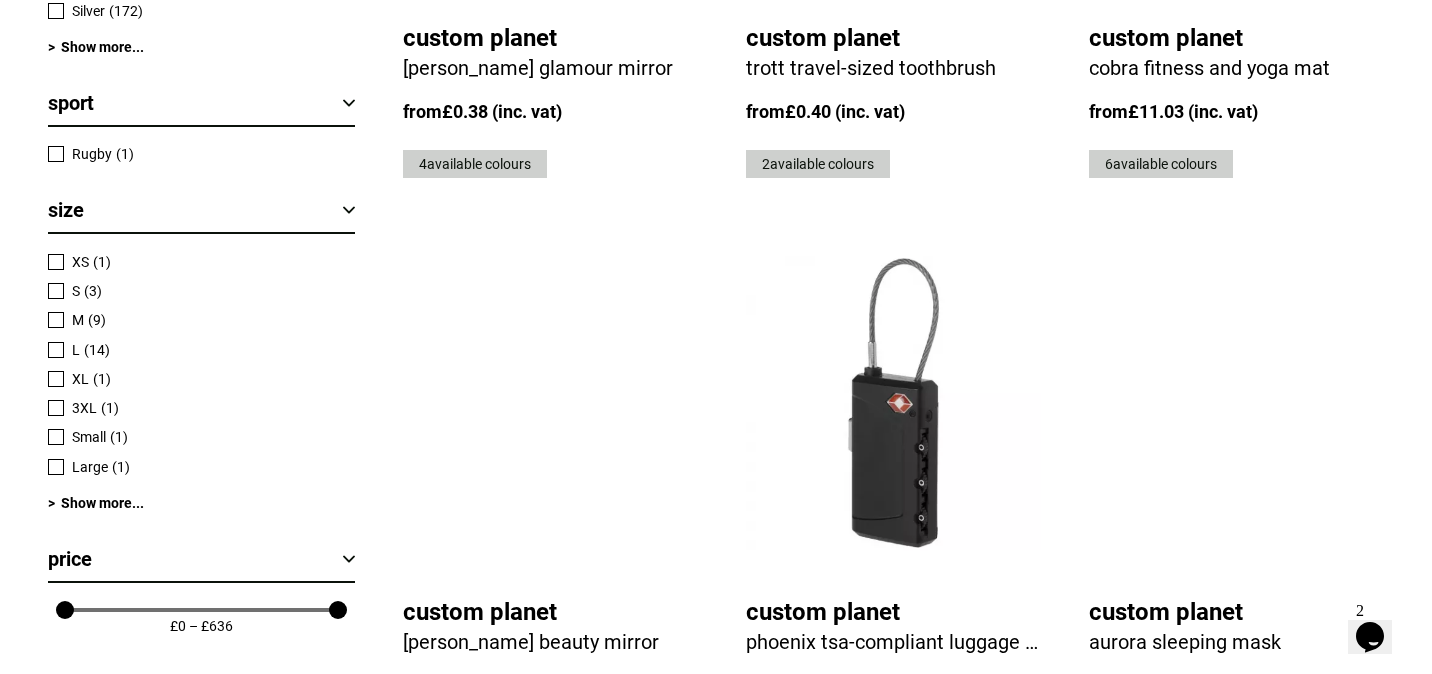 scroll, scrollTop: 2404, scrollLeft: 0, axis: vertical 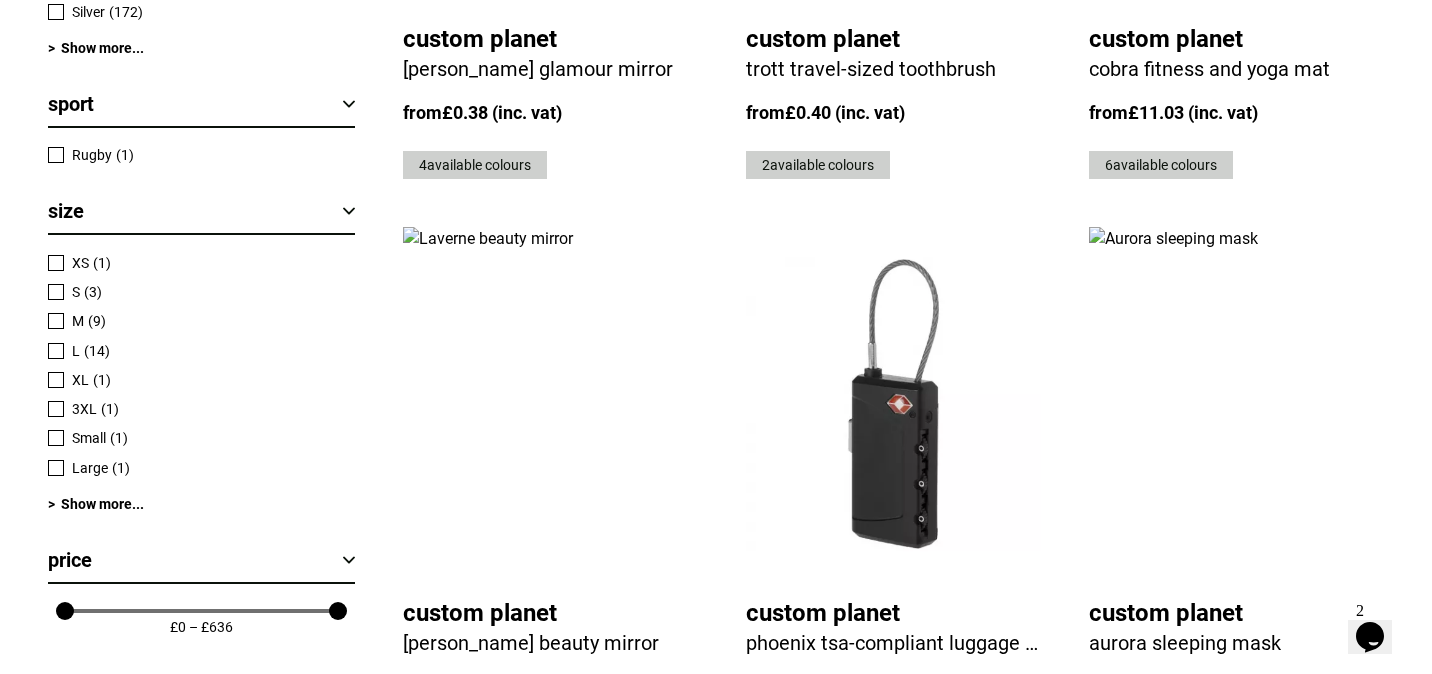 click on "Custom Planet" at bounding box center (1236, 613) 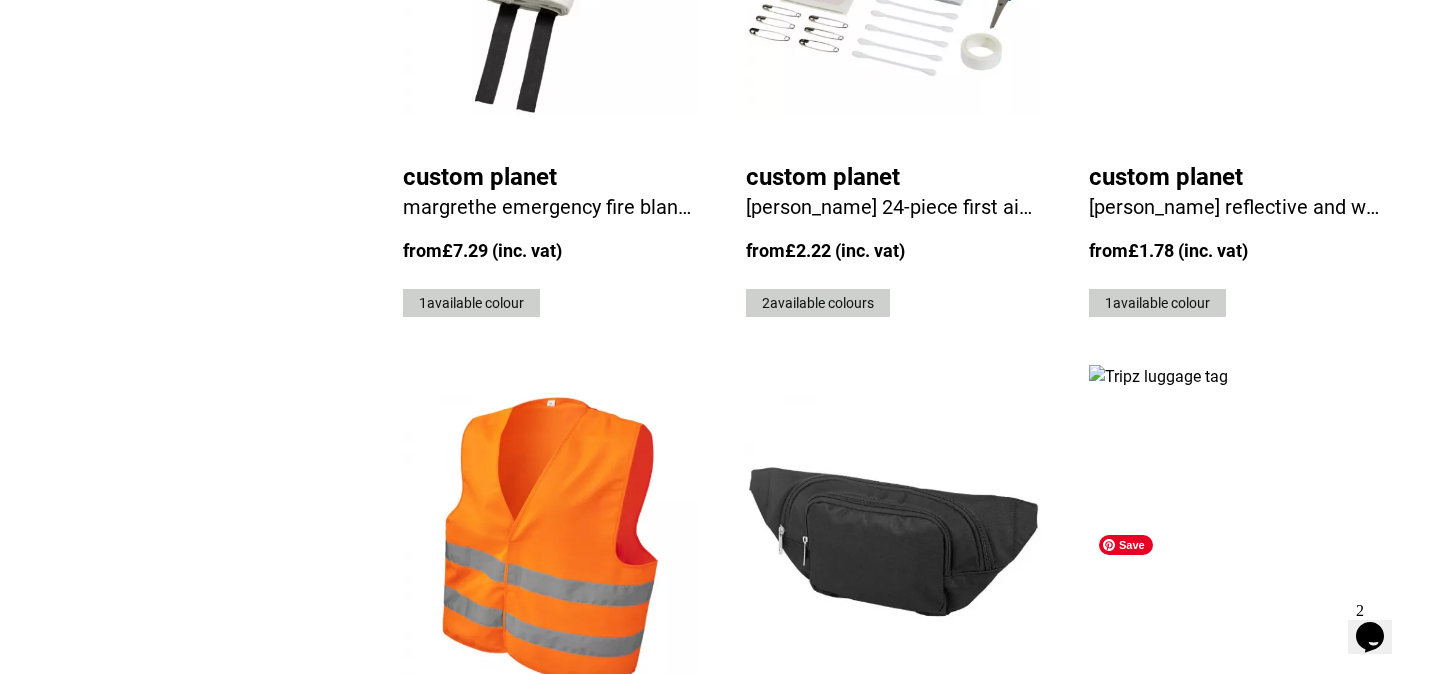 scroll, scrollTop: 3982, scrollLeft: 0, axis: vertical 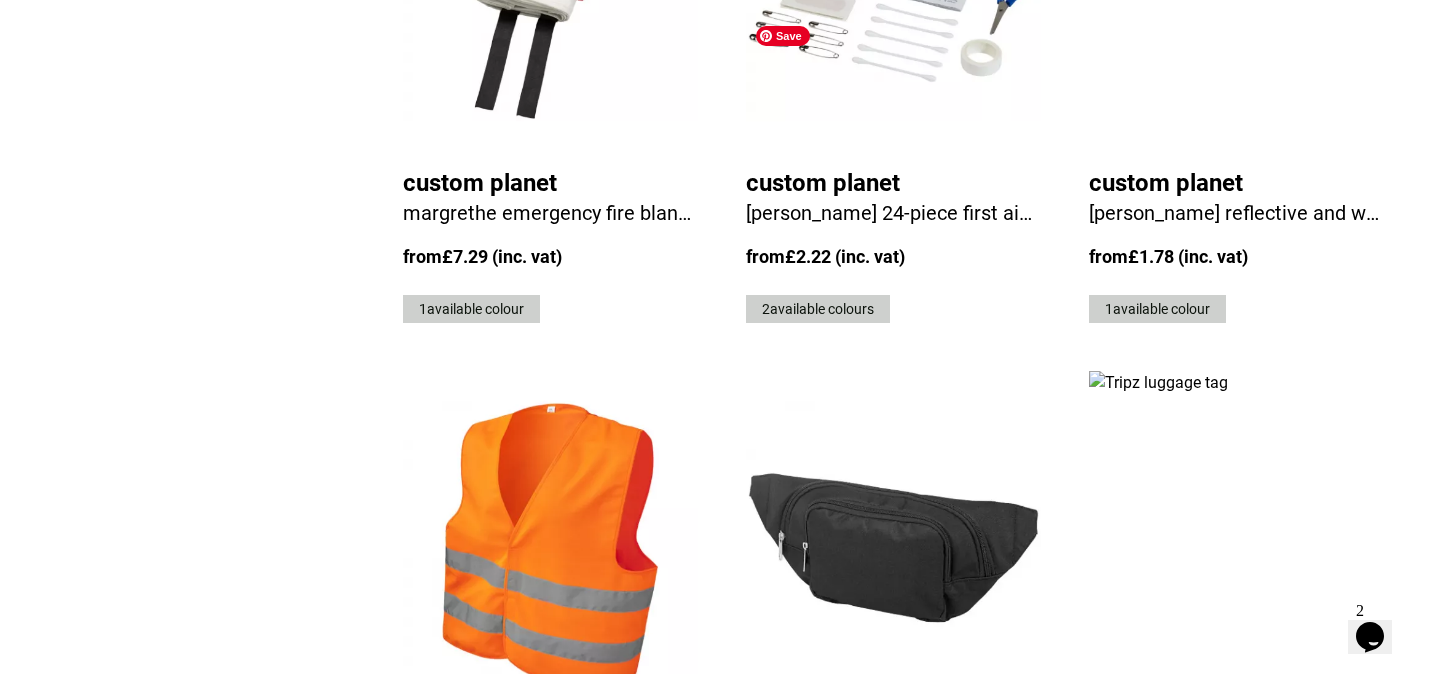 click at bounding box center [893, 548] 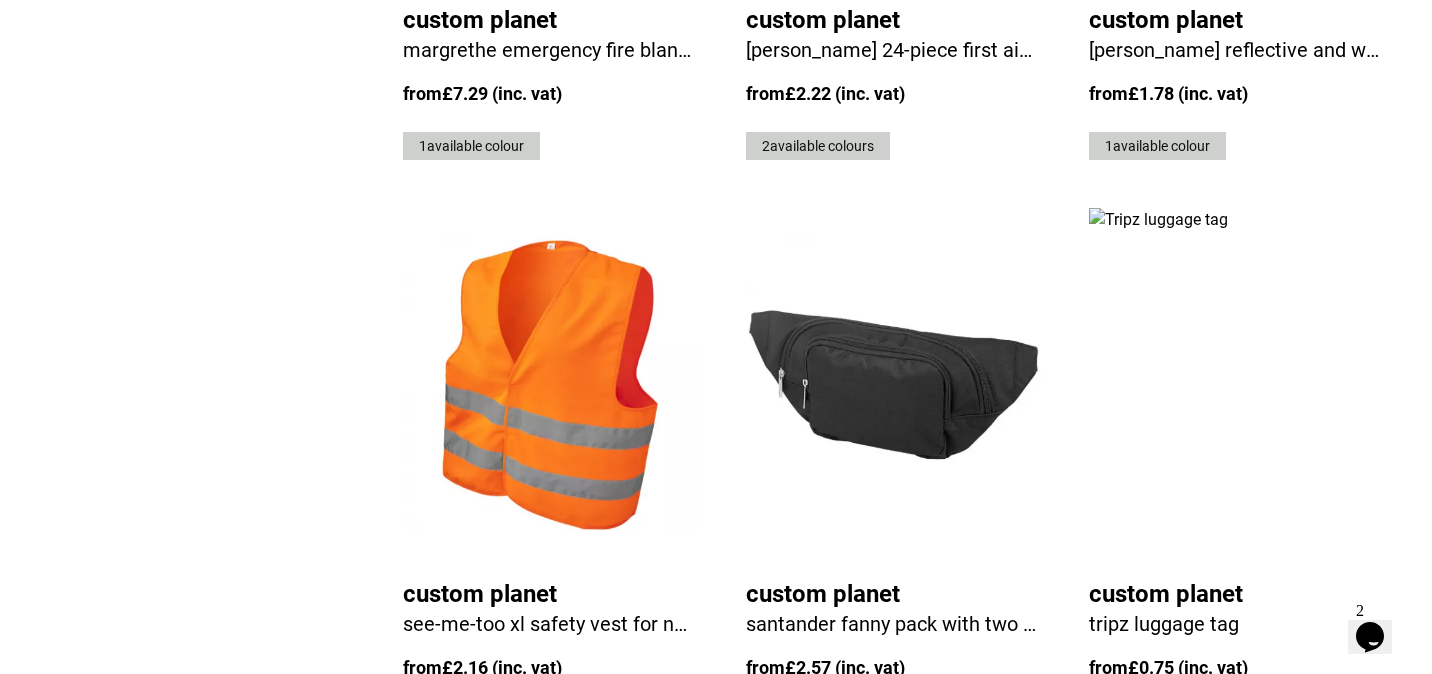 scroll, scrollTop: 4632, scrollLeft: 0, axis: vertical 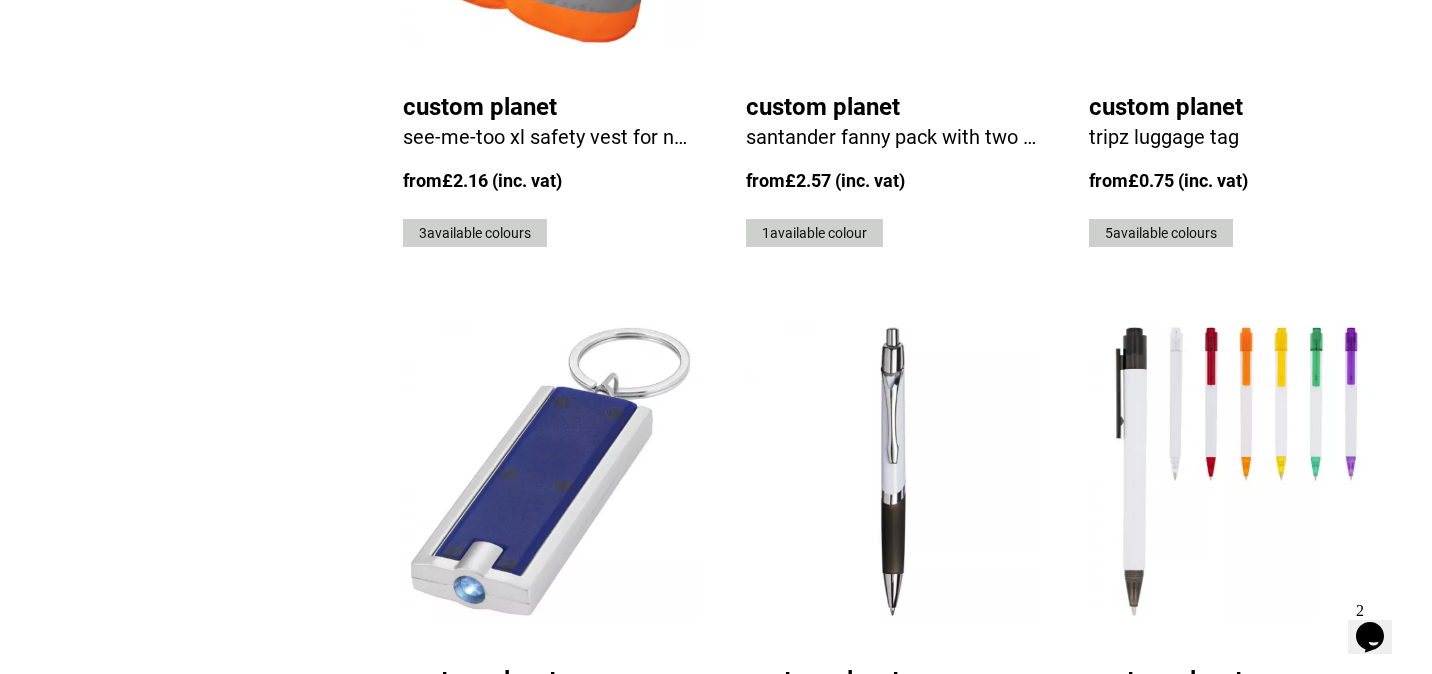 click on "53" at bounding box center [1203, 902] 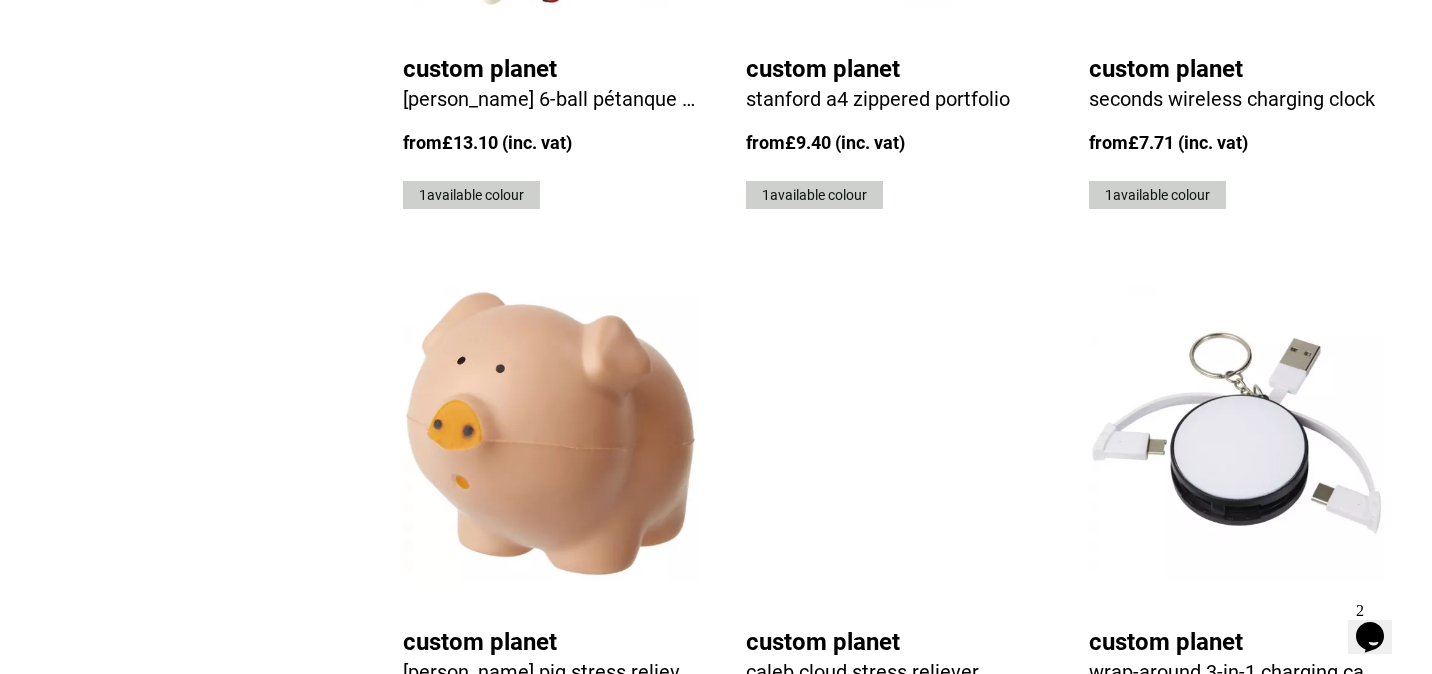 scroll, scrollTop: 4773, scrollLeft: 0, axis: vertical 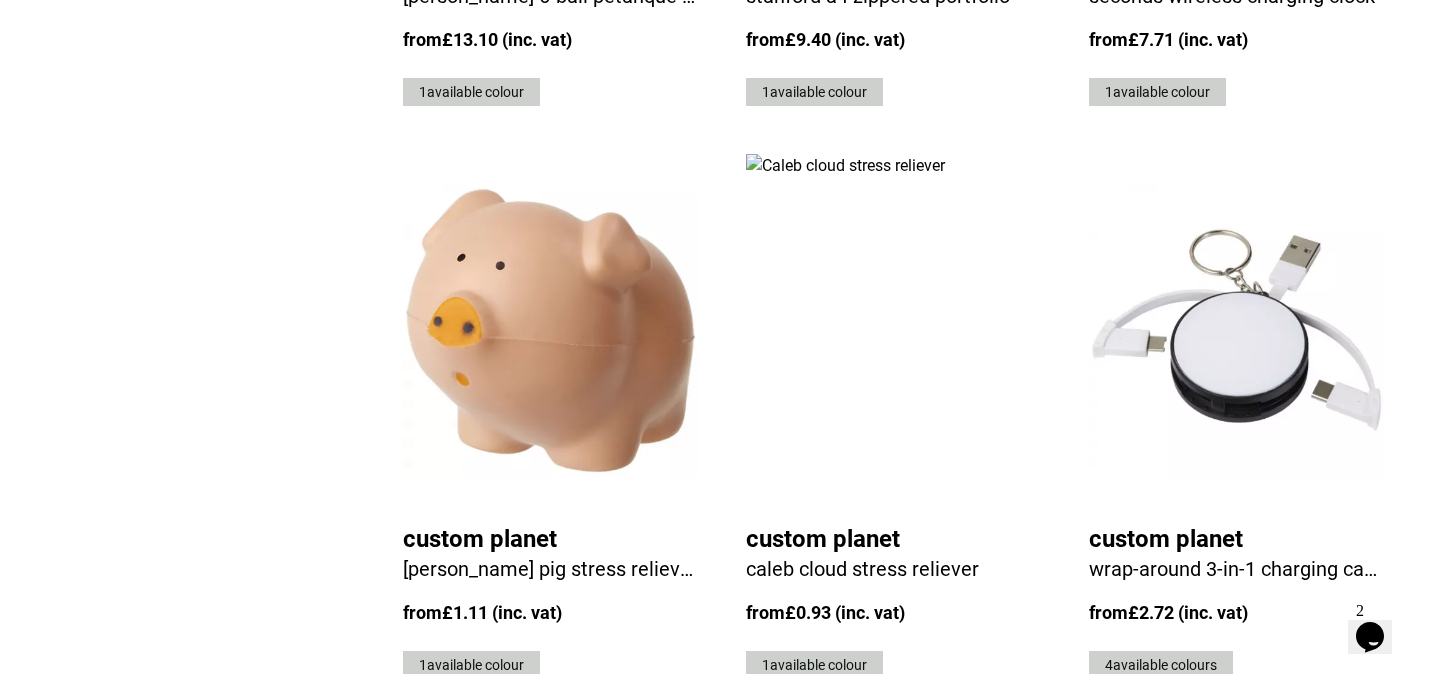 click on "54" at bounding box center [1203, 761] 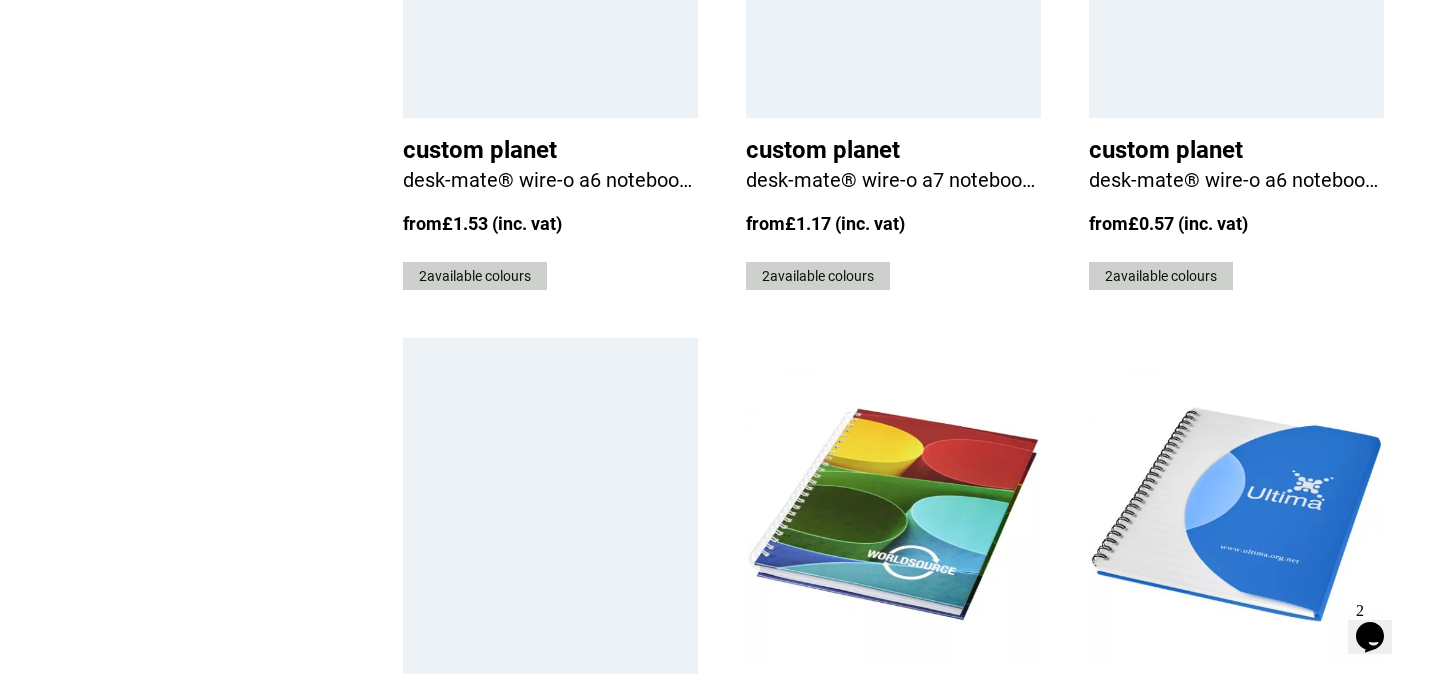 scroll, scrollTop: 4638, scrollLeft: 0, axis: vertical 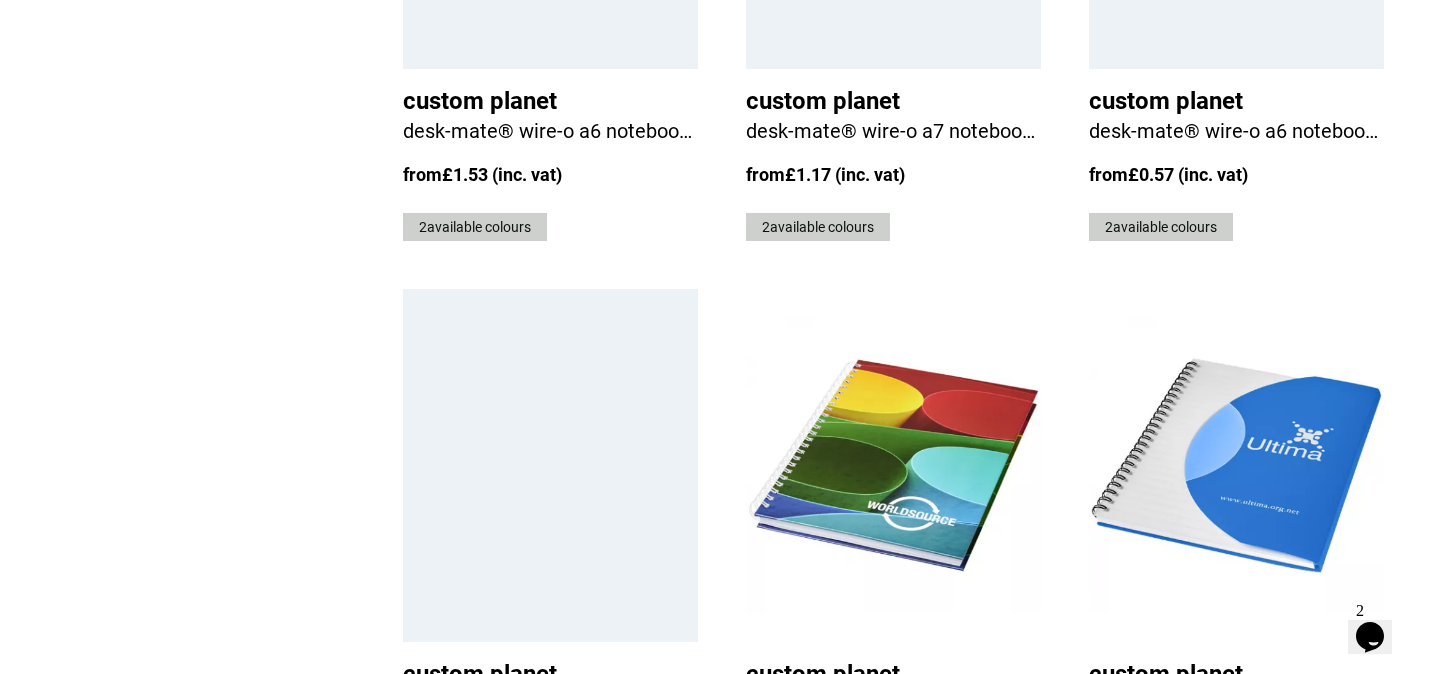 click on "55" at bounding box center (1203, 896) 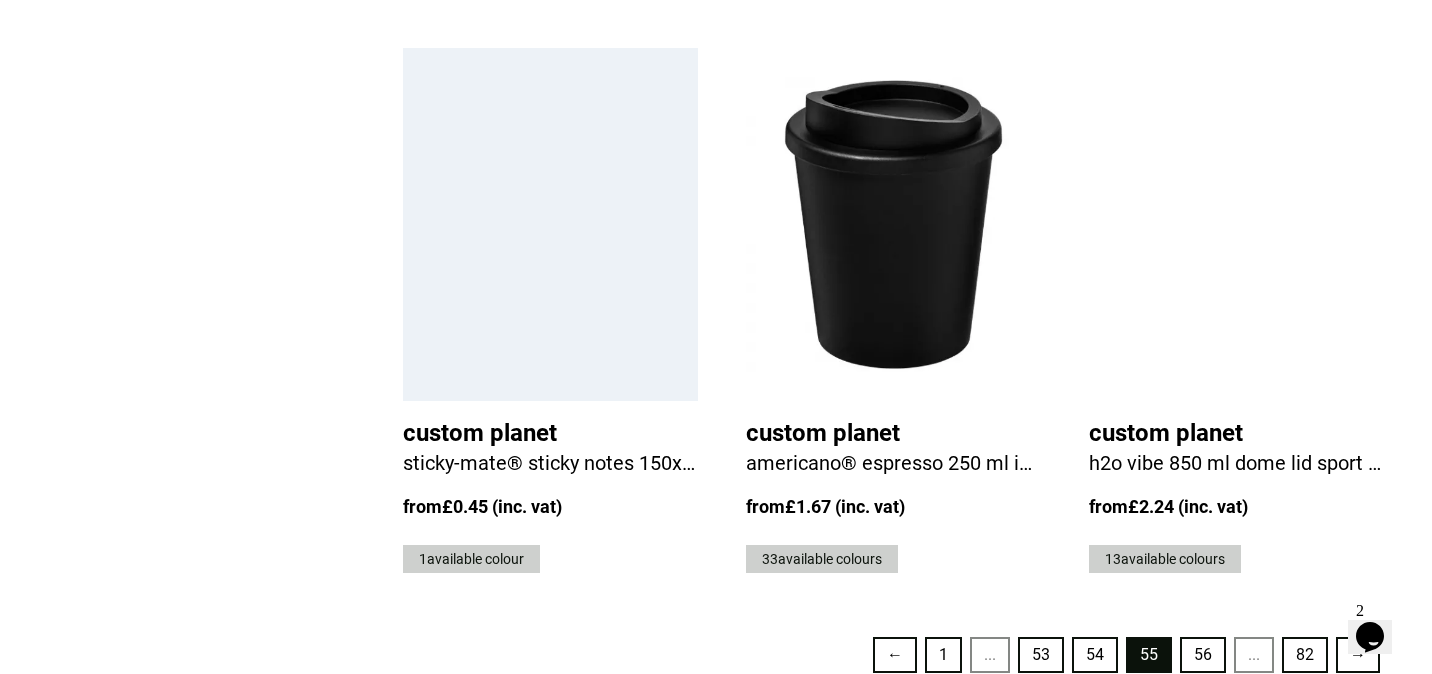 scroll, scrollTop: 4880, scrollLeft: 0, axis: vertical 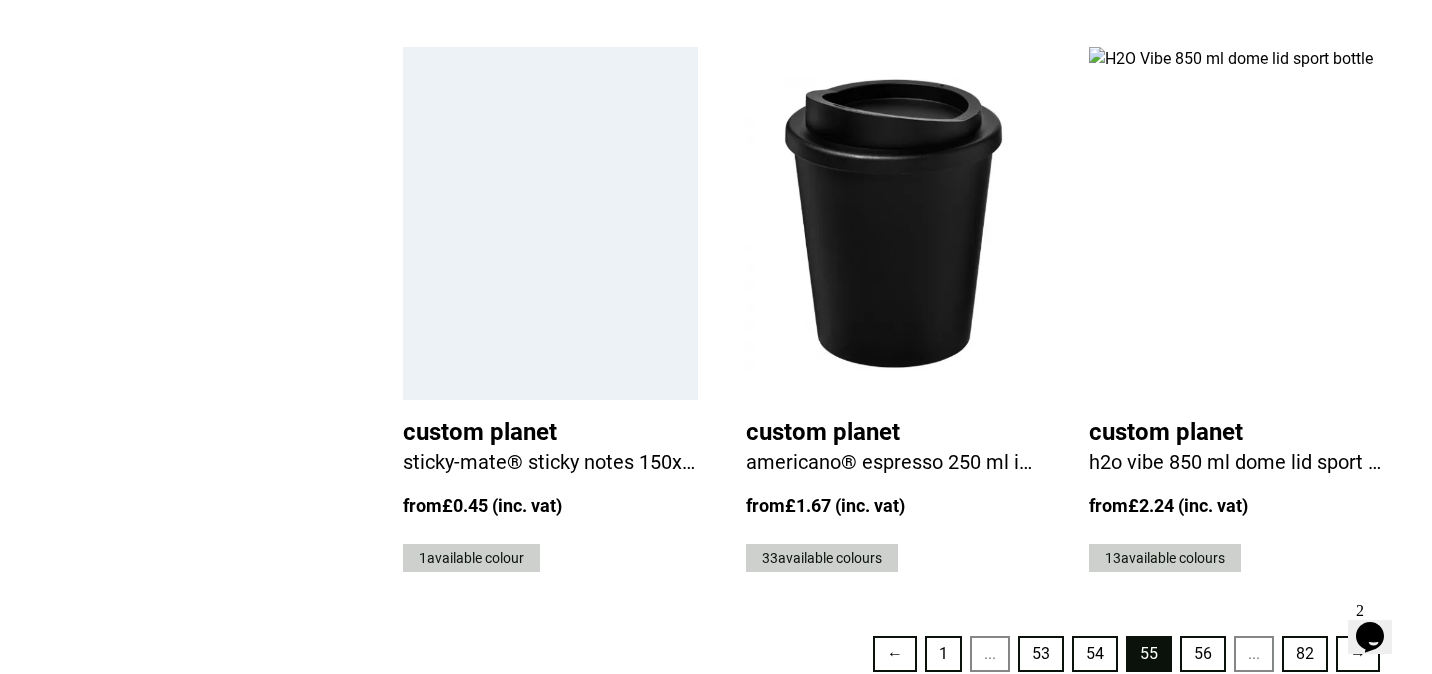 click on "56" at bounding box center (1203, 654) 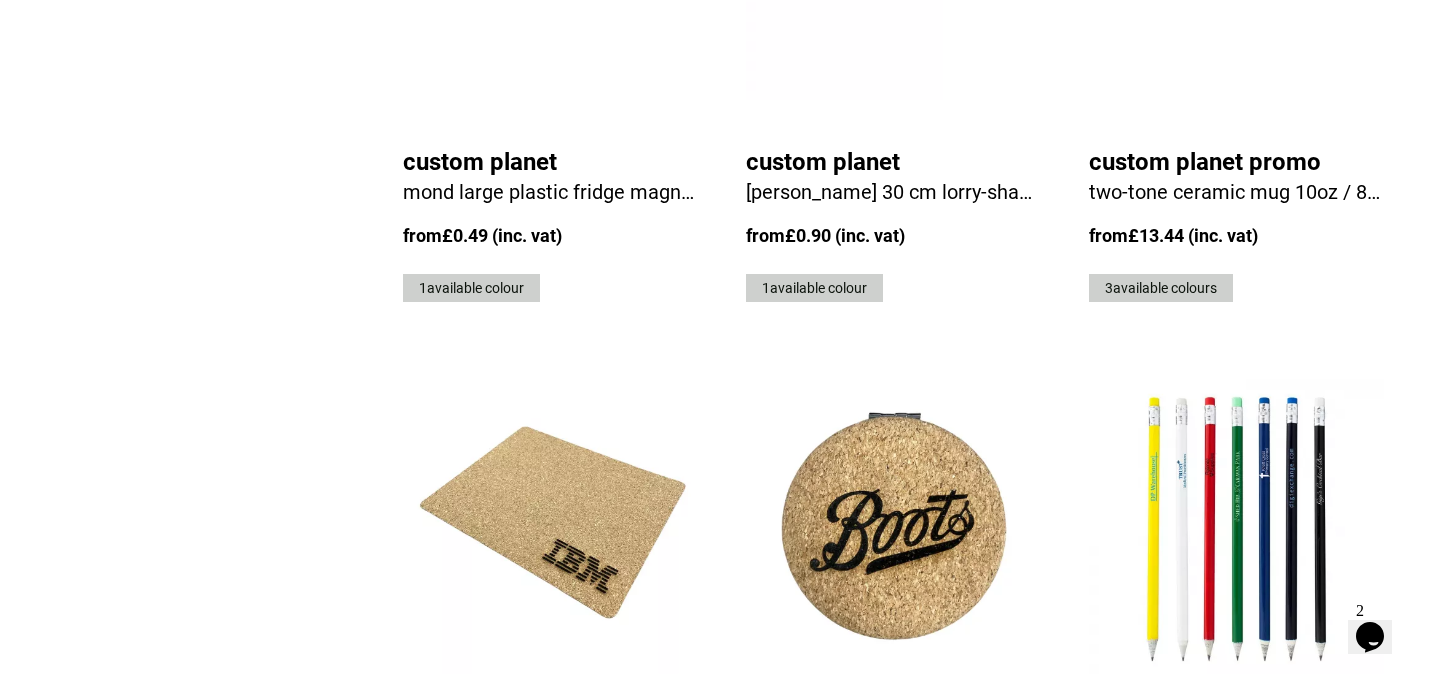 scroll, scrollTop: 4584, scrollLeft: 0, axis: vertical 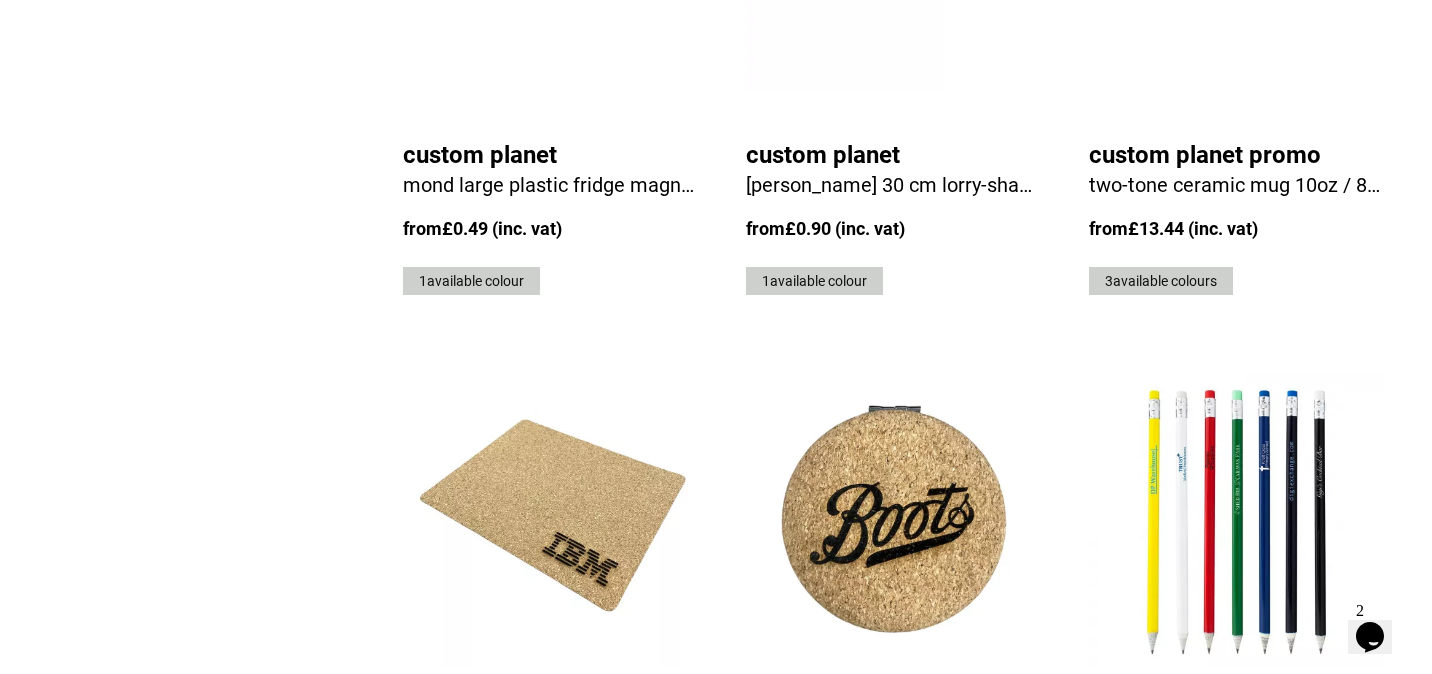 click on "Cork Pocket Mirror from  £2.01 £1.68   (inc. vat) (ex. vat)" at bounding box center [893, 748] 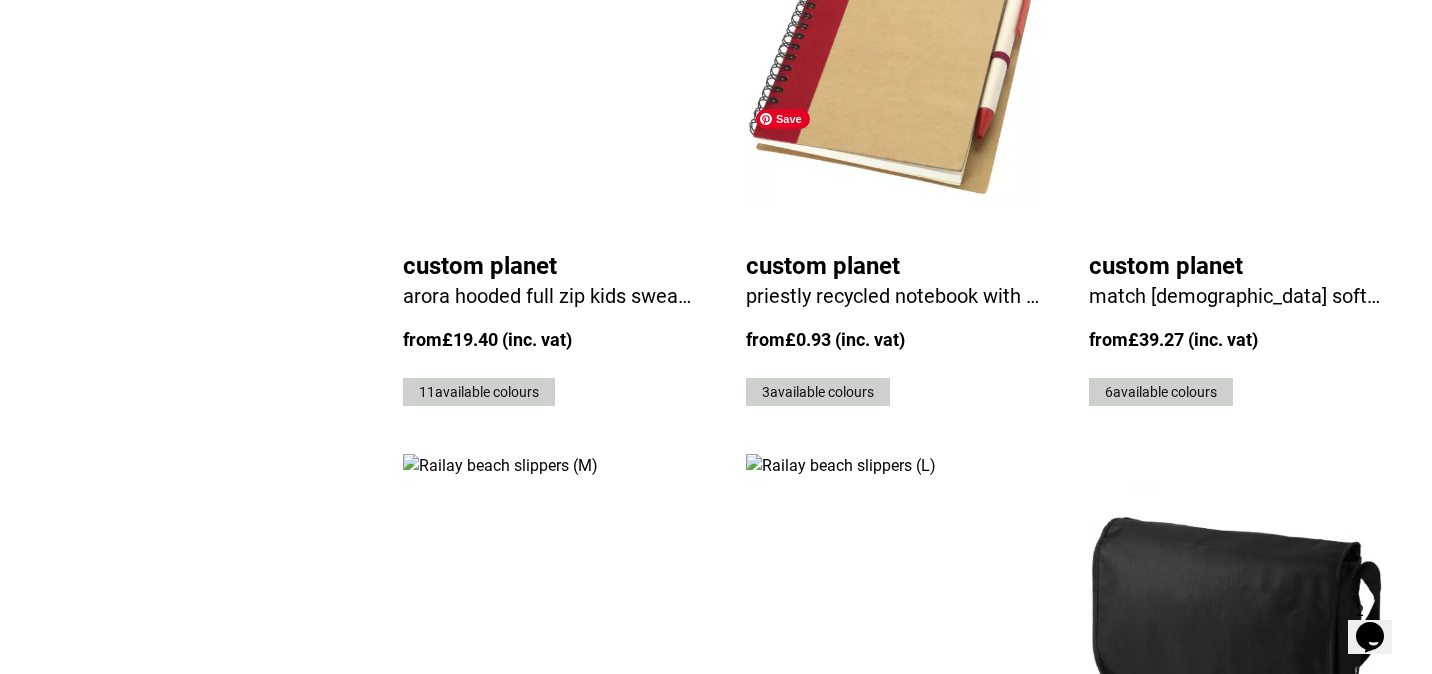 scroll, scrollTop: 4730, scrollLeft: 0, axis: vertical 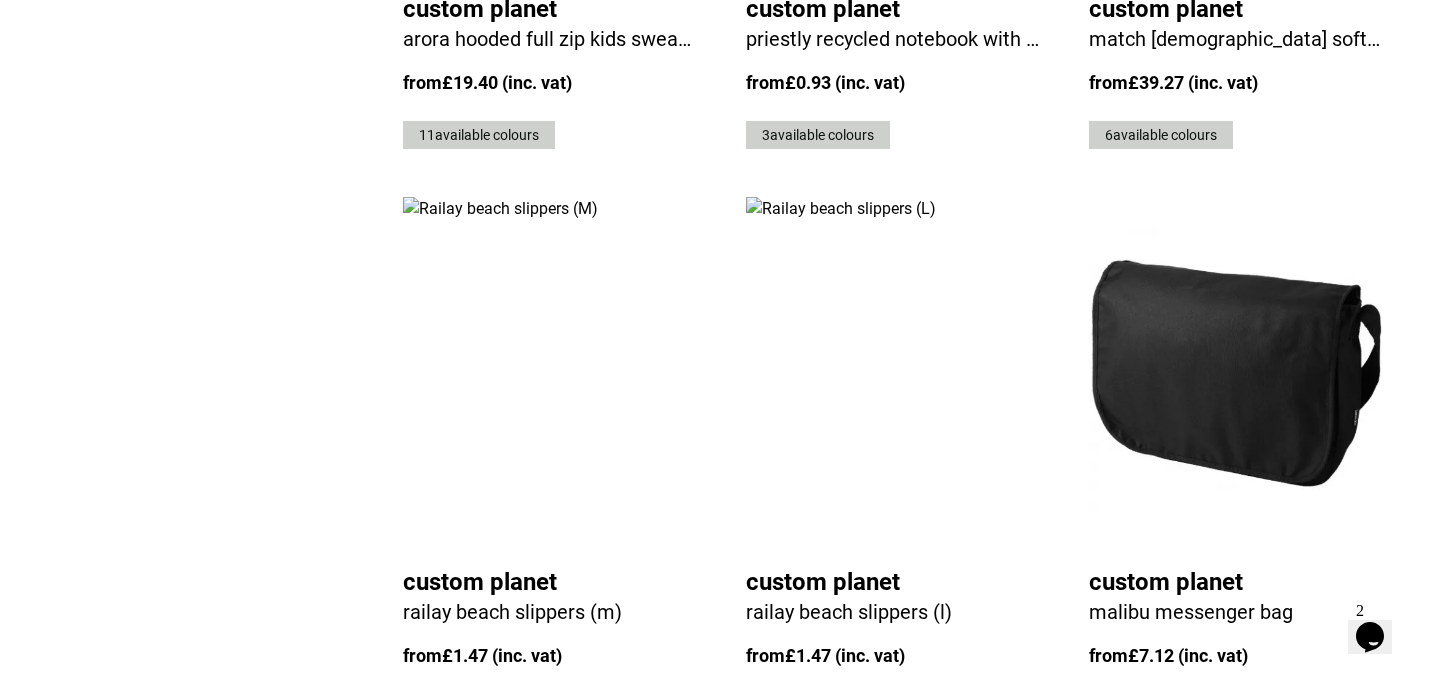 click on "58" at bounding box center [1203, 804] 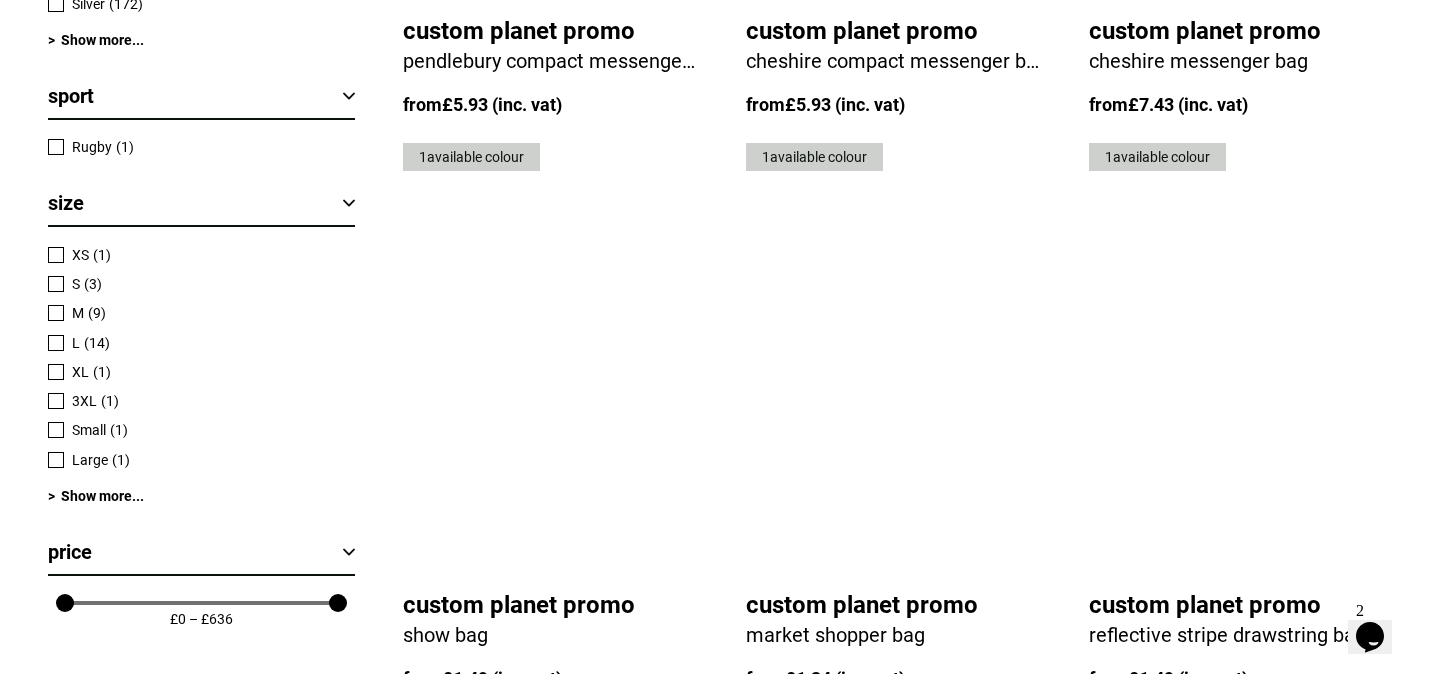 scroll, scrollTop: 2414, scrollLeft: 0, axis: vertical 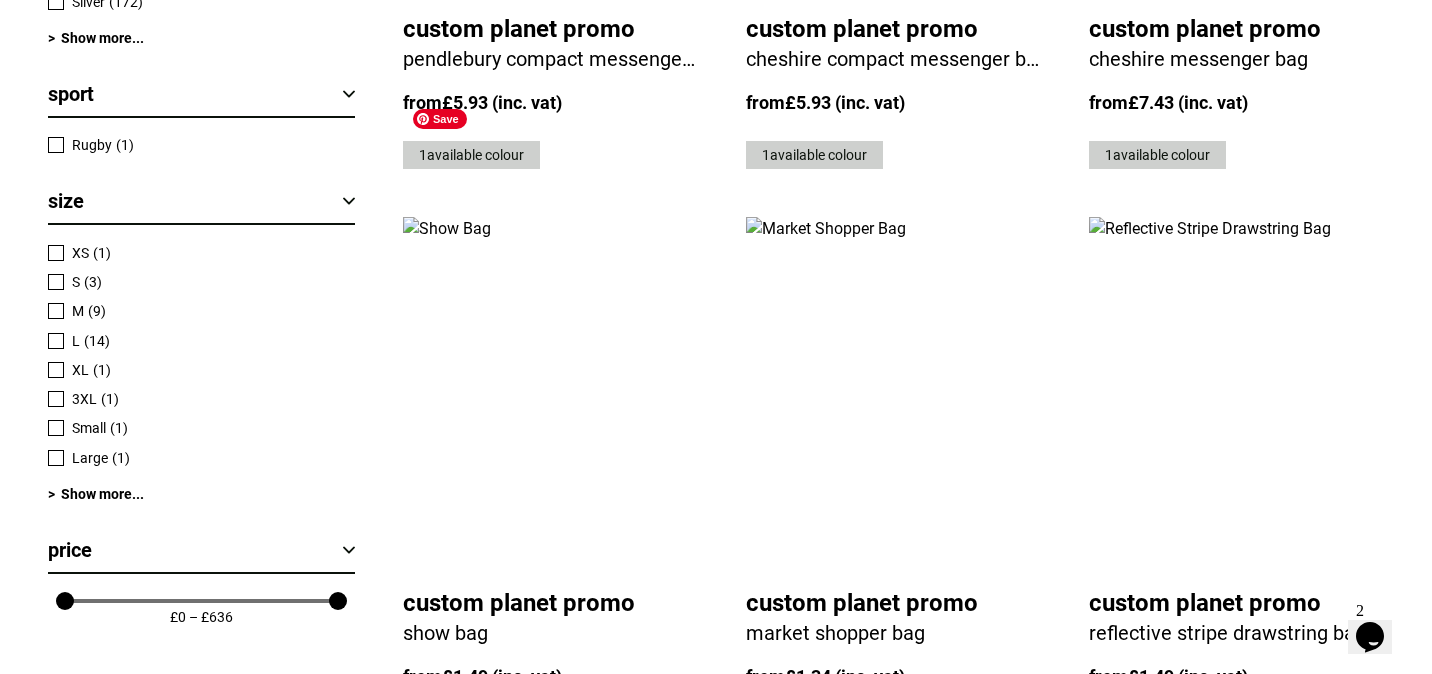 click at bounding box center (550, 394) 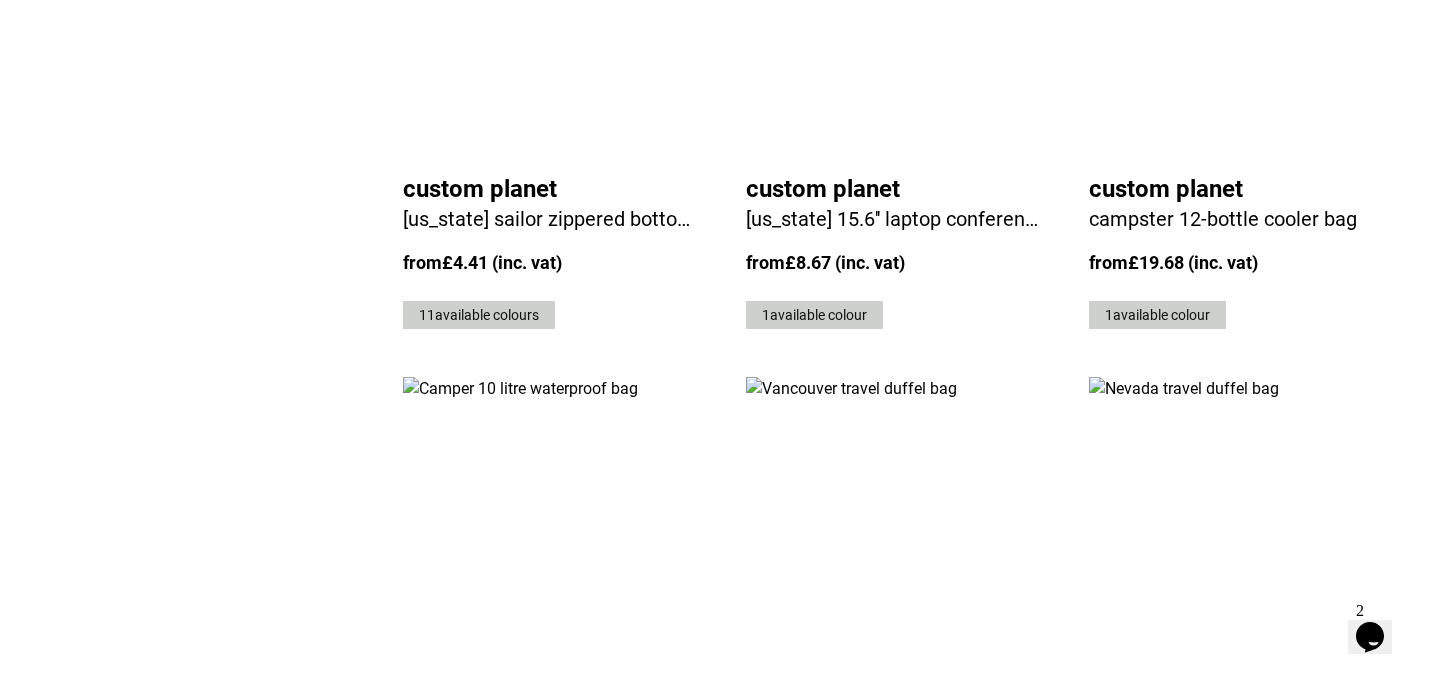 scroll, scrollTop: 4711, scrollLeft: 0, axis: vertical 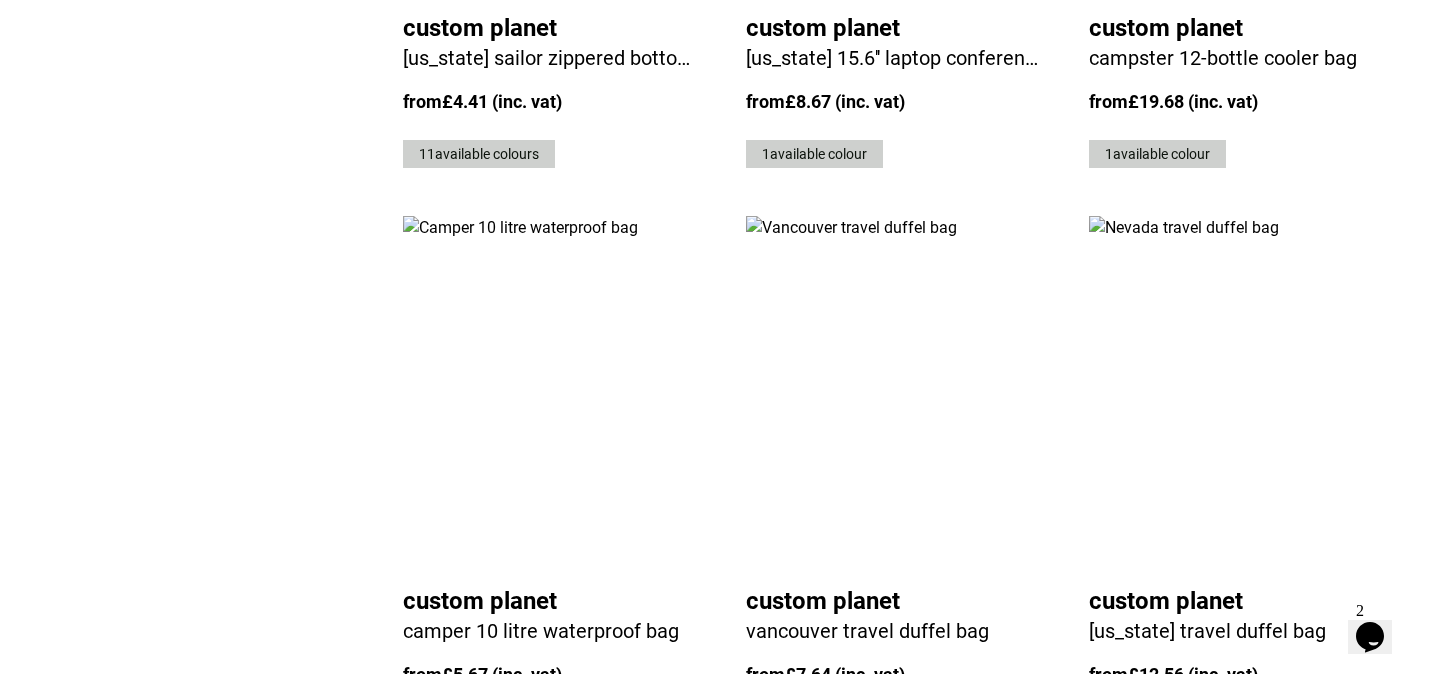 click on "59" at bounding box center [1203, 823] 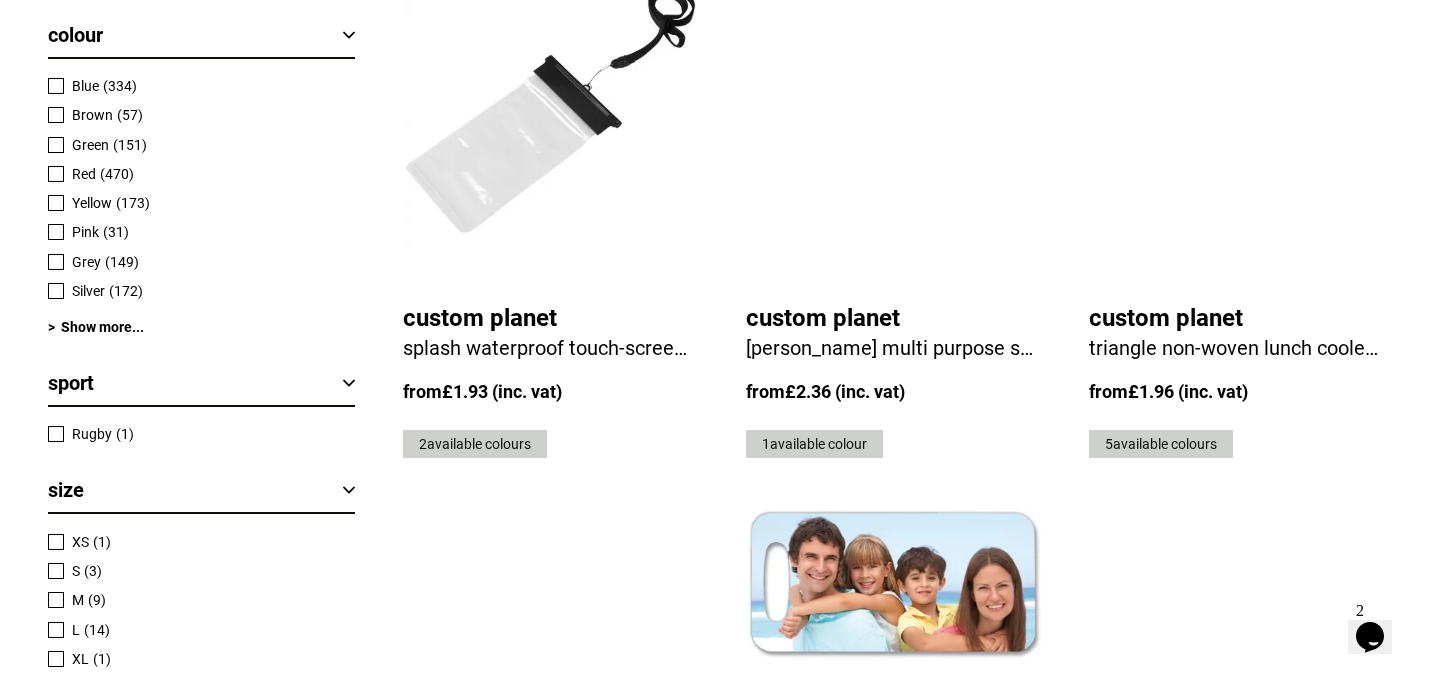 scroll, scrollTop: 1884, scrollLeft: 0, axis: vertical 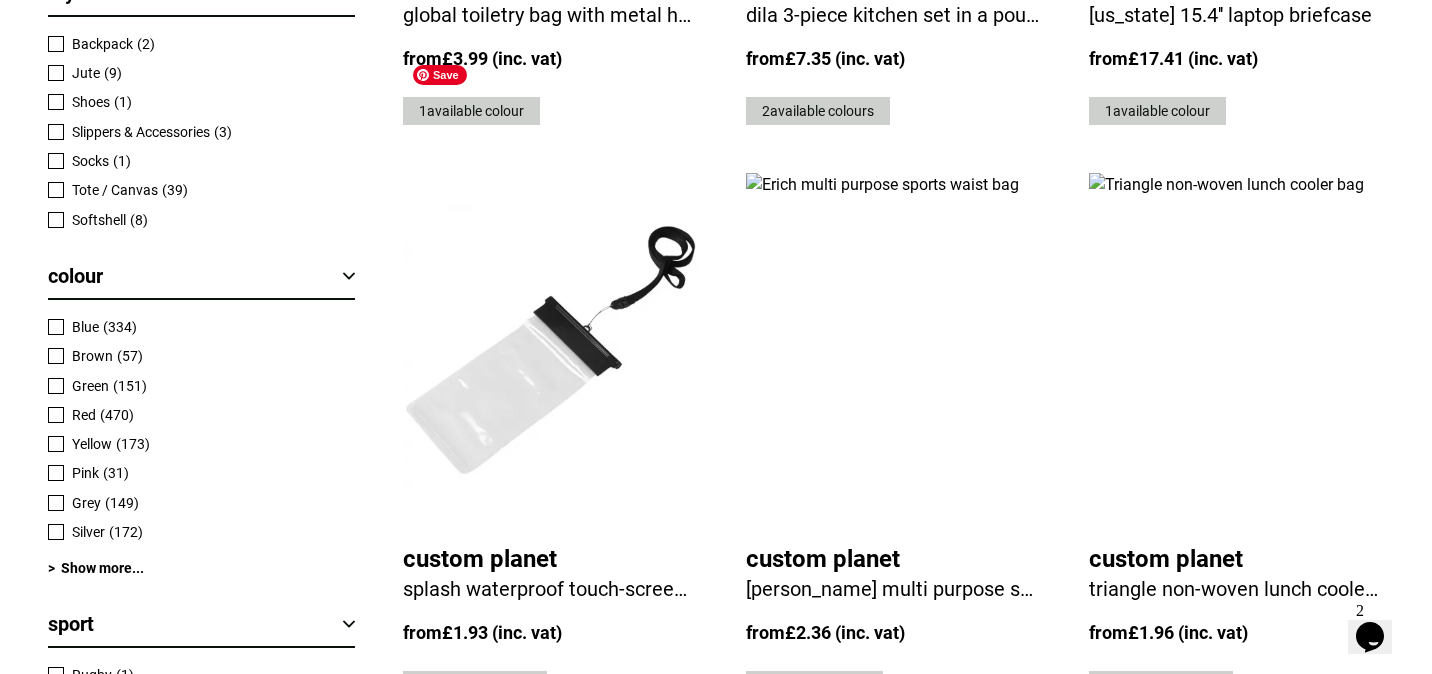 click at bounding box center [550, 350] 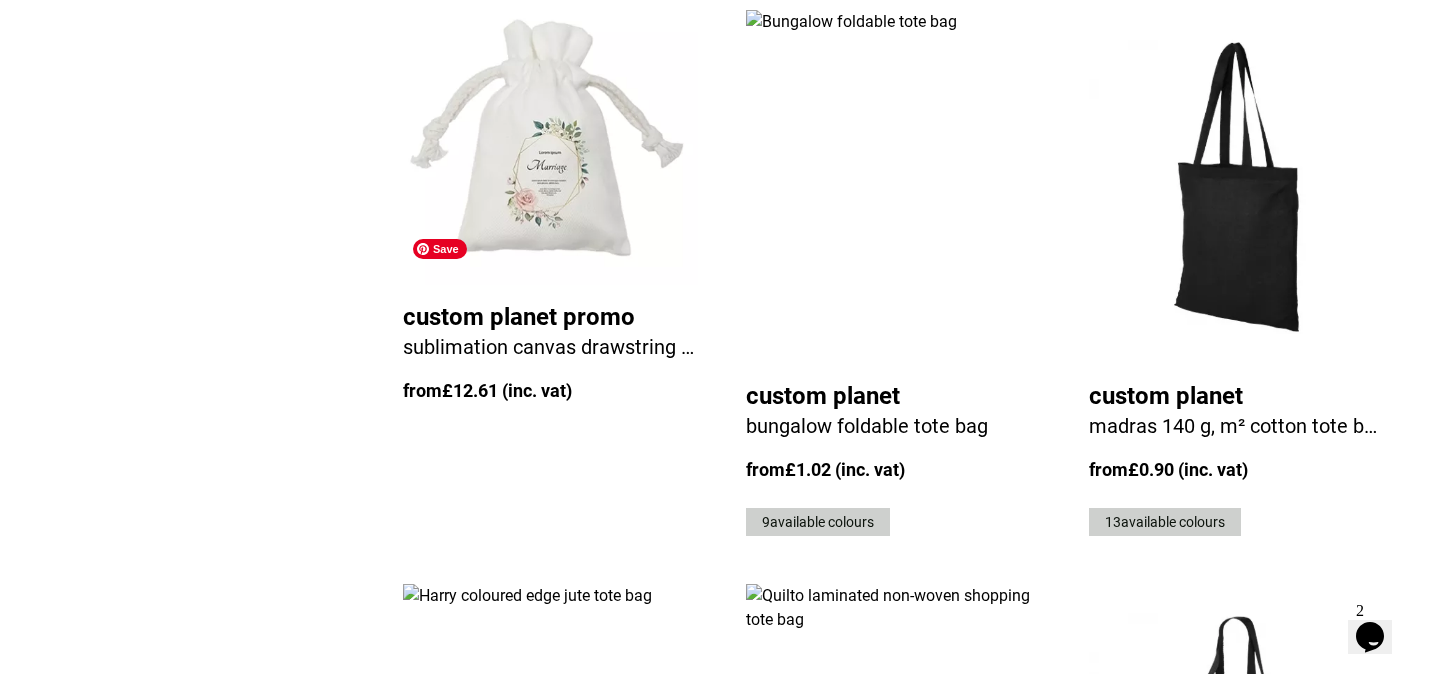 scroll, scrollTop: 4585, scrollLeft: 0, axis: vertical 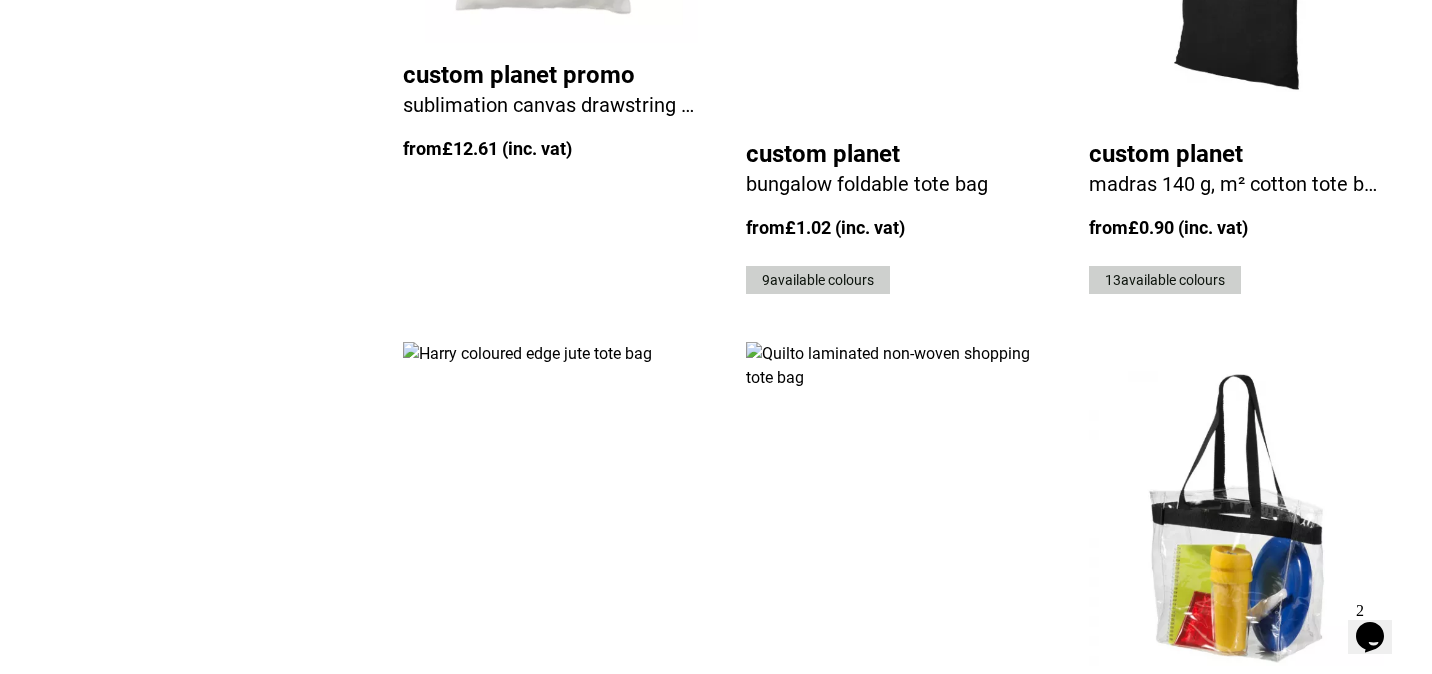click on "60" at bounding box center [1203, 949] 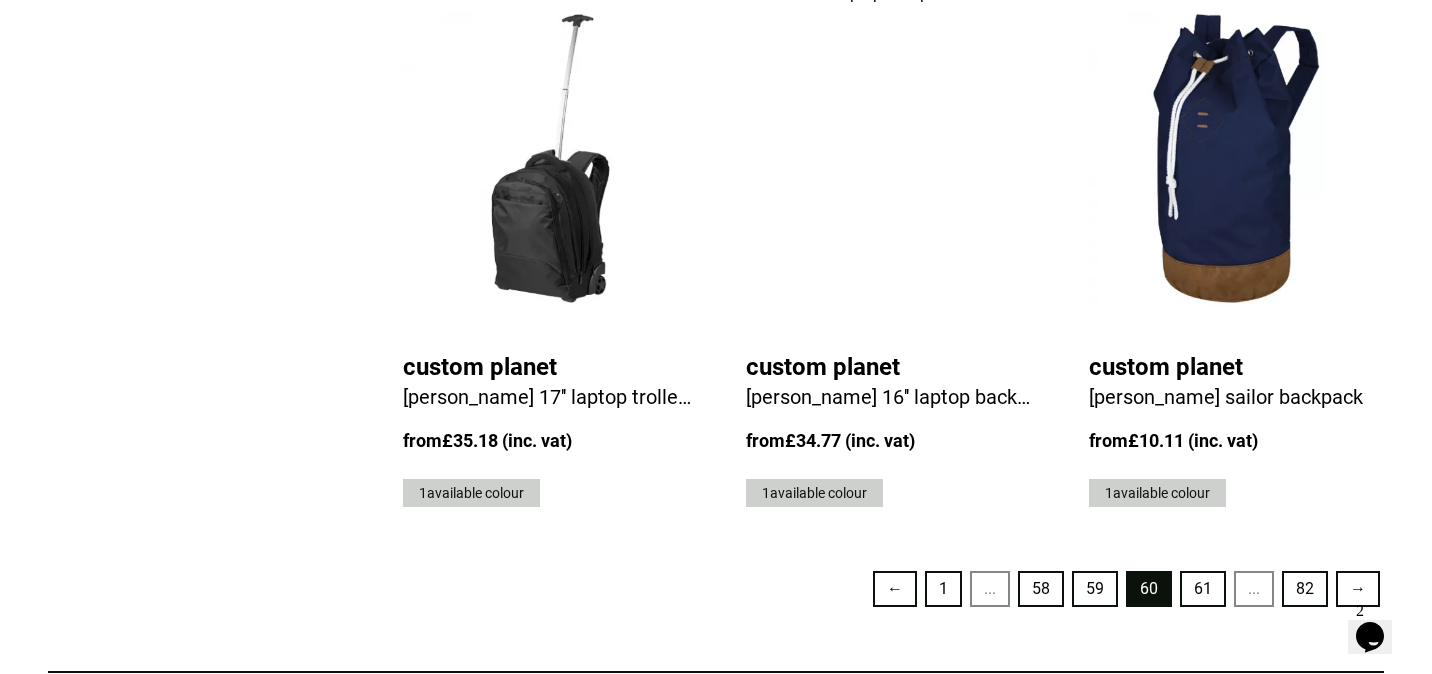 scroll, scrollTop: 4943, scrollLeft: 0, axis: vertical 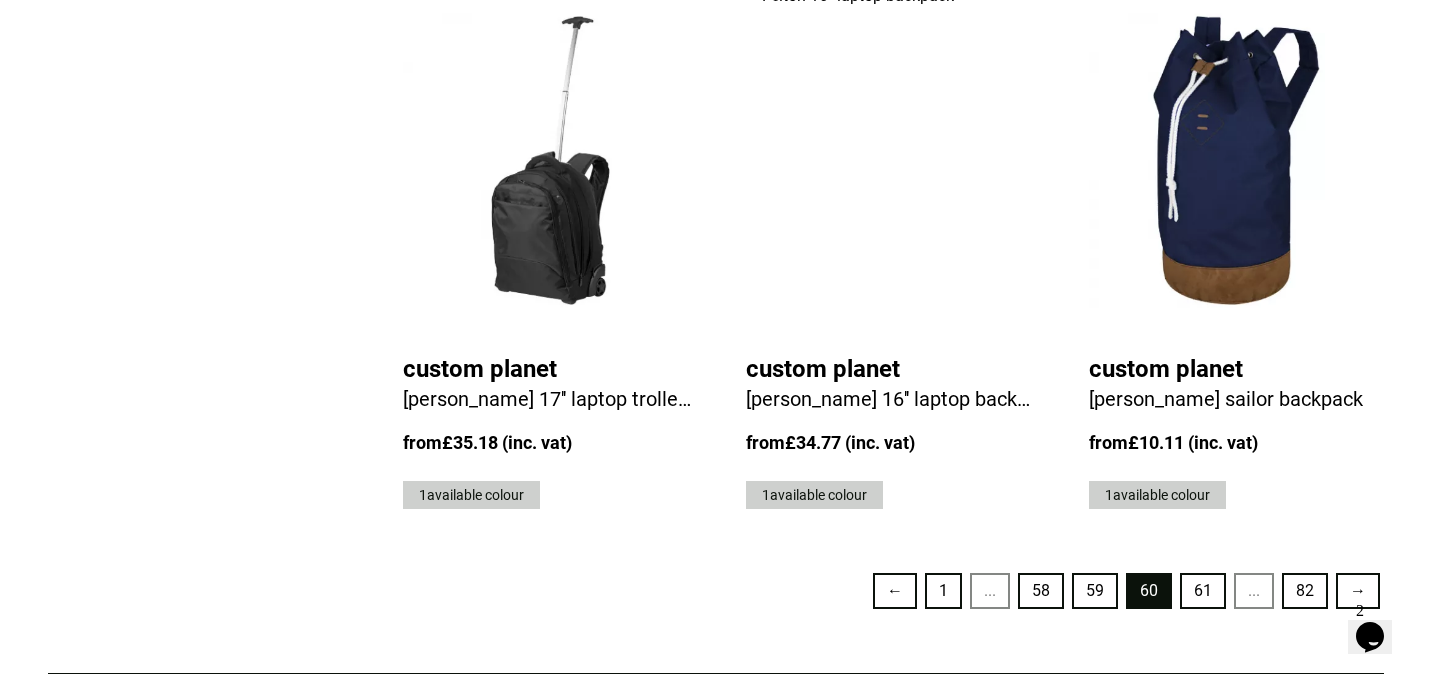 click on "61" at bounding box center (1203, 591) 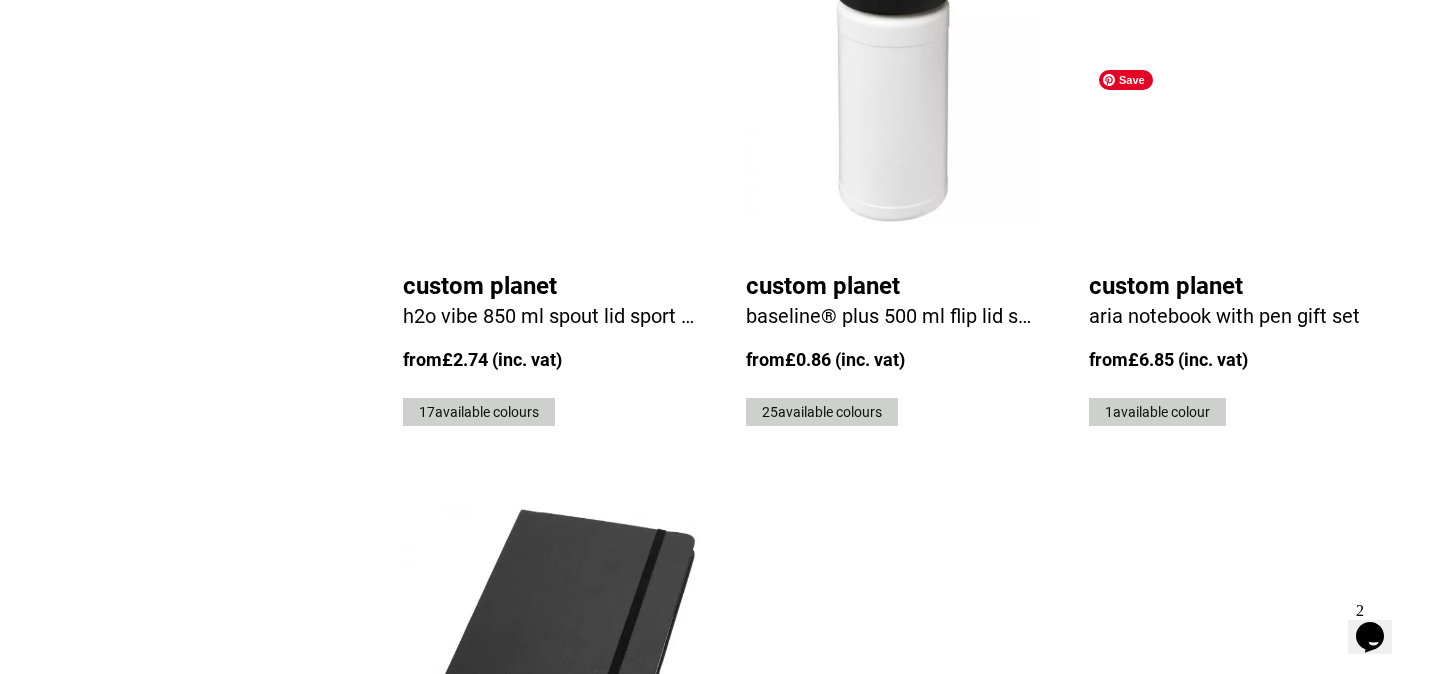 scroll, scrollTop: 4496, scrollLeft: 0, axis: vertical 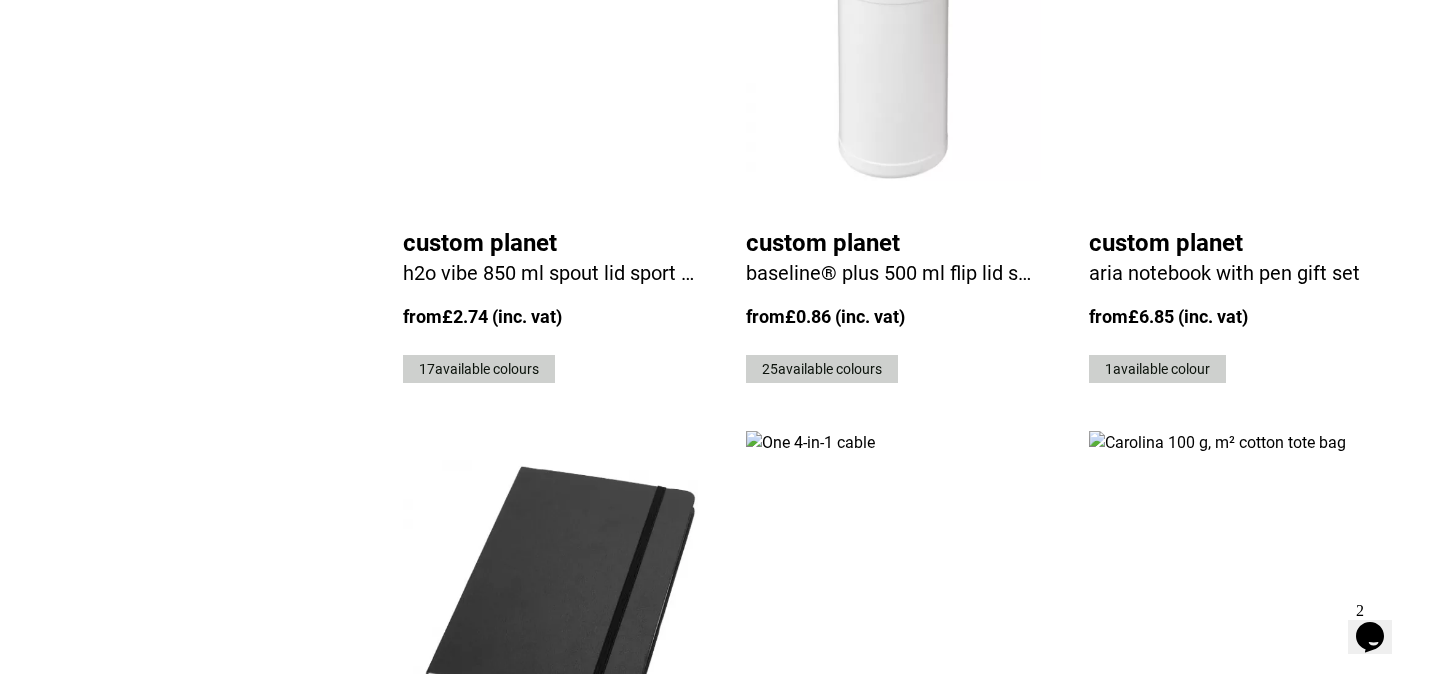 click on "62" at bounding box center [1203, 1038] 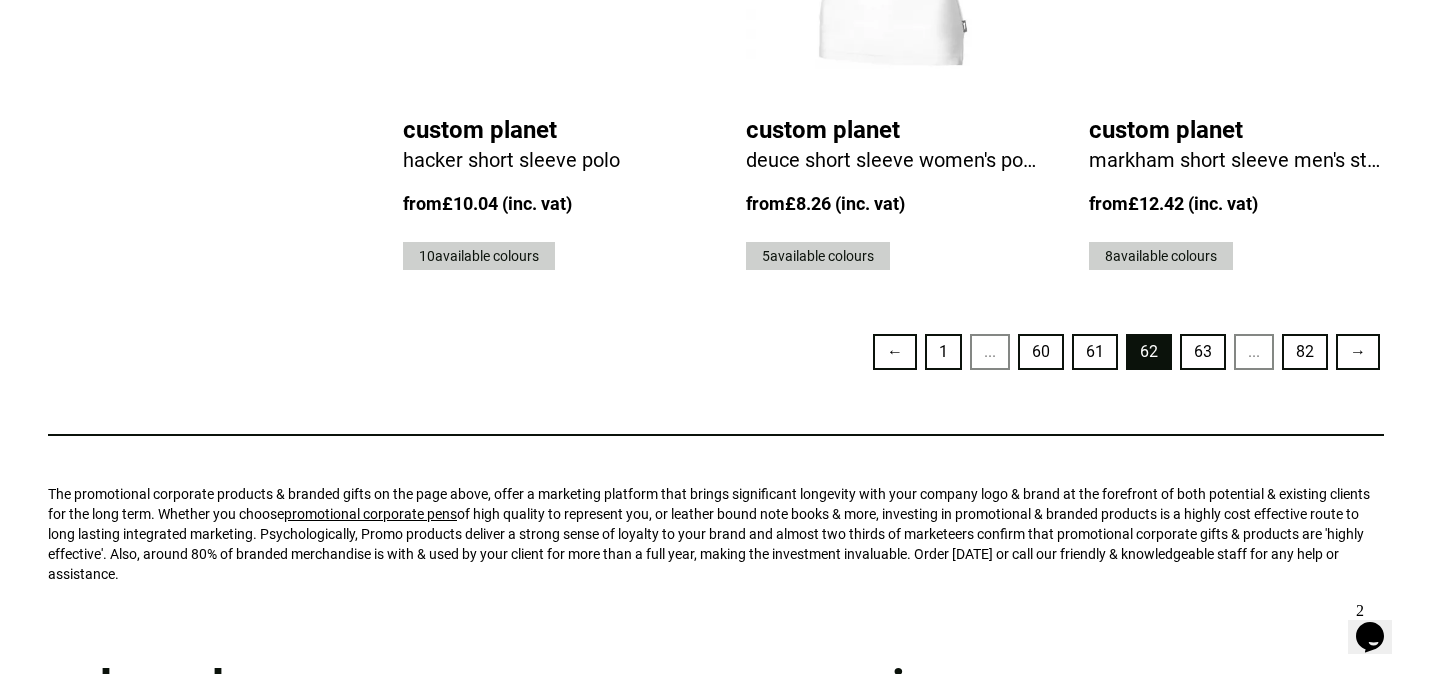 scroll, scrollTop: 5221, scrollLeft: 0, axis: vertical 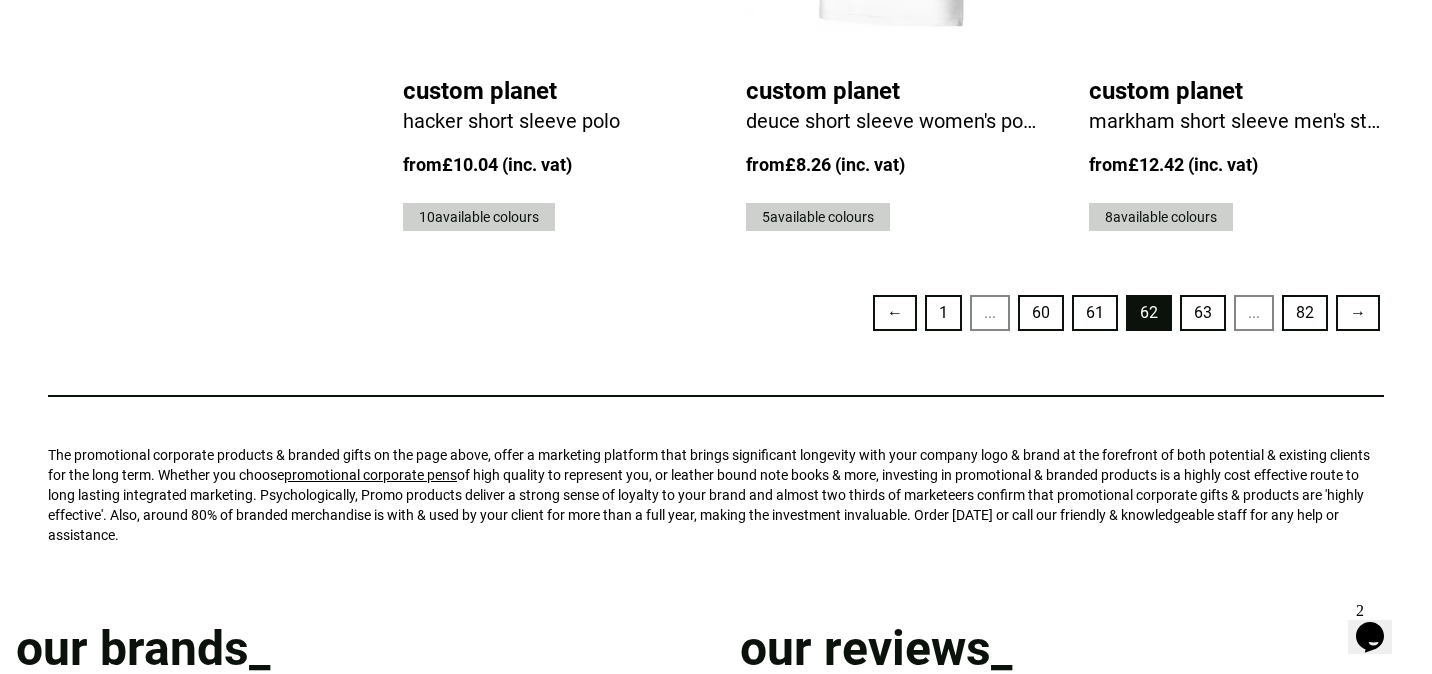 click on "63" at bounding box center (1203, 313) 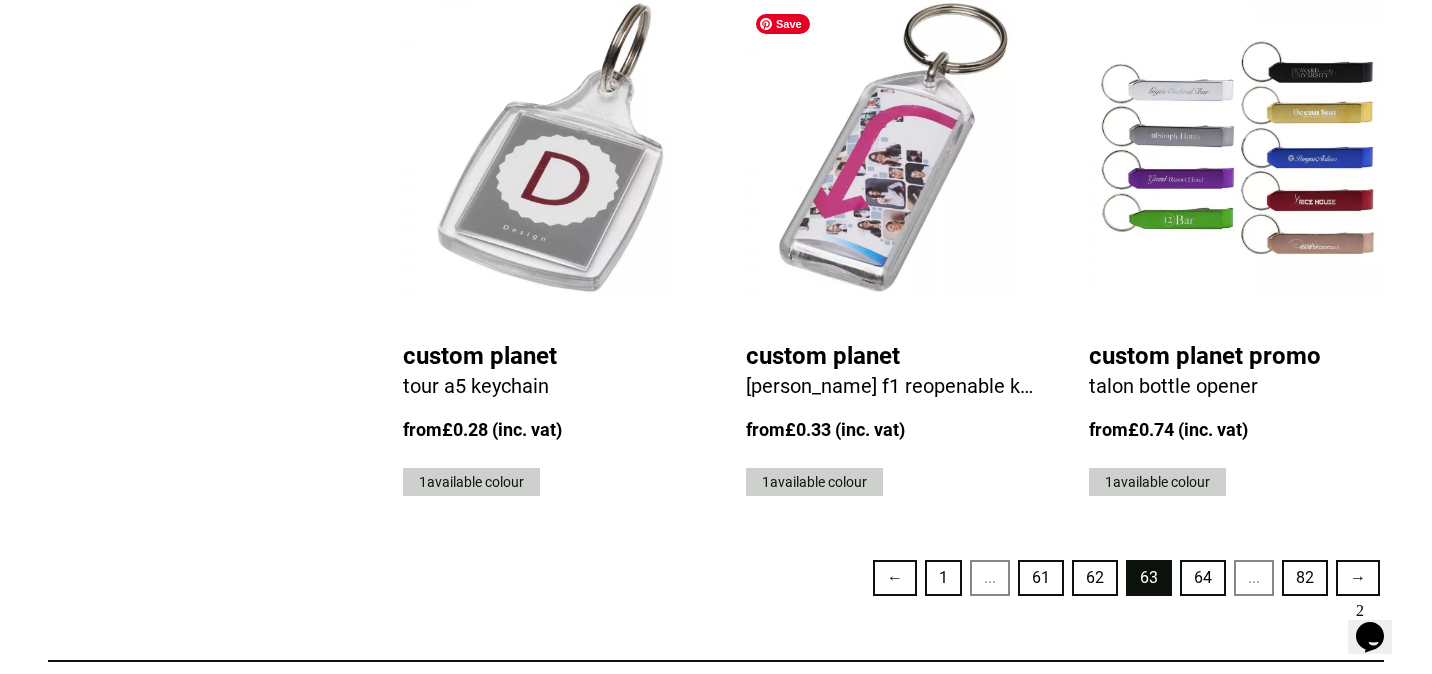 scroll, scrollTop: 5177, scrollLeft: 0, axis: vertical 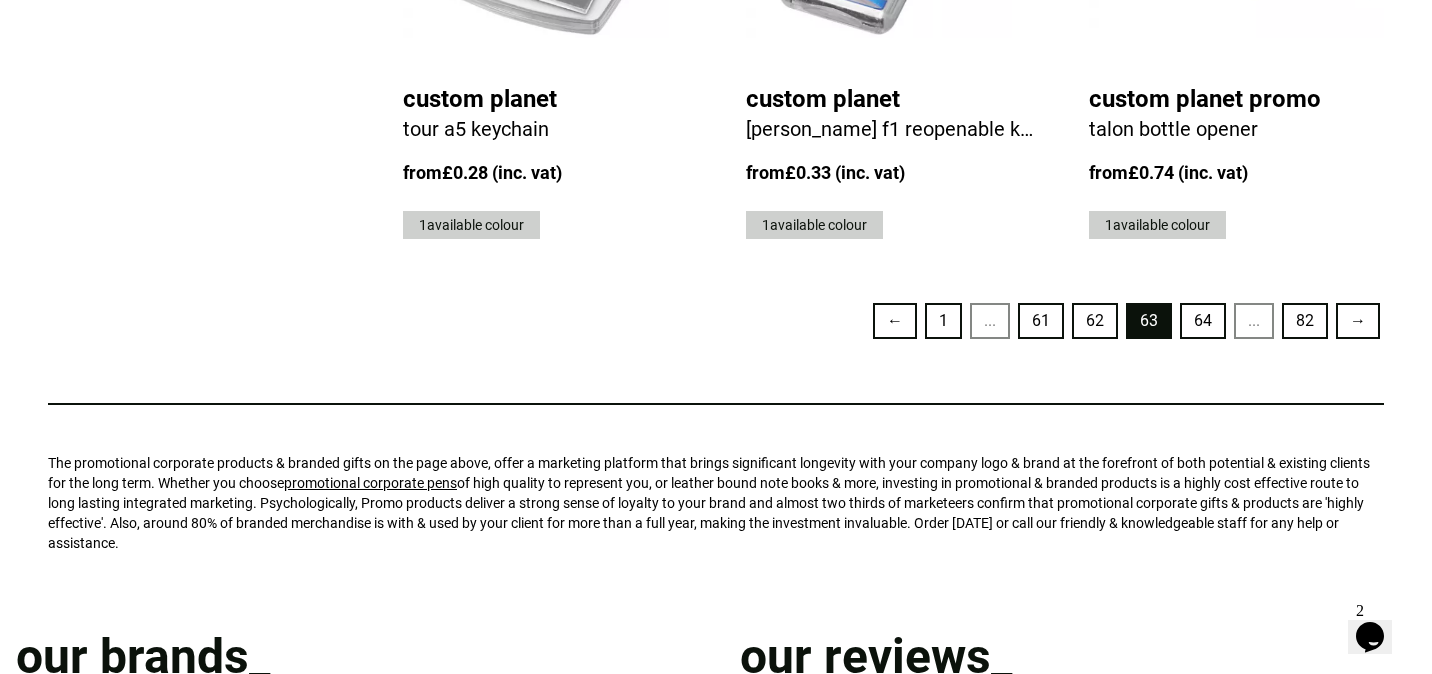 click on "64" at bounding box center (1203, 321) 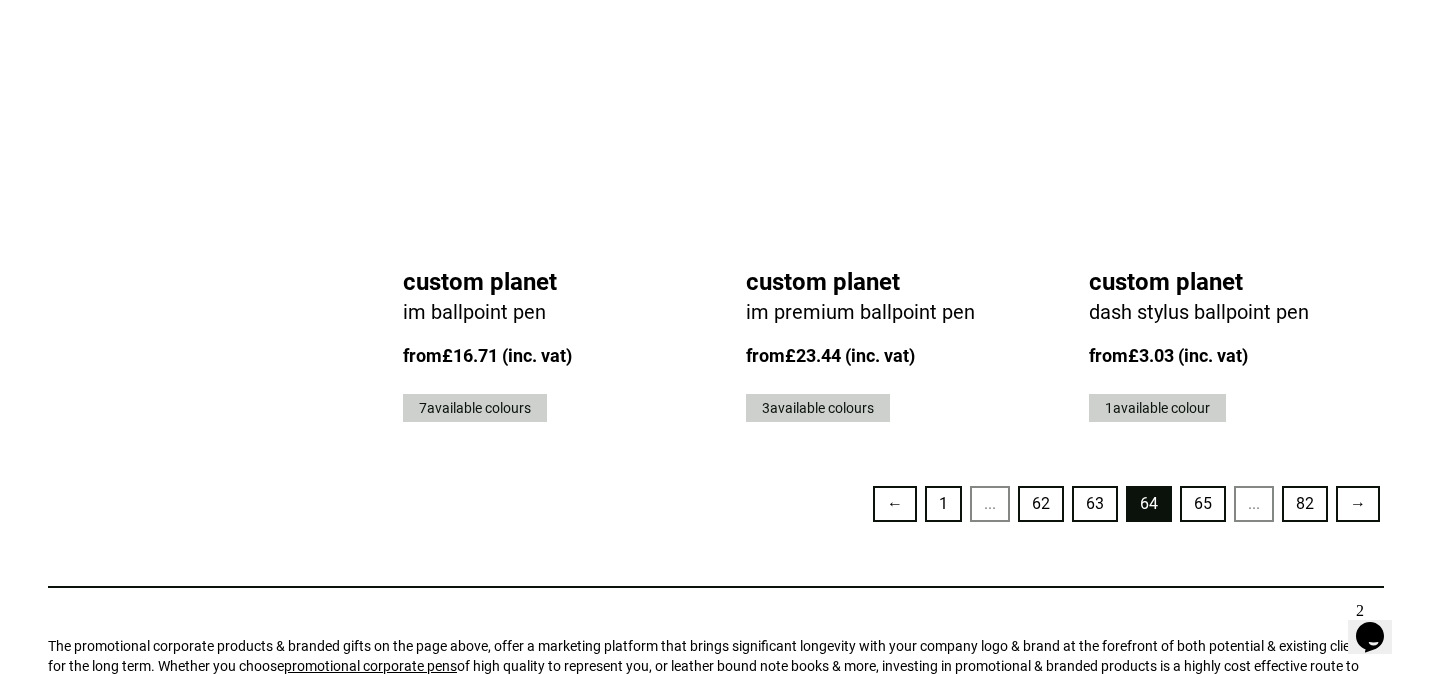 scroll, scrollTop: 5526, scrollLeft: 0, axis: vertical 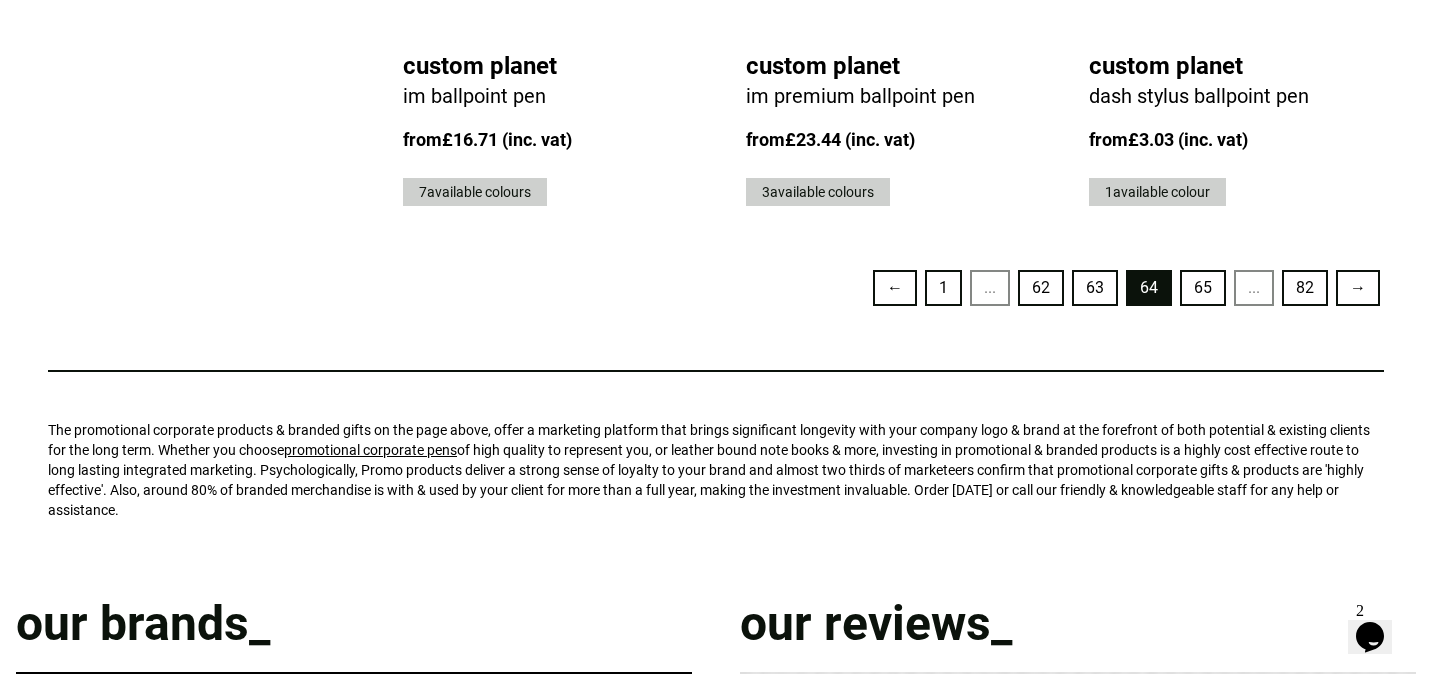click on "65" at bounding box center [1203, 288] 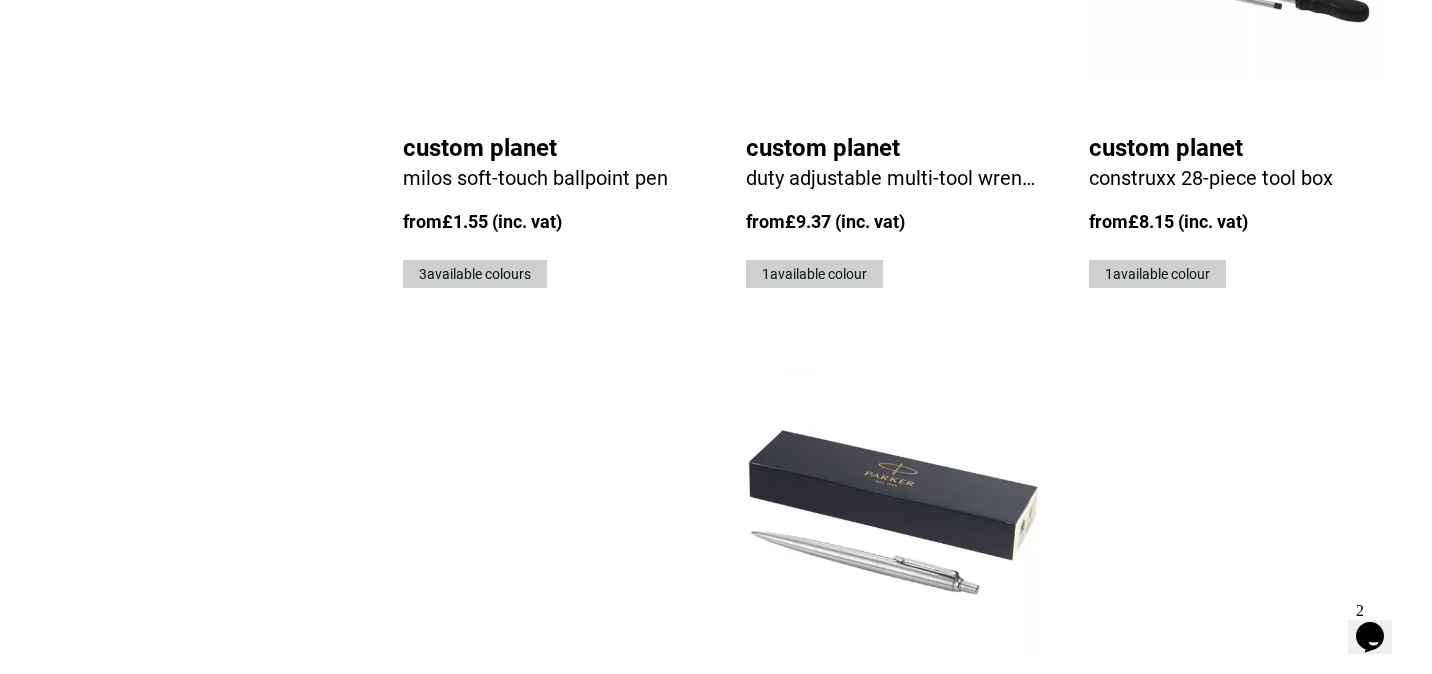 scroll, scrollTop: 4829, scrollLeft: 0, axis: vertical 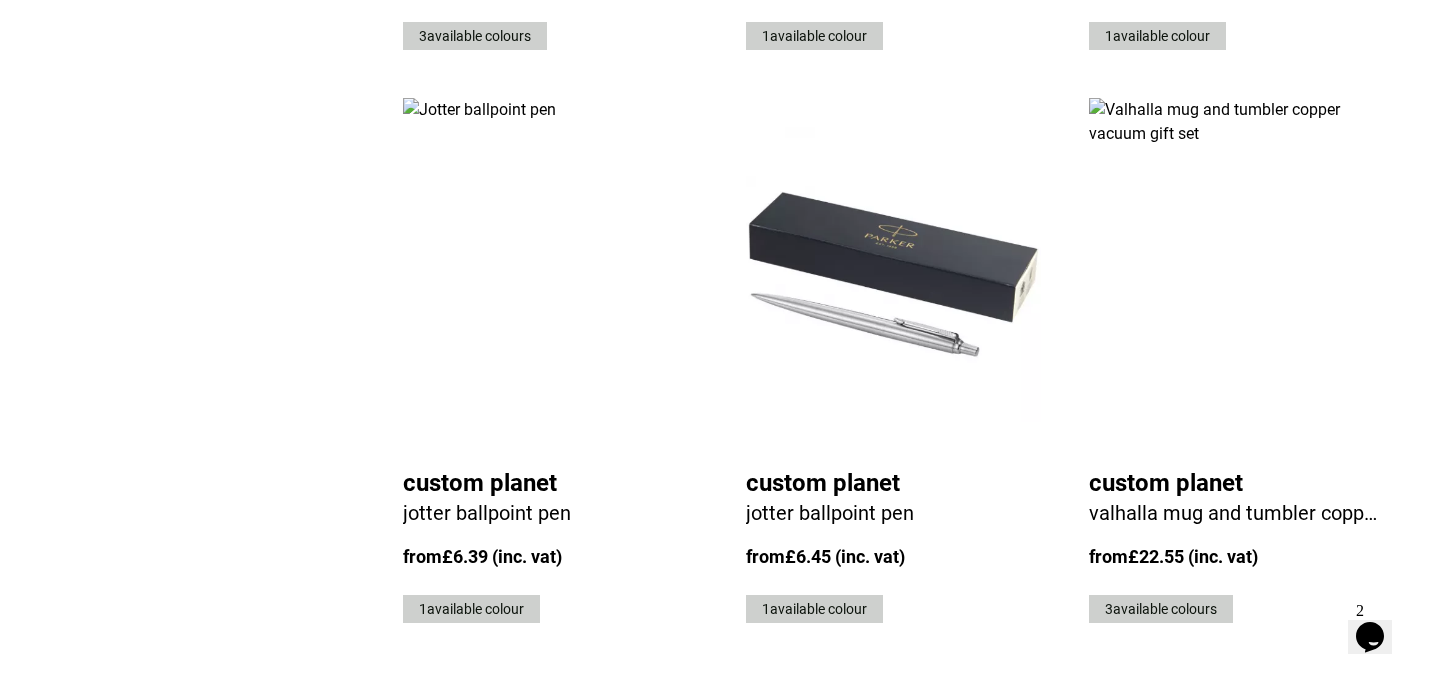 click on "Promotional Products Choose from our high quality range of promotional corporate products & branded gifts on the page below and ensure your company is never far from your clients thoughts.   The visibility & sub-conscious familiarity that promotional merchandise delivers is difficult to beat. Order today from Custom Planet with great pricing & fast delivery to your door. Read More Apply Filters  > Categories Cambridgeshire Hampshire Essex Surrey Cheshire Leicestershire Nottinghamshire Warwickshire Cumbria Yorkshire West Midlands Glasgow Personalised Pens | Custom Planet Branded Notebooks & Promotional Stationery Products | Custom Planet Popular Promotions Promotional Sports Bottles | Custom Planet Housewares Promotional Auto & Safety Products | Custom Planet Branded Backpacks Promotional Outdoor & Leisure Products | Custom Outdoor Products | Custom Planet Custom Promotional Mugs, Travel Mugs & Tumblers | Custom Planet Promotional Travel Gifts & Accessories | Custom Planet Keychains Totes Business Cases (1)" at bounding box center (716, -1623) 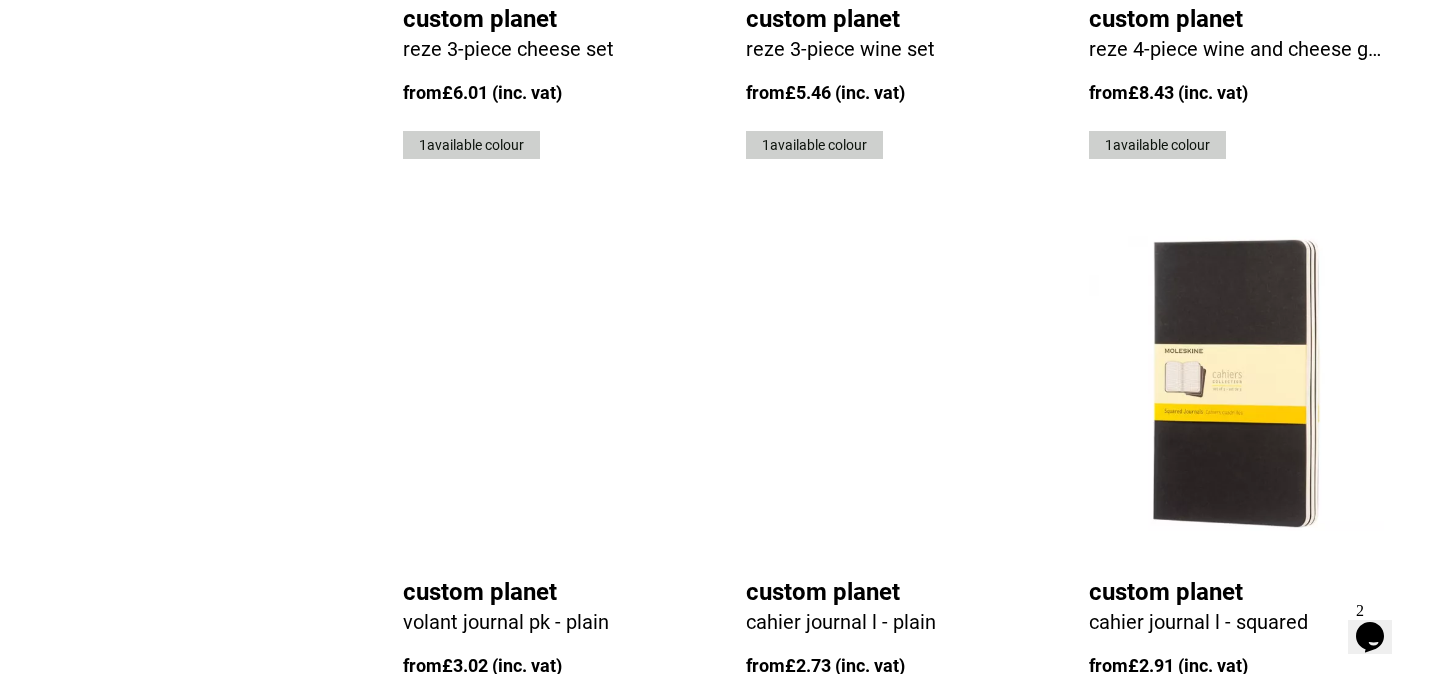 scroll, scrollTop: 4861, scrollLeft: 0, axis: vertical 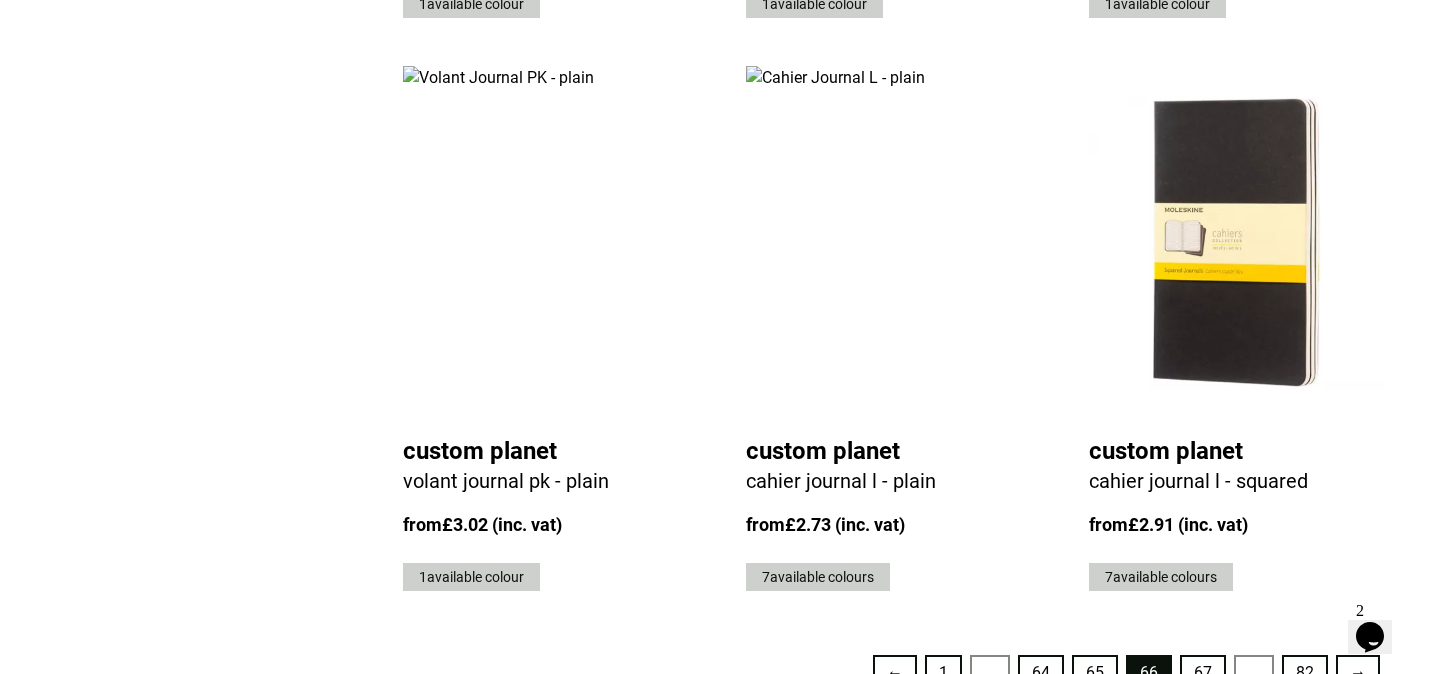 click on "67" at bounding box center (1203, 673) 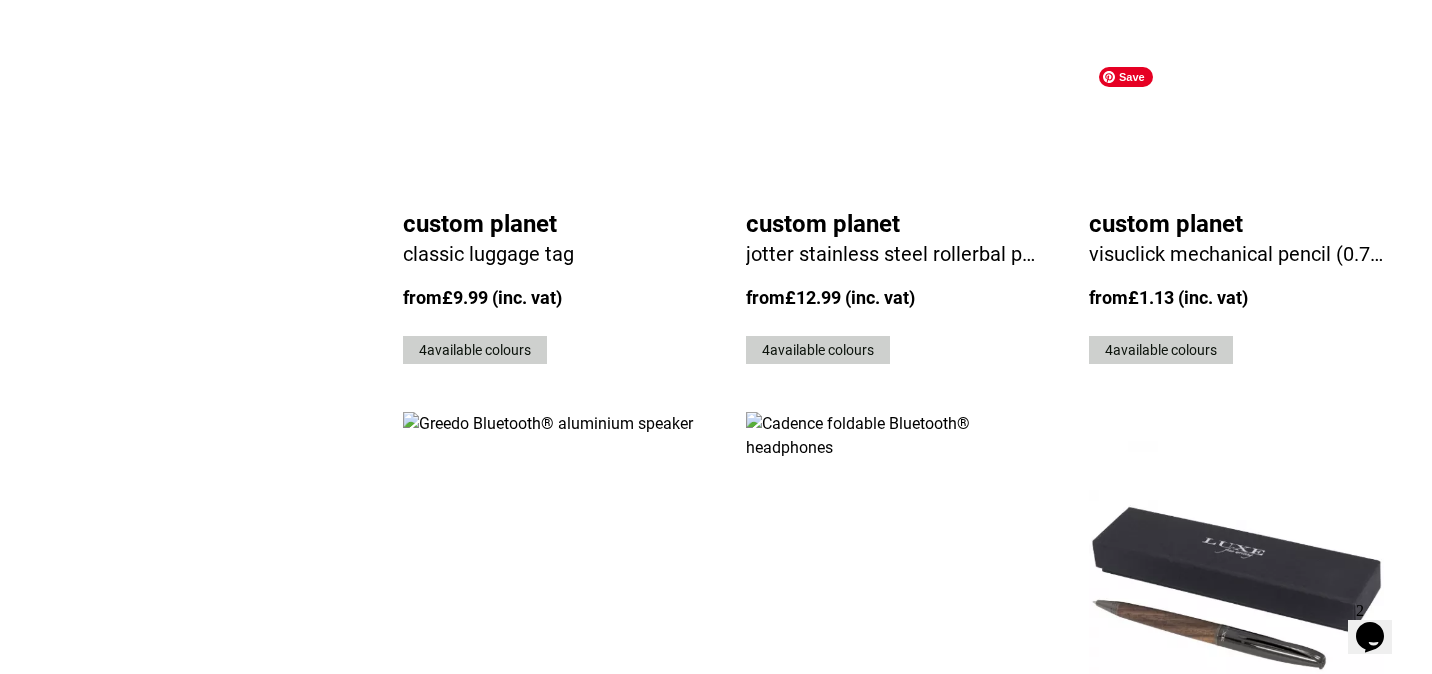 scroll, scrollTop: 4517, scrollLeft: 0, axis: vertical 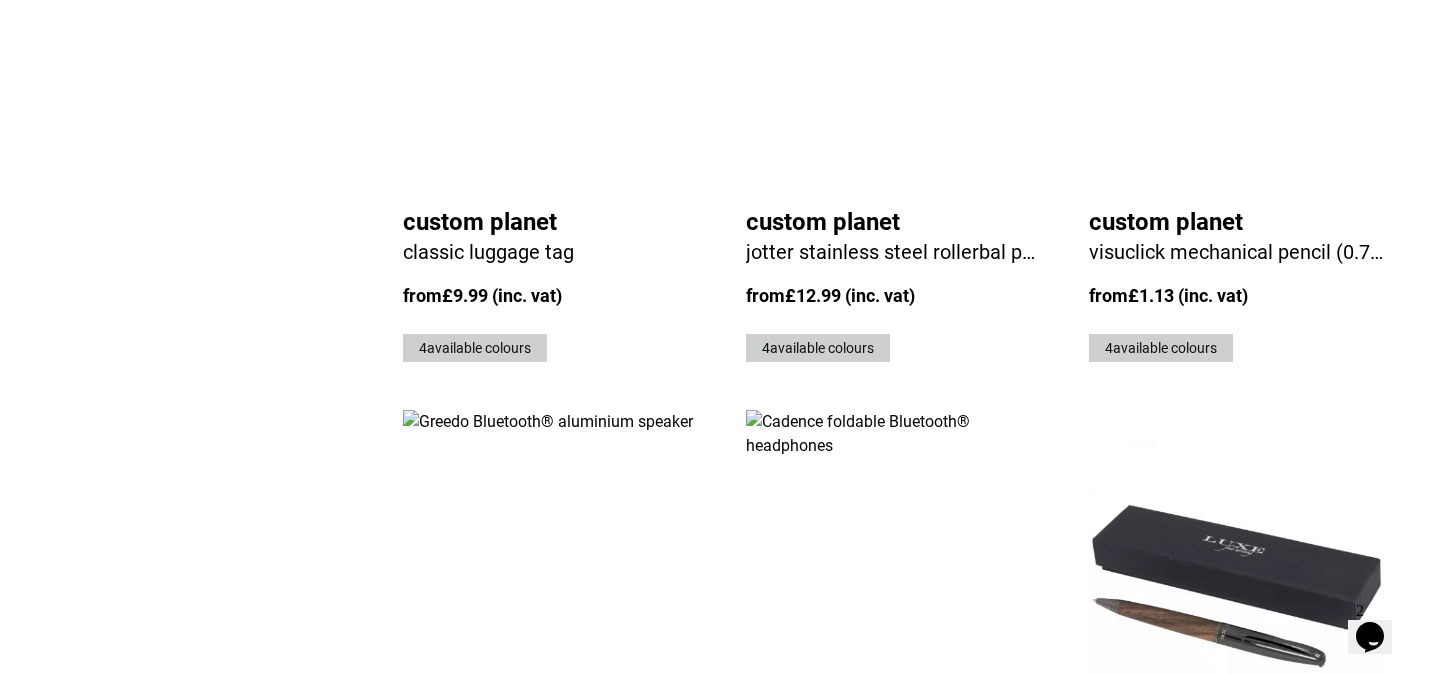 click on "68" at bounding box center (1203, 1017) 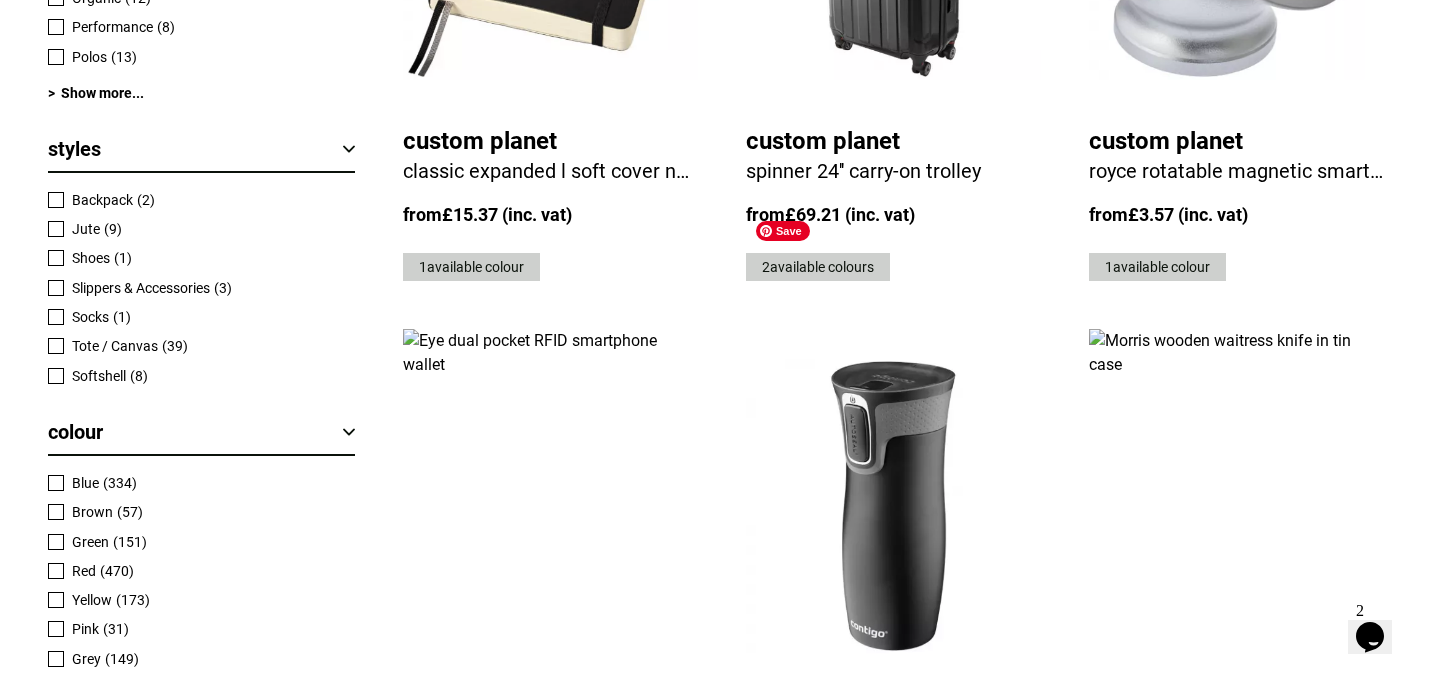scroll, scrollTop: 1895, scrollLeft: 0, axis: vertical 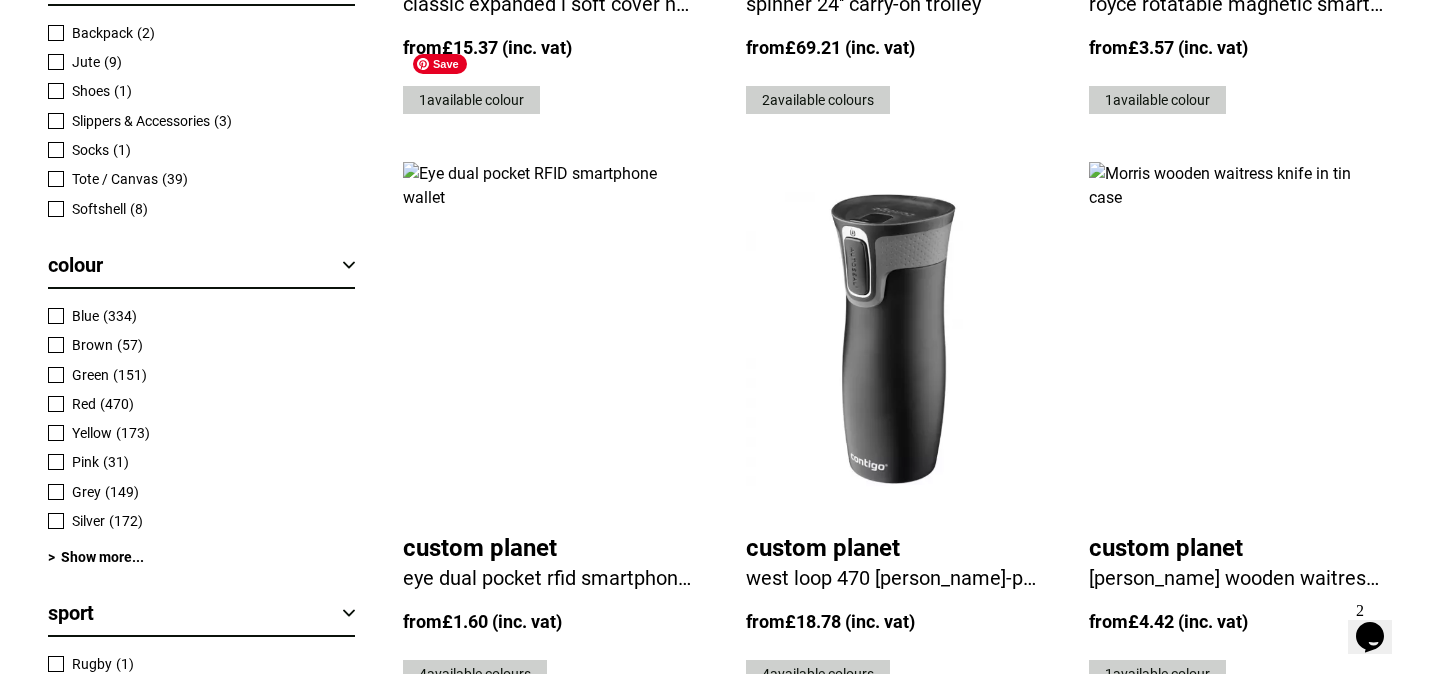 click at bounding box center (550, 339) 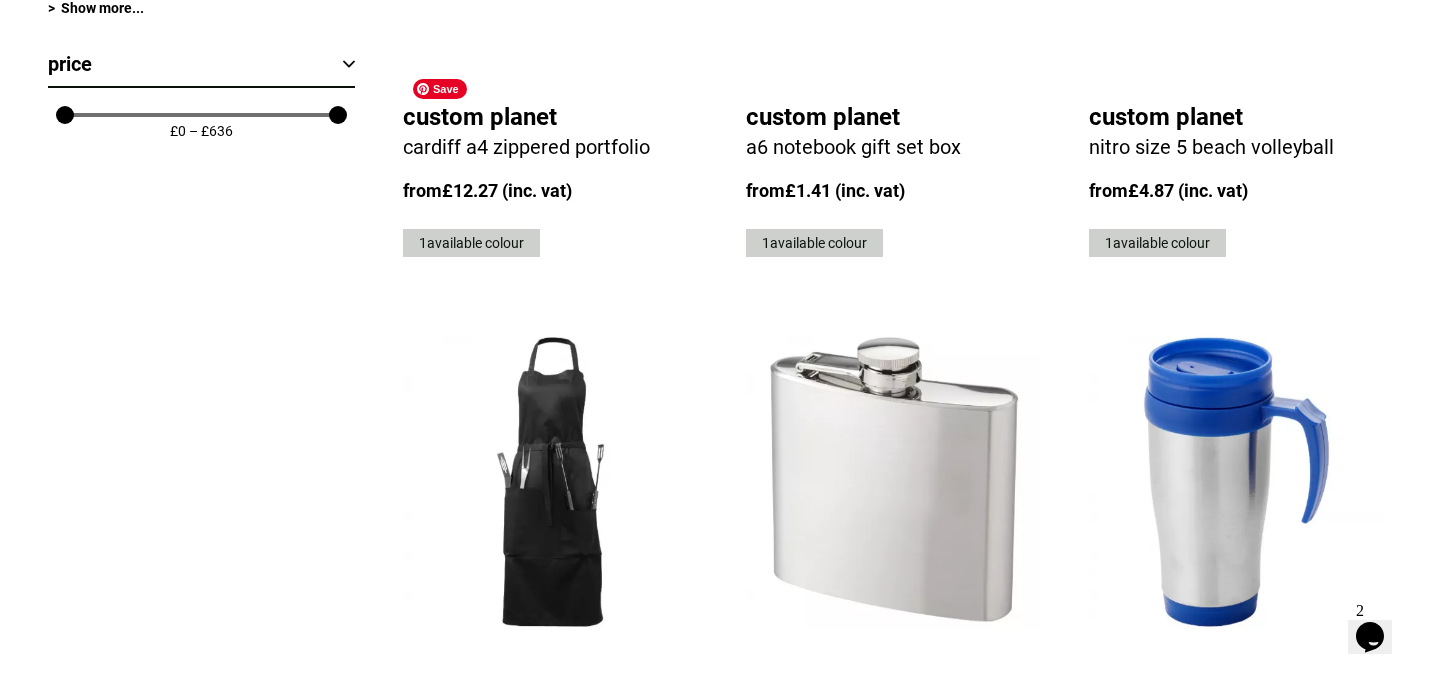 scroll, scrollTop: 2915, scrollLeft: 0, axis: vertical 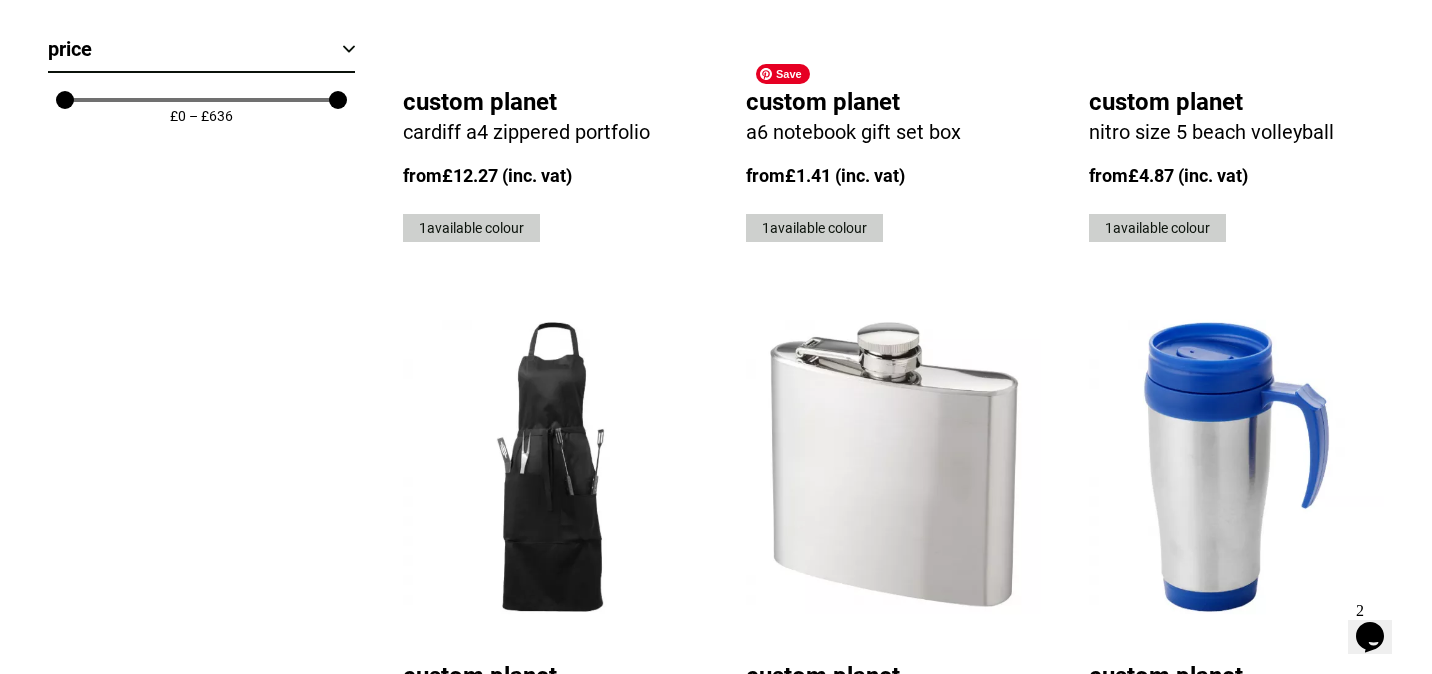 click at bounding box center (893, 467) 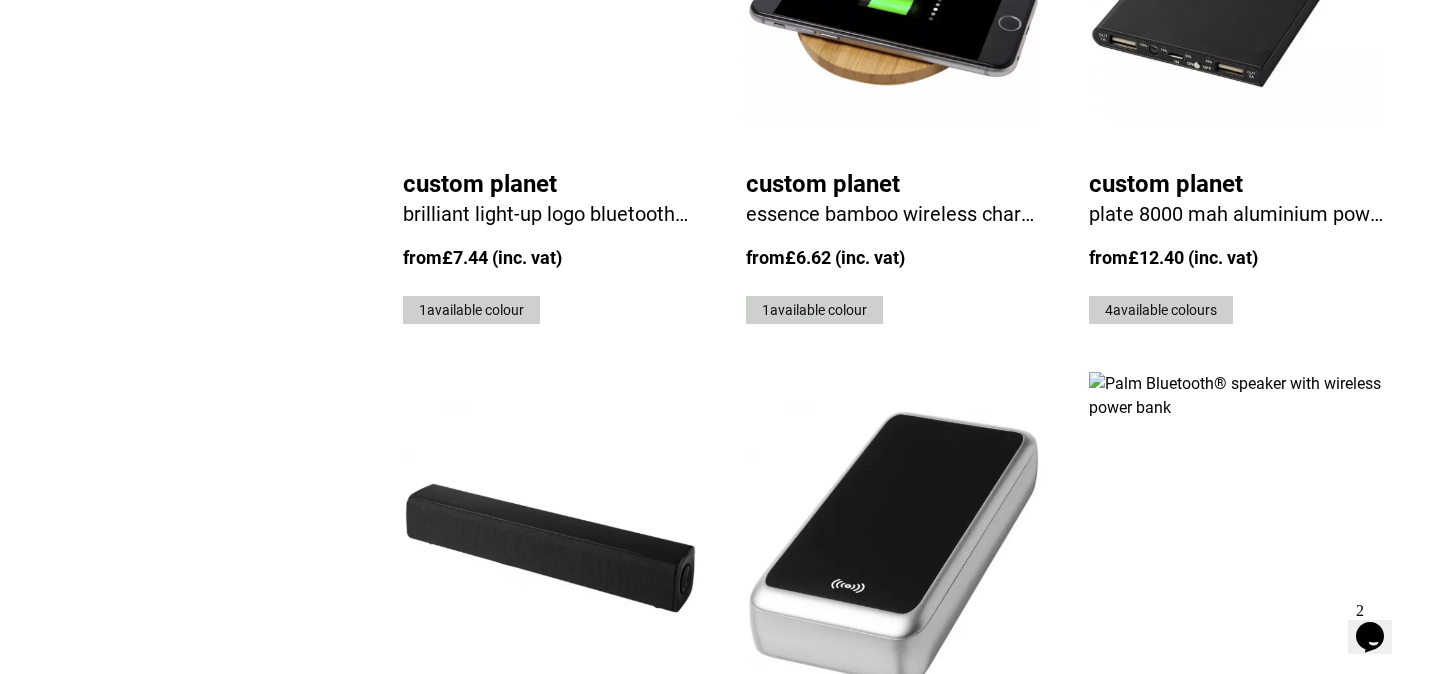 scroll, scrollTop: 4556, scrollLeft: 0, axis: vertical 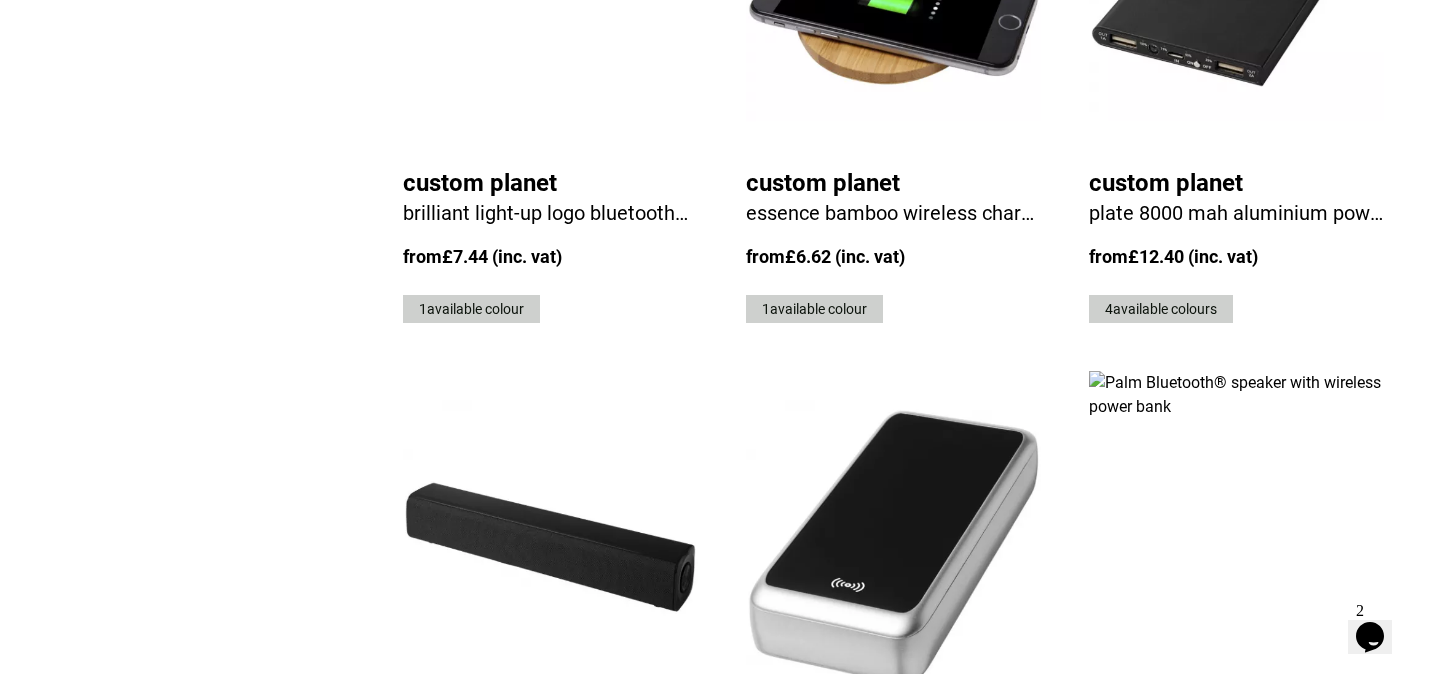 click on "69" at bounding box center [1203, 978] 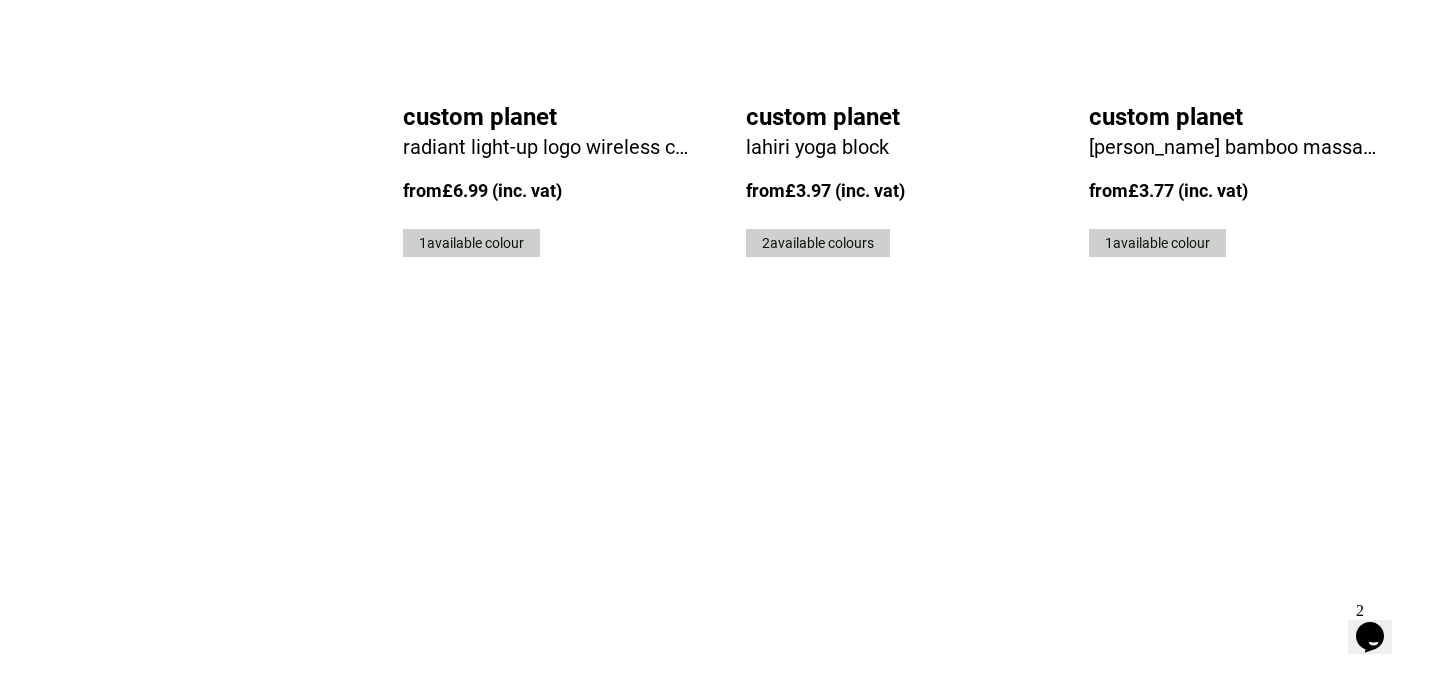 scroll, scrollTop: 4625, scrollLeft: 0, axis: vertical 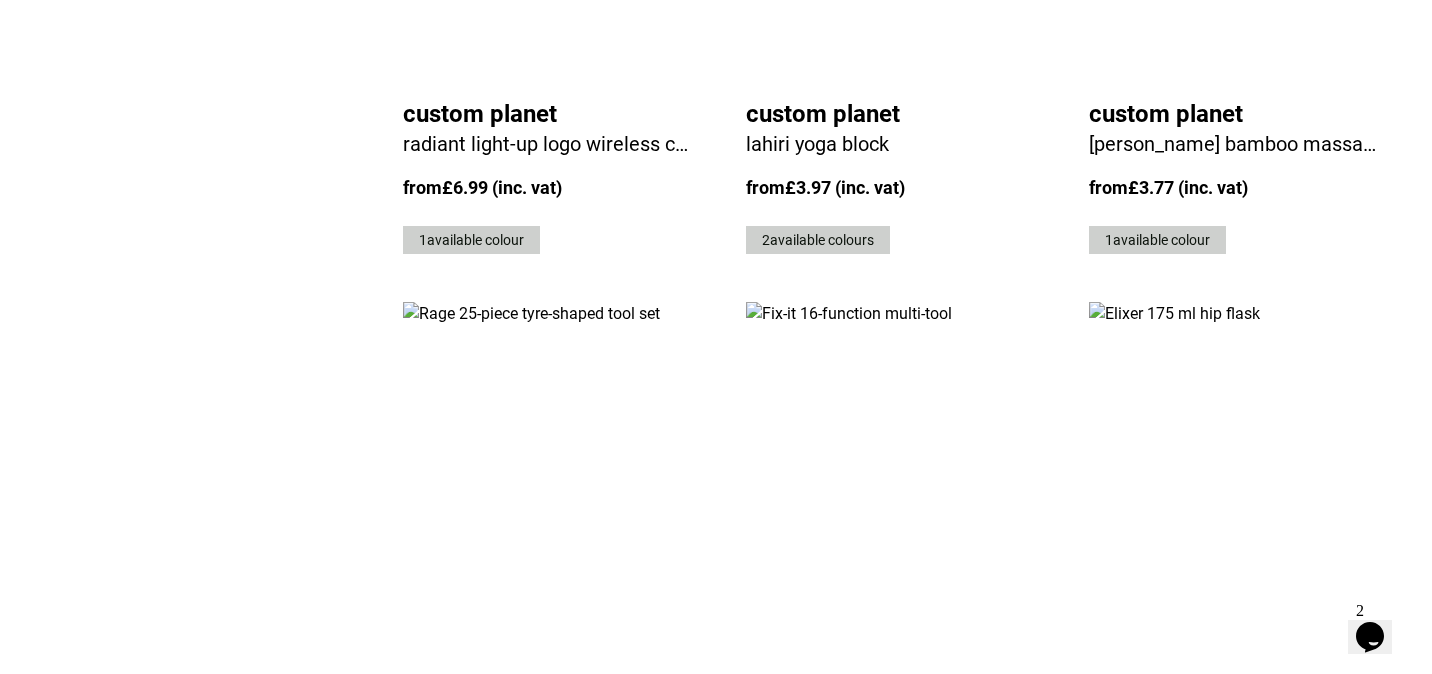 click on "Custom Planet" at bounding box center [1236, 687] 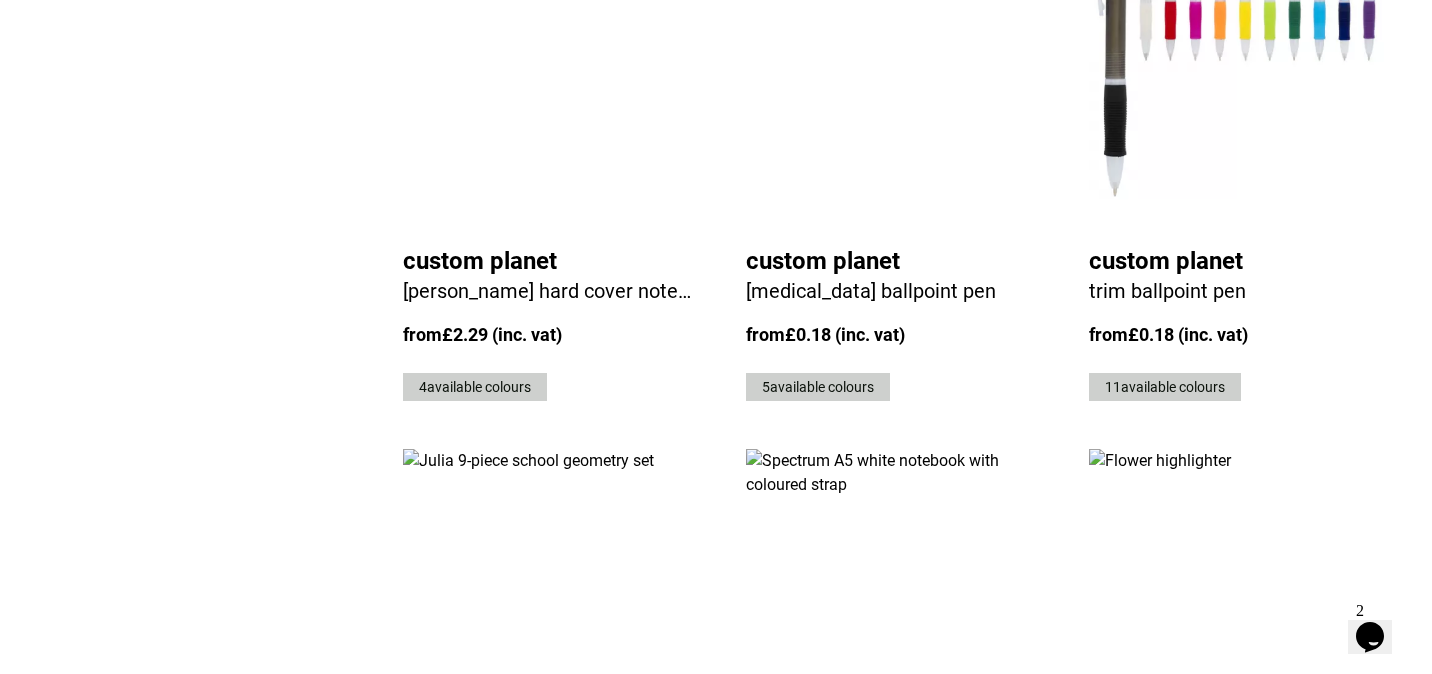 scroll, scrollTop: 4502, scrollLeft: 0, axis: vertical 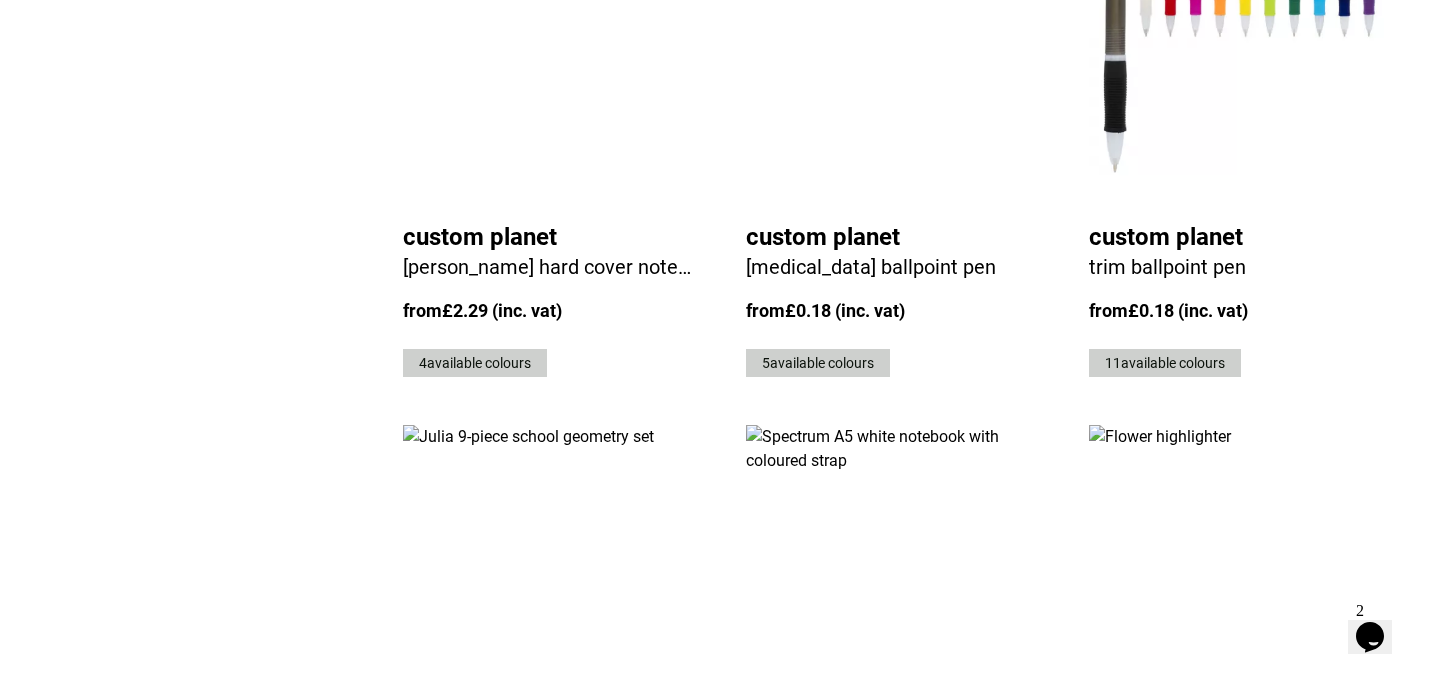 click on "71" at bounding box center (1203, 1032) 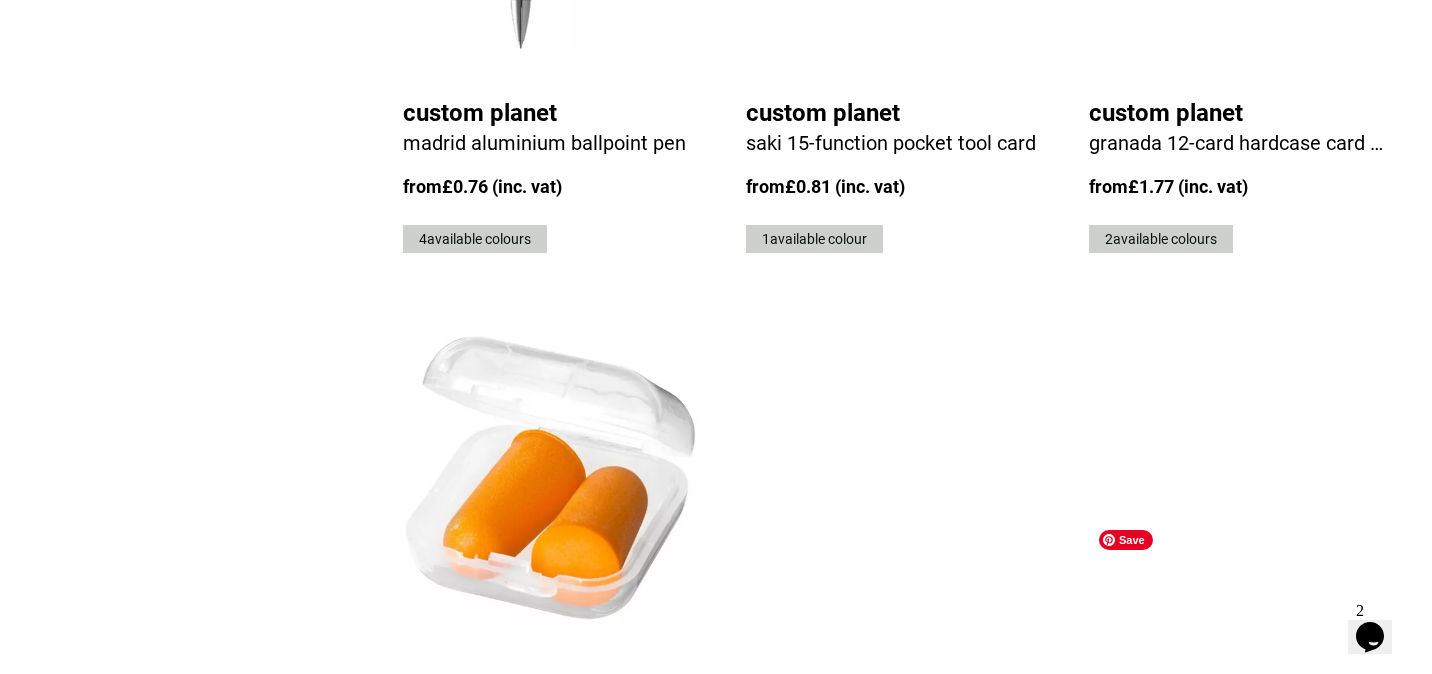 scroll, scrollTop: 3476, scrollLeft: 0, axis: vertical 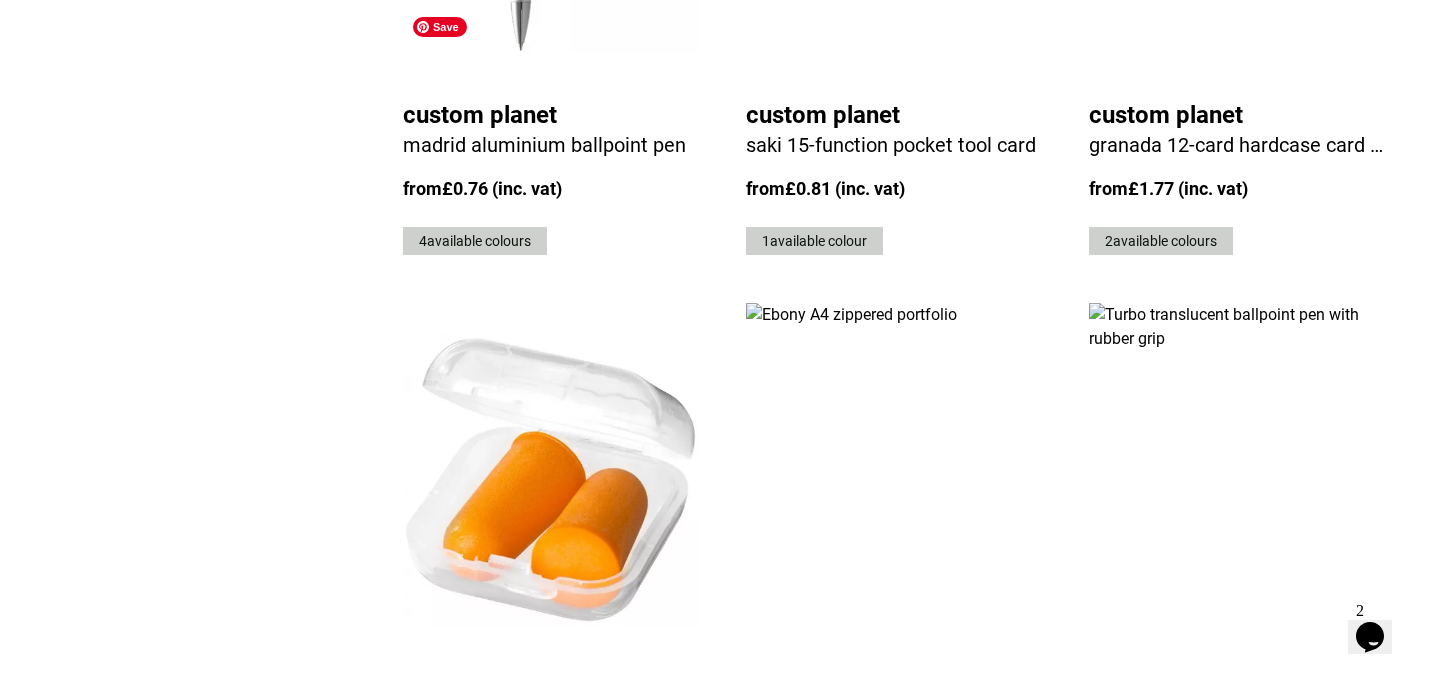 click at bounding box center [550, 480] 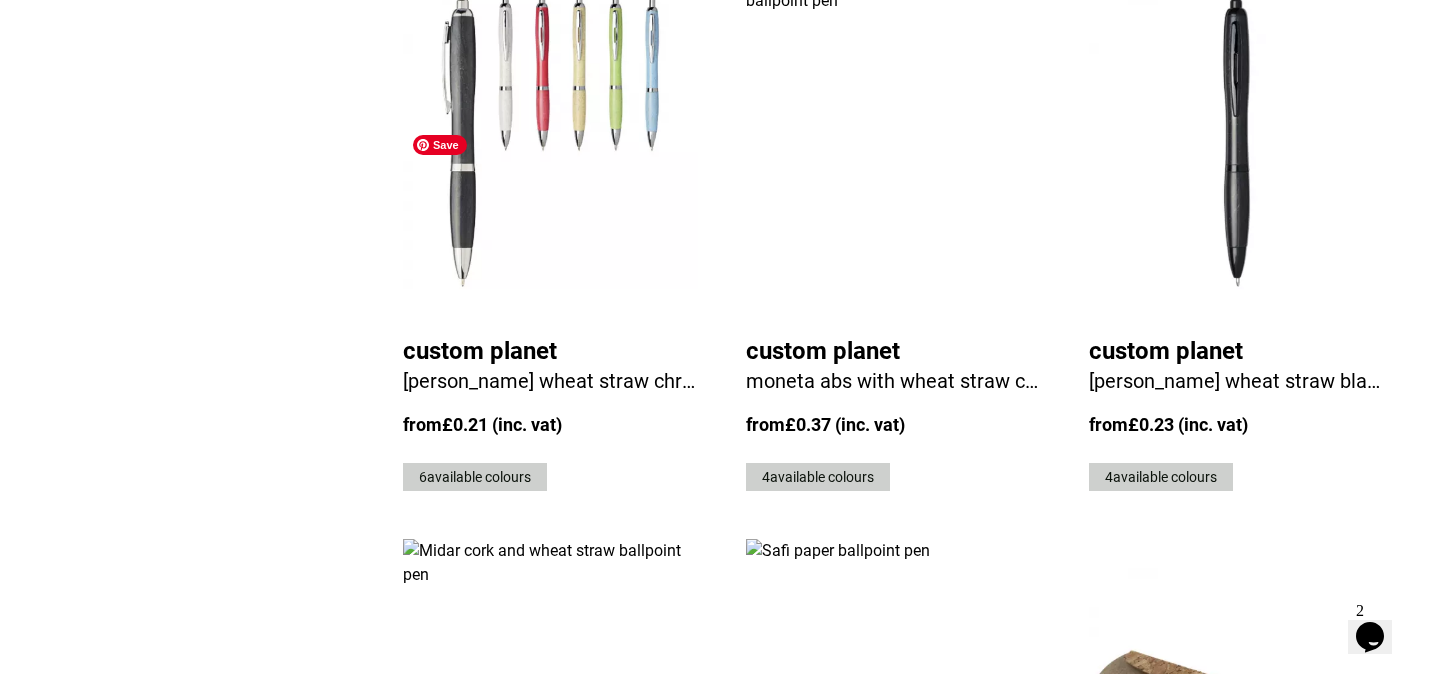 scroll, scrollTop: 4893, scrollLeft: 0, axis: vertical 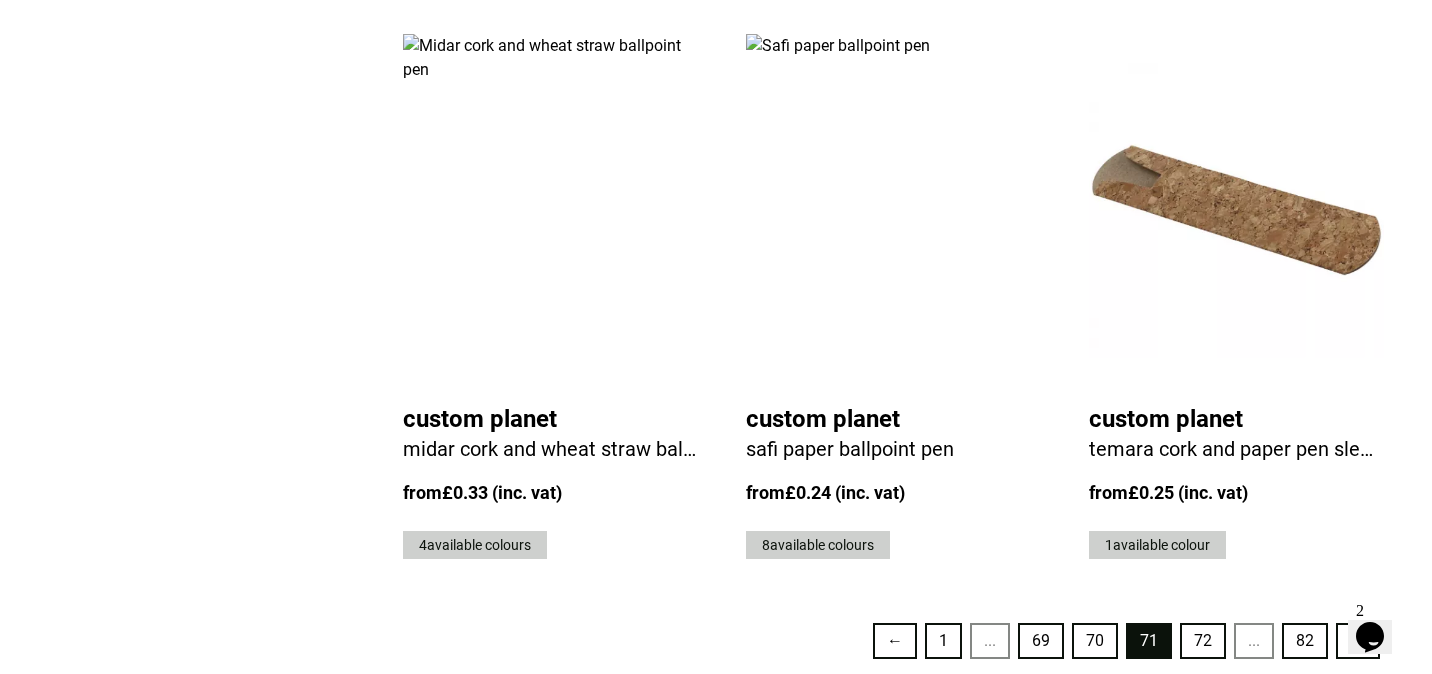 click on "72" at bounding box center [1203, 641] 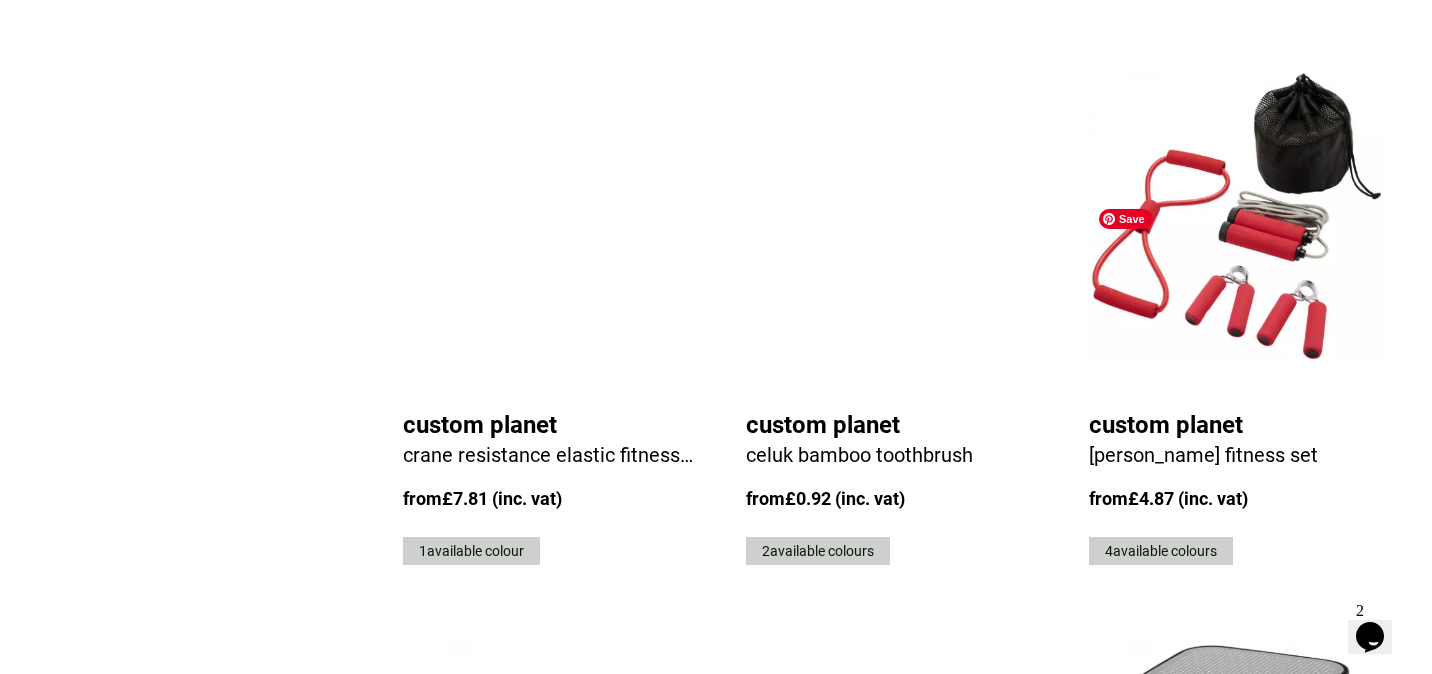 scroll, scrollTop: 4534, scrollLeft: 0, axis: vertical 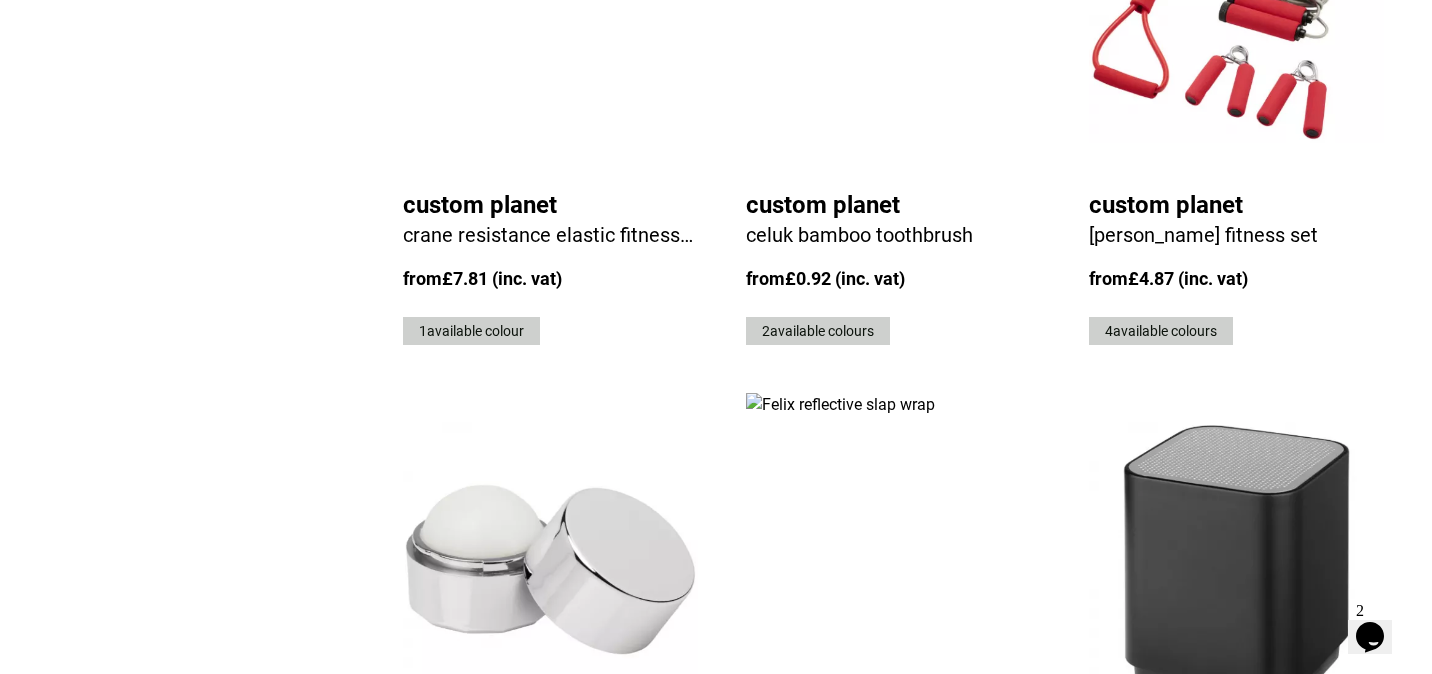 click on "73" at bounding box center (1203, 1000) 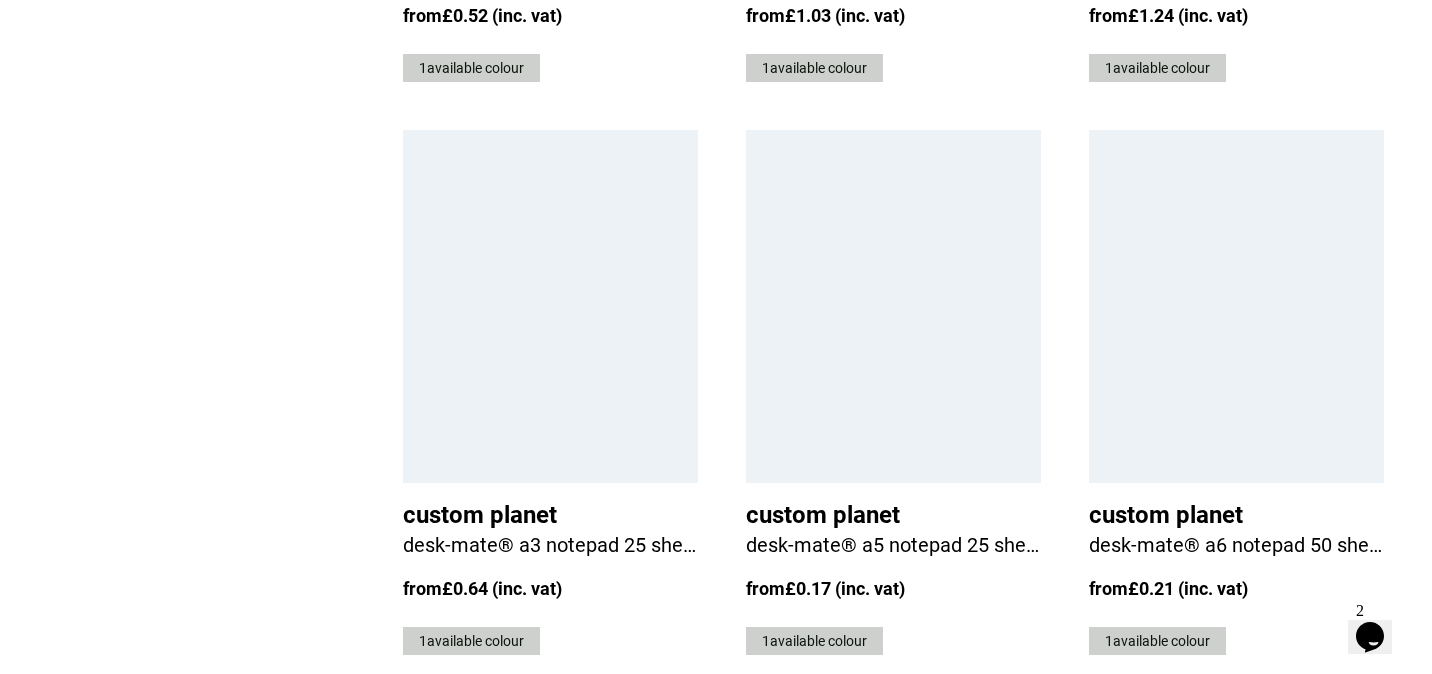 scroll, scrollTop: 4738, scrollLeft: 0, axis: vertical 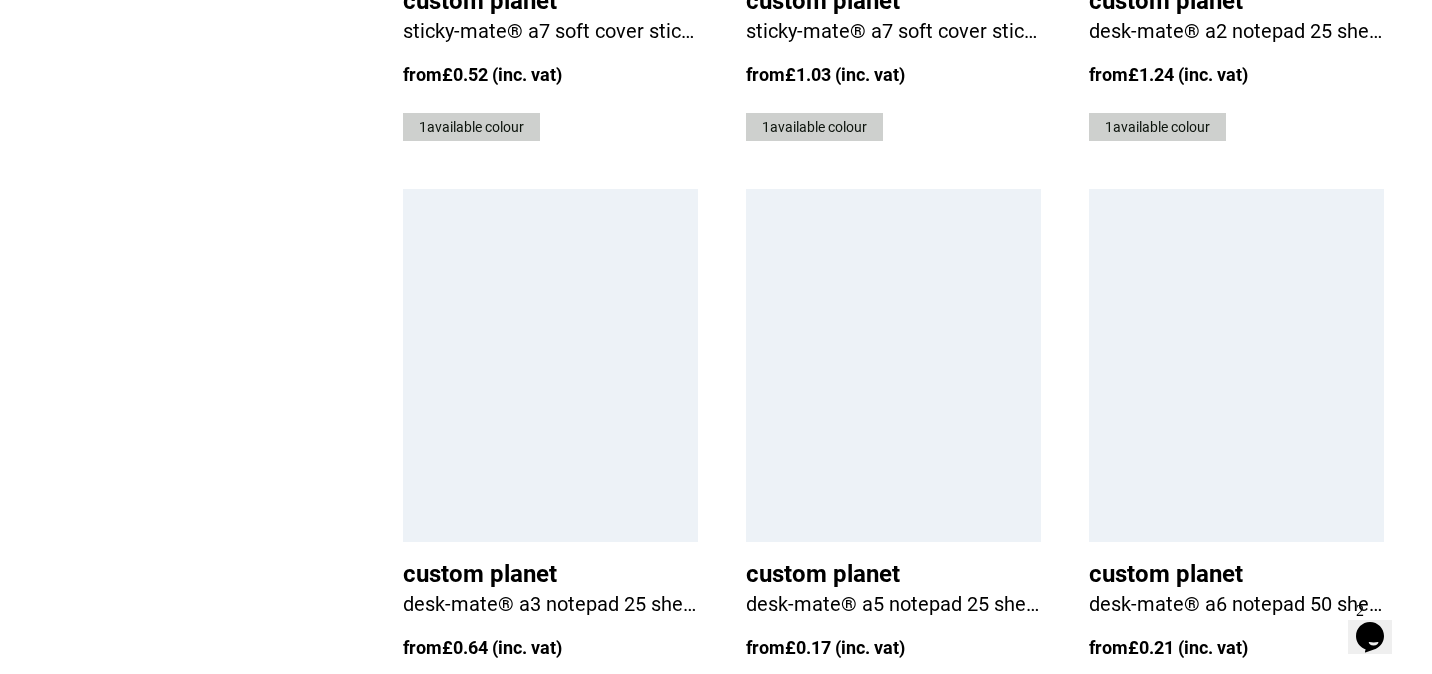 click on "74" at bounding box center [1203, 796] 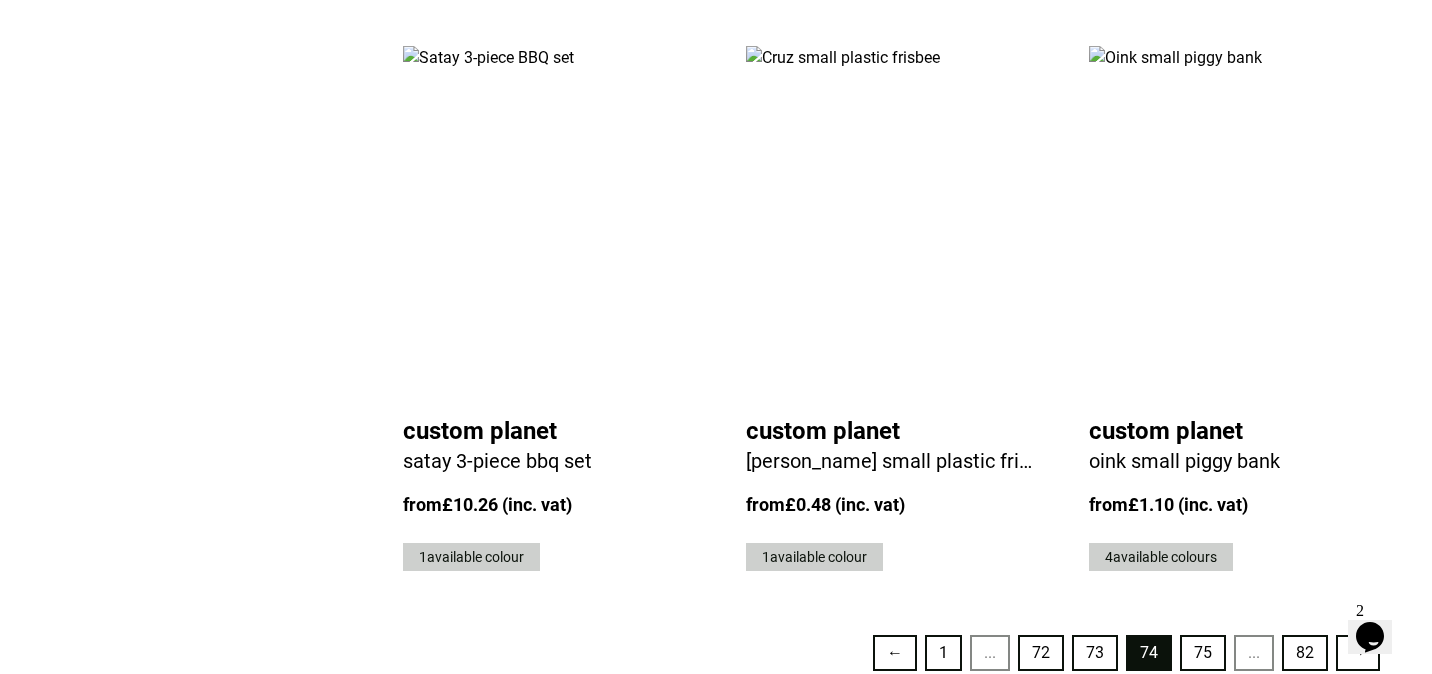 scroll, scrollTop: 4930, scrollLeft: 0, axis: vertical 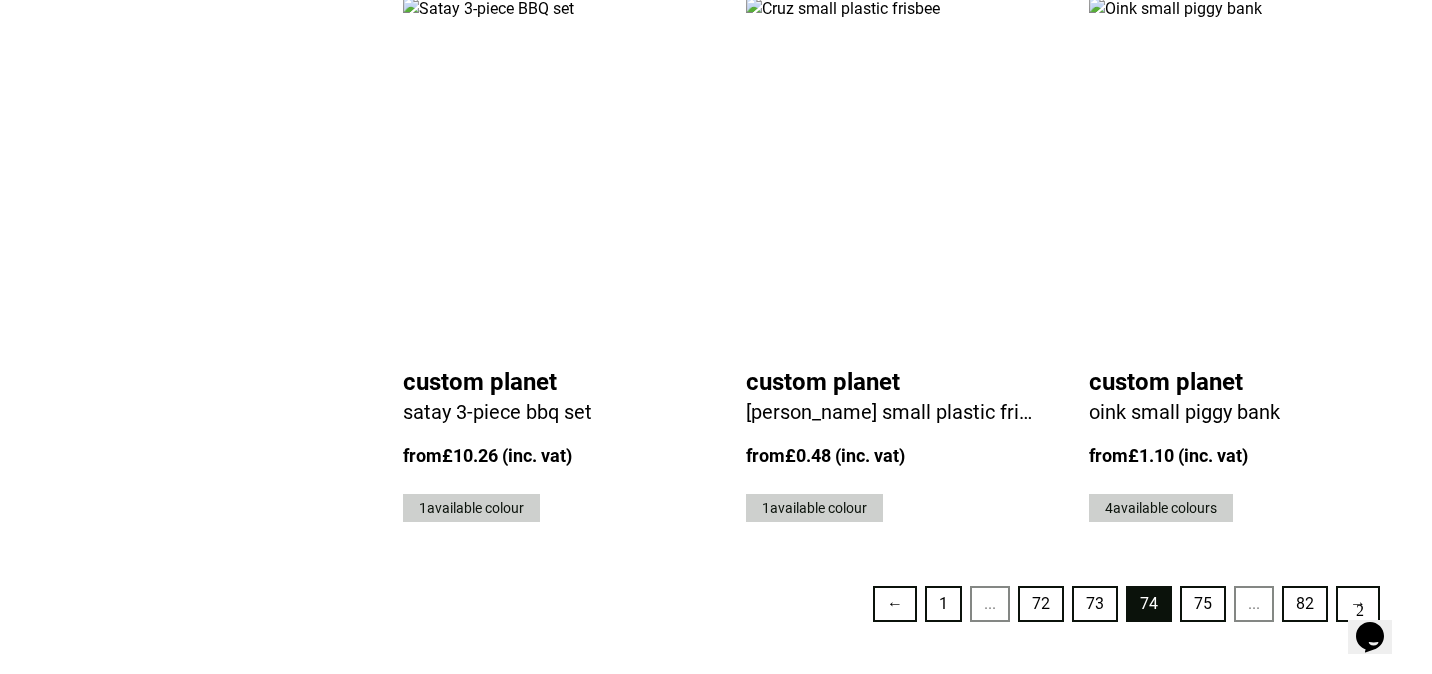 click on "75" at bounding box center [1203, 604] 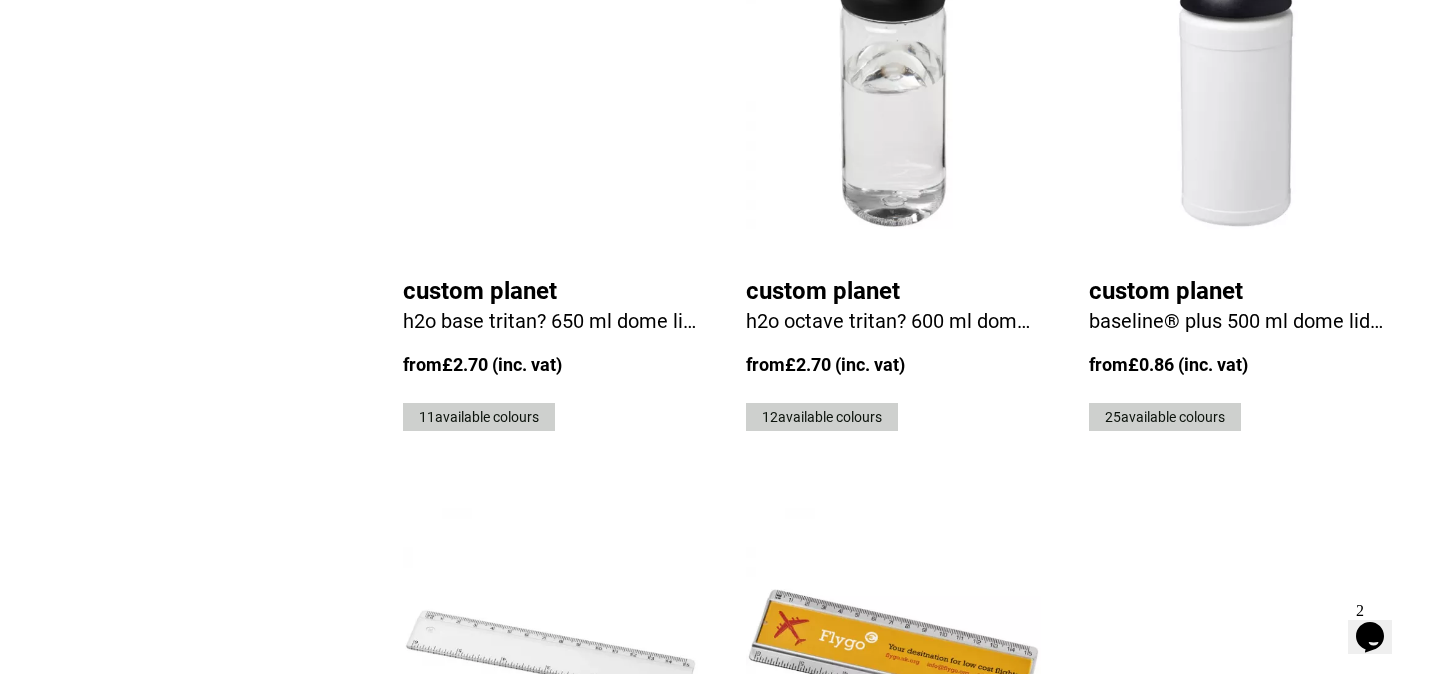 scroll, scrollTop: 4578, scrollLeft: 0, axis: vertical 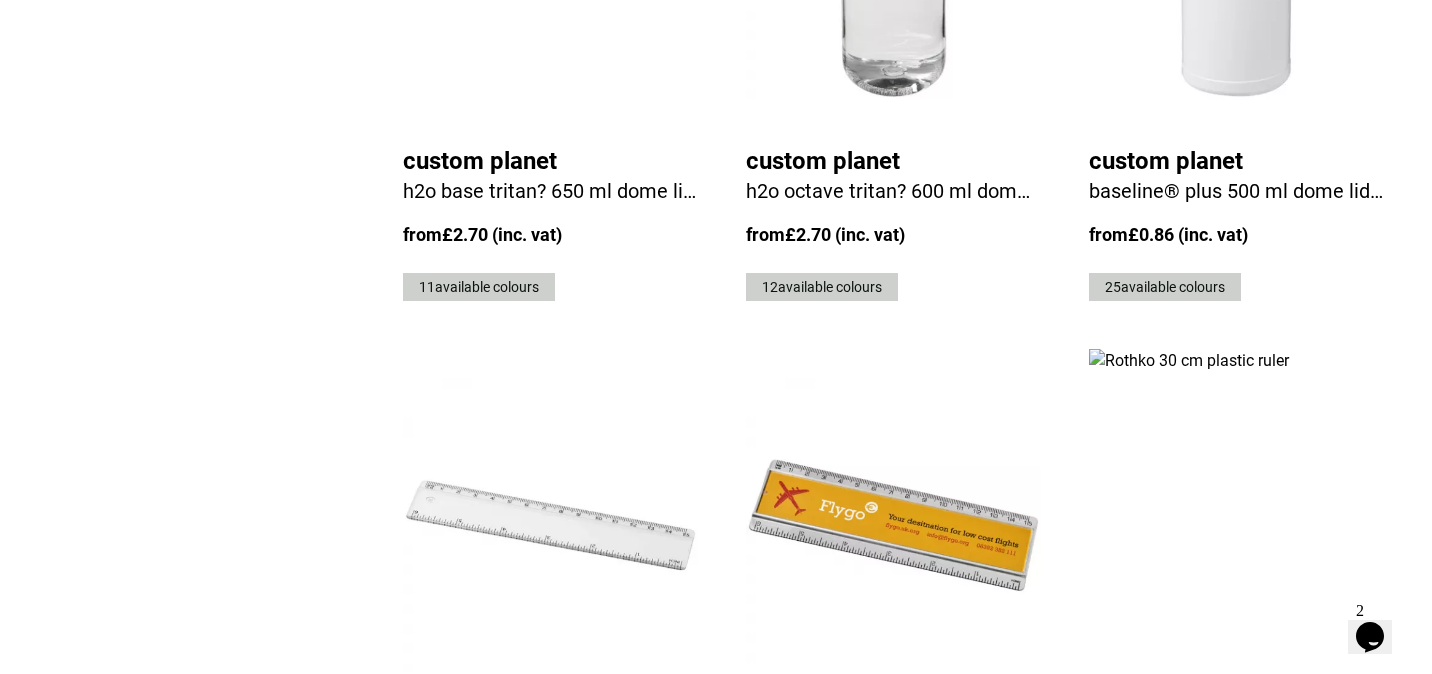 click on "76" at bounding box center [1203, 956] 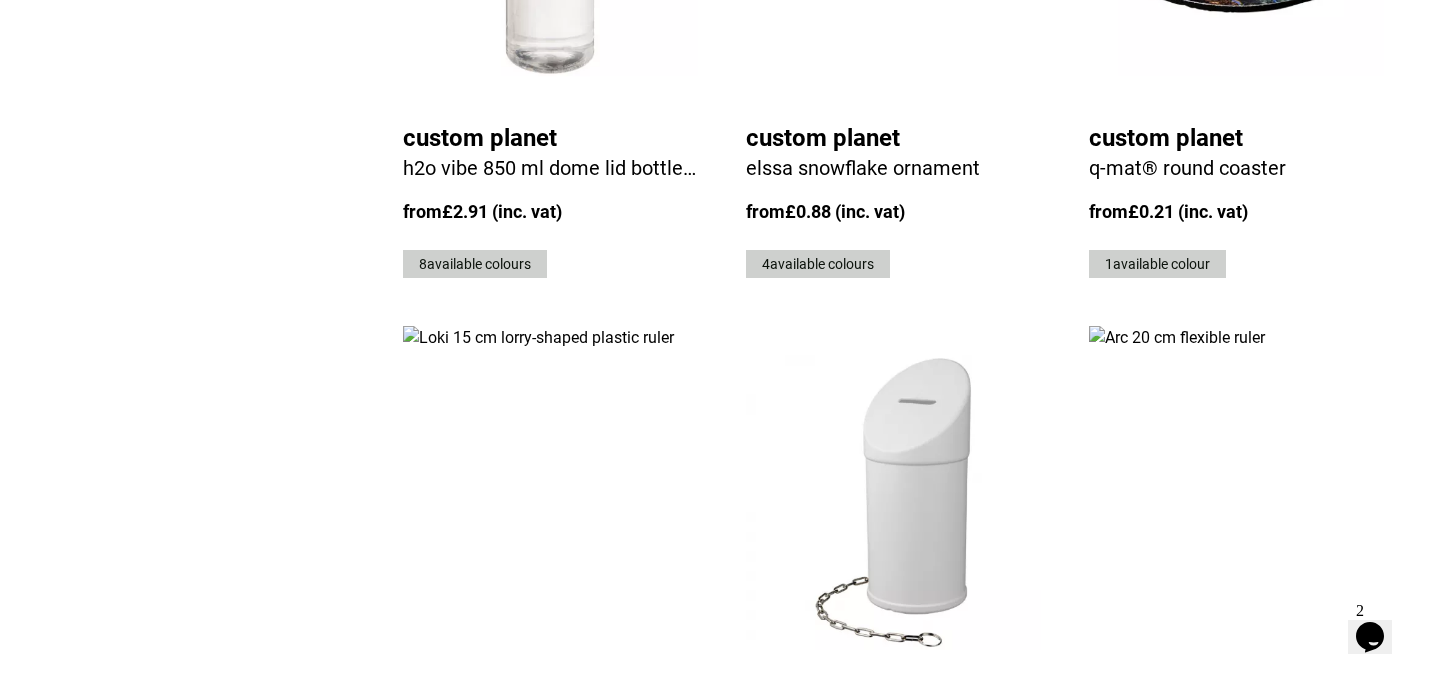 scroll, scrollTop: 4631, scrollLeft: 0, axis: vertical 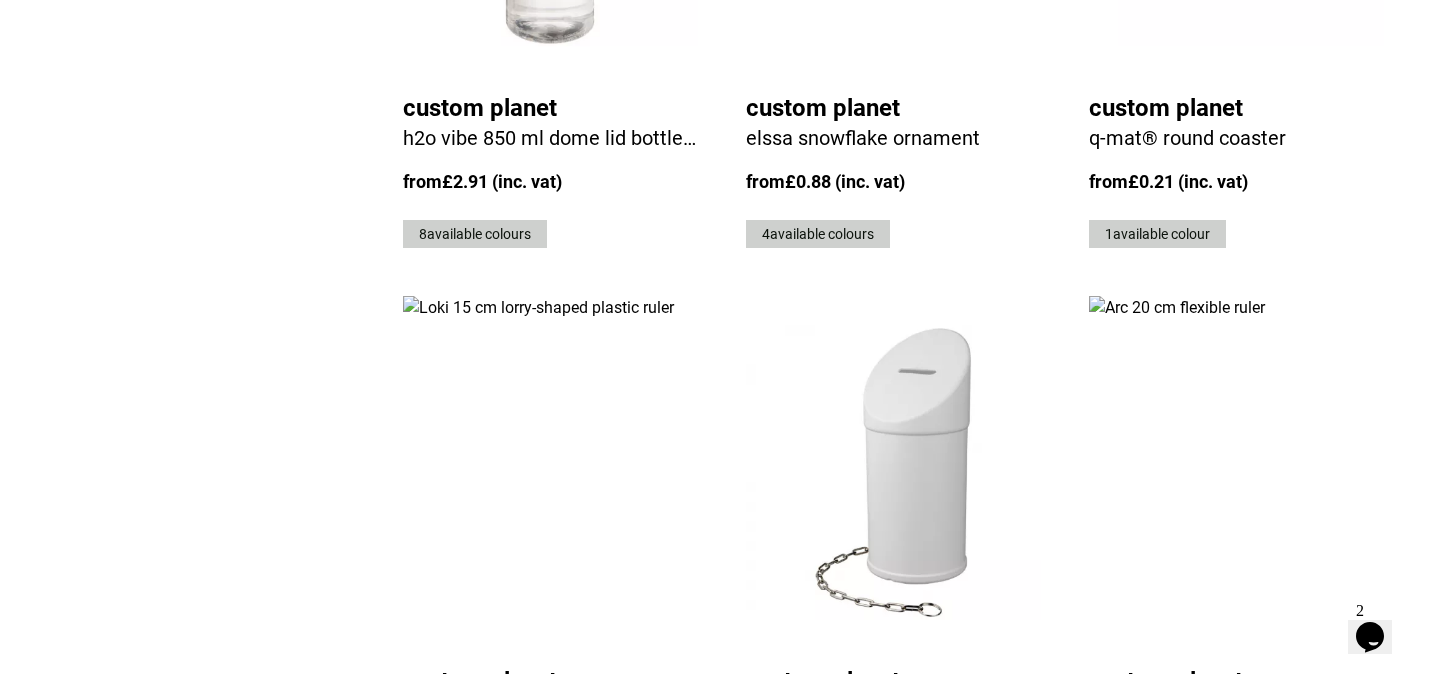 click on "77" at bounding box center (1203, 903) 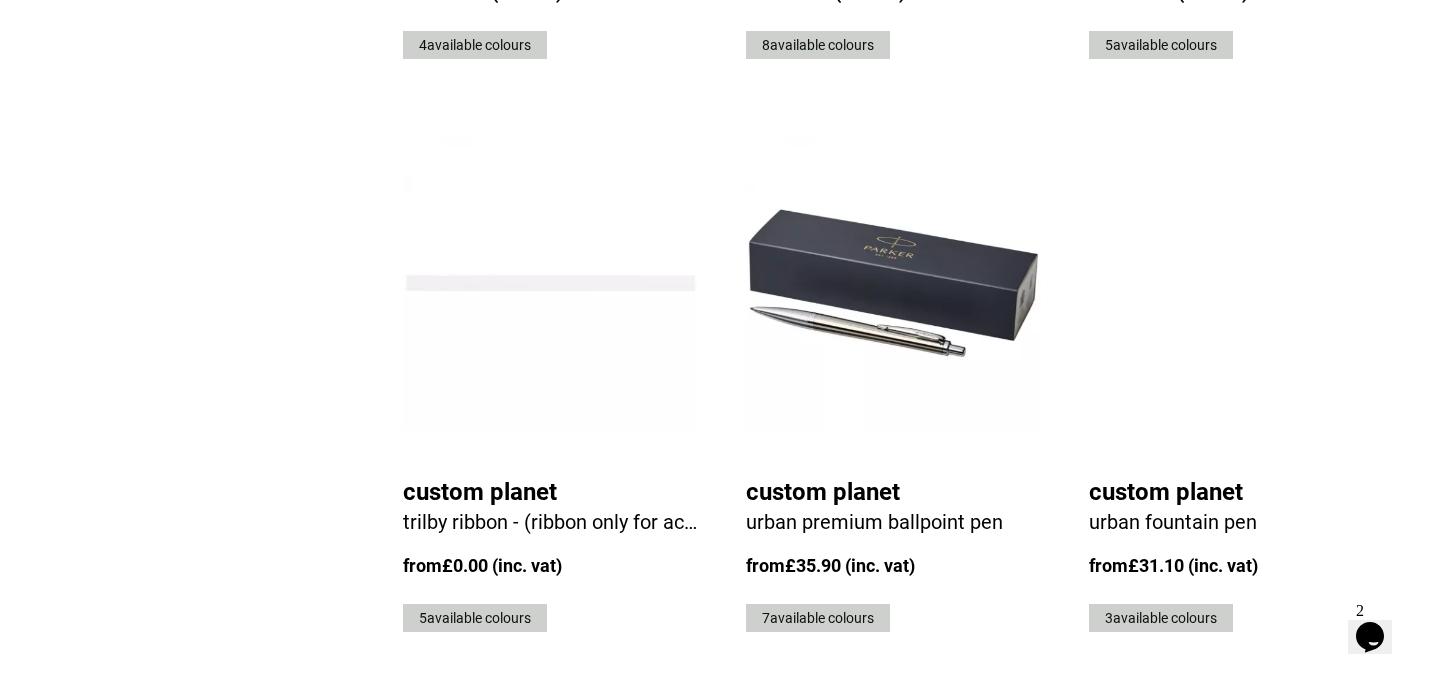 scroll, scrollTop: 4818, scrollLeft: 0, axis: vertical 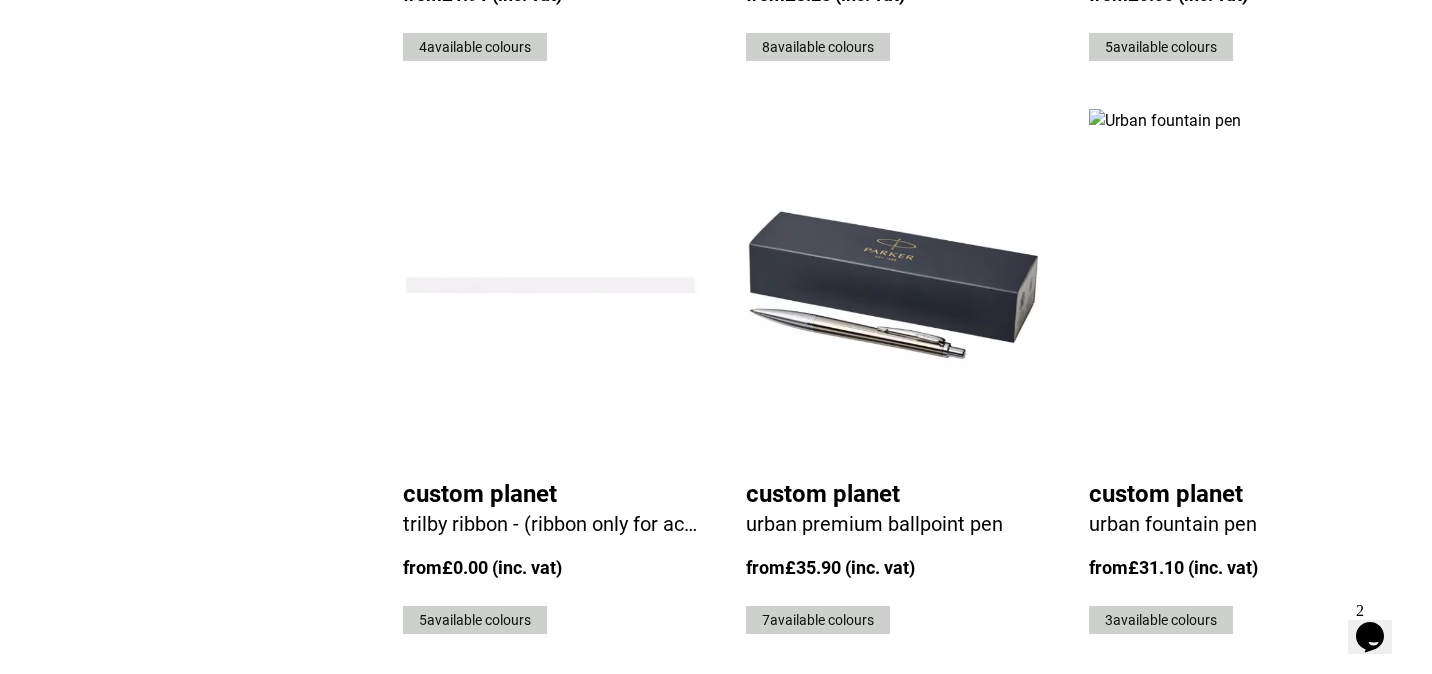 click on "78" at bounding box center (1203, 716) 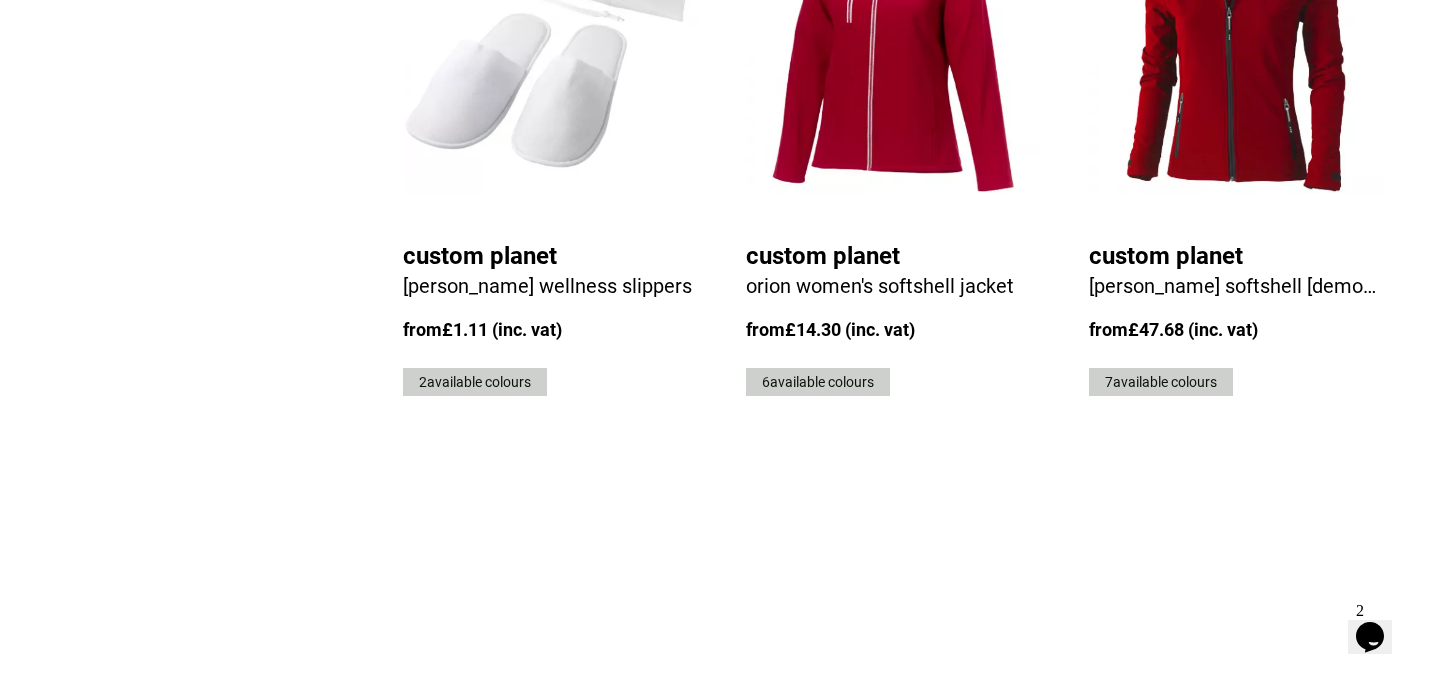 scroll, scrollTop: 4601, scrollLeft: 0, axis: vertical 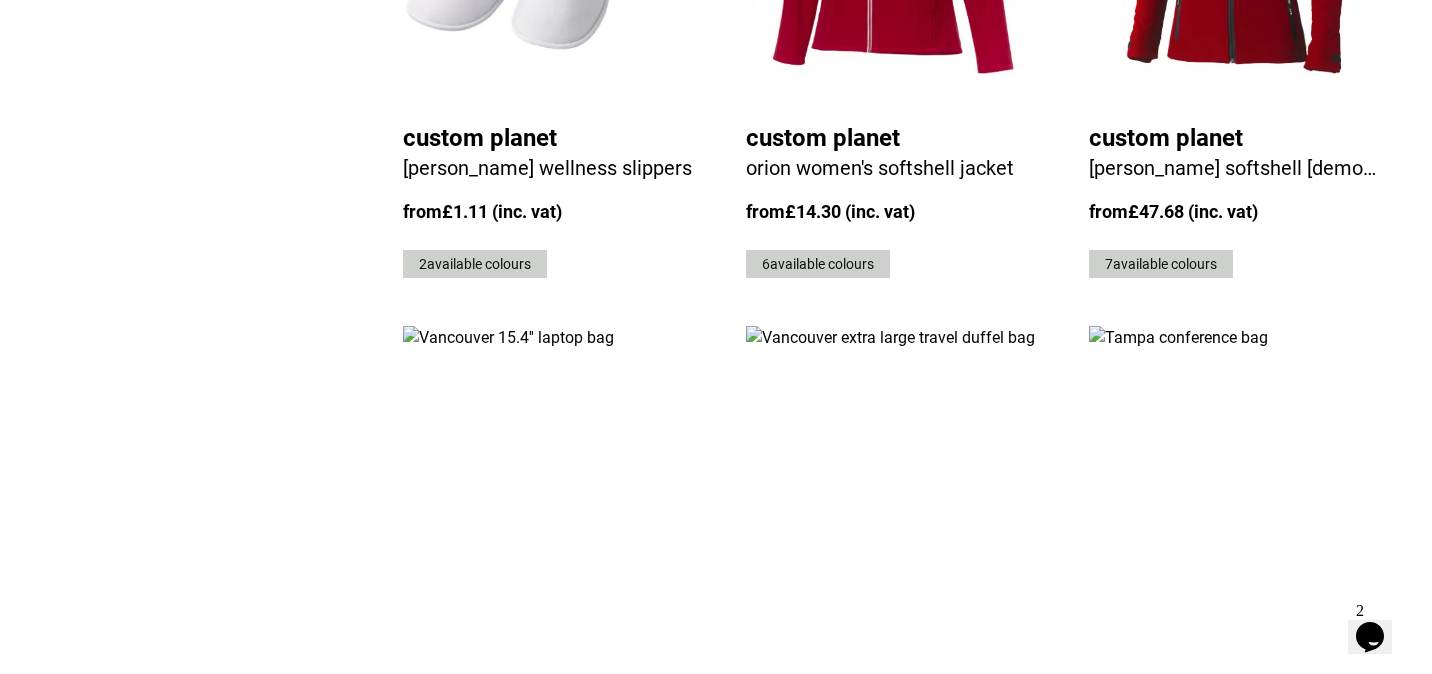 click on "79" at bounding box center [1203, 933] 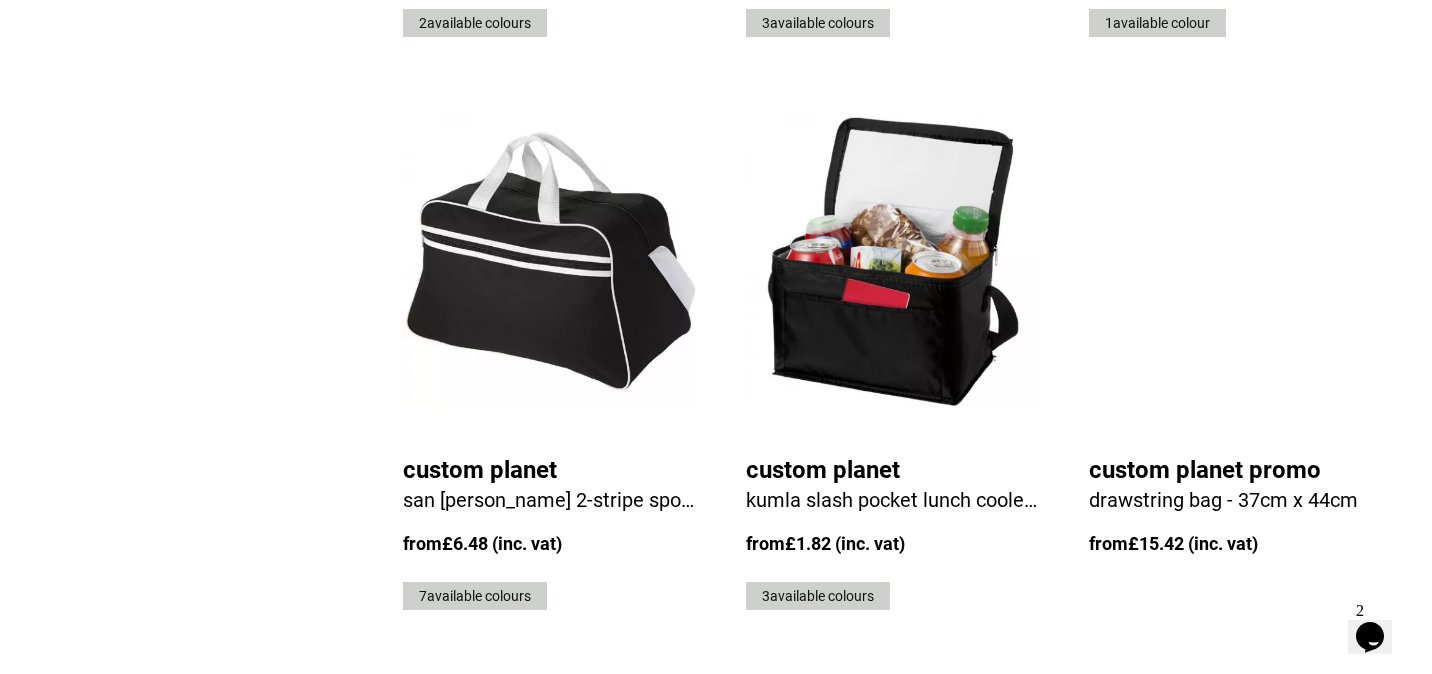 scroll, scrollTop: 4858, scrollLeft: 0, axis: vertical 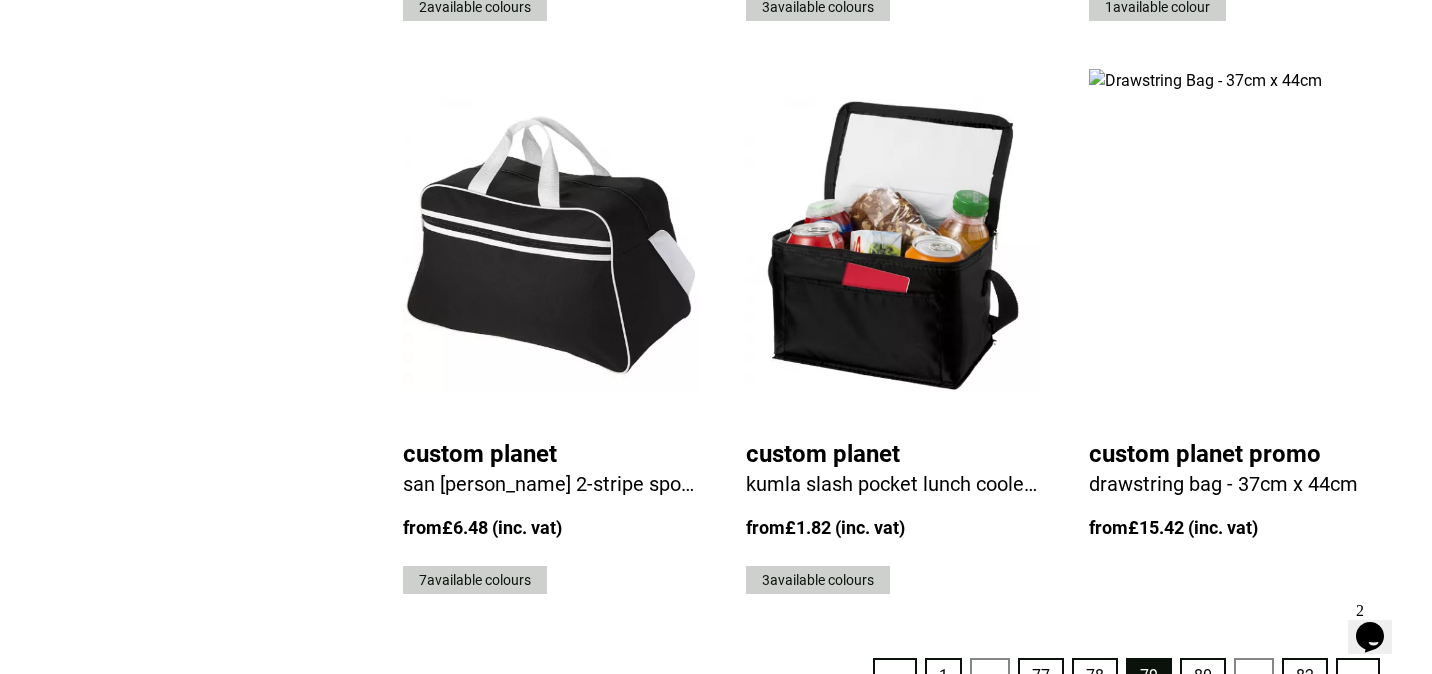 click on "80" at bounding box center [1203, 676] 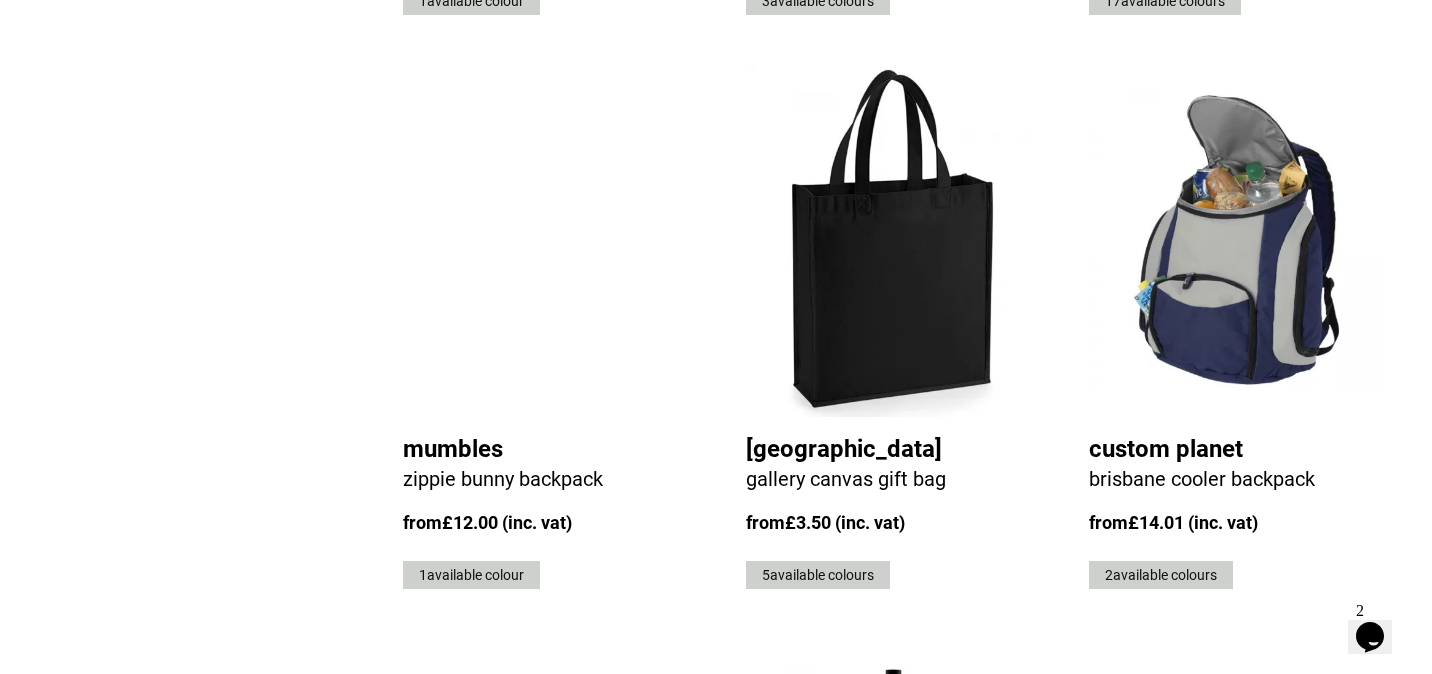 scroll, scrollTop: 4506, scrollLeft: 0, axis: vertical 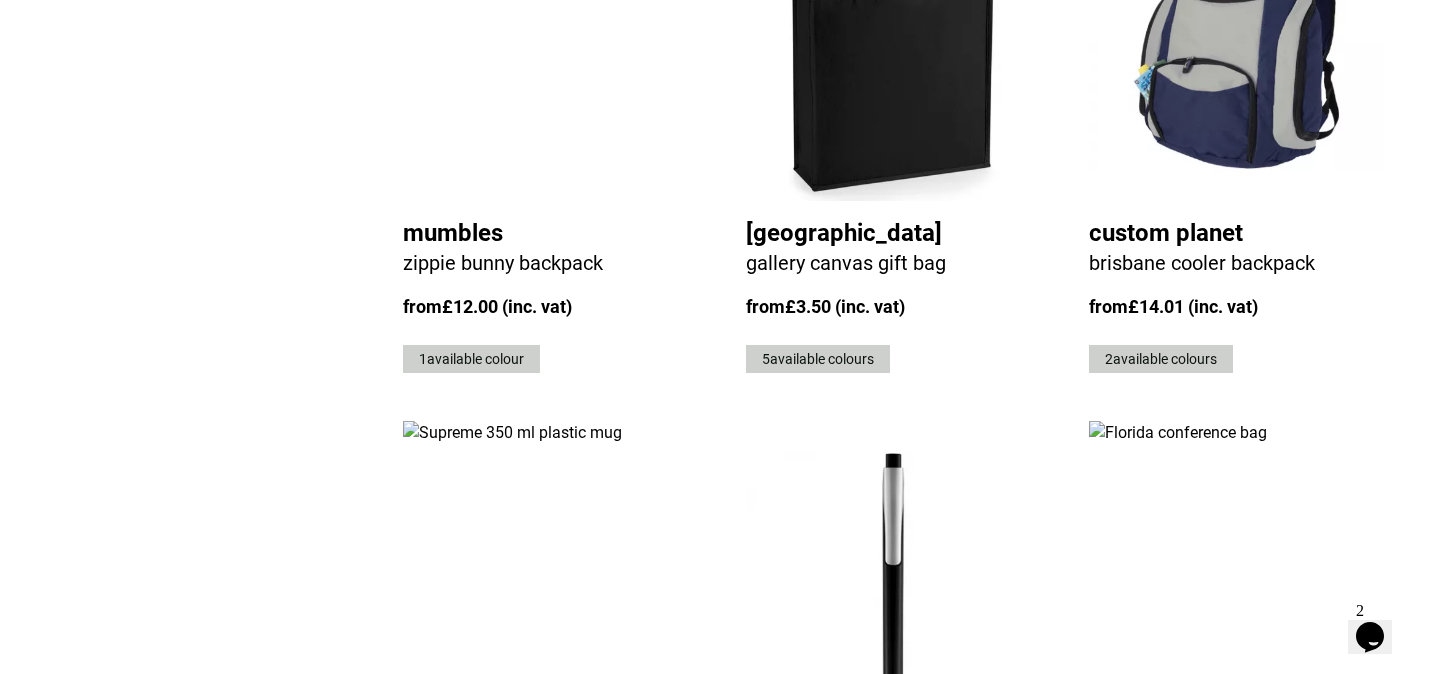 click on "81" at bounding box center [1251, 1028] 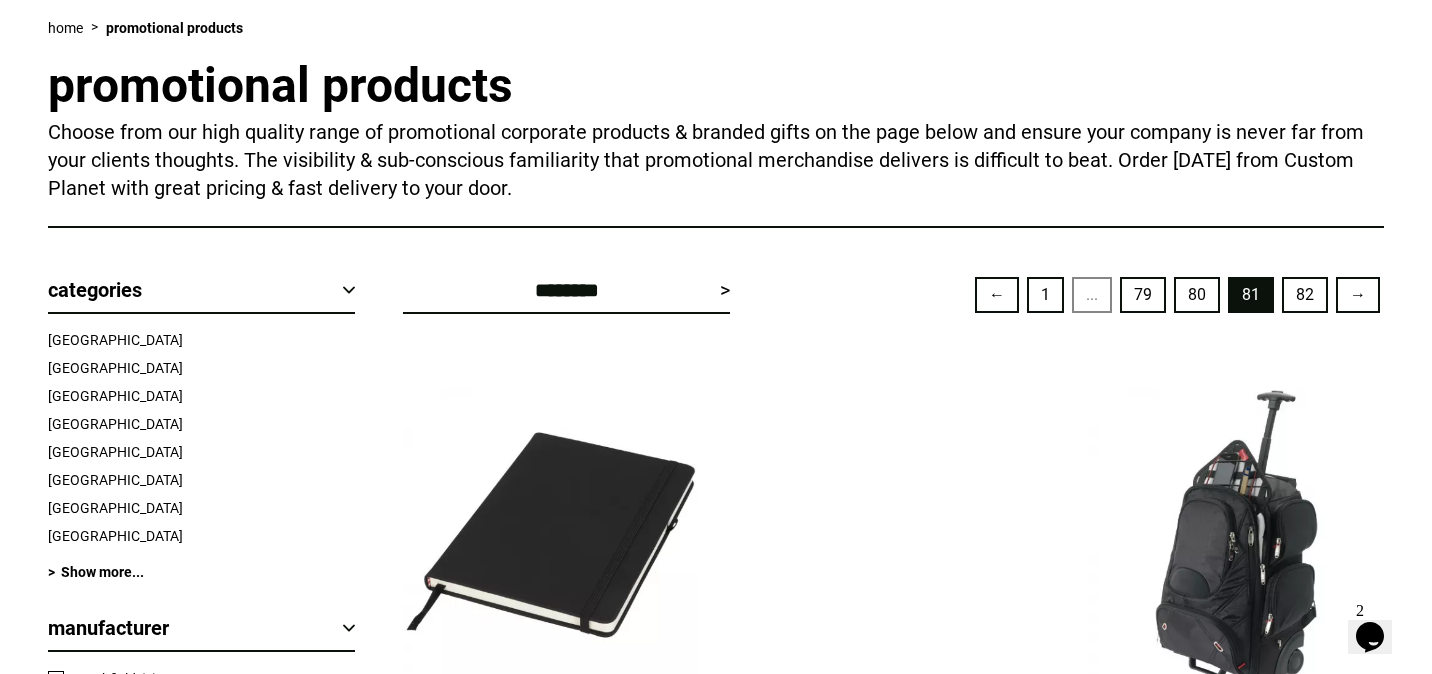 scroll, scrollTop: 855, scrollLeft: 0, axis: vertical 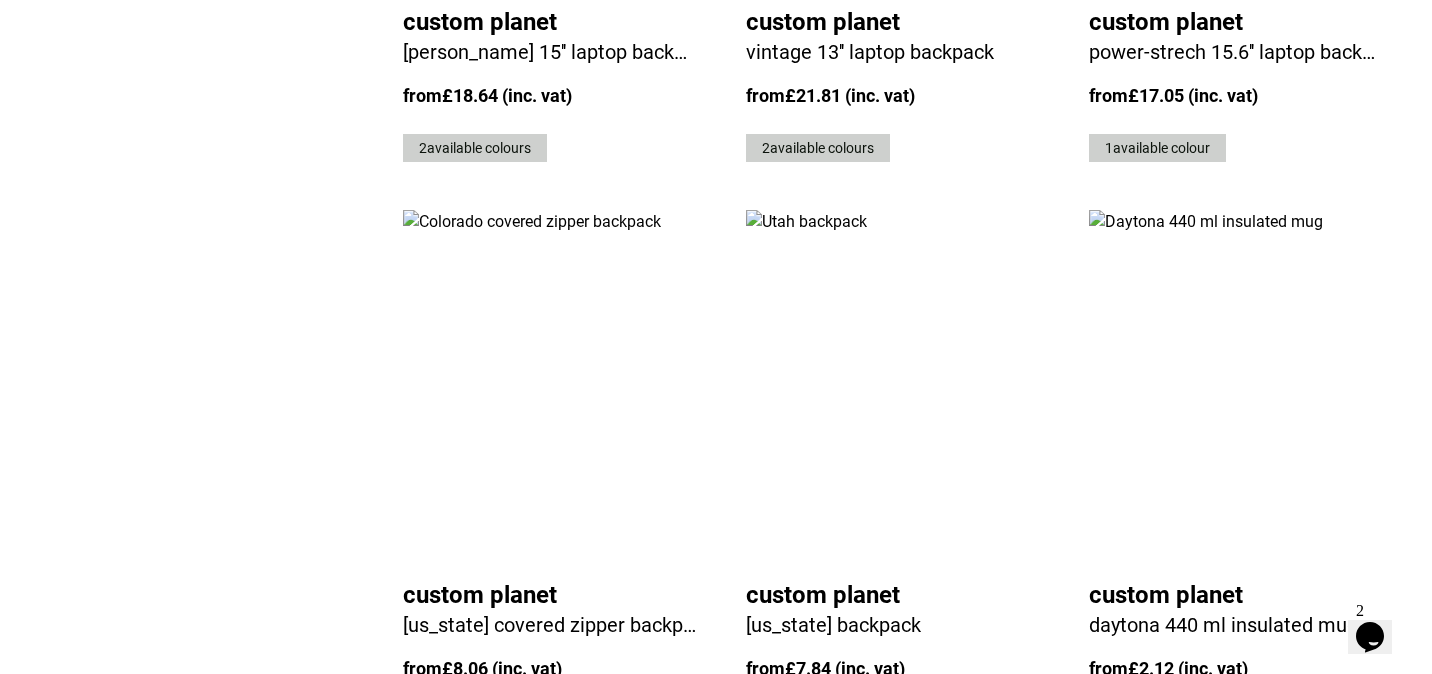 click on "82" at bounding box center (1305, 817) 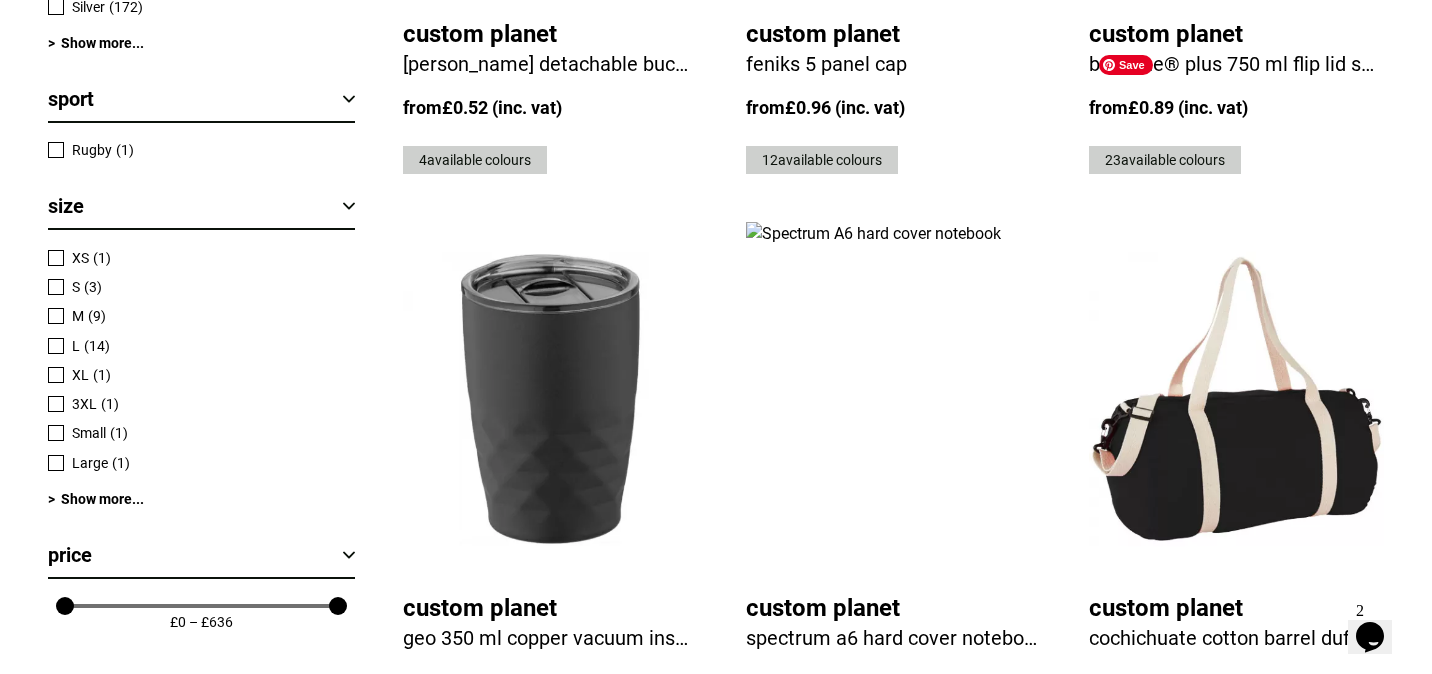 scroll, scrollTop: 2280, scrollLeft: 0, axis: vertical 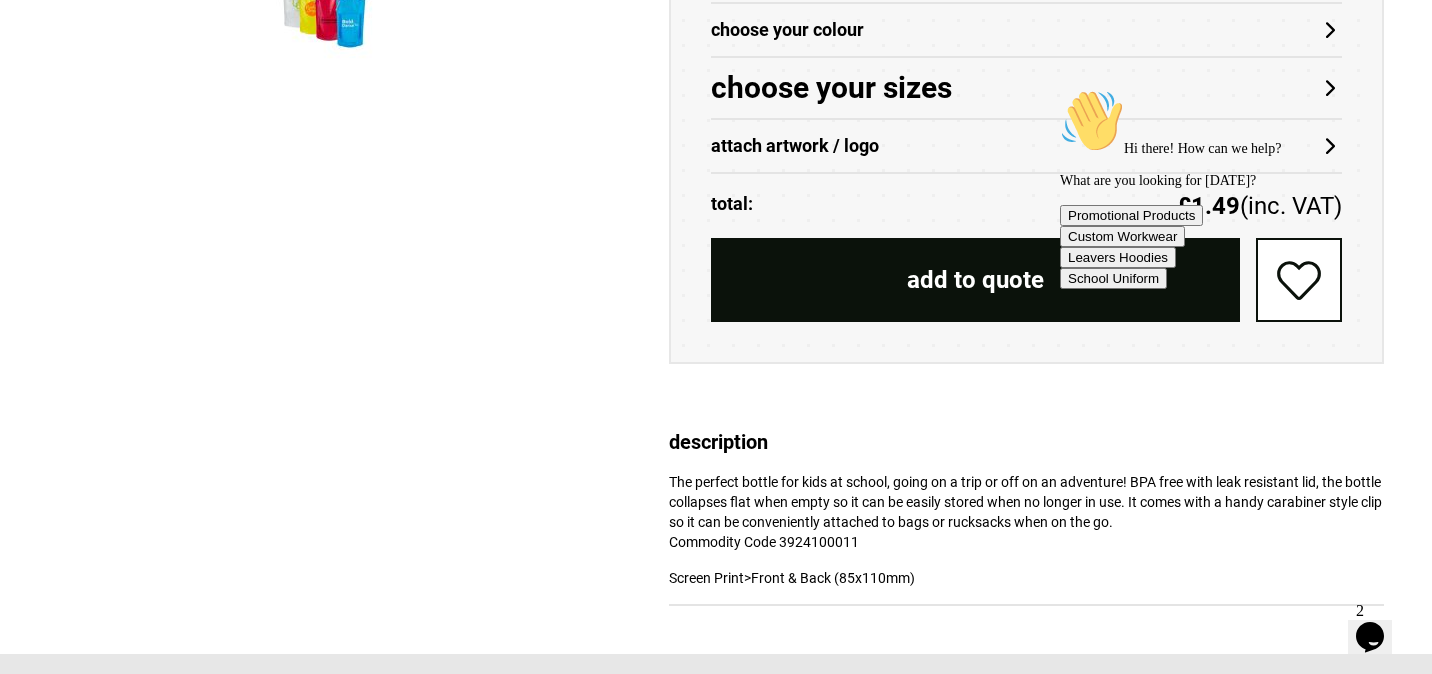 click on "Hi there! How can we help? What are you looking for today? Promotional Products Custom Workwear Leavers Hoodies School Uniform" at bounding box center [1240, 189] 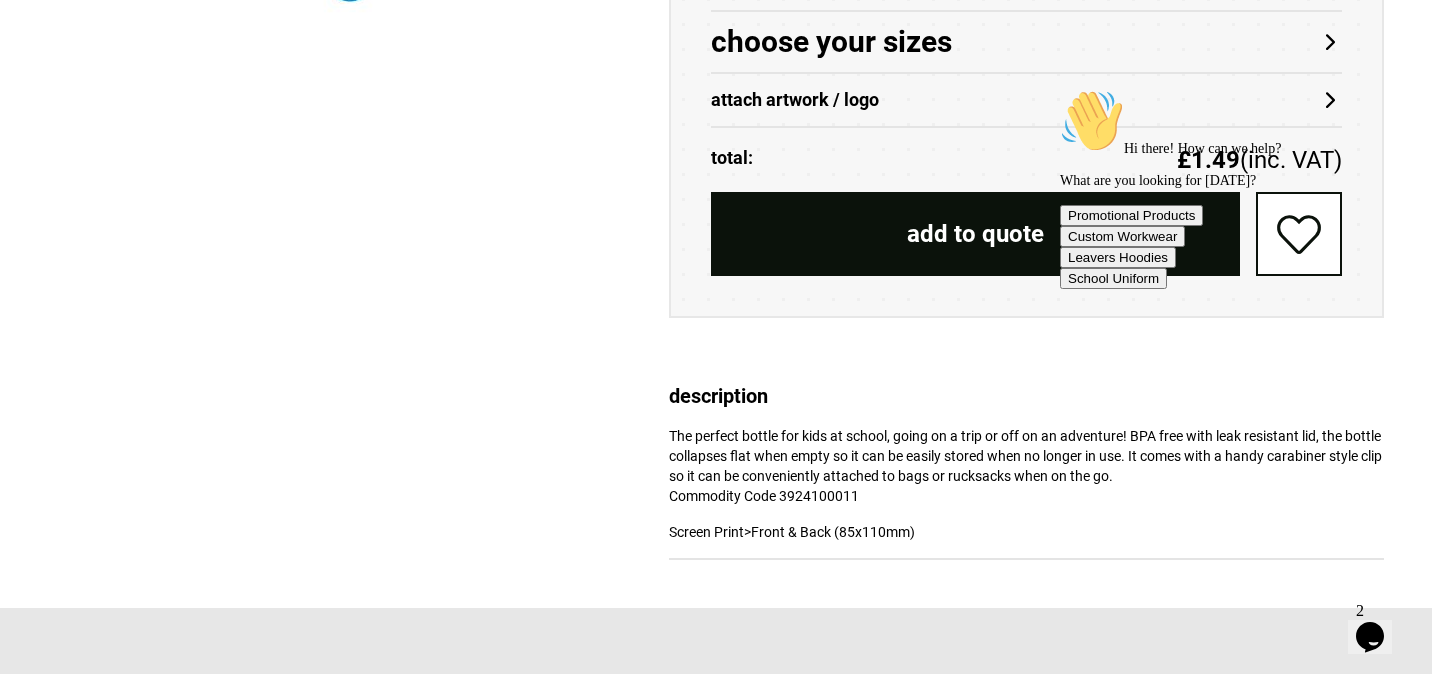 click on "Hi there! How can we help? What are you looking for today? Promotional Products Custom Workwear Leavers Hoodies School Uniform" at bounding box center [1240, 189] 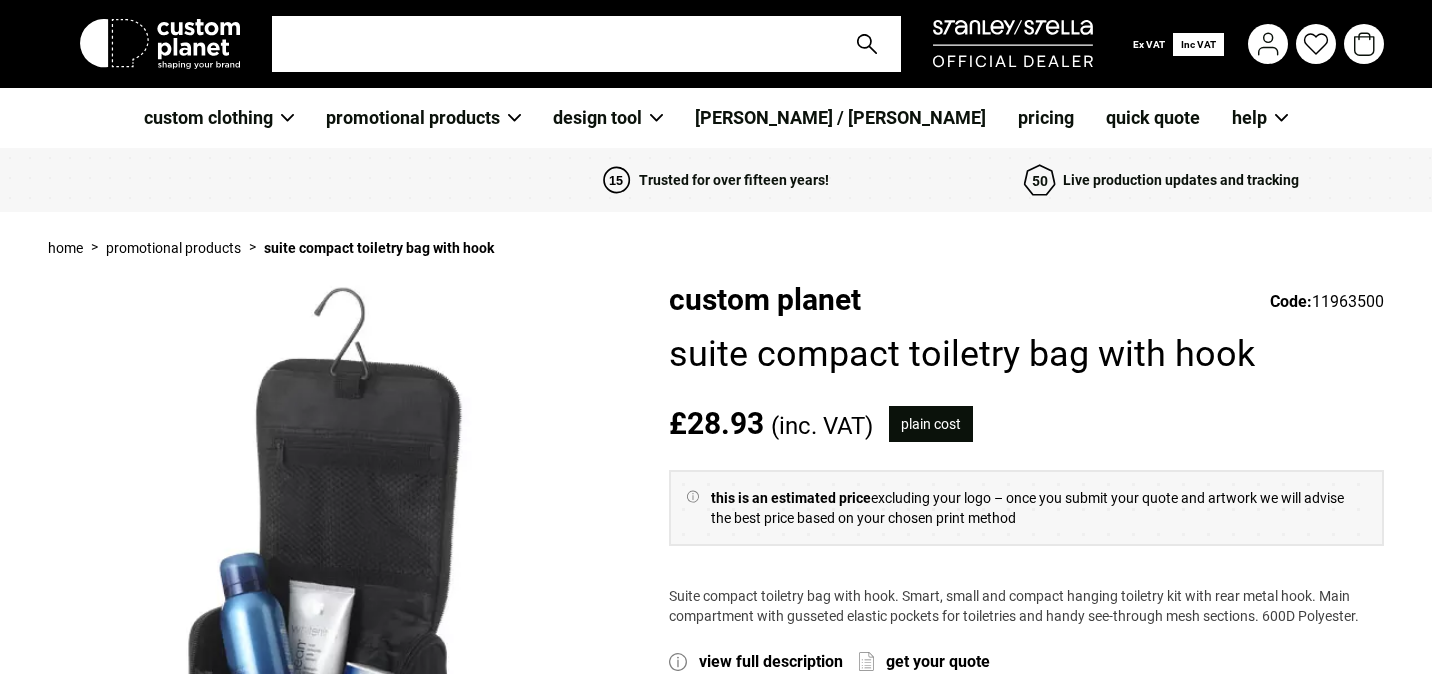 scroll, scrollTop: 0, scrollLeft: 0, axis: both 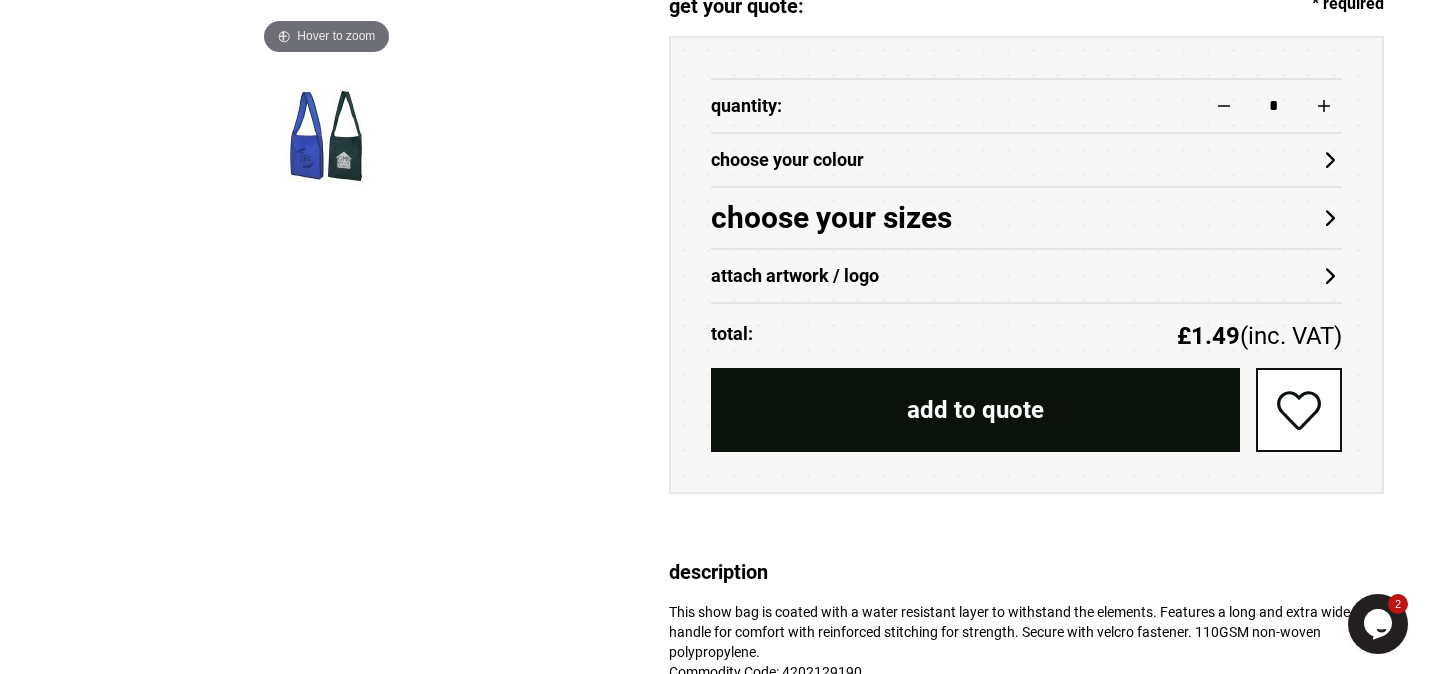 click on "Add To Your Wishlist Add To Your Wishlist" at bounding box center (1299, 410) 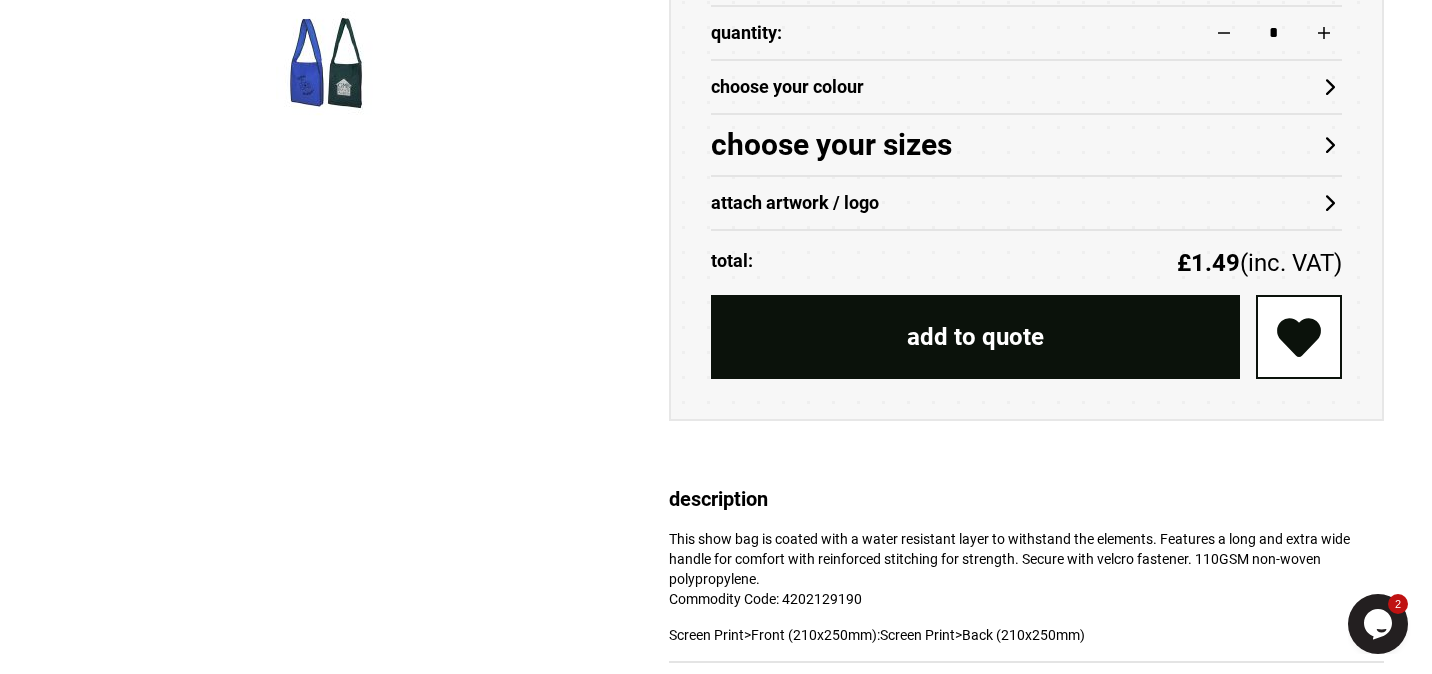scroll, scrollTop: 1027, scrollLeft: 0, axis: vertical 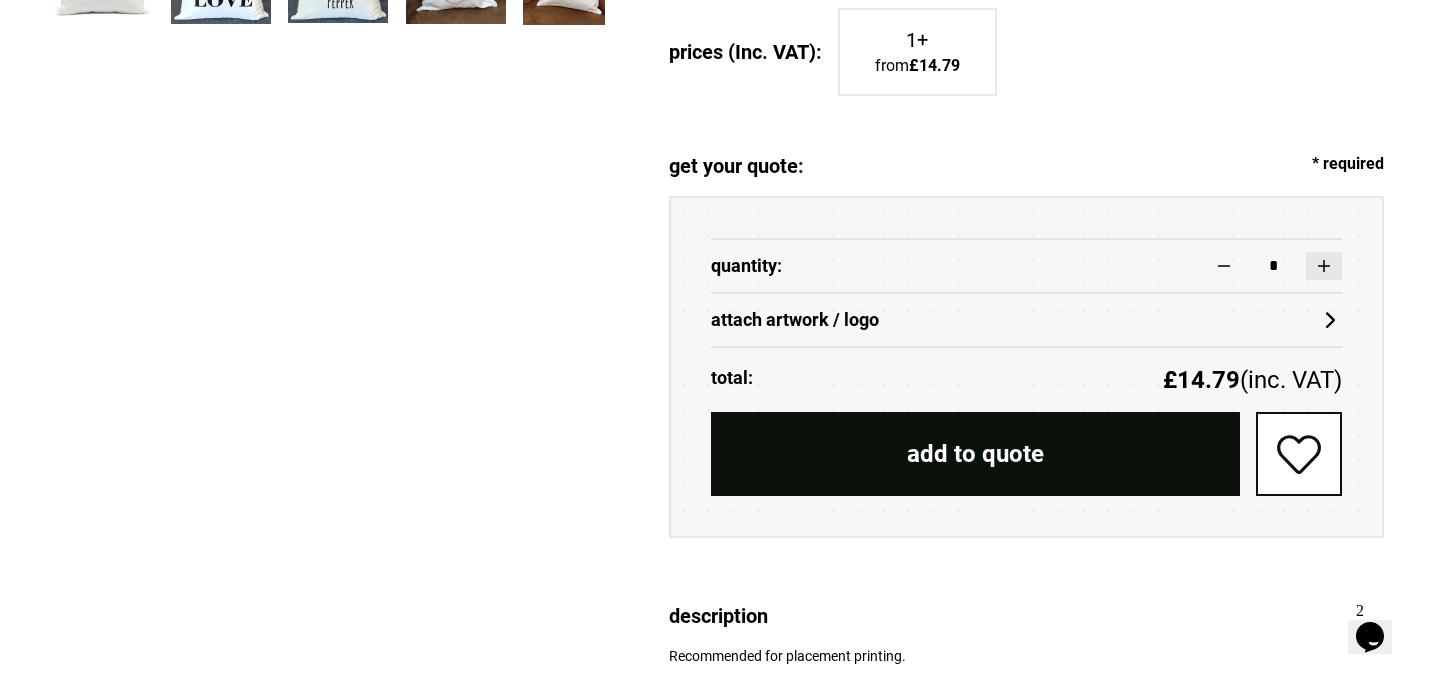 click at bounding box center [1324, 266] 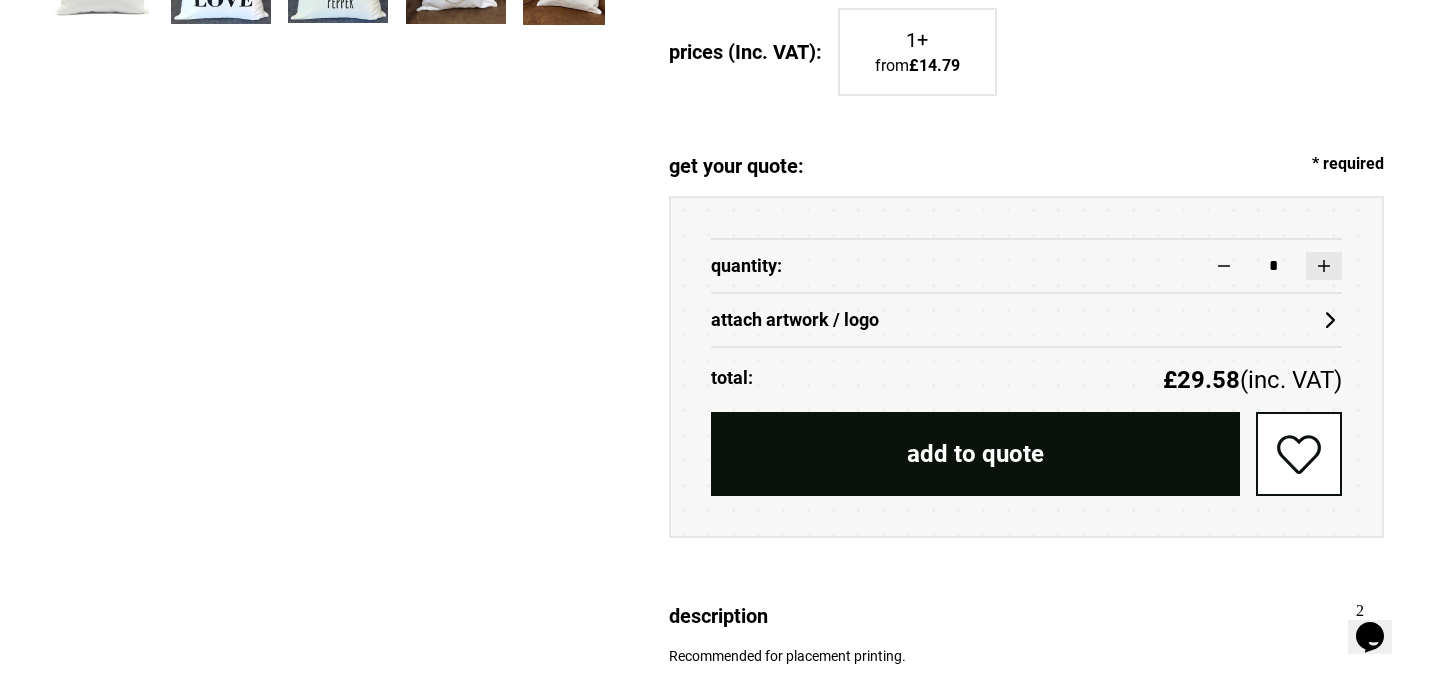 click at bounding box center [1324, 266] 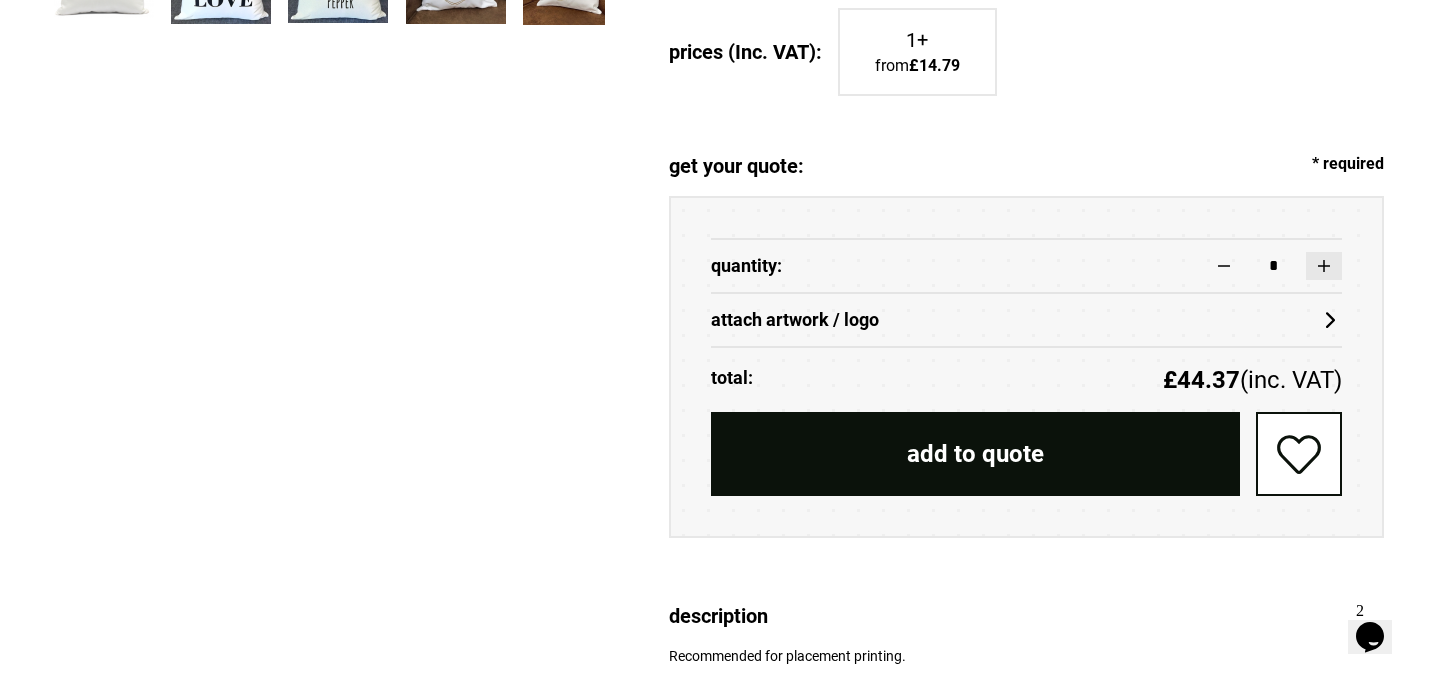 click at bounding box center [1324, 266] 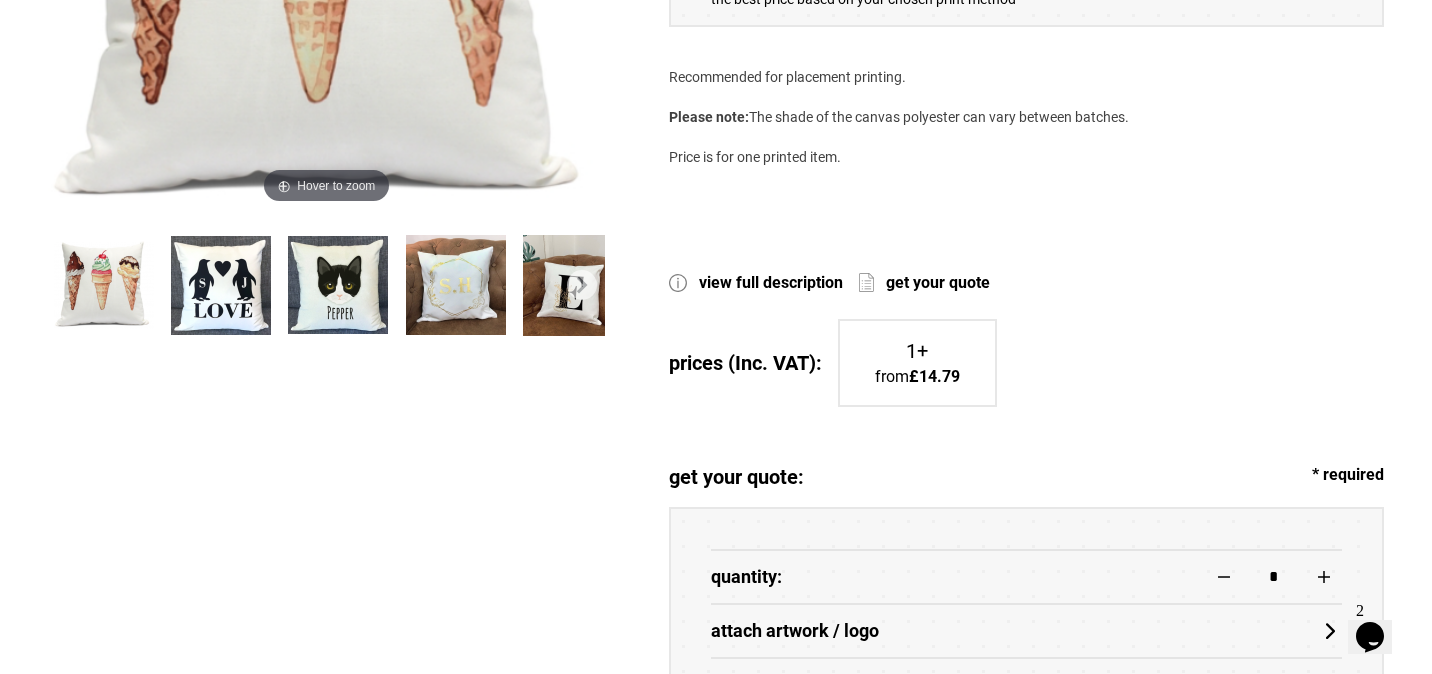 scroll, scrollTop: 1176, scrollLeft: 0, axis: vertical 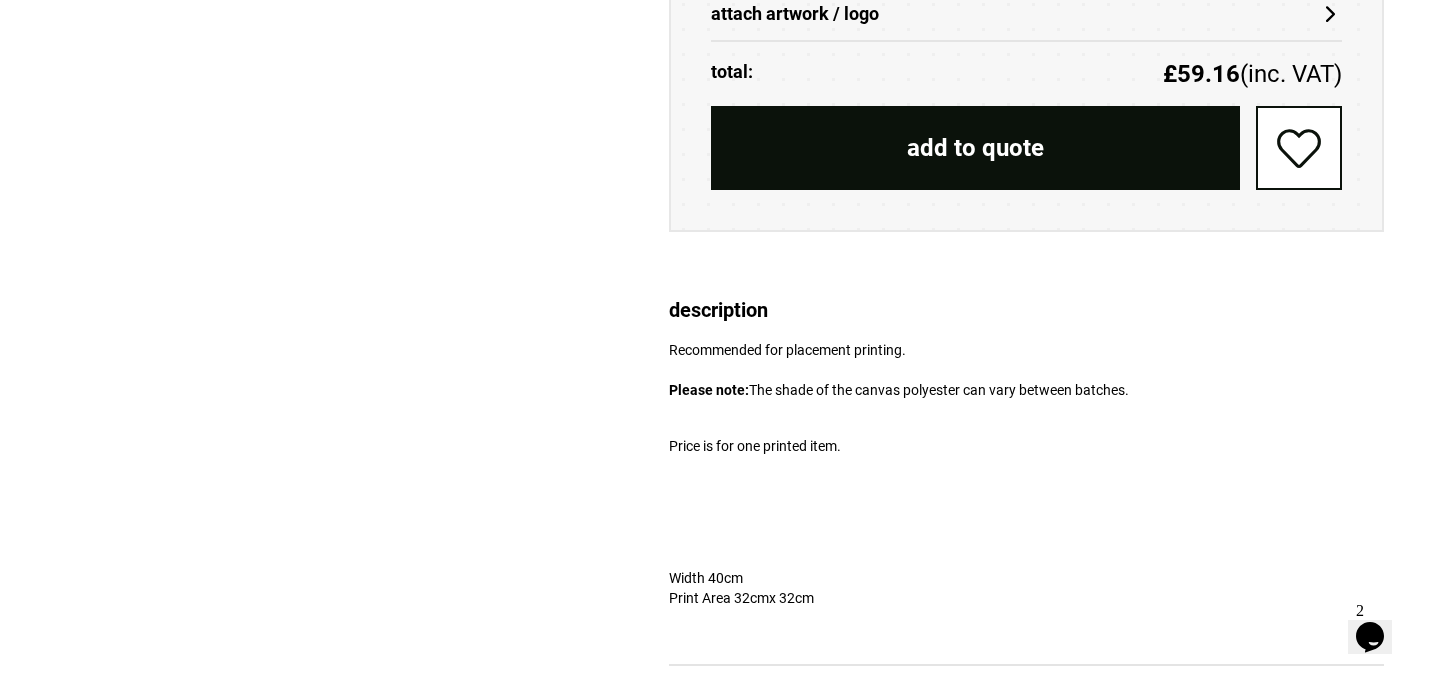 click on "add to quote" at bounding box center [975, 148] 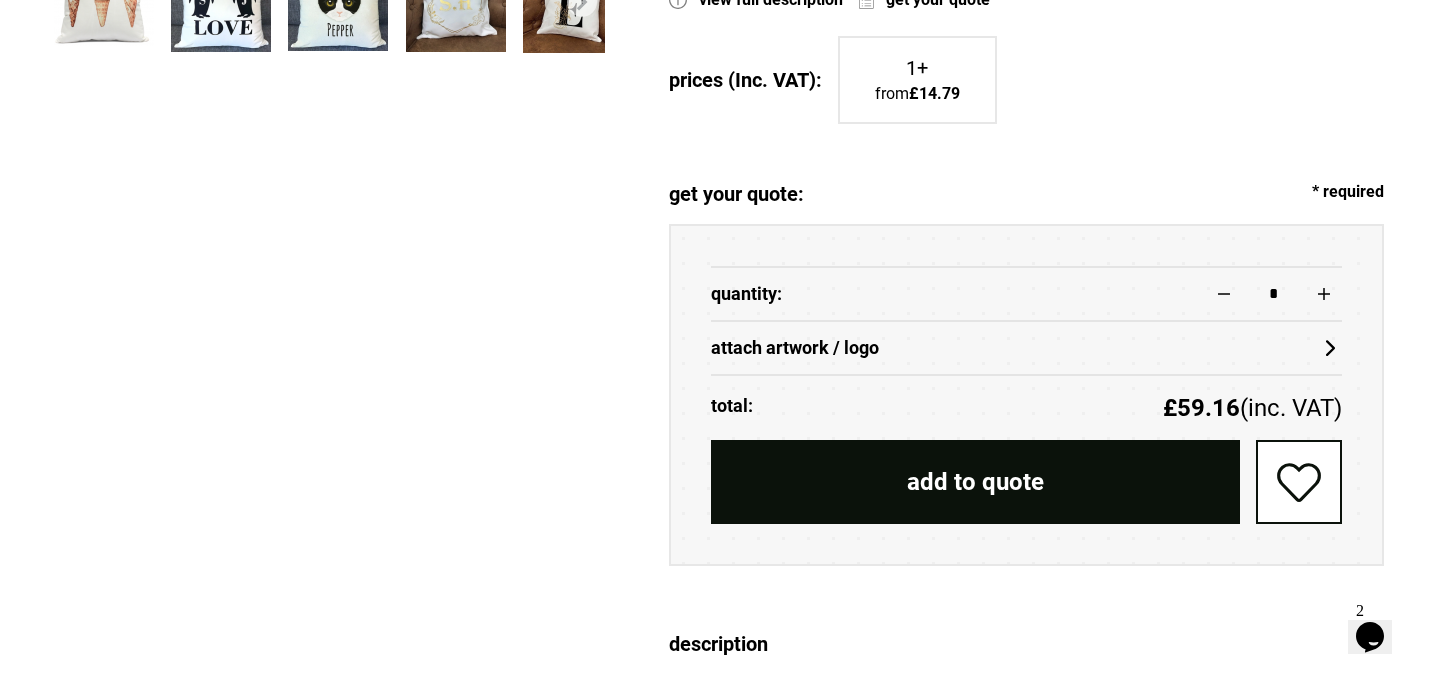 scroll, scrollTop: 943, scrollLeft: 0, axis: vertical 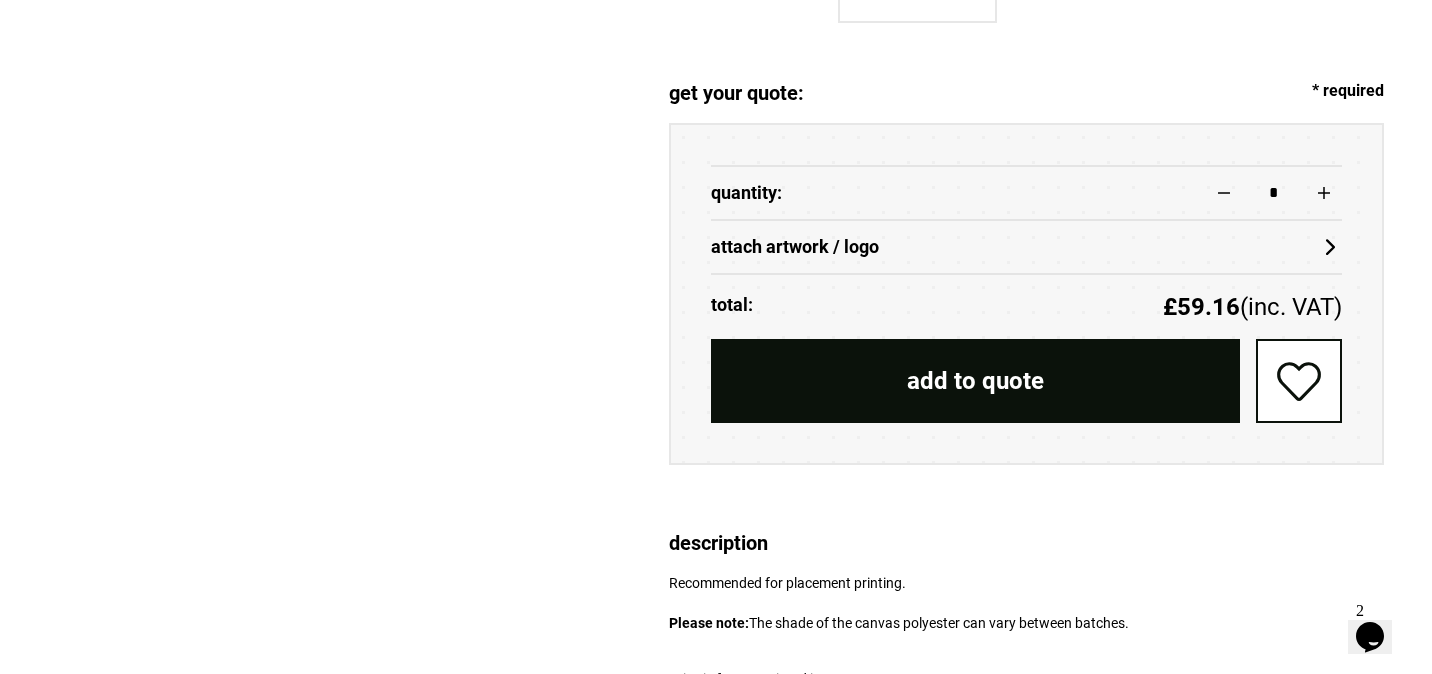 click on "add to quote" at bounding box center [975, 381] 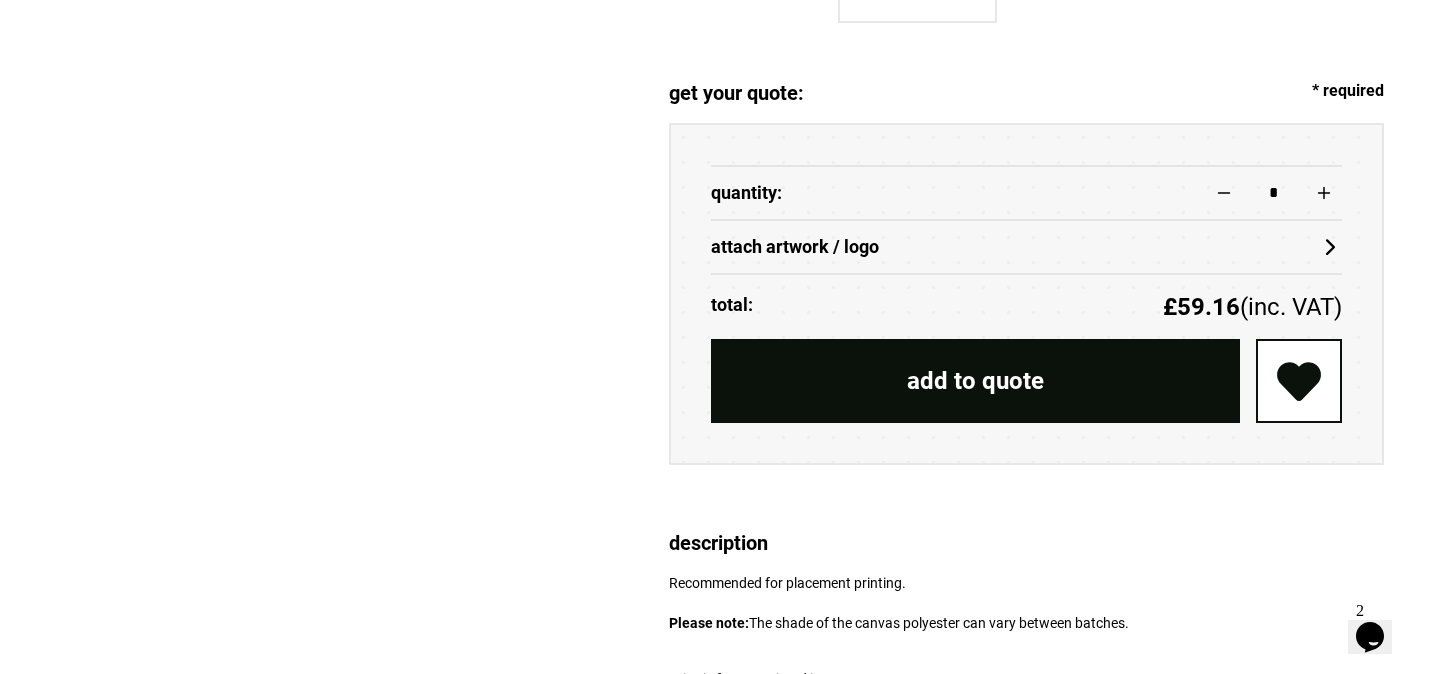 click on "add to quote" at bounding box center [975, 381] 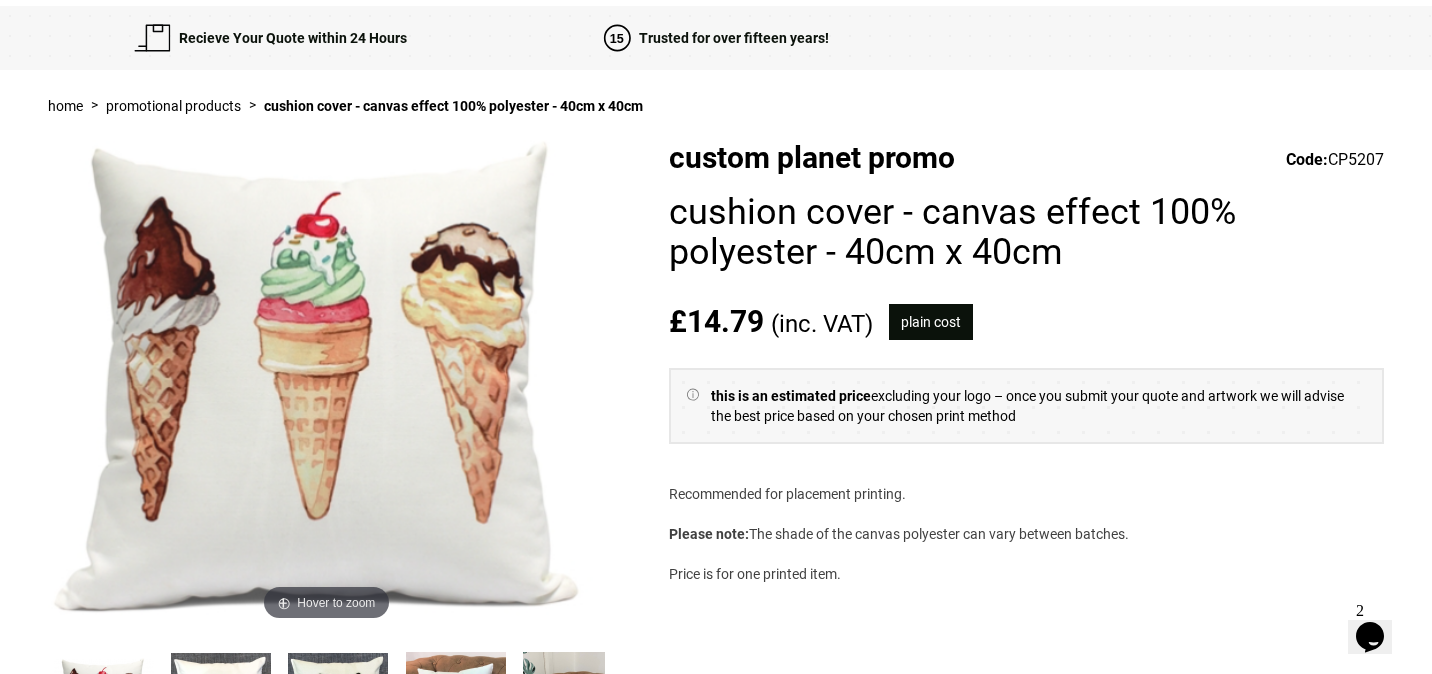 scroll, scrollTop: 0, scrollLeft: 0, axis: both 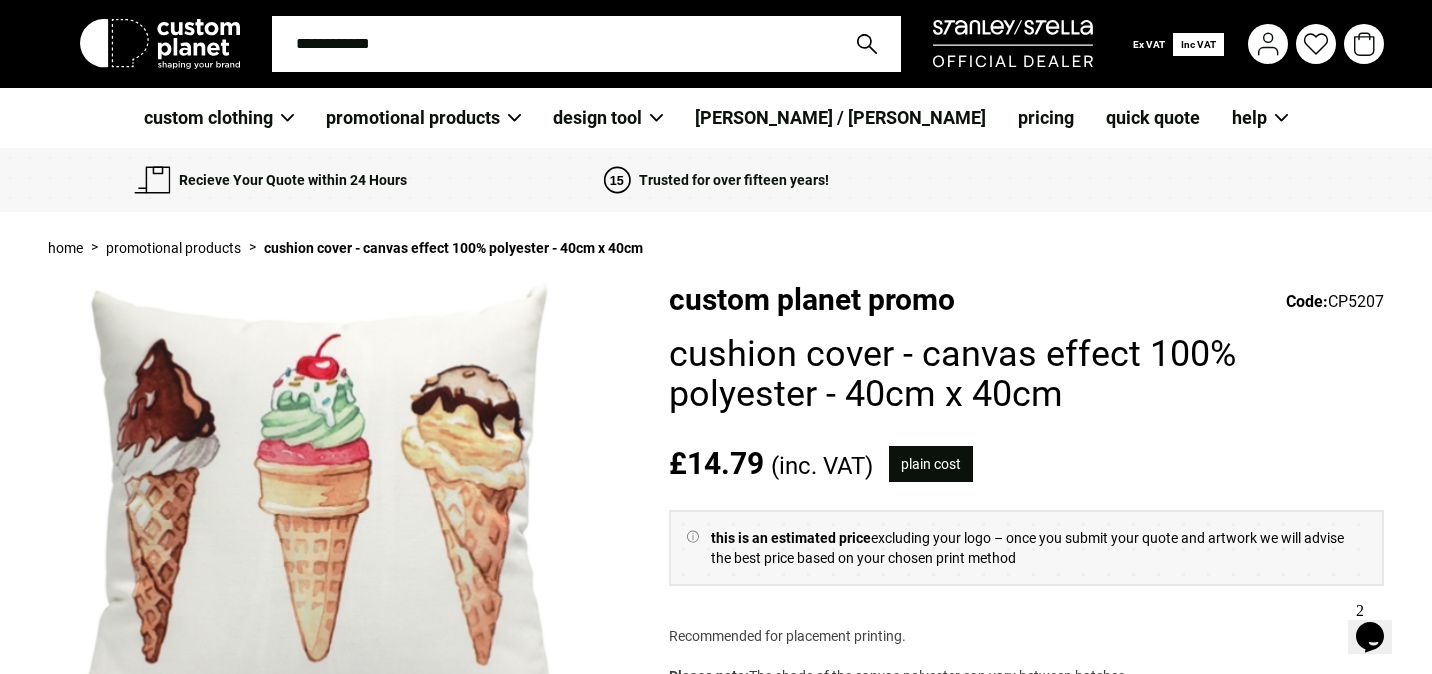 click 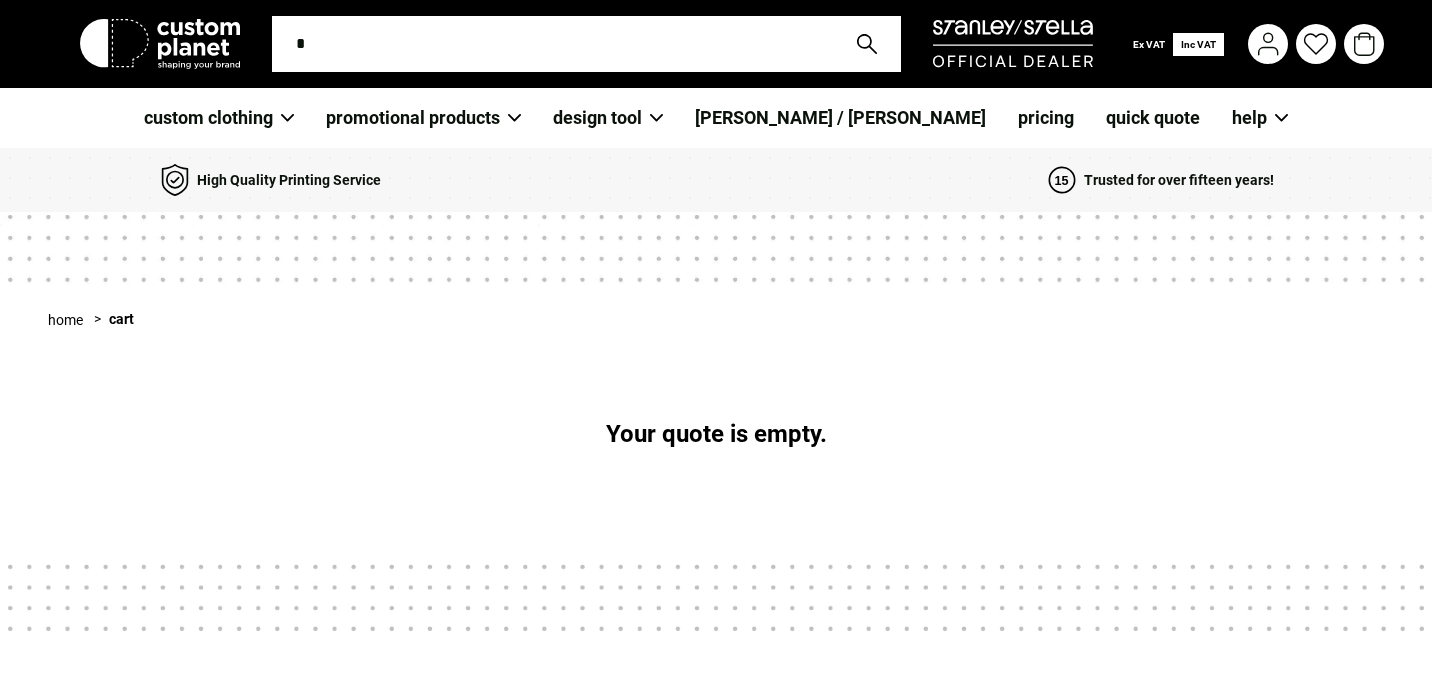 scroll, scrollTop: 311, scrollLeft: 0, axis: vertical 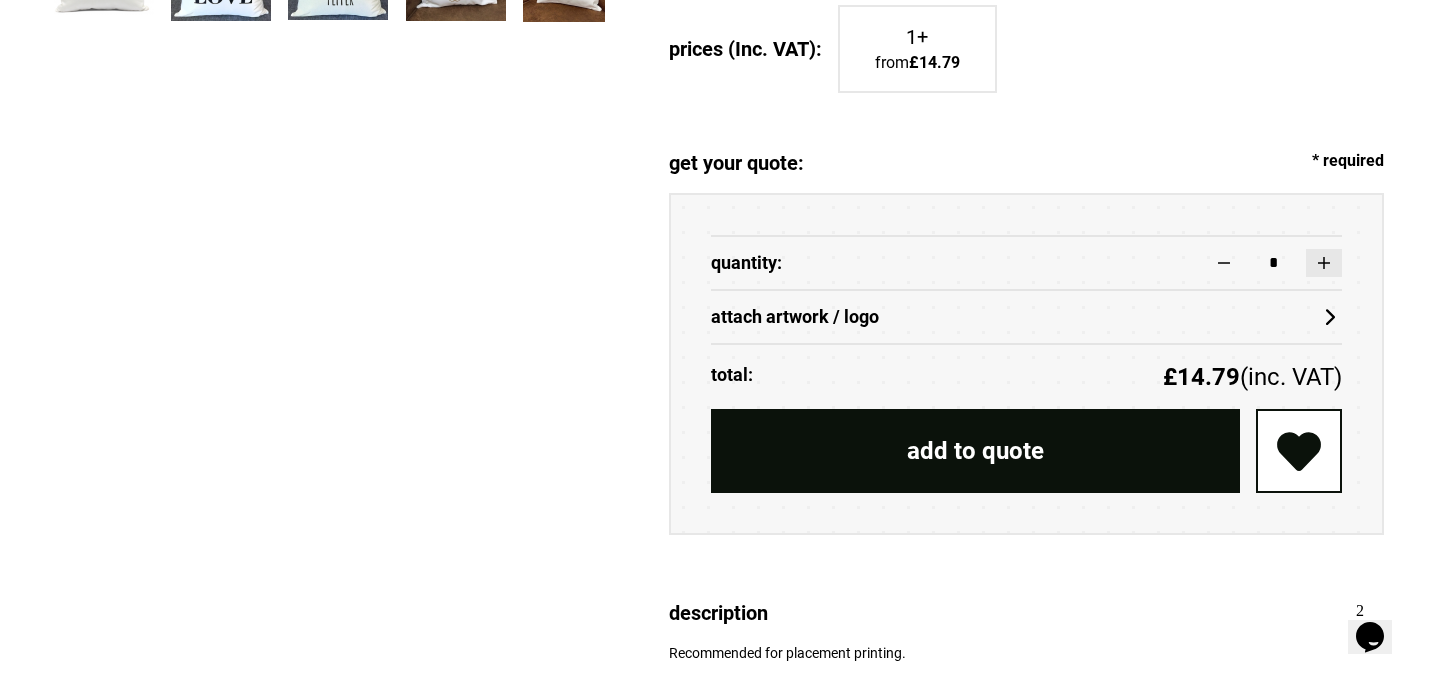 click at bounding box center [1324, 263] 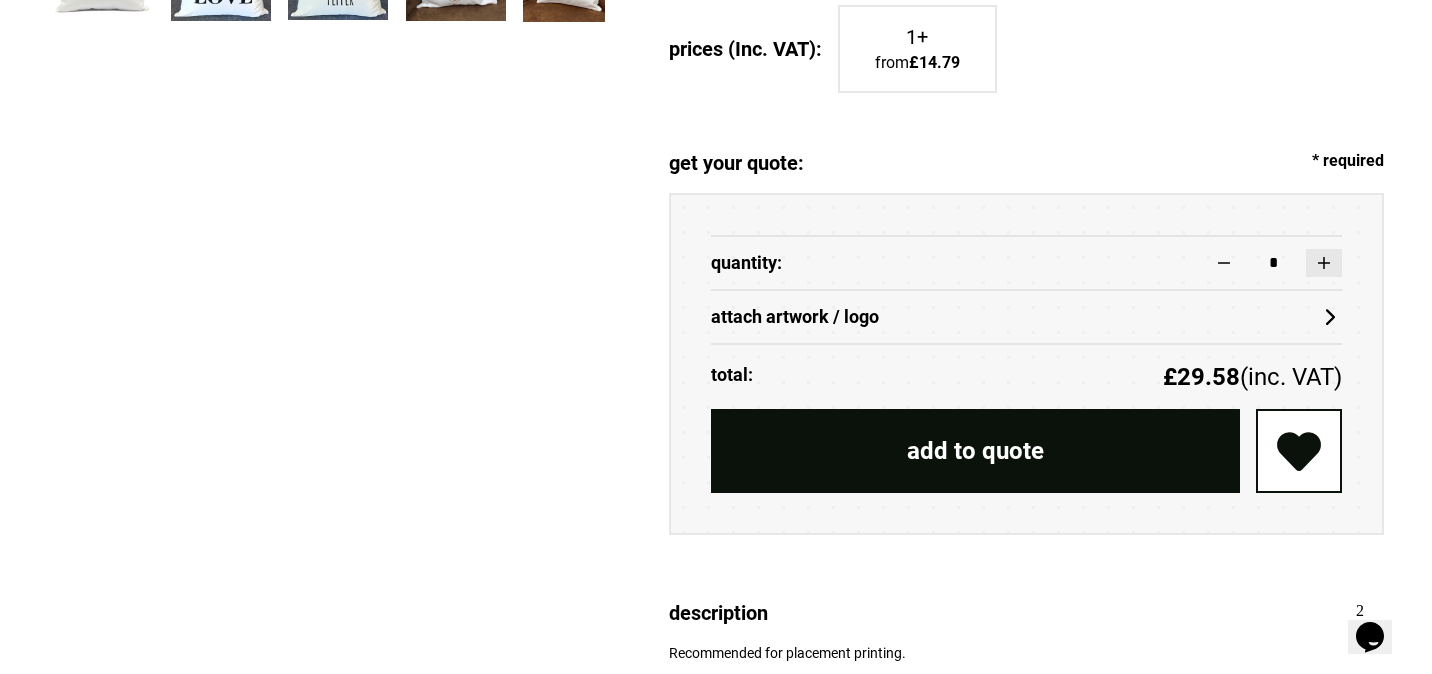 click at bounding box center [1324, 263] 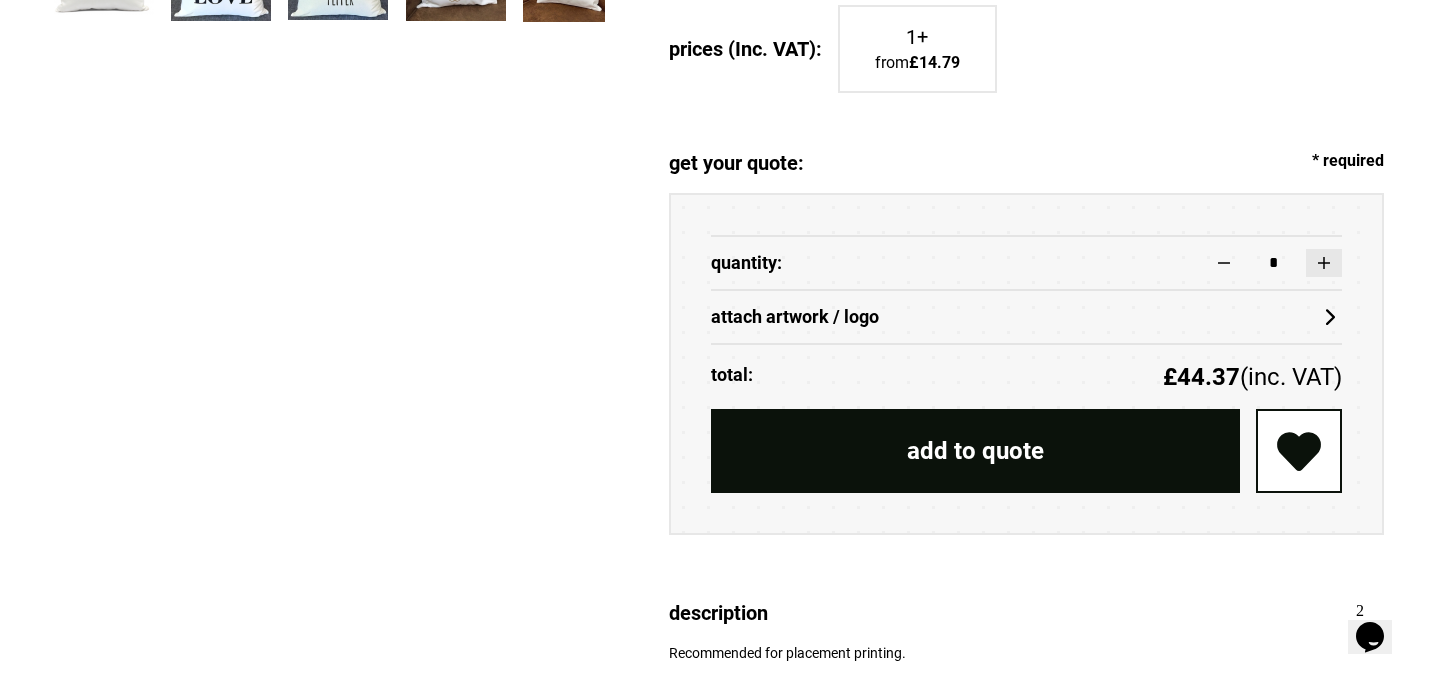 click at bounding box center [1324, 263] 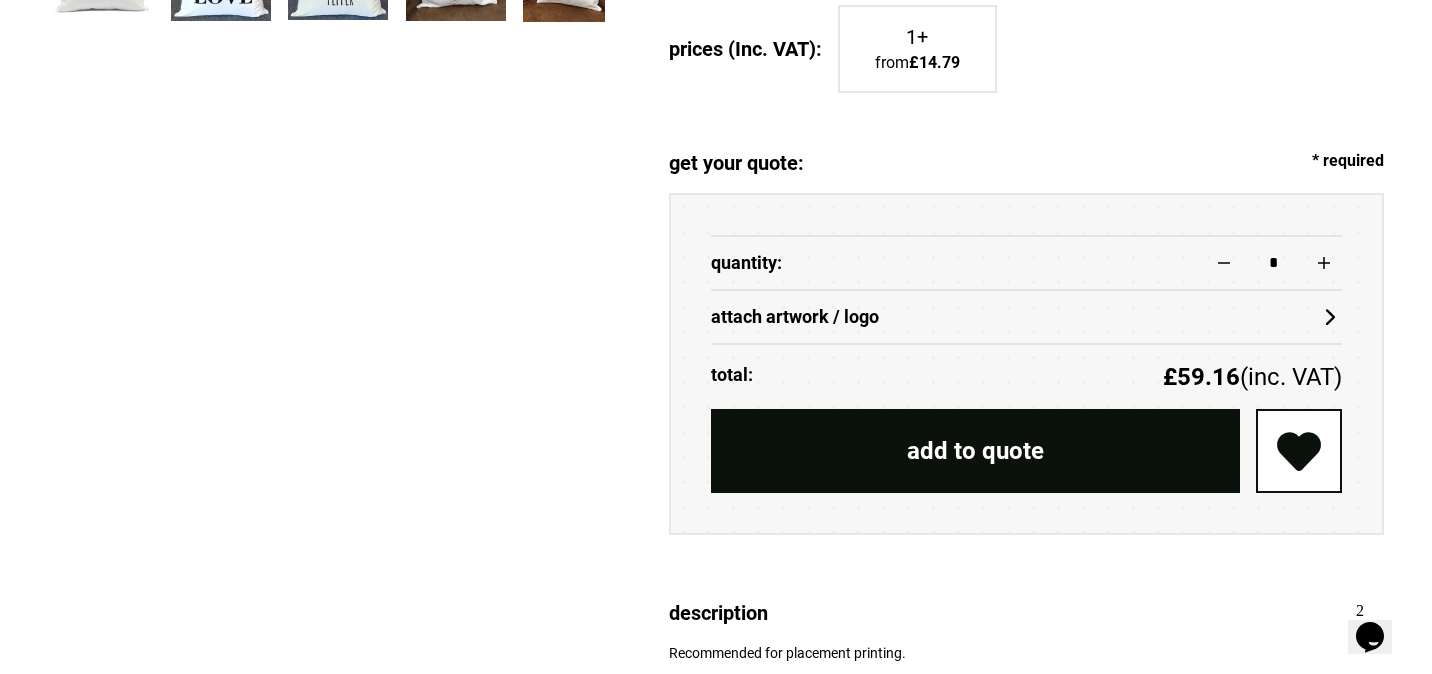 click on "add to quote" at bounding box center [975, 451] 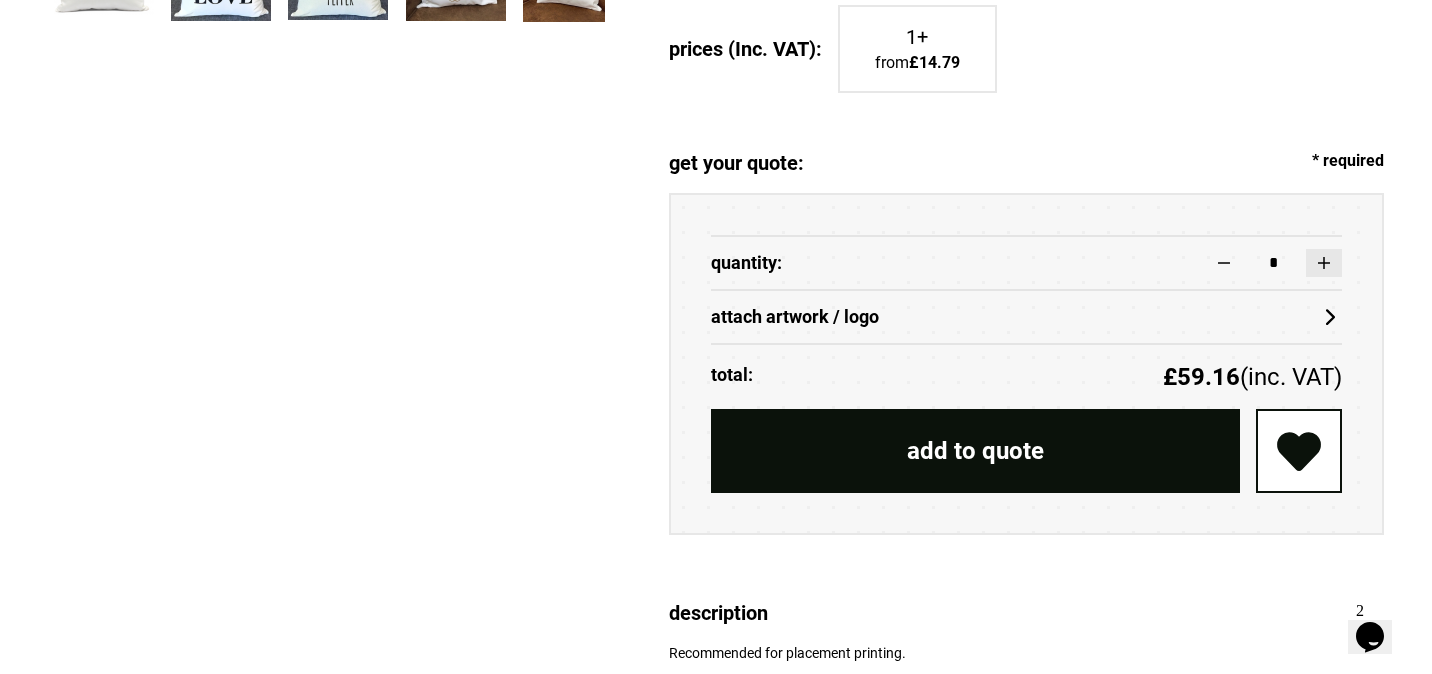 click at bounding box center [1324, 263] 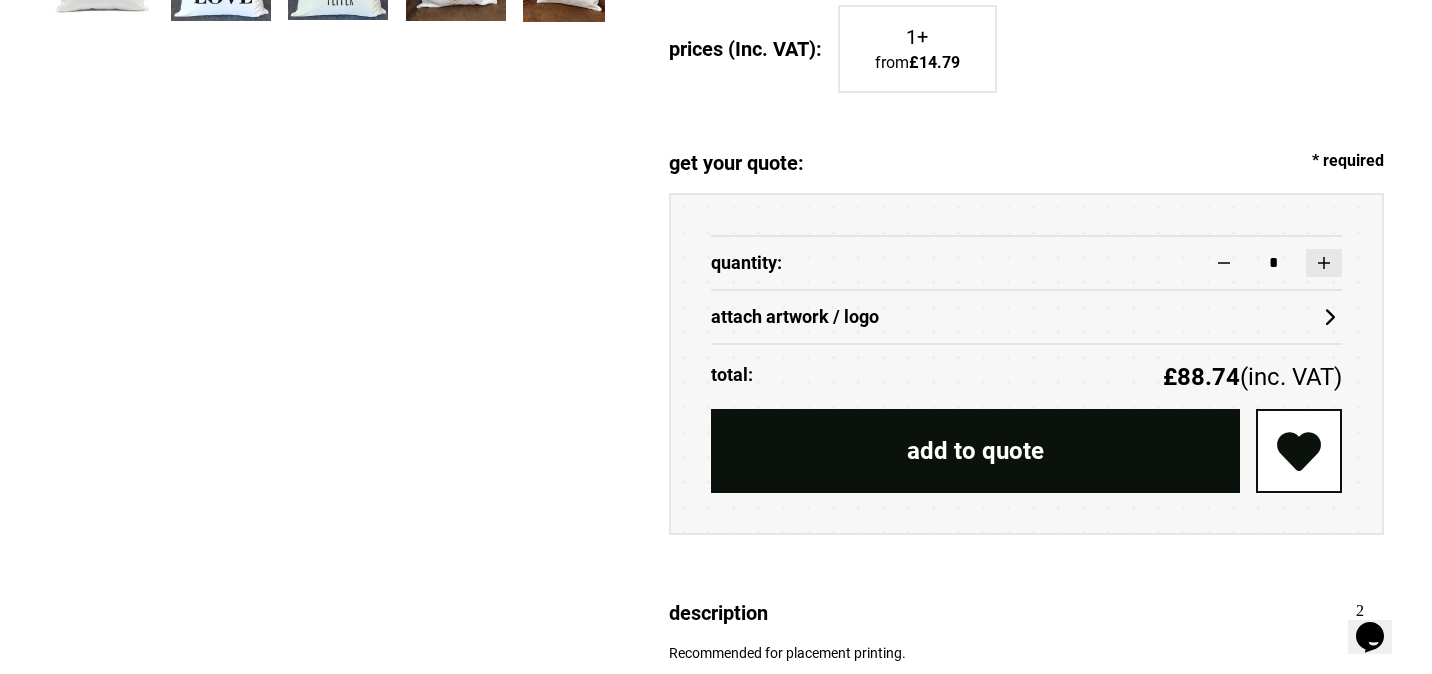 click at bounding box center [1324, 263] 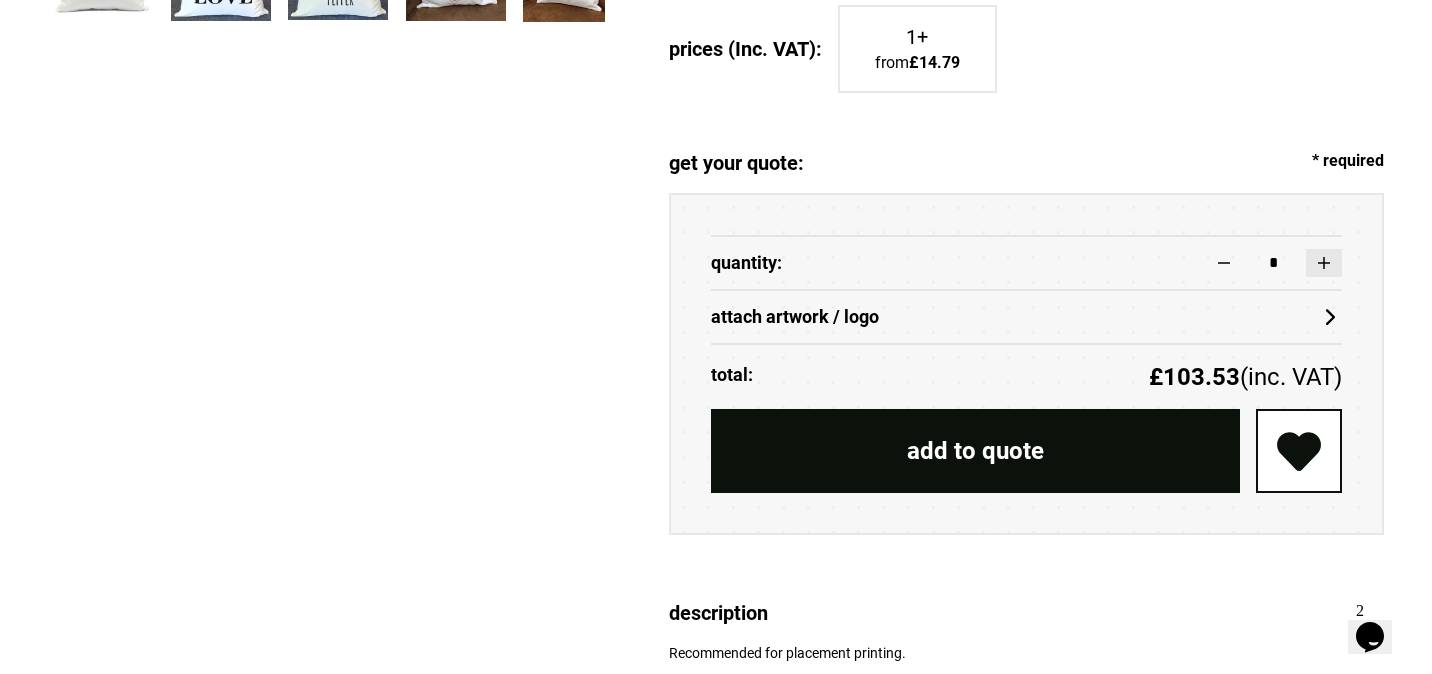 click at bounding box center (1324, 263) 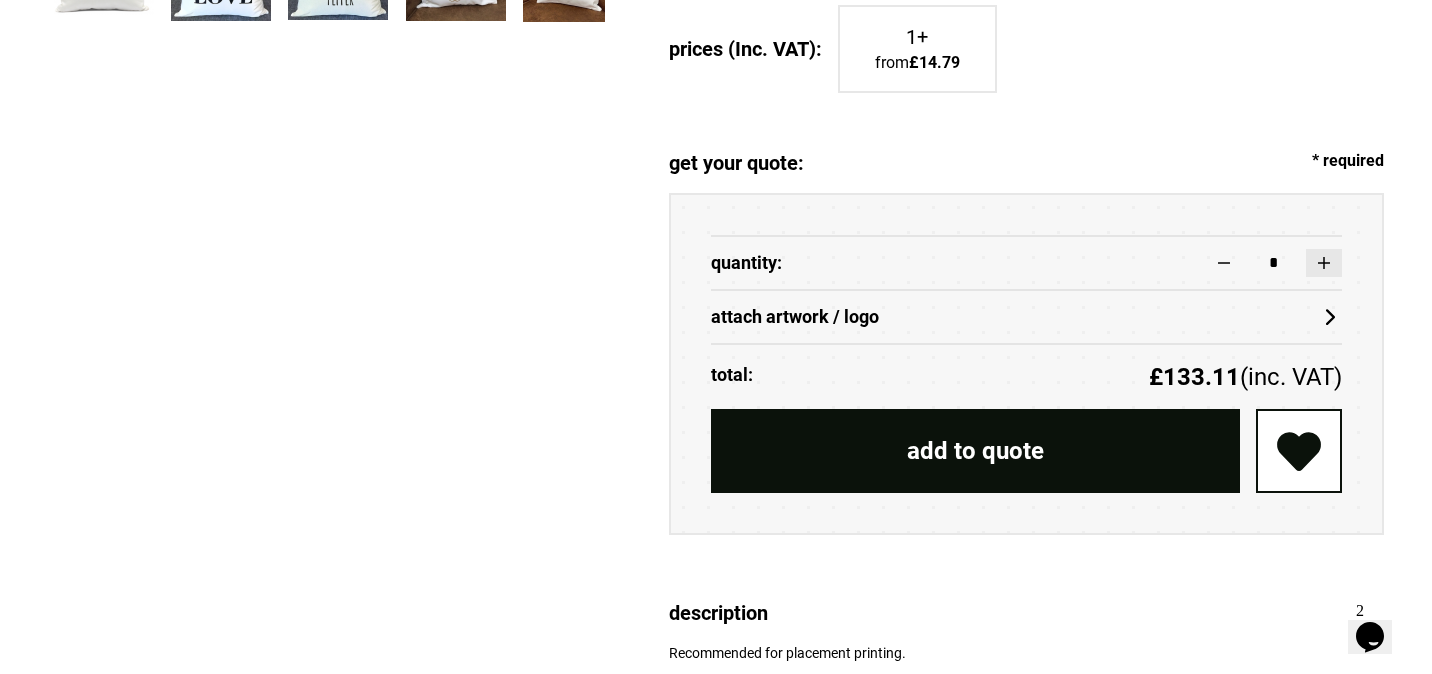 click at bounding box center [1324, 263] 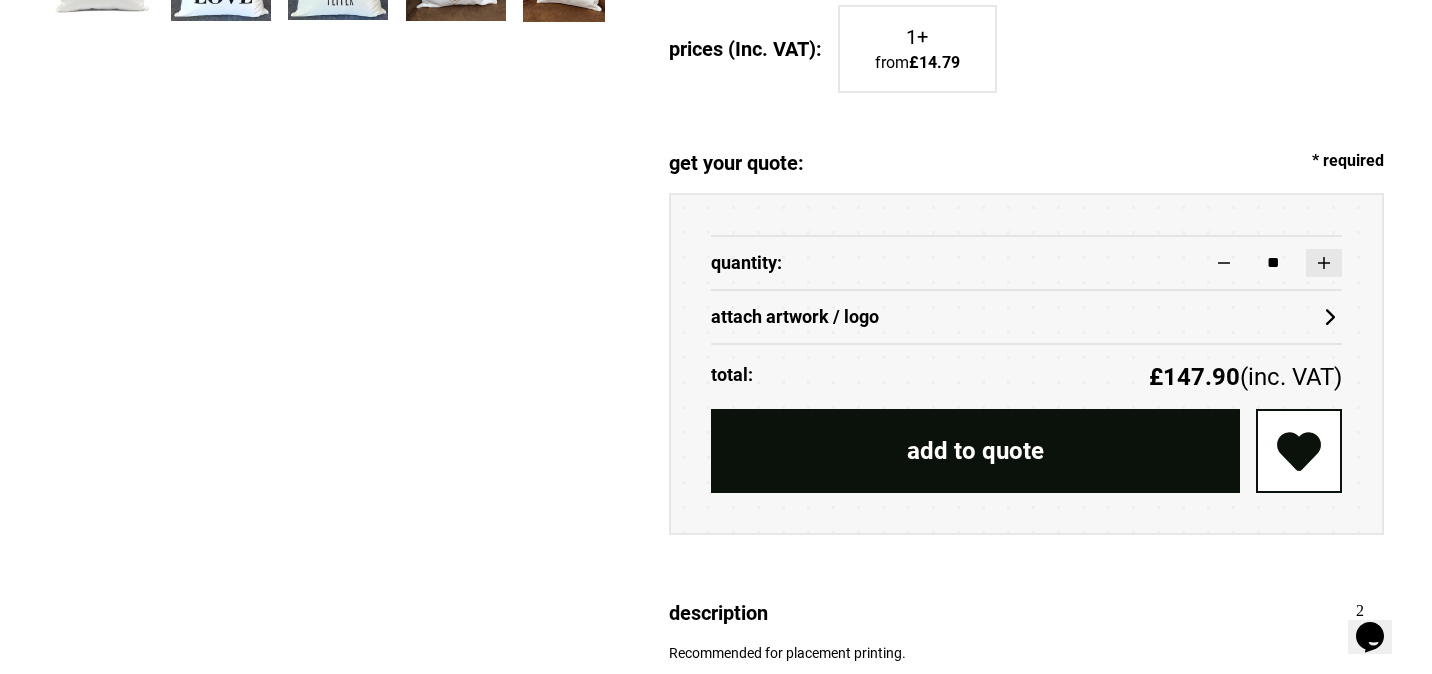 click at bounding box center [1324, 263] 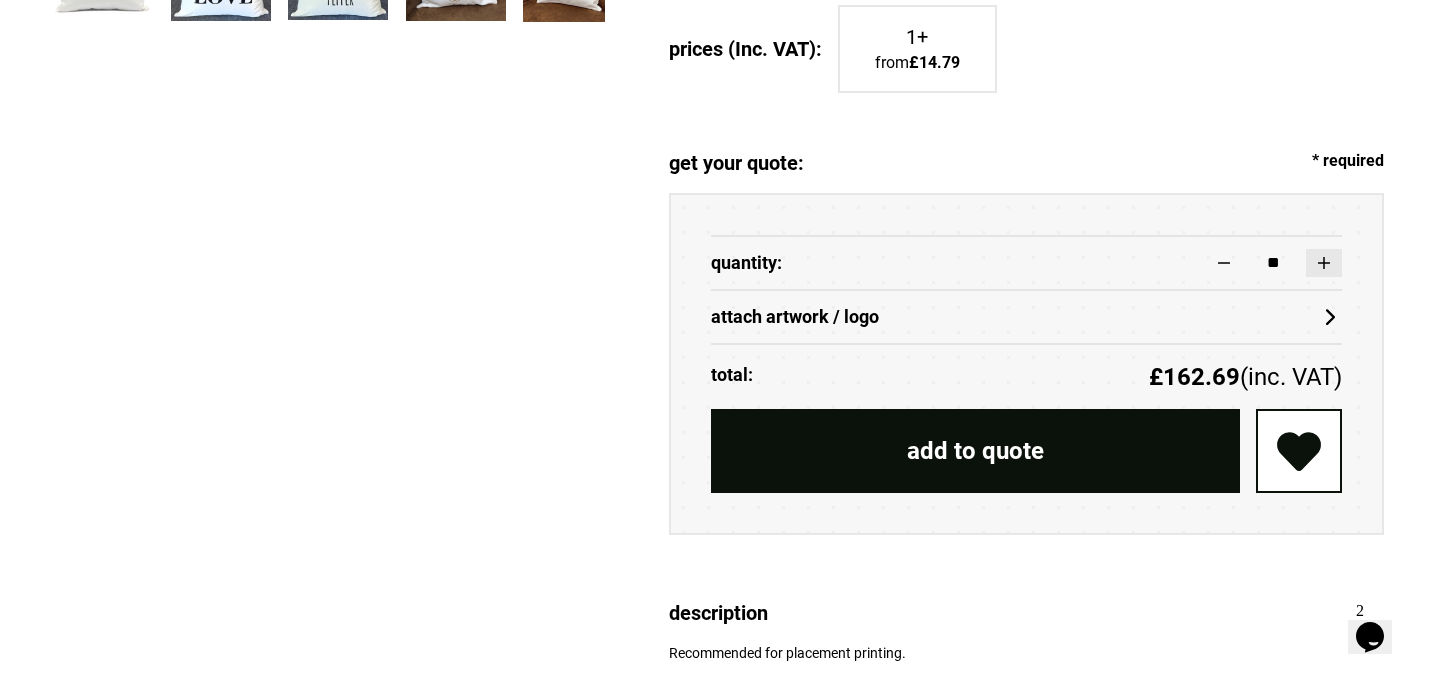 click at bounding box center (1324, 263) 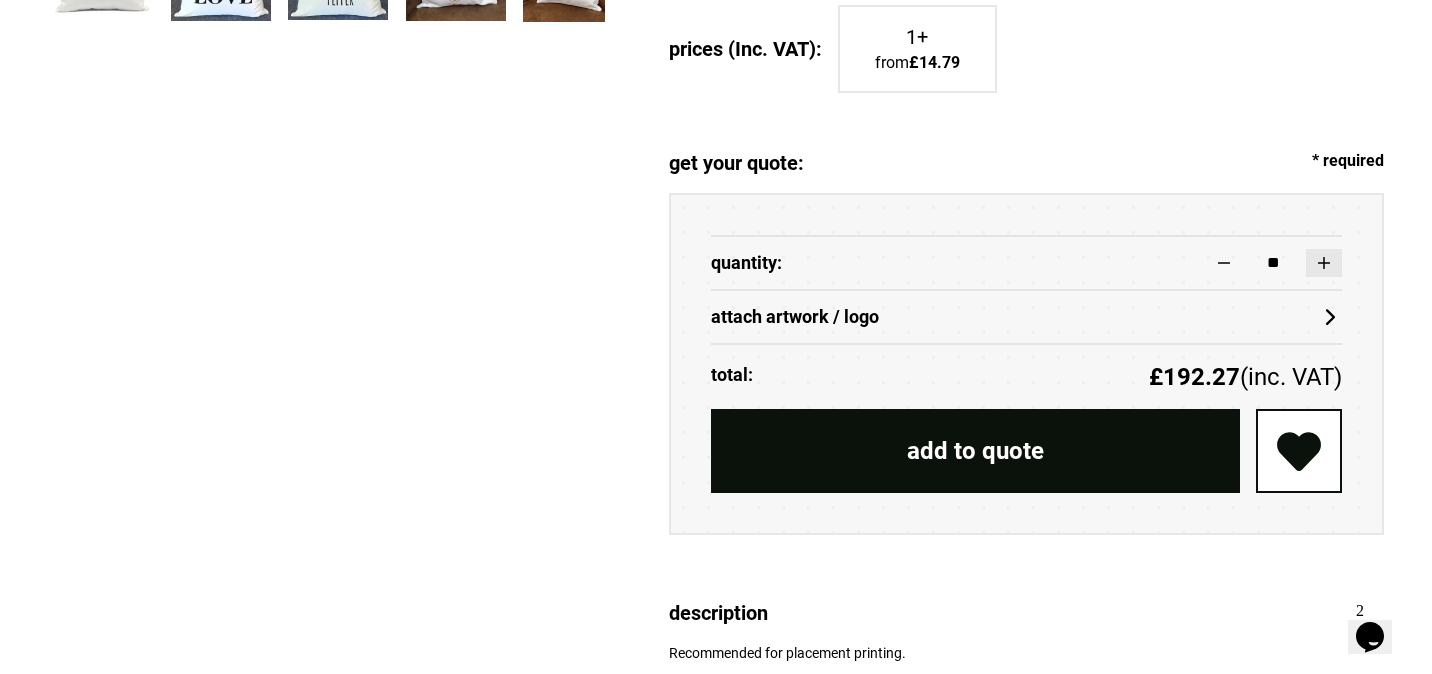 click at bounding box center [1324, 263] 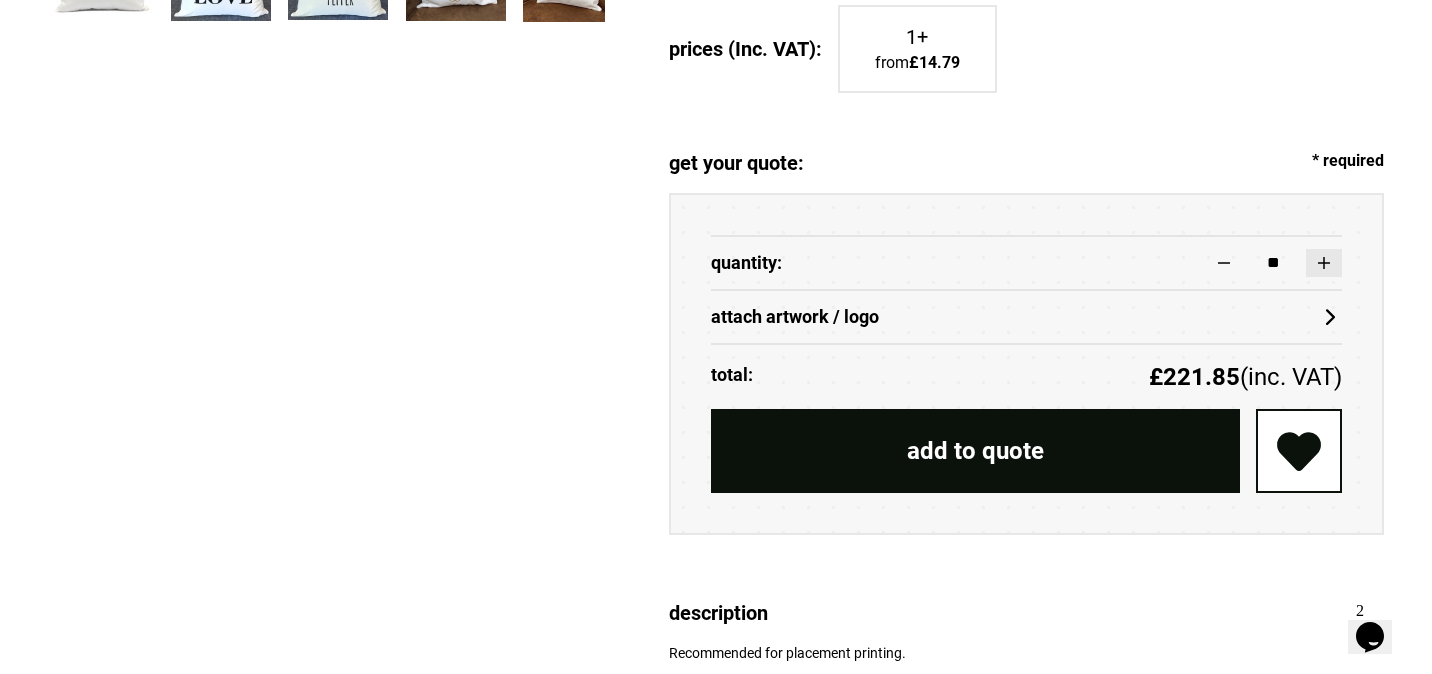 click at bounding box center [1324, 263] 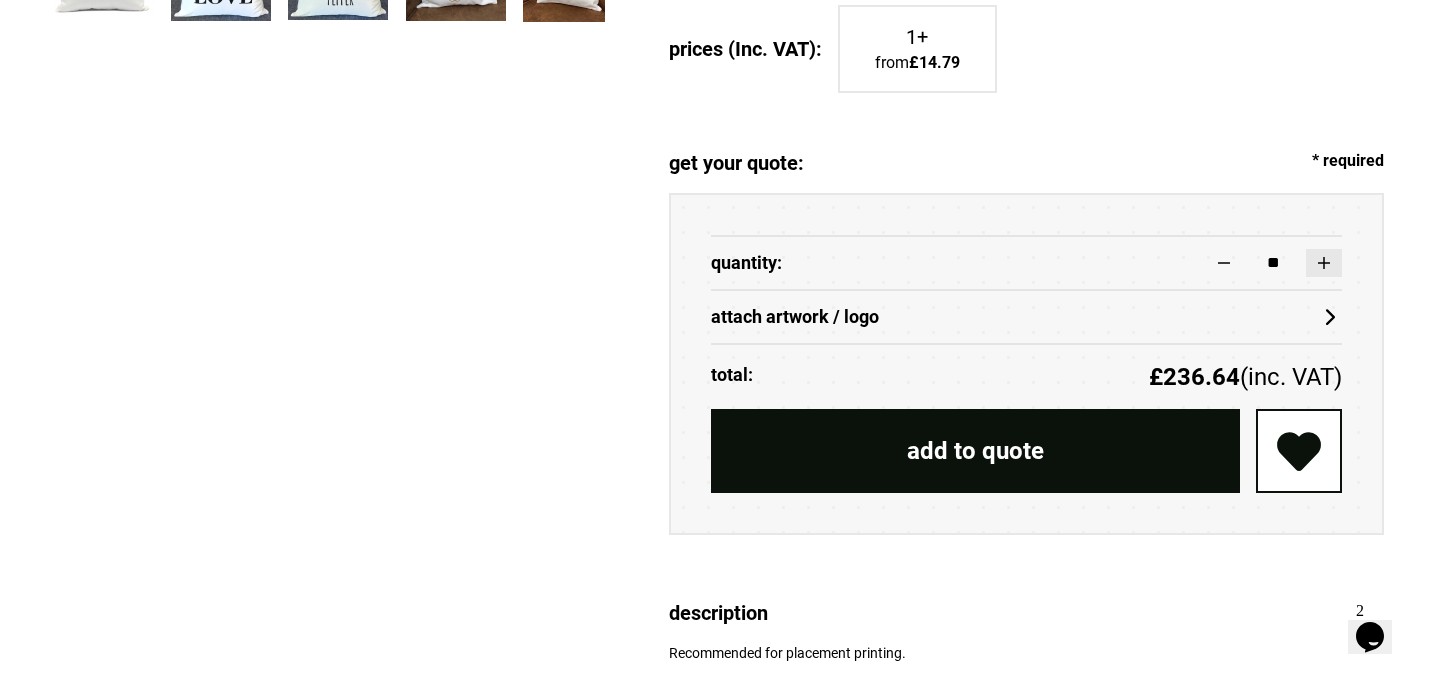 click at bounding box center [1324, 263] 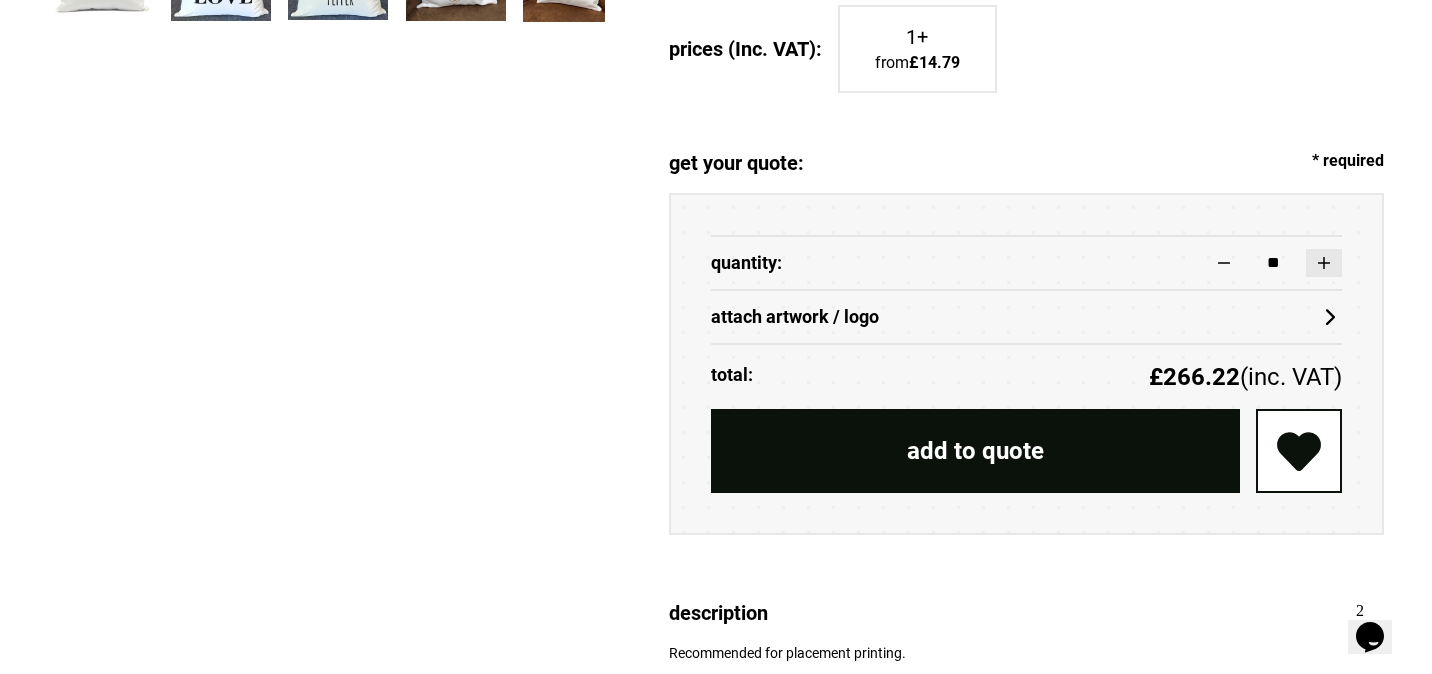 click at bounding box center [1324, 263] 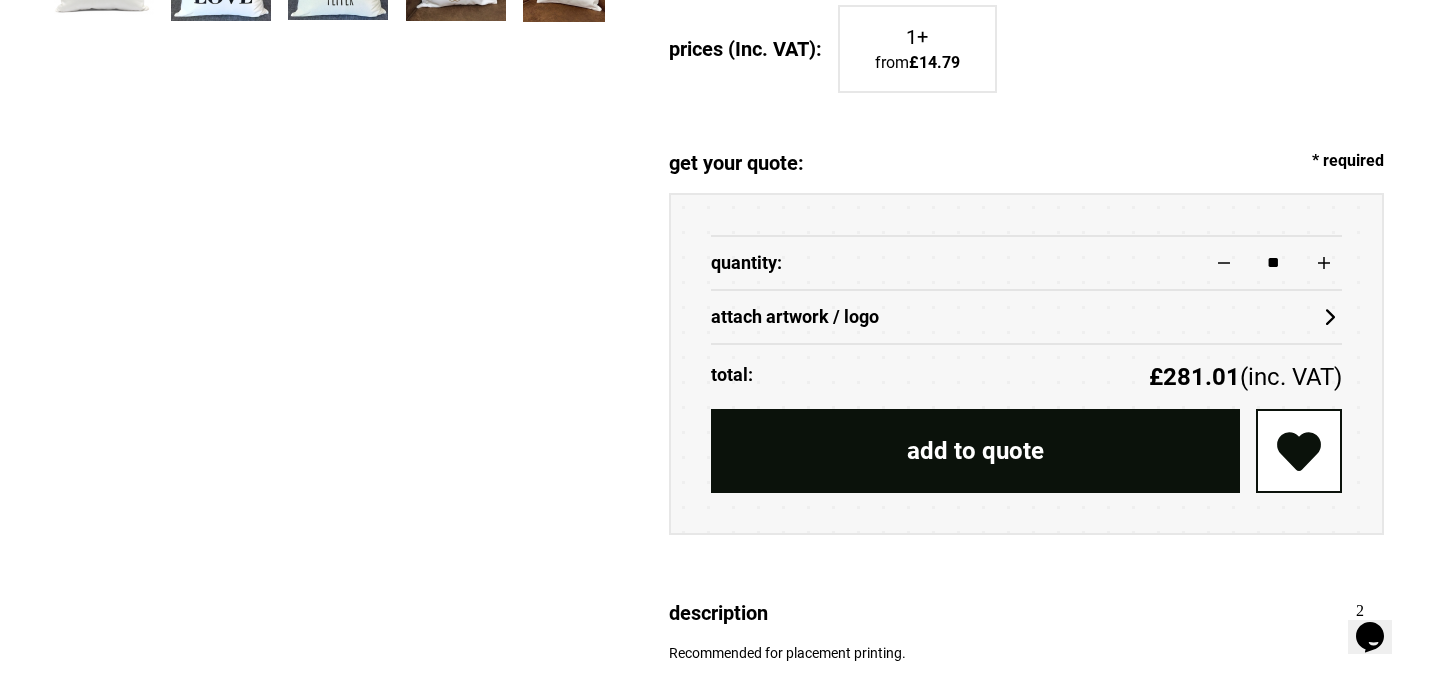 click on "add to quote" at bounding box center (975, 451) 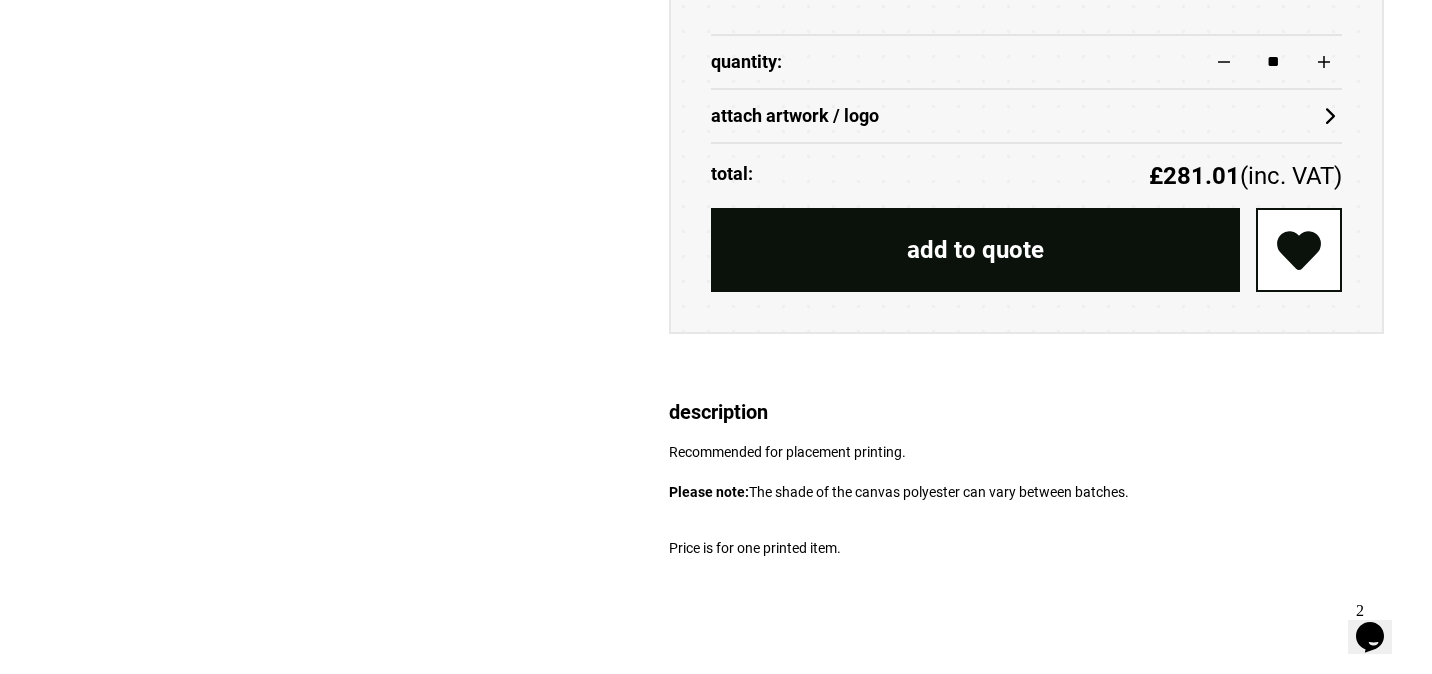 scroll, scrollTop: 1002, scrollLeft: 0, axis: vertical 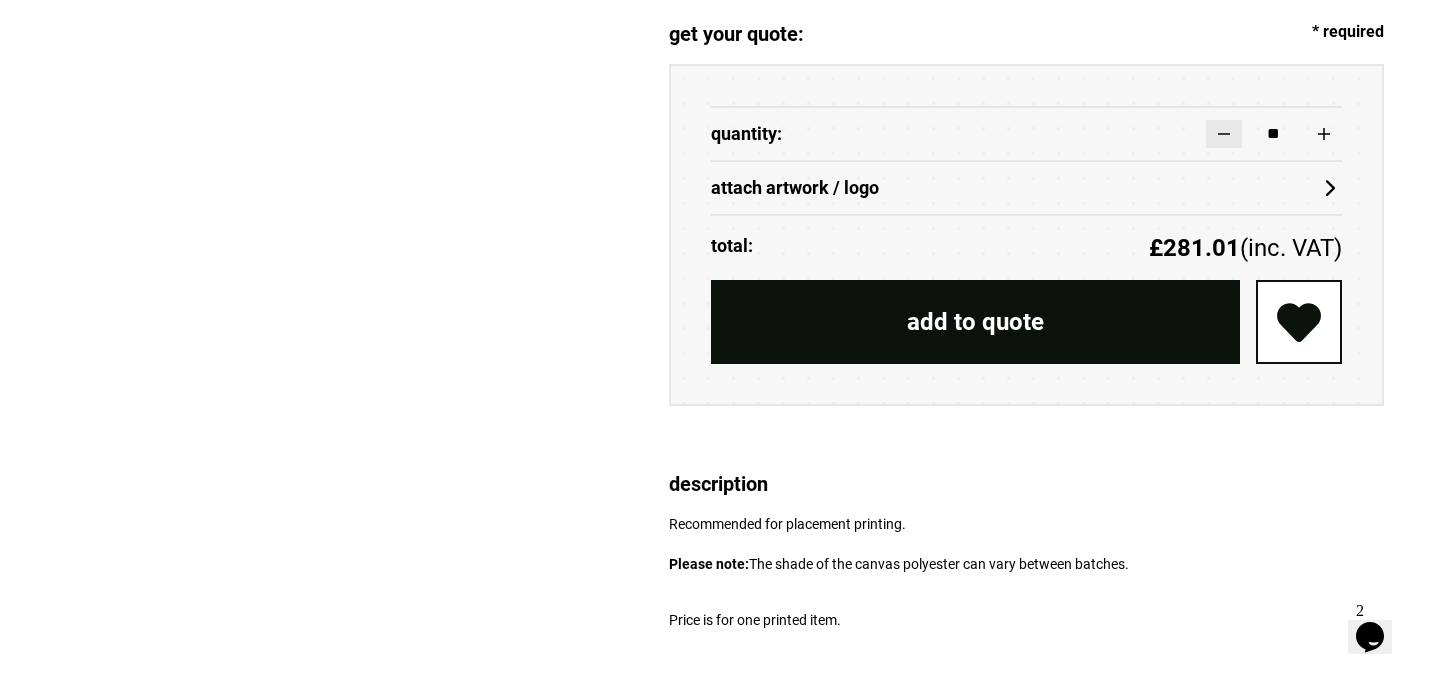 click at bounding box center (1224, 134) 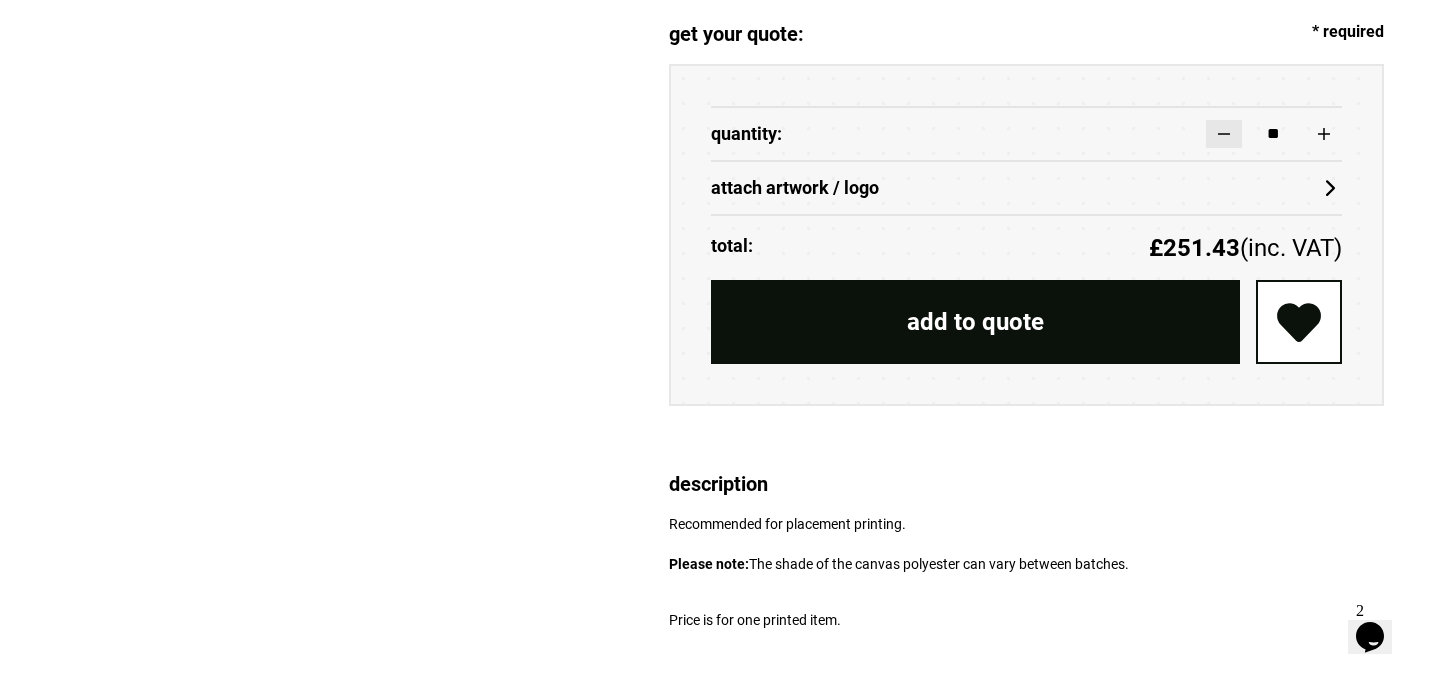 click at bounding box center [1224, 134] 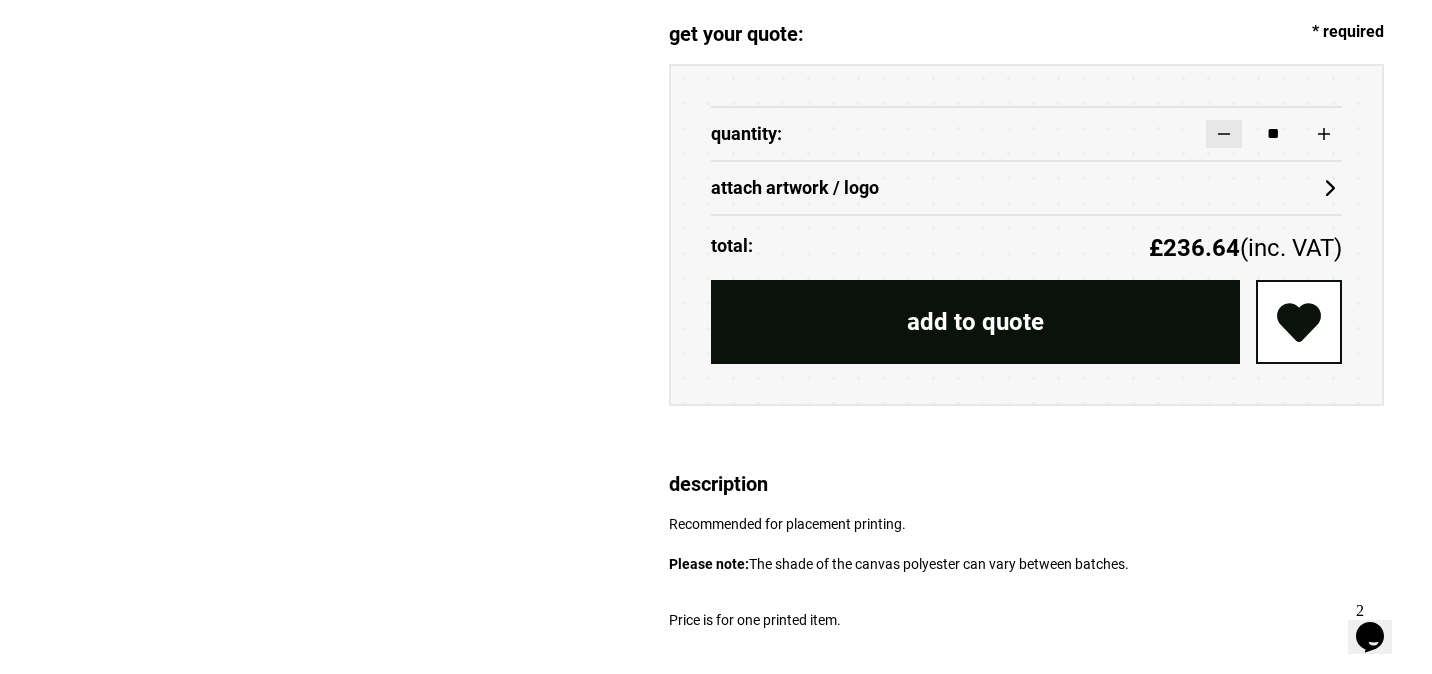 click at bounding box center (1224, 134) 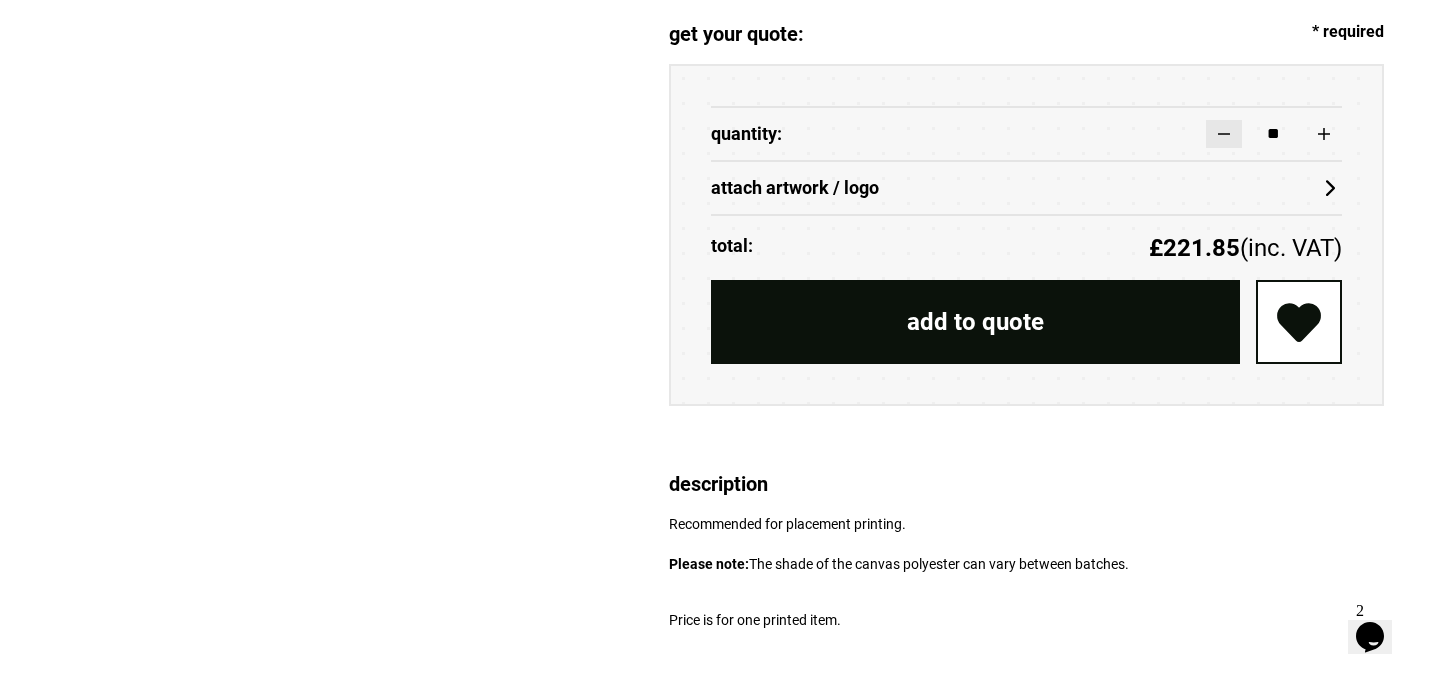 click at bounding box center [1224, 134] 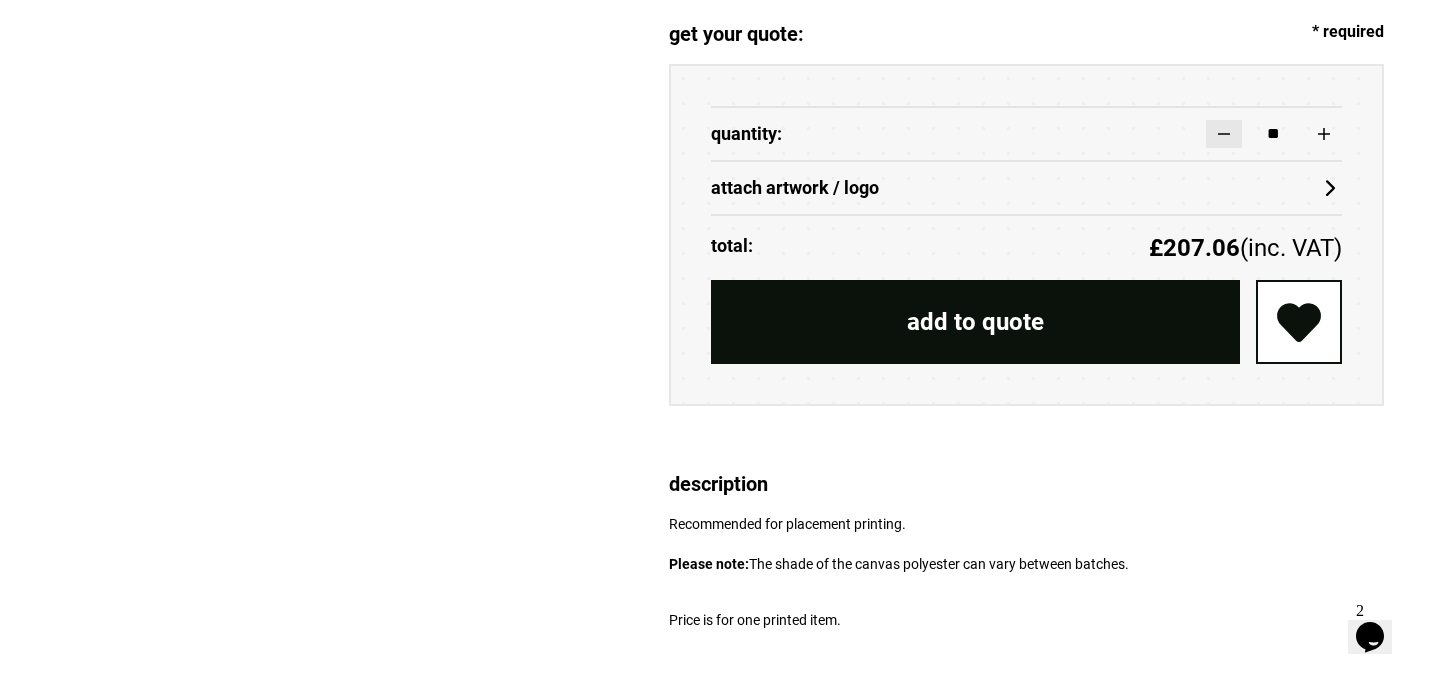 click at bounding box center (1224, 134) 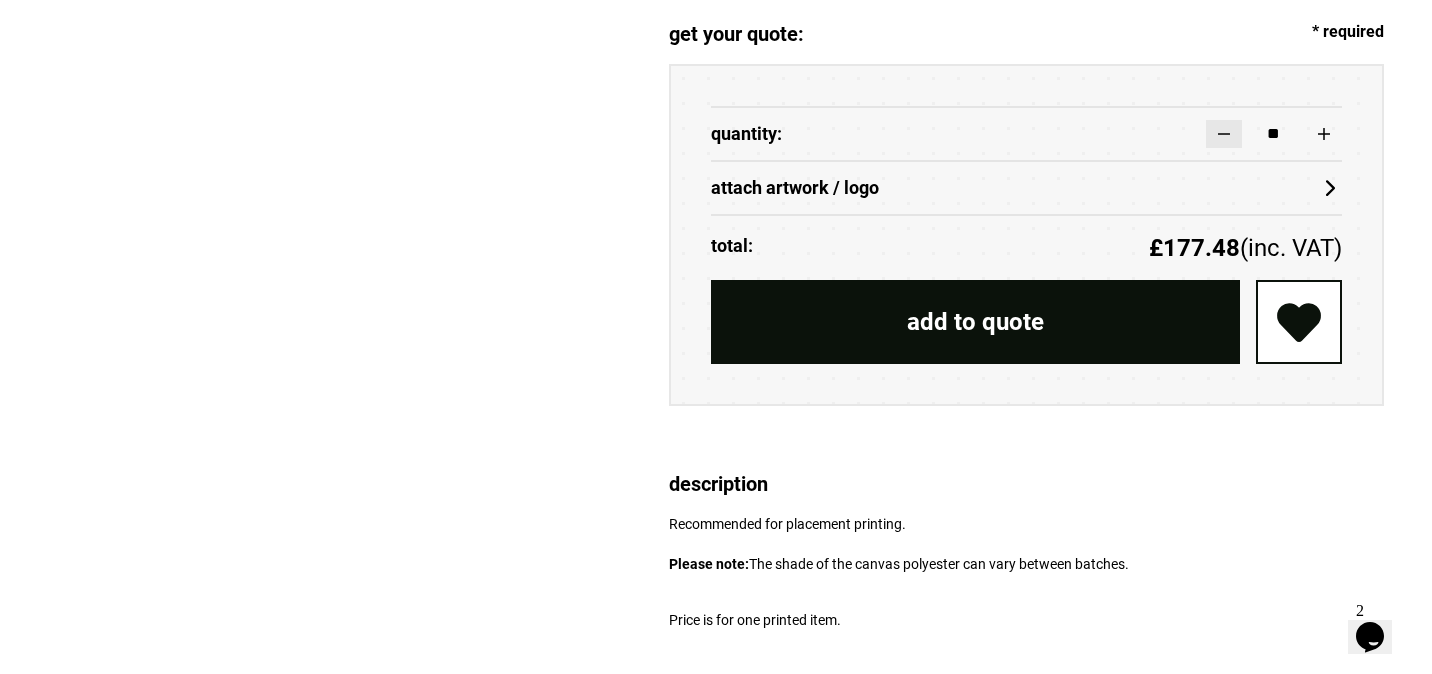 click at bounding box center (1224, 134) 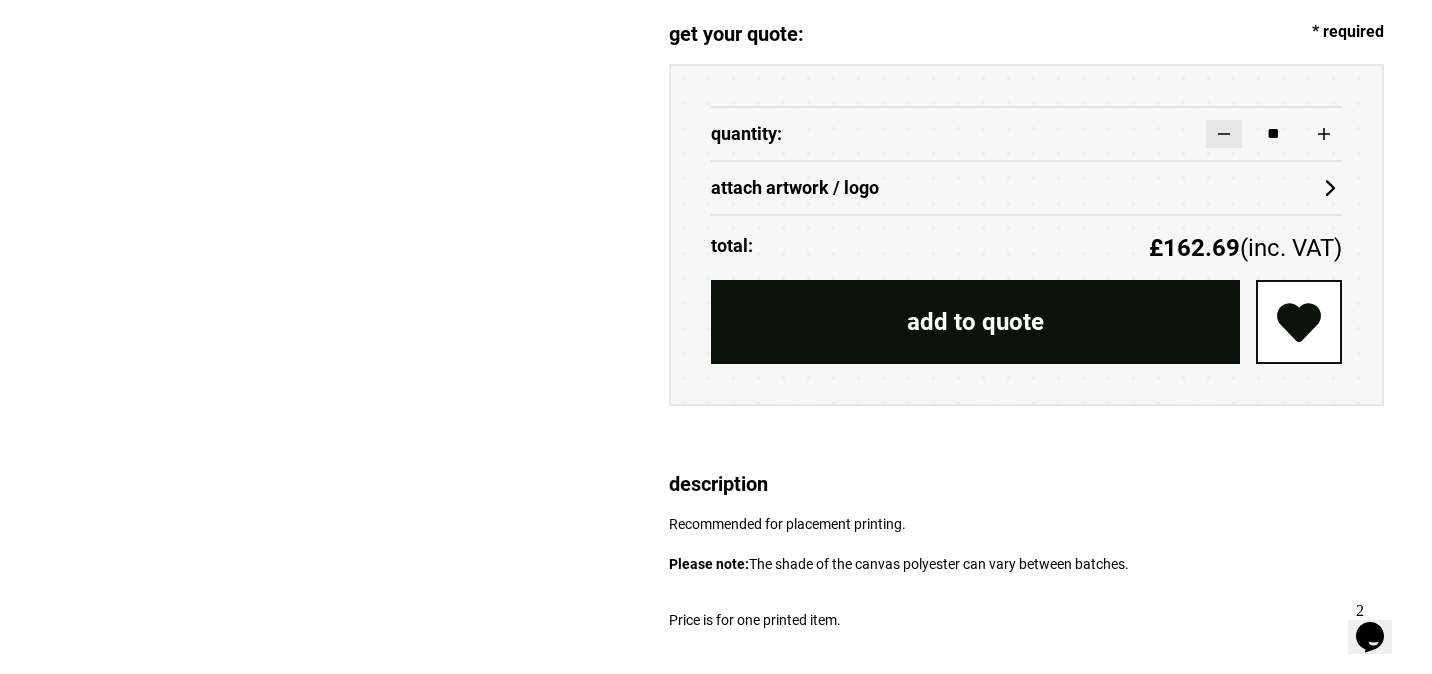 click at bounding box center (1224, 134) 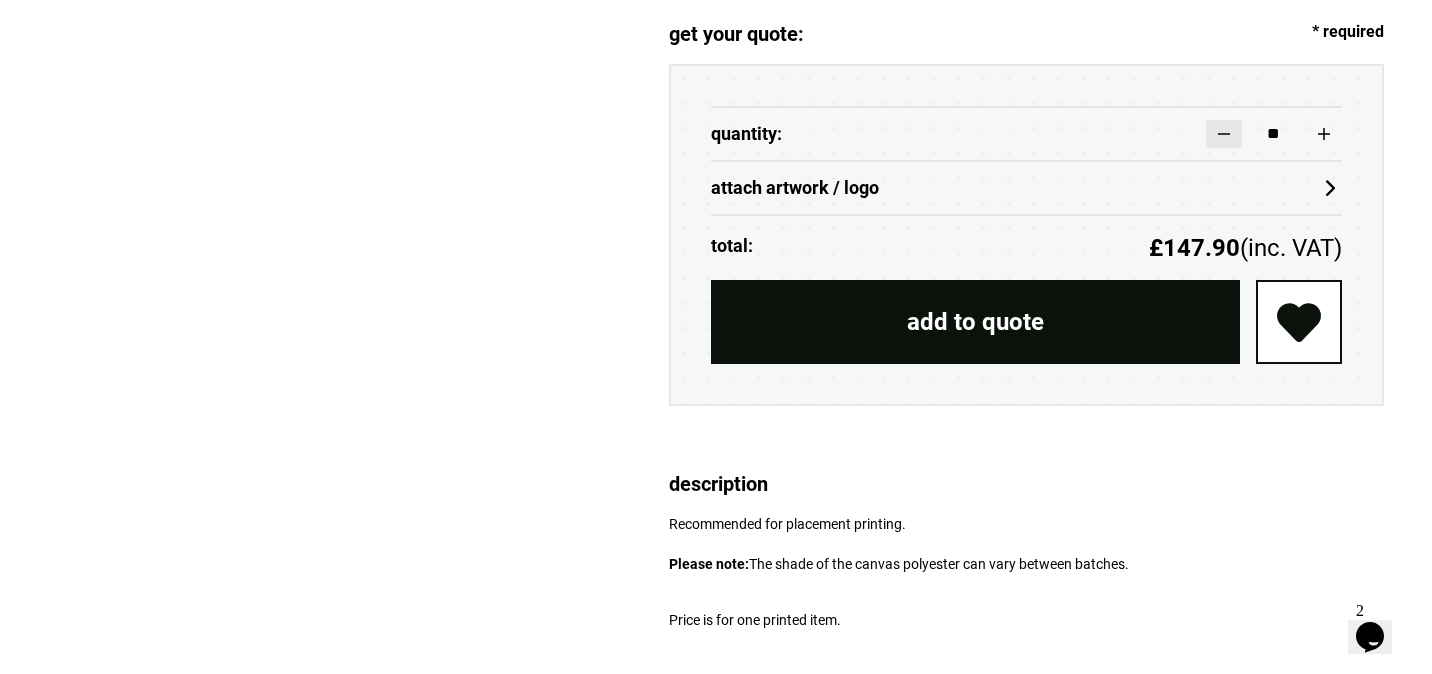 click at bounding box center (1224, 134) 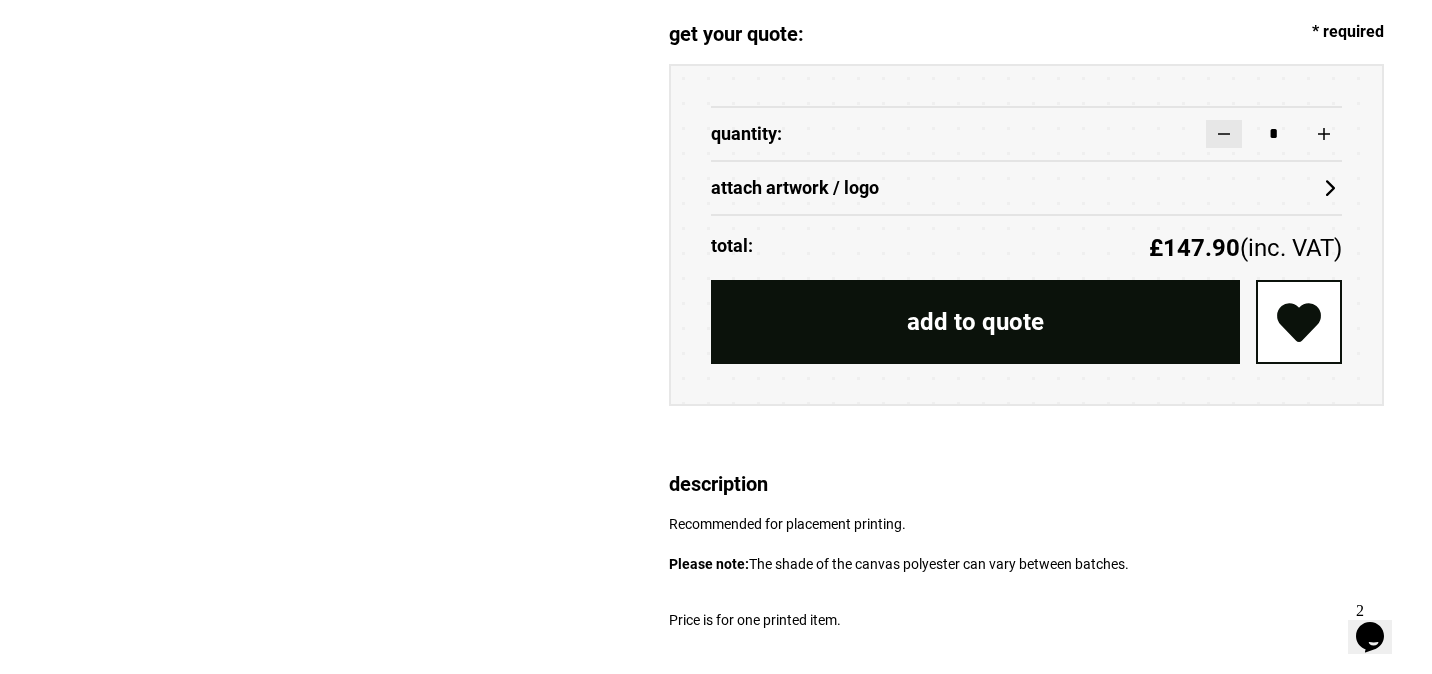 click at bounding box center [1224, 134] 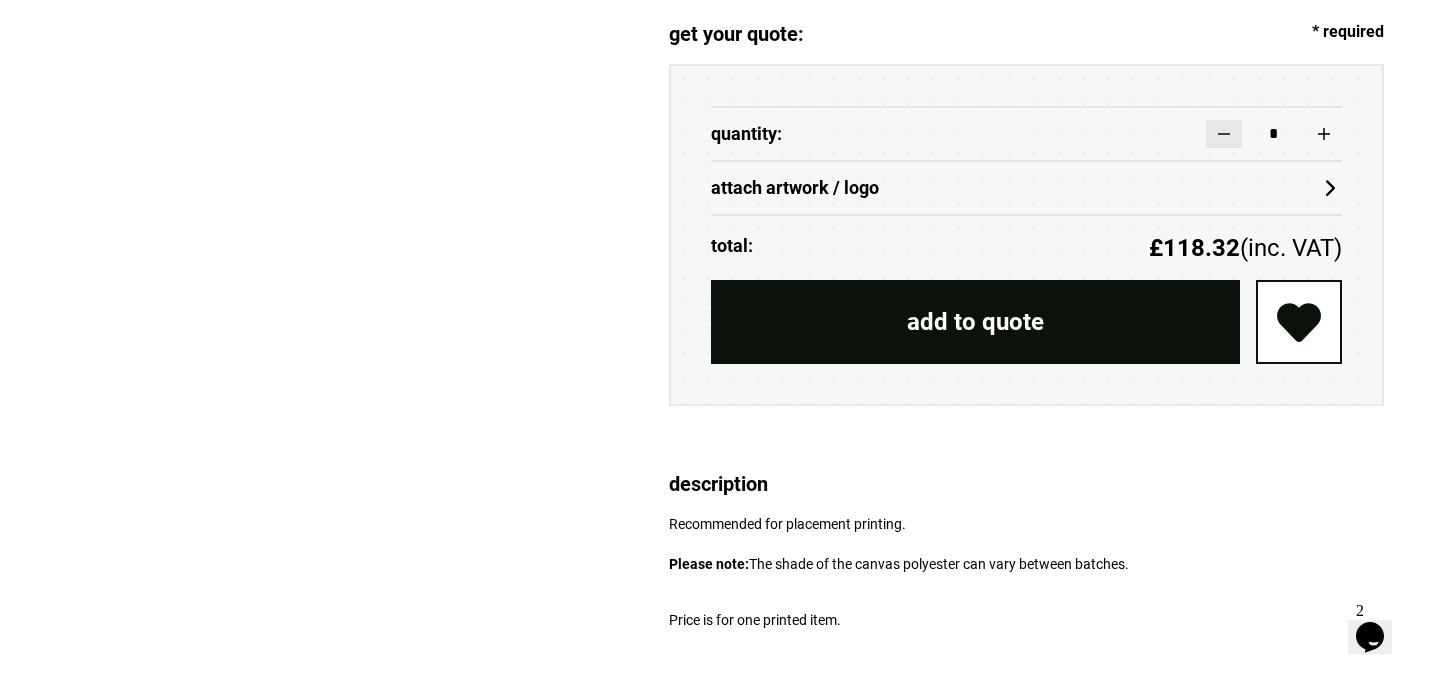 click at bounding box center [1224, 134] 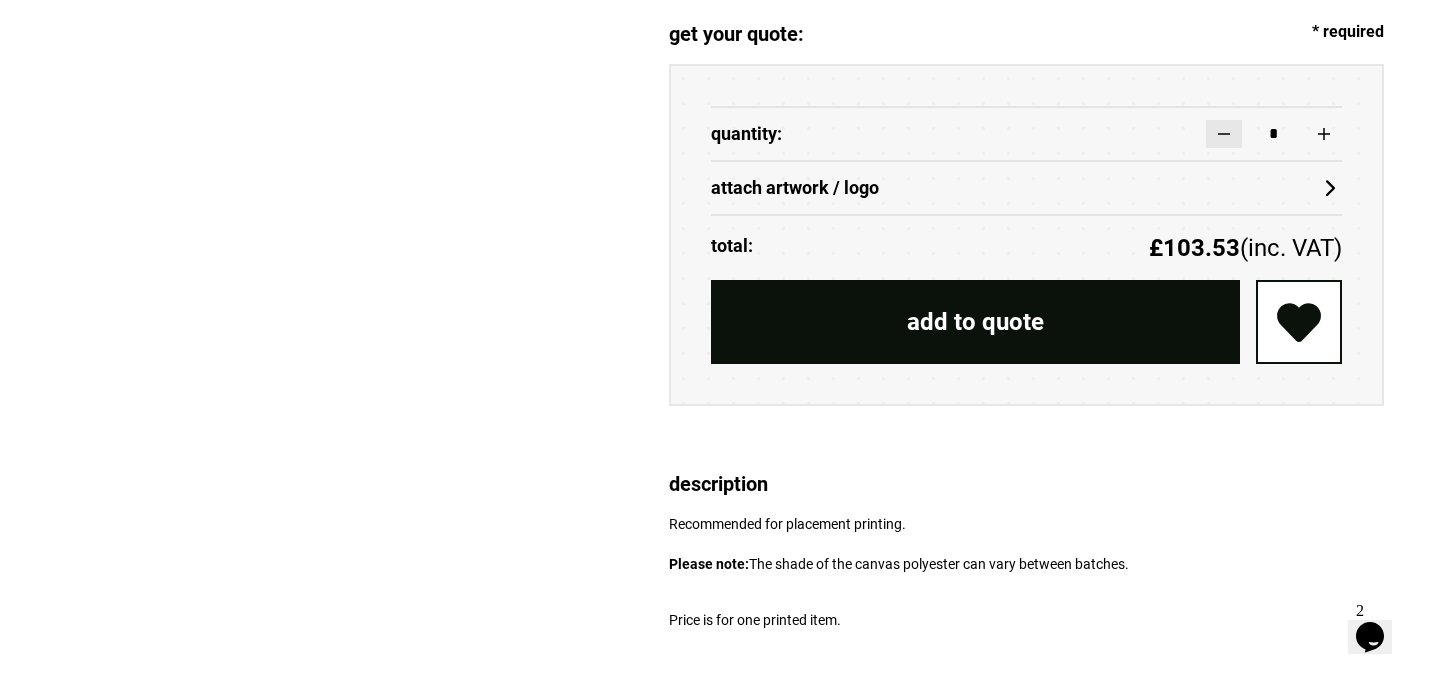 click at bounding box center (1224, 134) 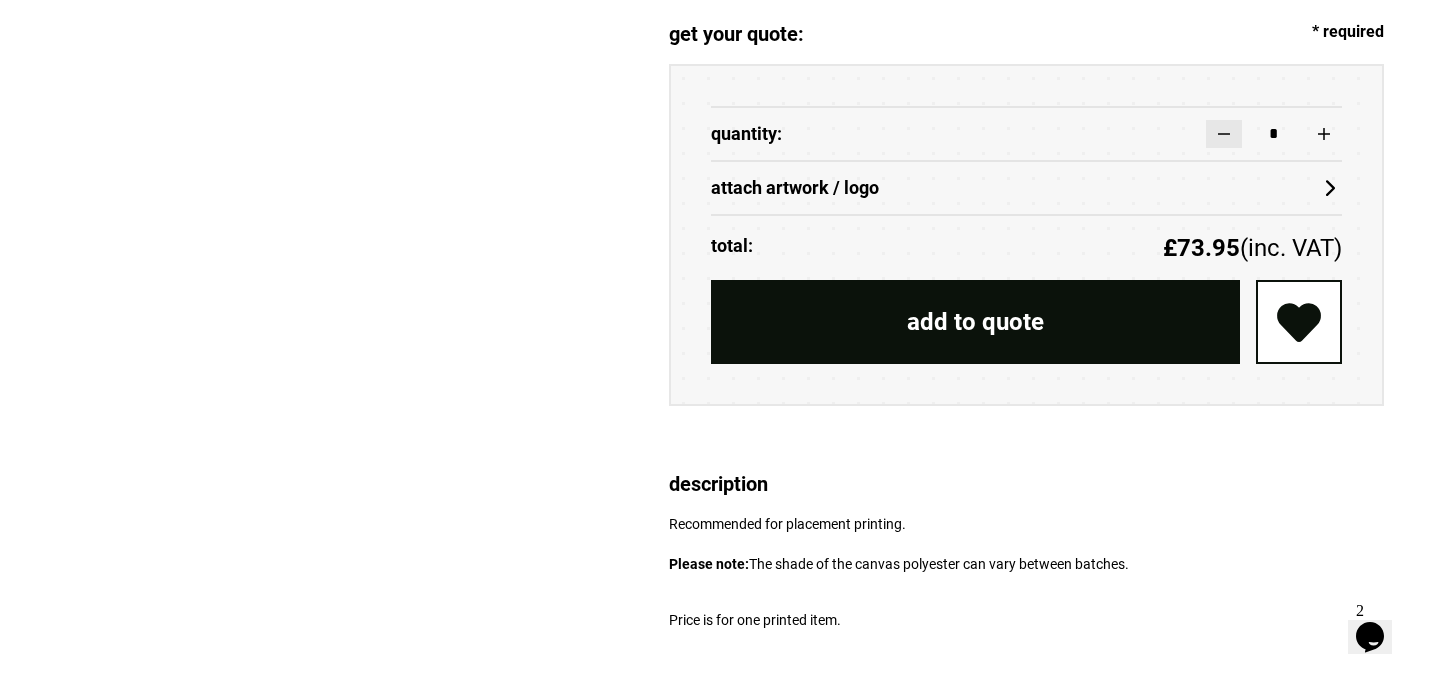 click at bounding box center (1224, 134) 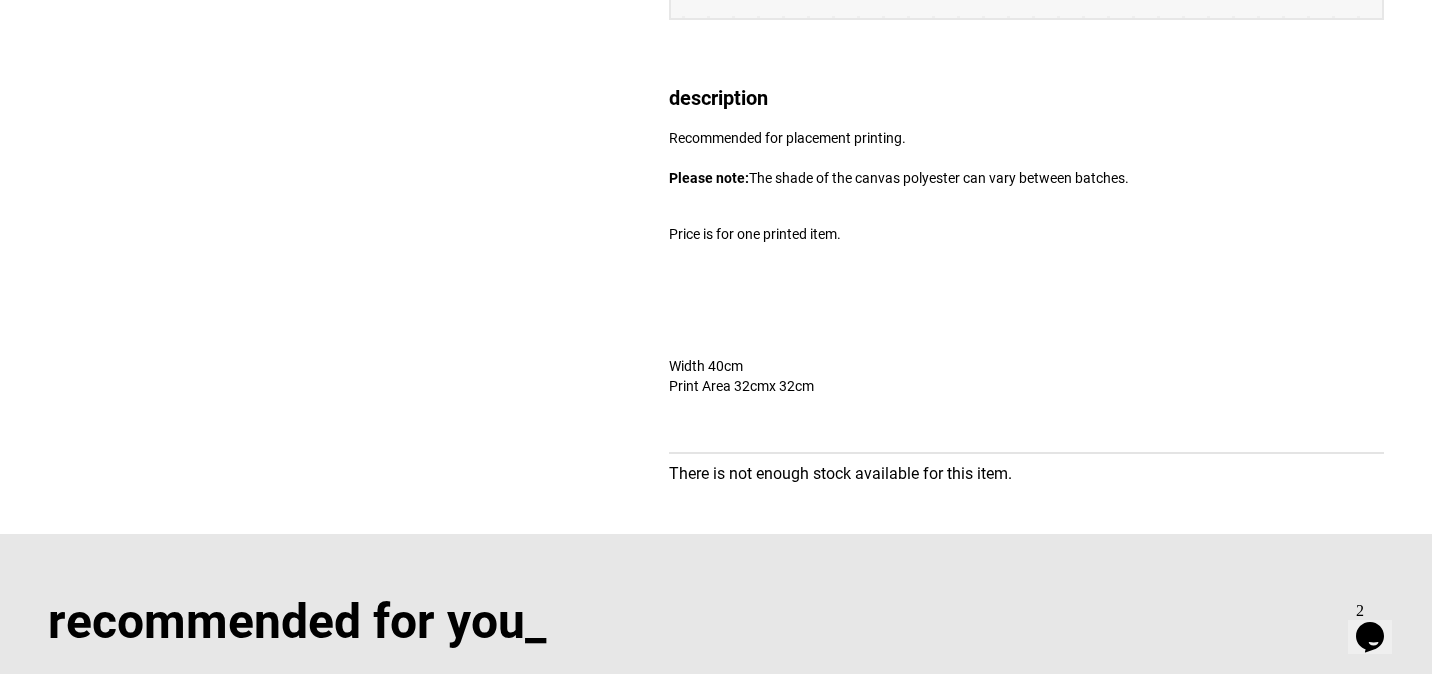 scroll, scrollTop: 962, scrollLeft: 0, axis: vertical 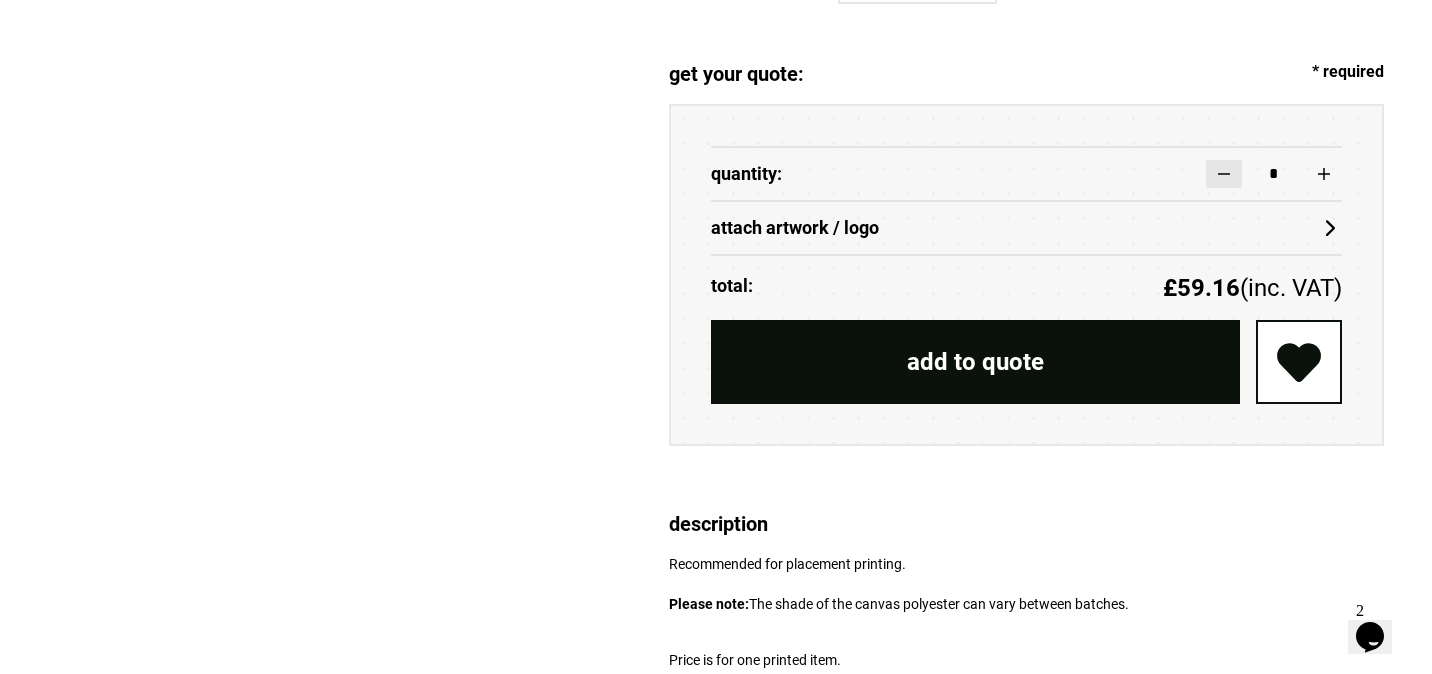 click at bounding box center (1224, 174) 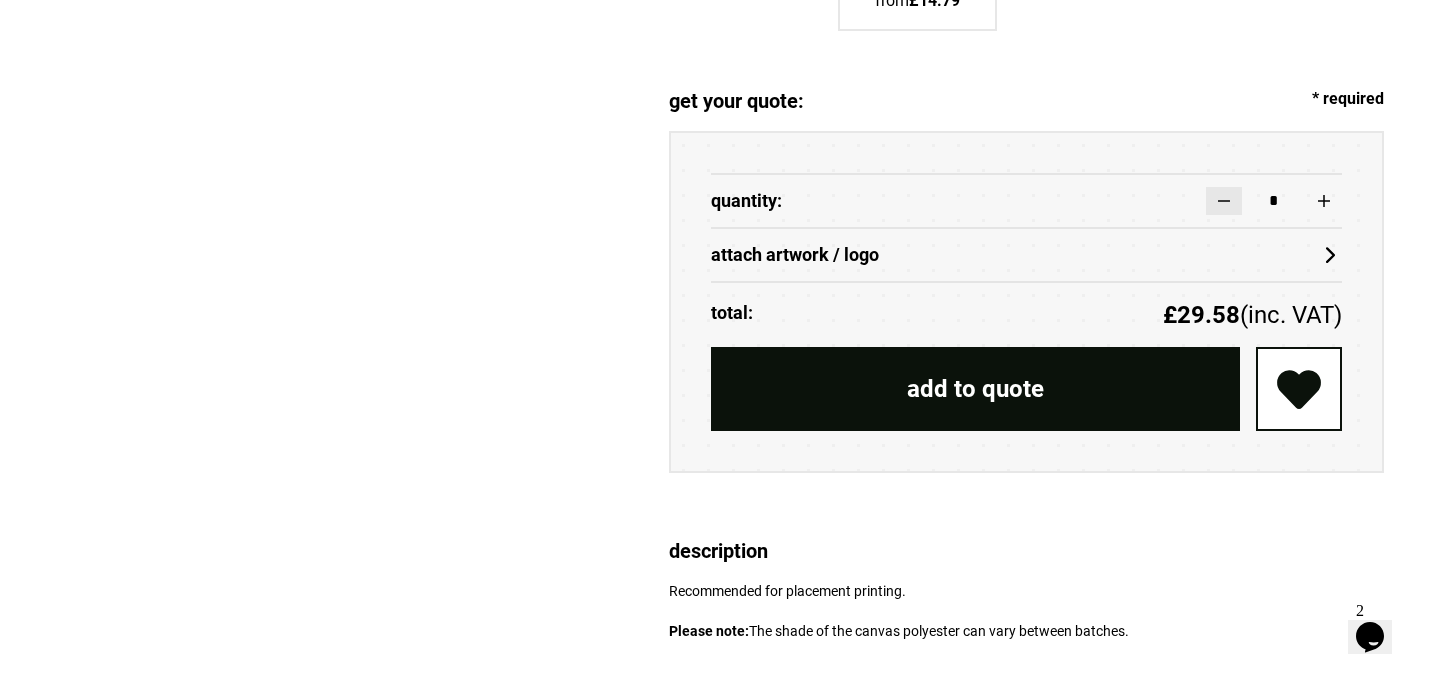 click at bounding box center (1224, 201) 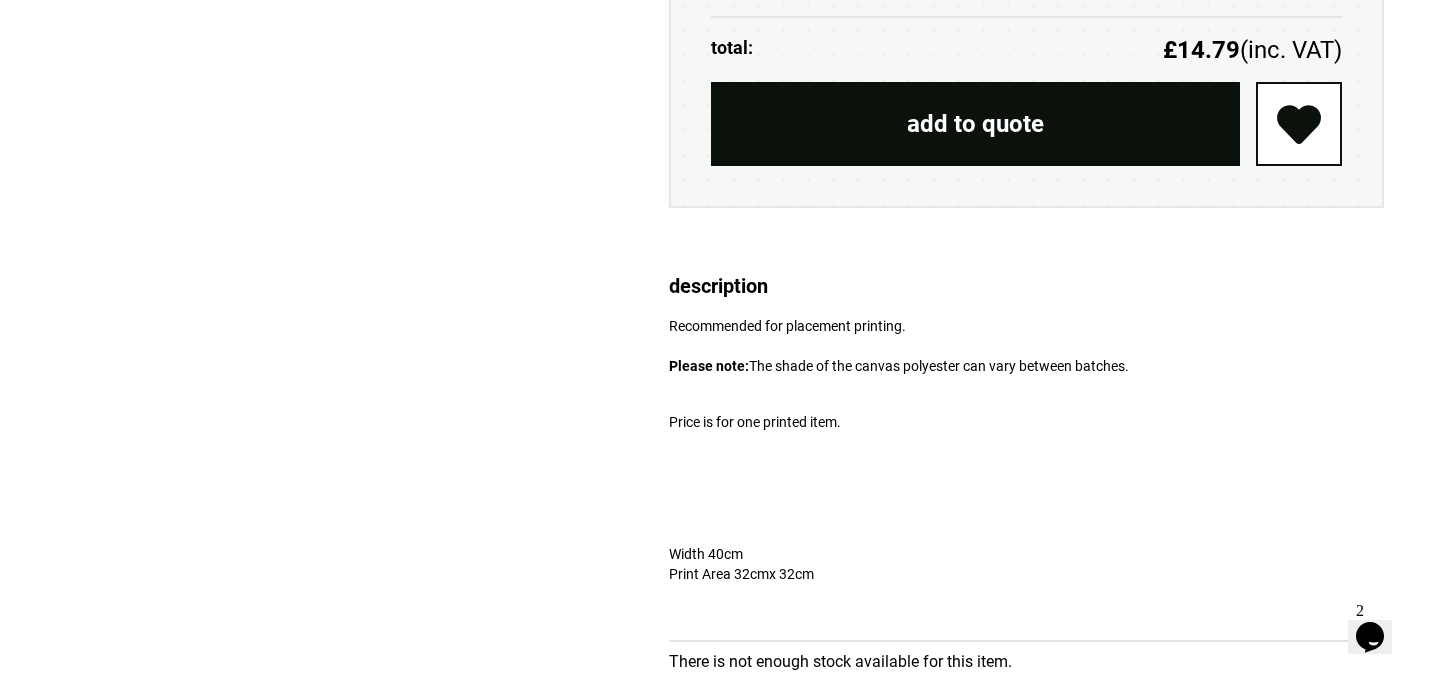 scroll, scrollTop: 1230, scrollLeft: 0, axis: vertical 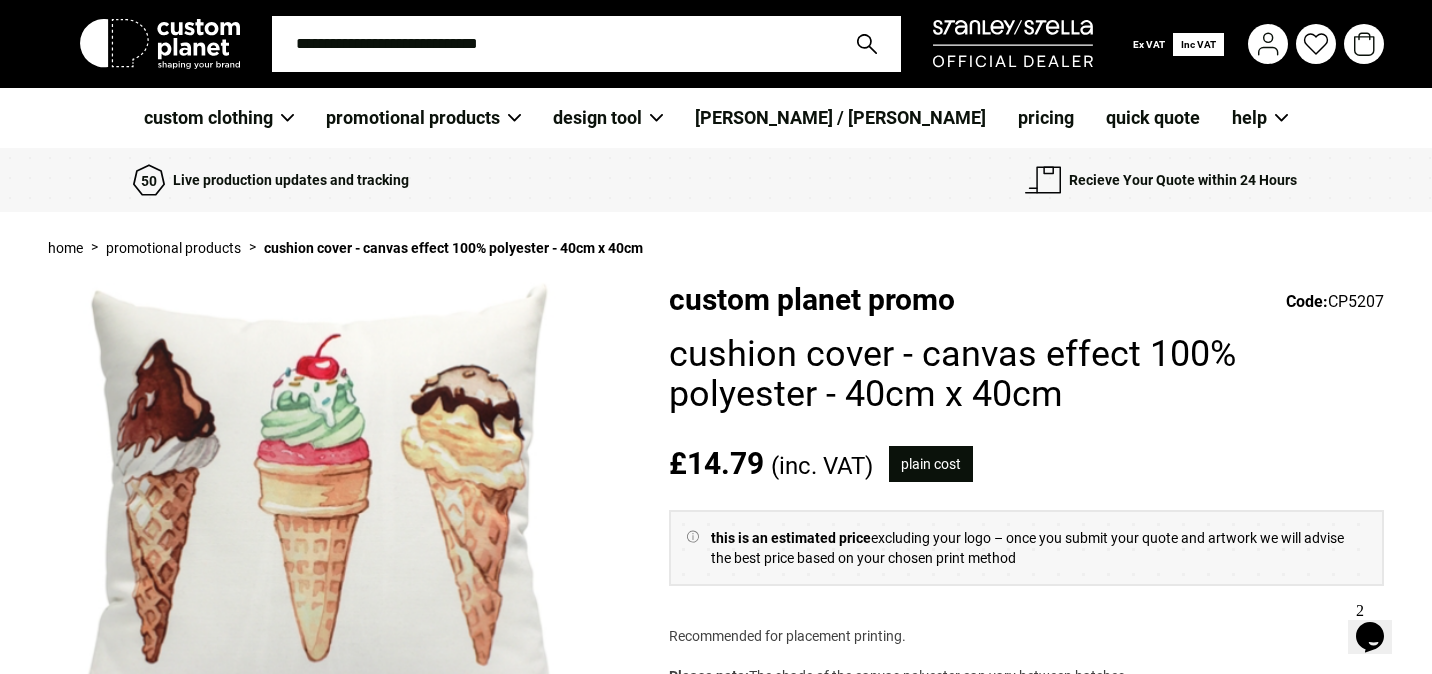 click 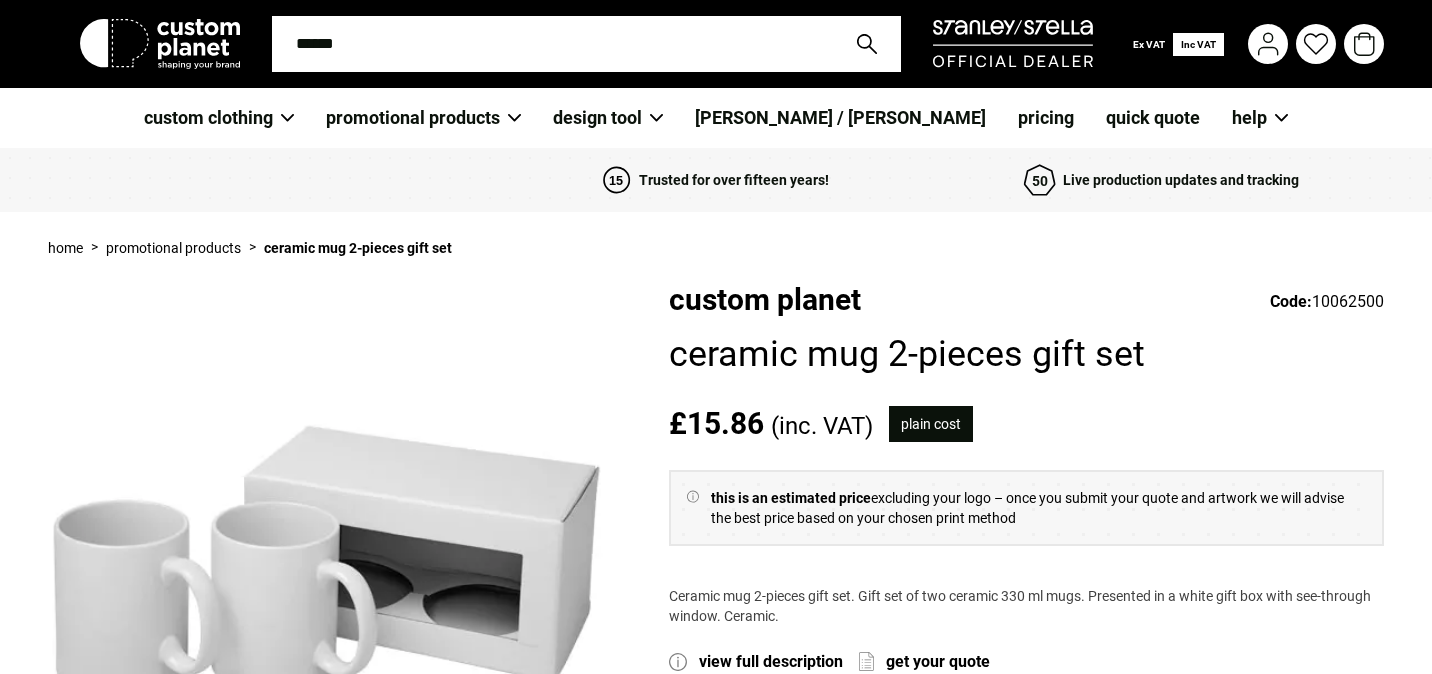 scroll, scrollTop: 0, scrollLeft: 0, axis: both 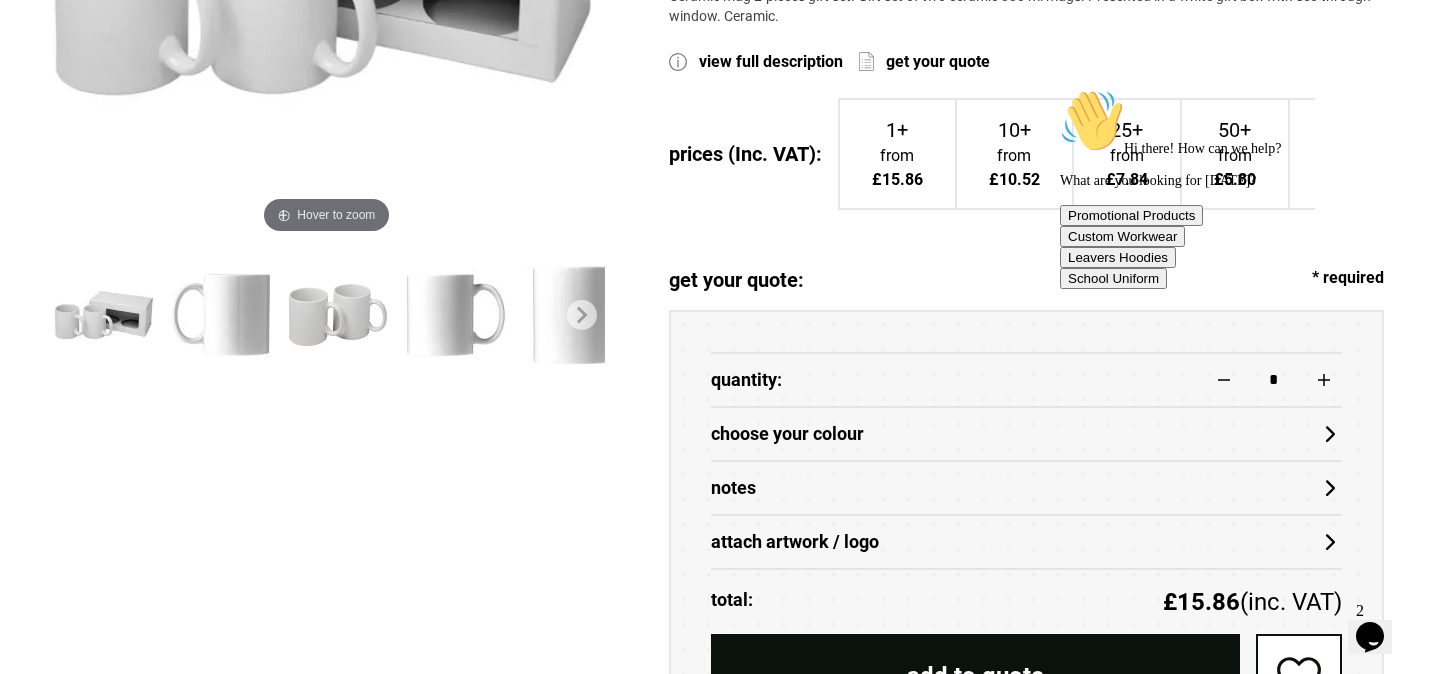 click at bounding box center [1240, 89] 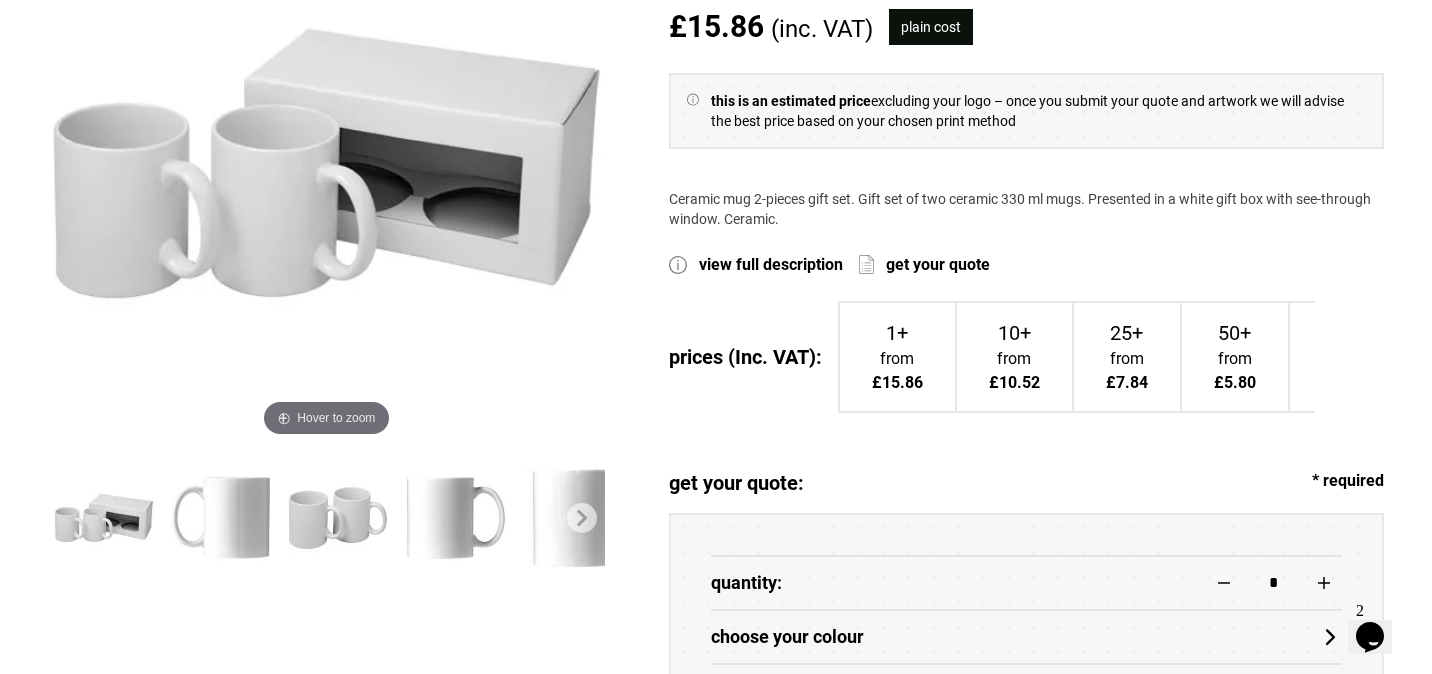scroll, scrollTop: 326, scrollLeft: 0, axis: vertical 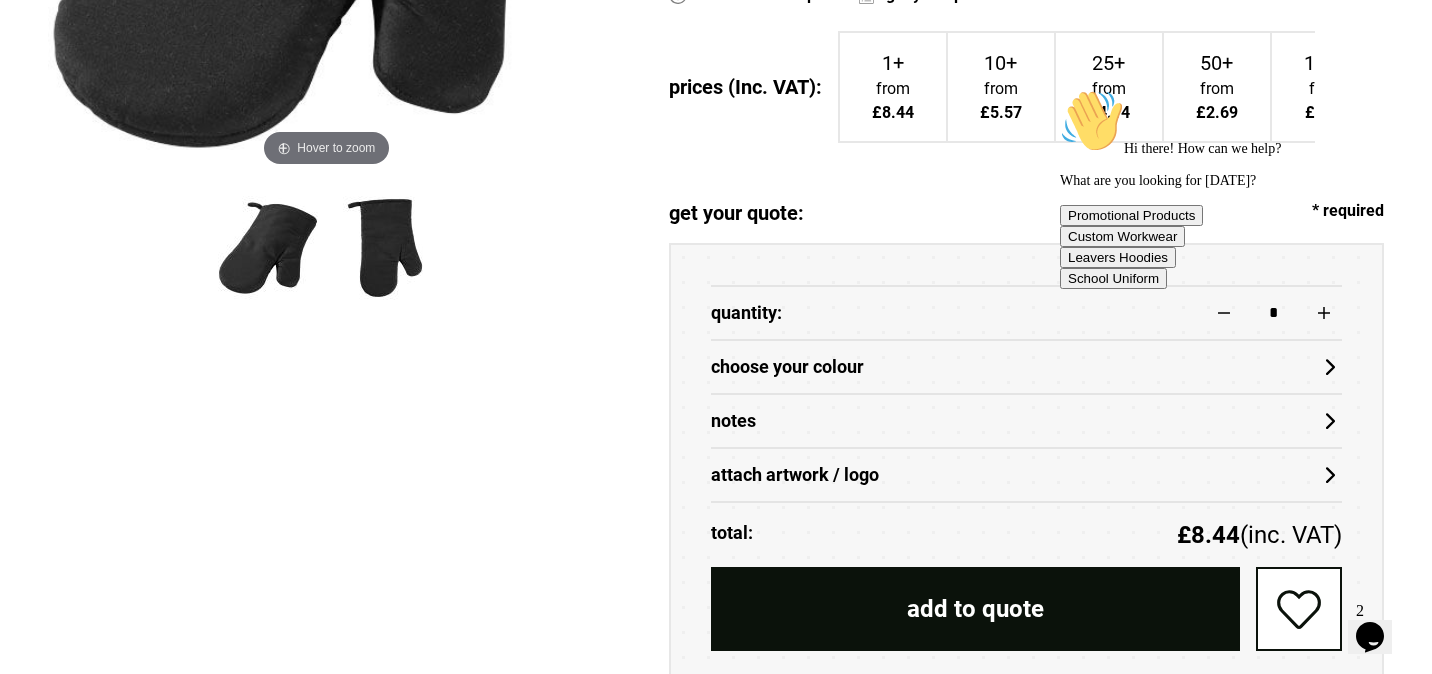 click on "Add To Your Wishlist" 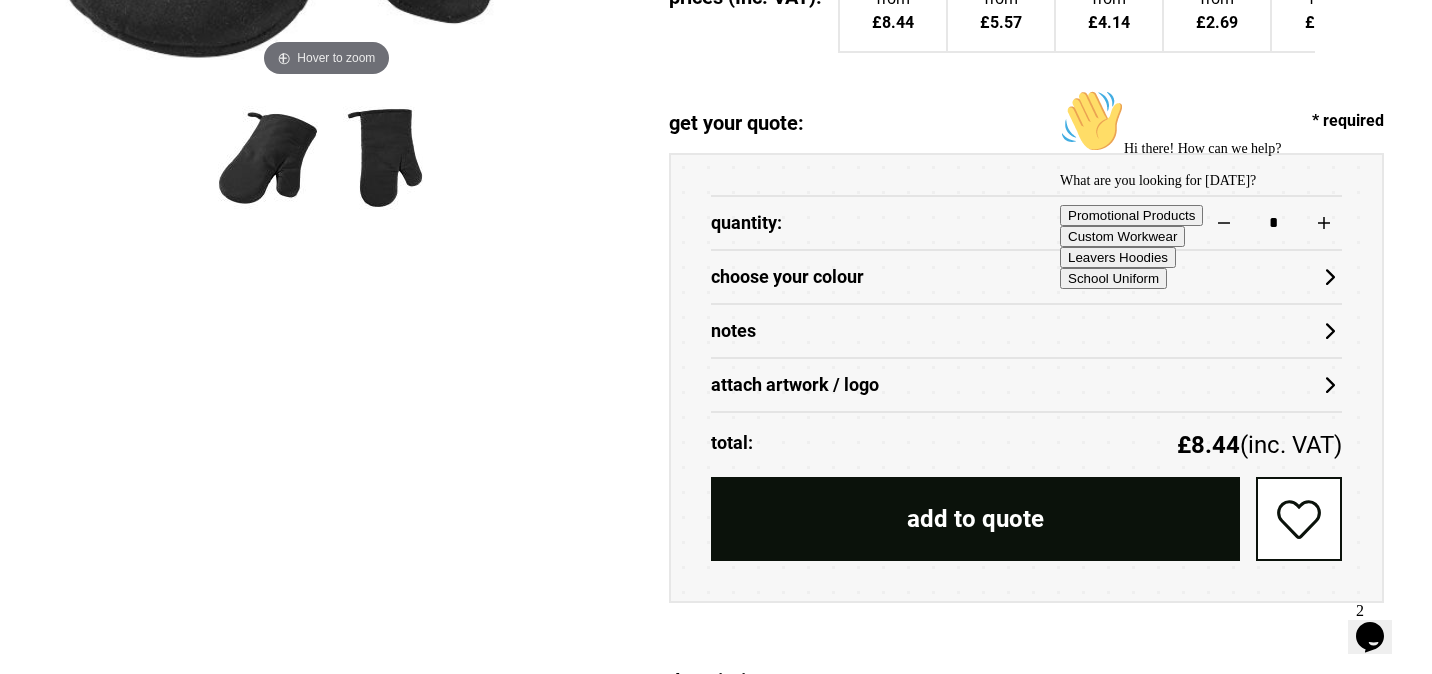 scroll, scrollTop: 759, scrollLeft: 0, axis: vertical 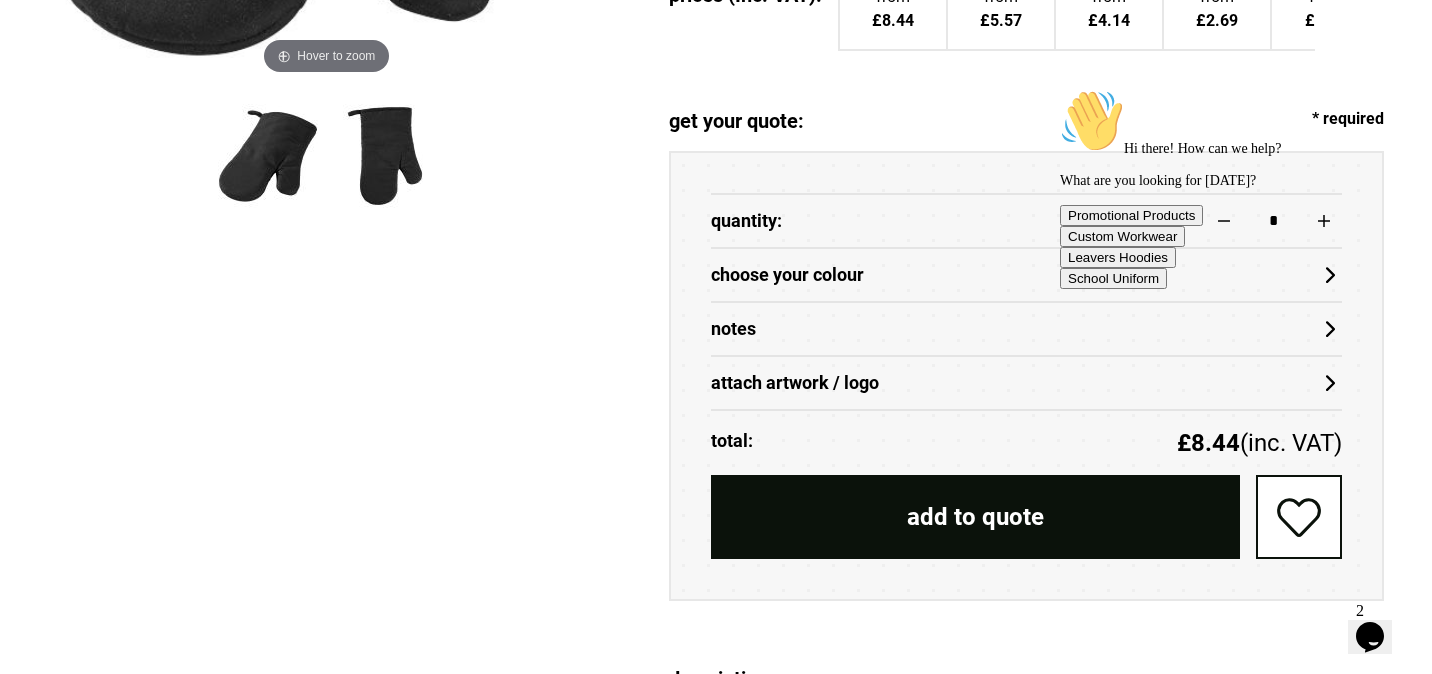 click at bounding box center [1060, 89] 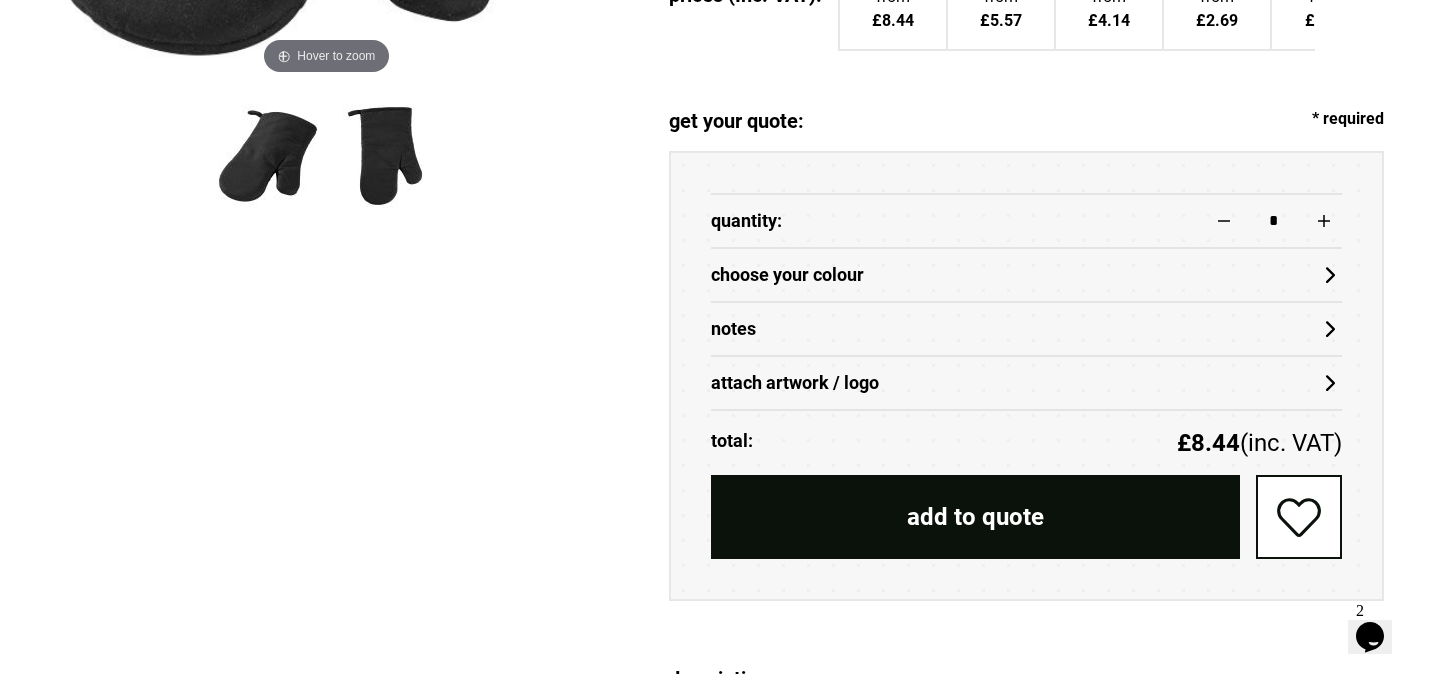 click 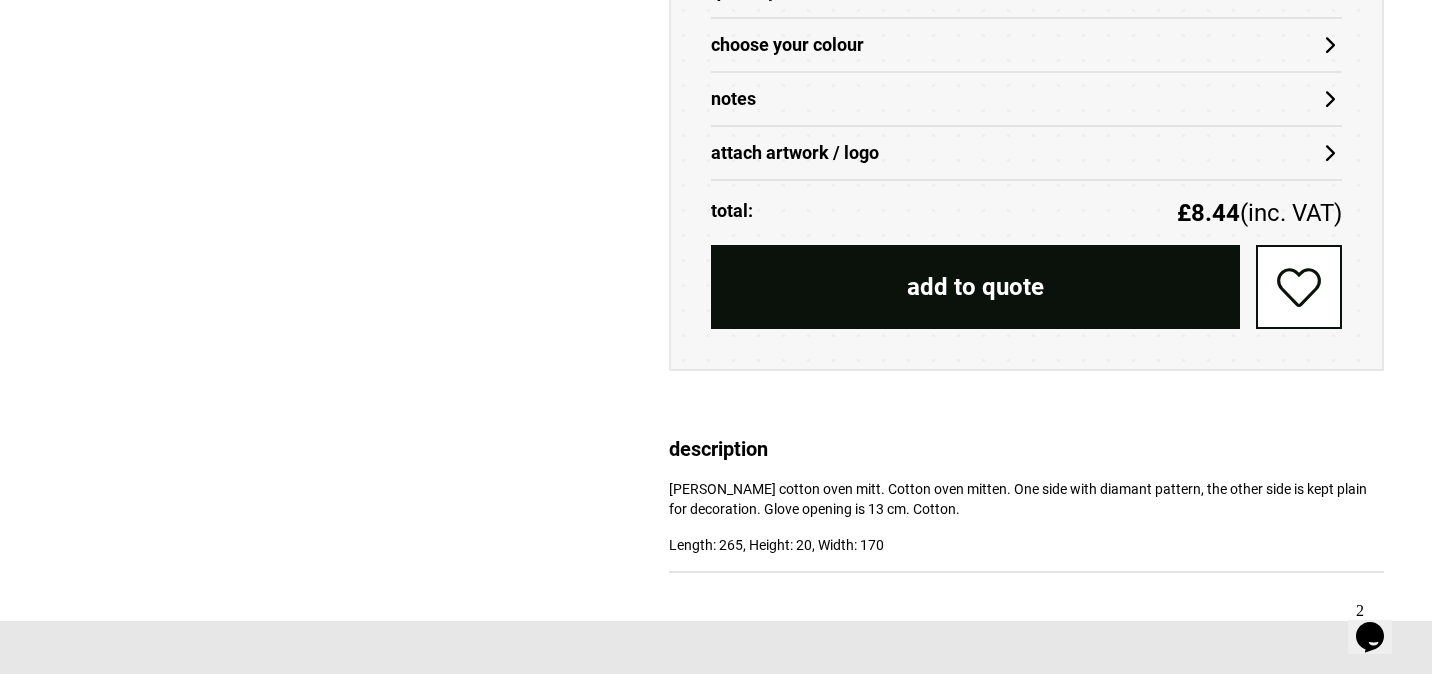 scroll, scrollTop: 898, scrollLeft: 0, axis: vertical 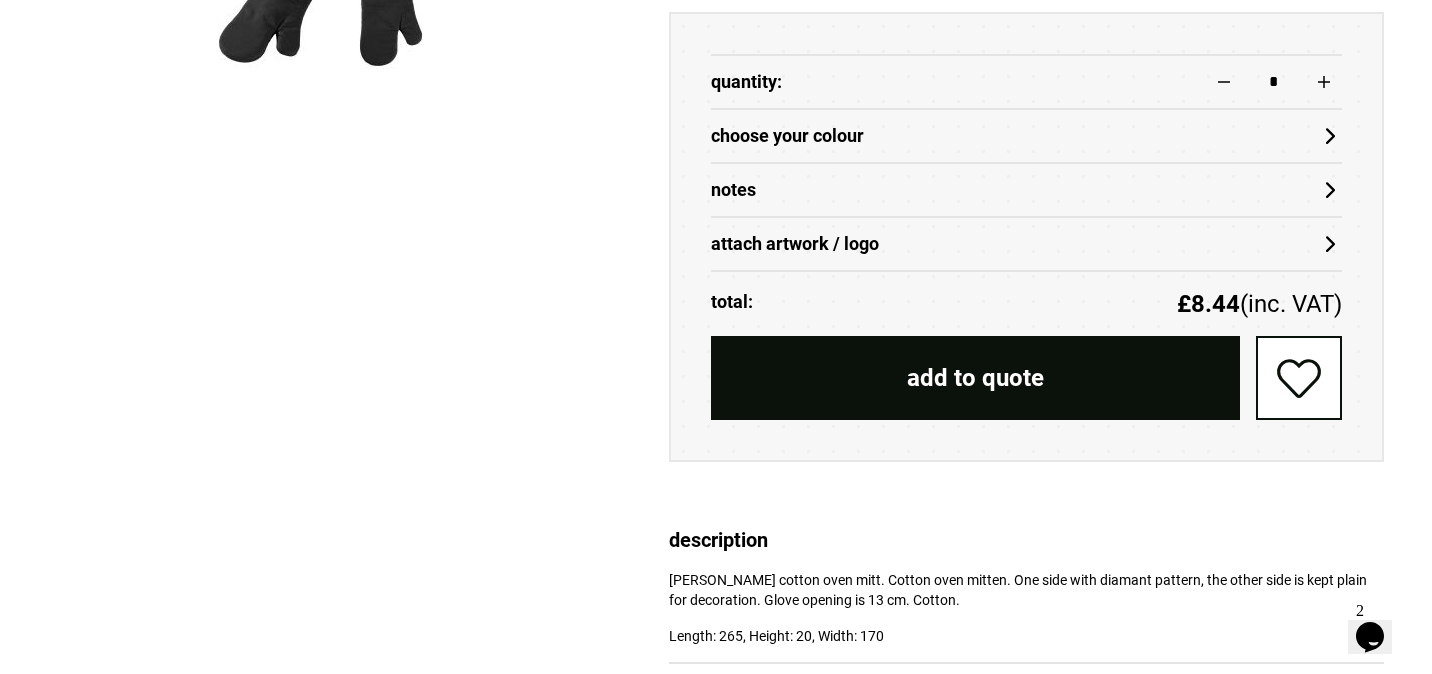 click on "Add To Your Wishlist" 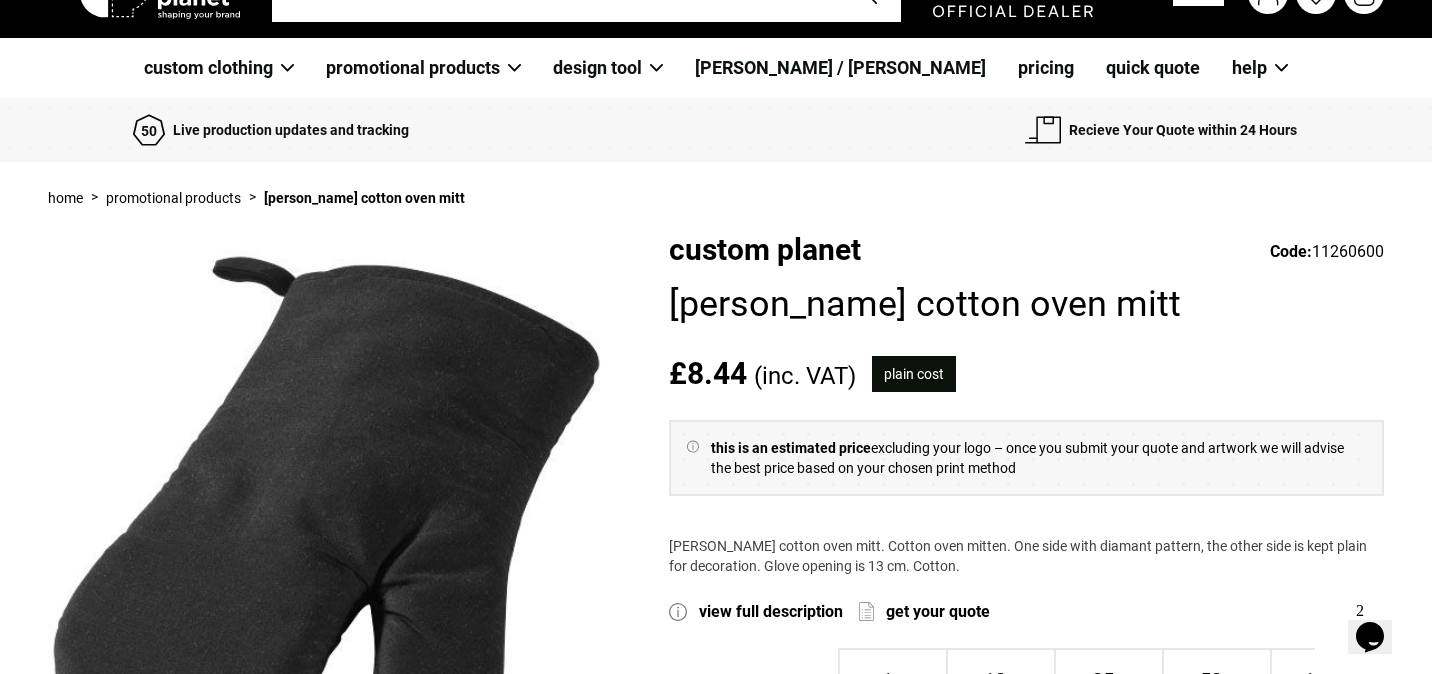 scroll, scrollTop: 0, scrollLeft: 0, axis: both 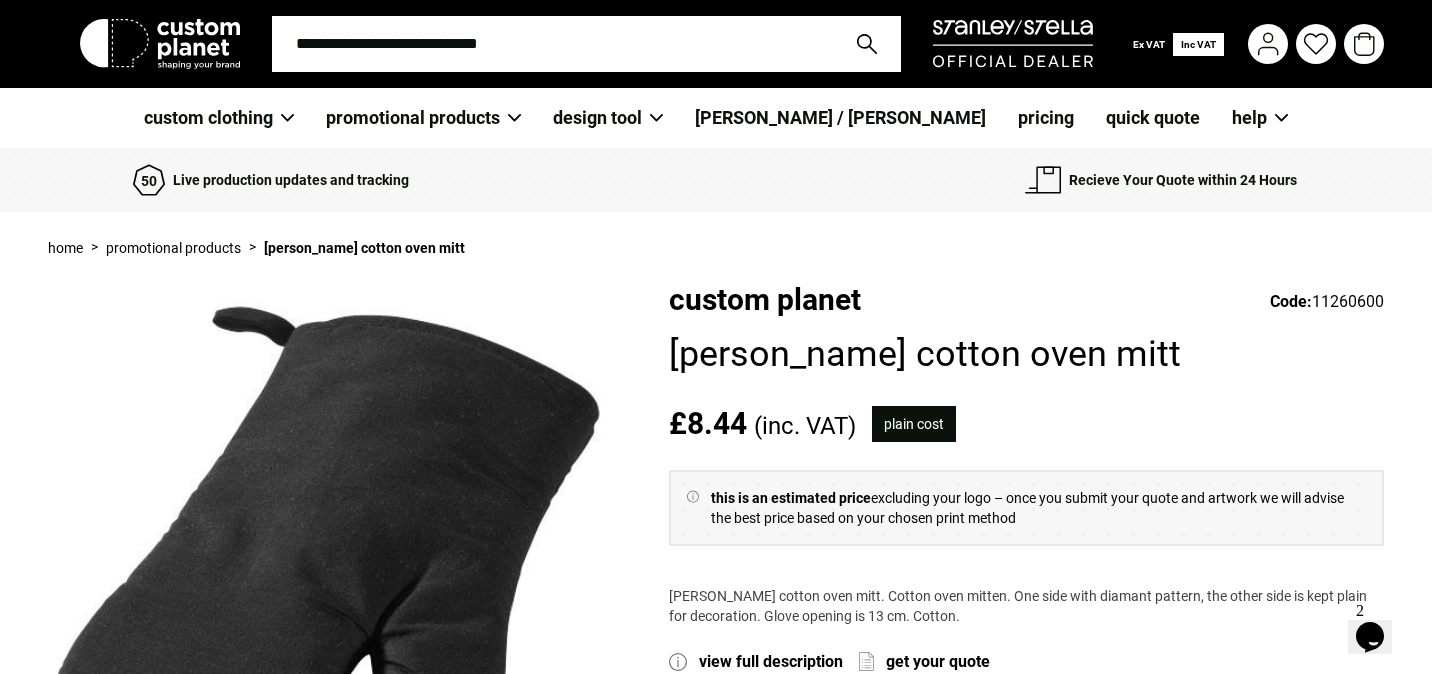 click 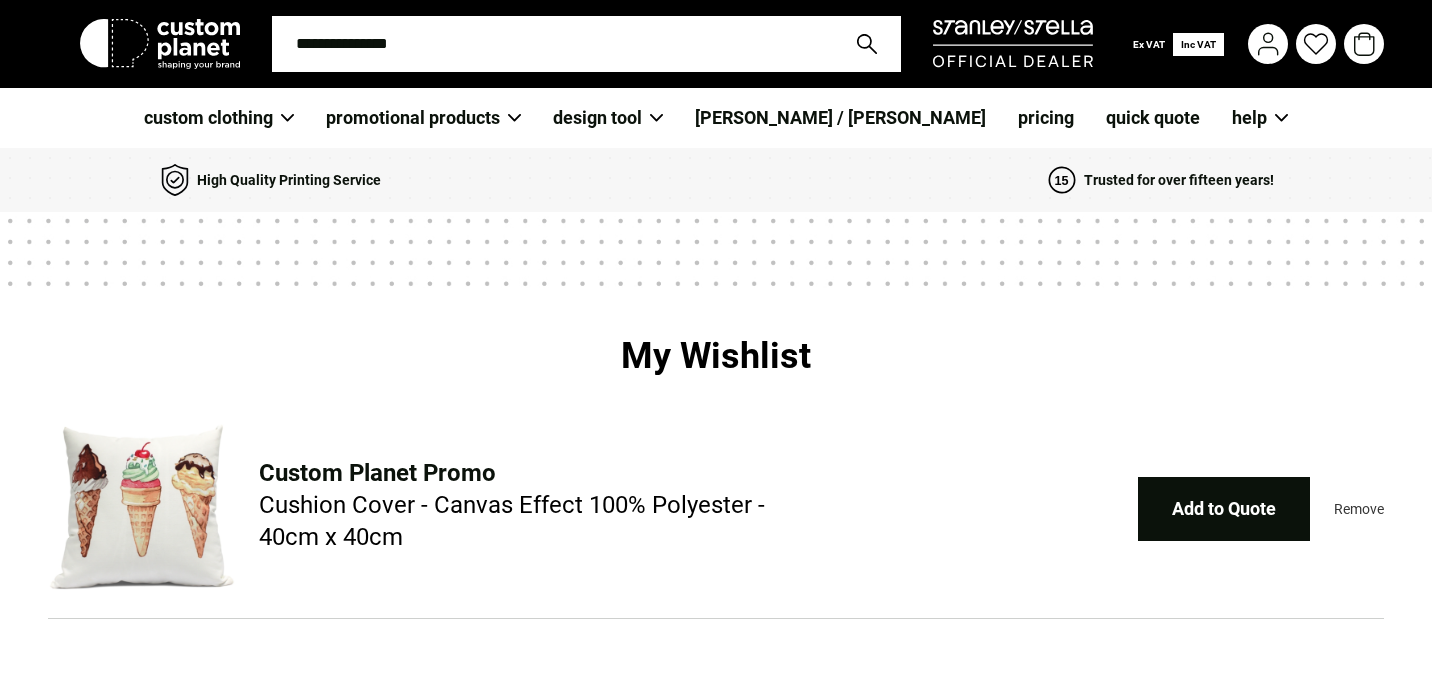 scroll, scrollTop: 237, scrollLeft: 0, axis: vertical 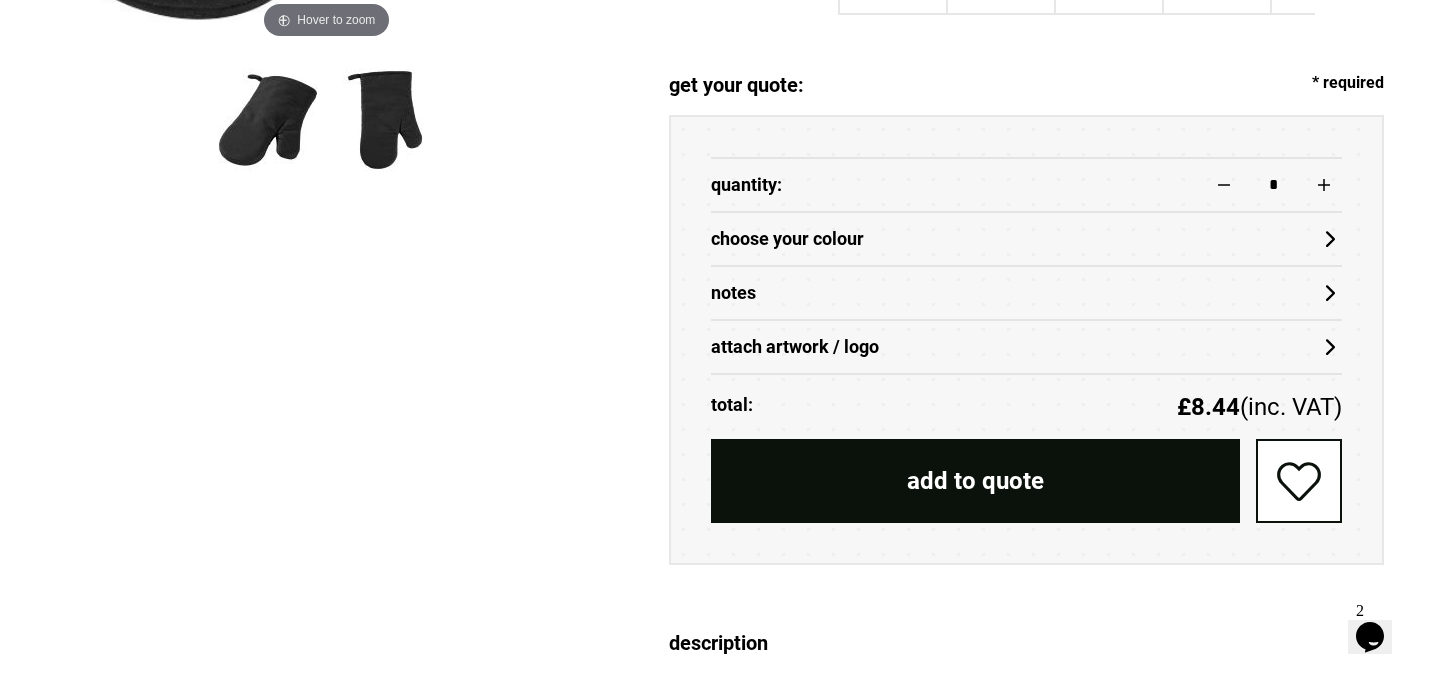 click on "Add To Your Wishlist Add To Your Wishlist" at bounding box center (1299, 481) 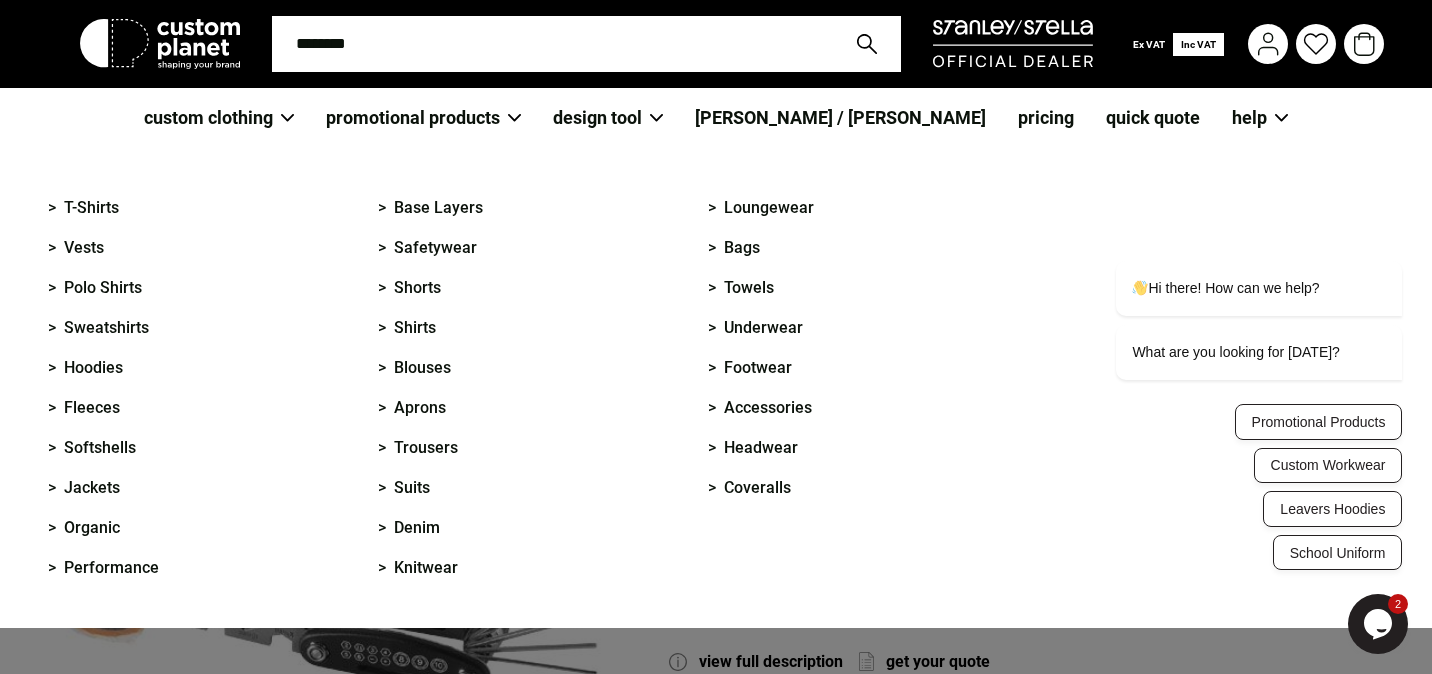 scroll, scrollTop: 3, scrollLeft: 0, axis: vertical 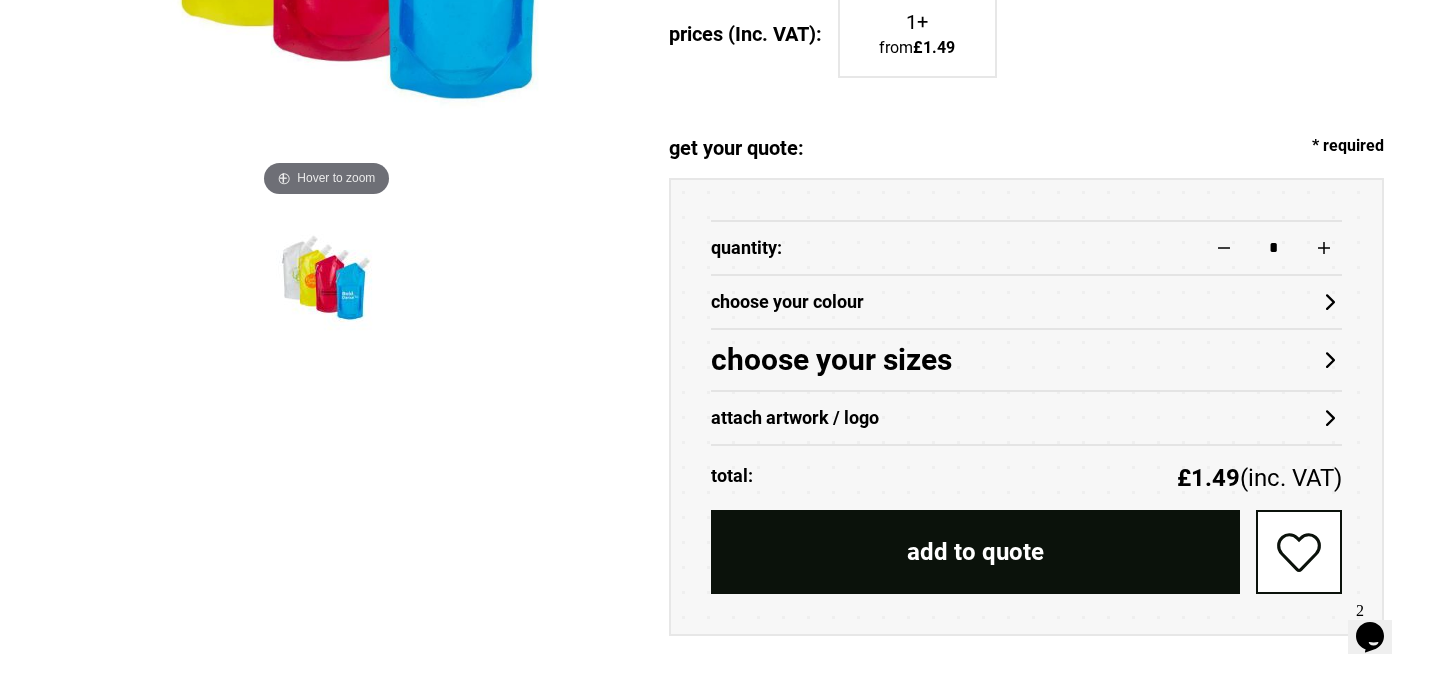 click on "Add To Your Wishlist Add To Your Wishlist" at bounding box center [1299, 552] 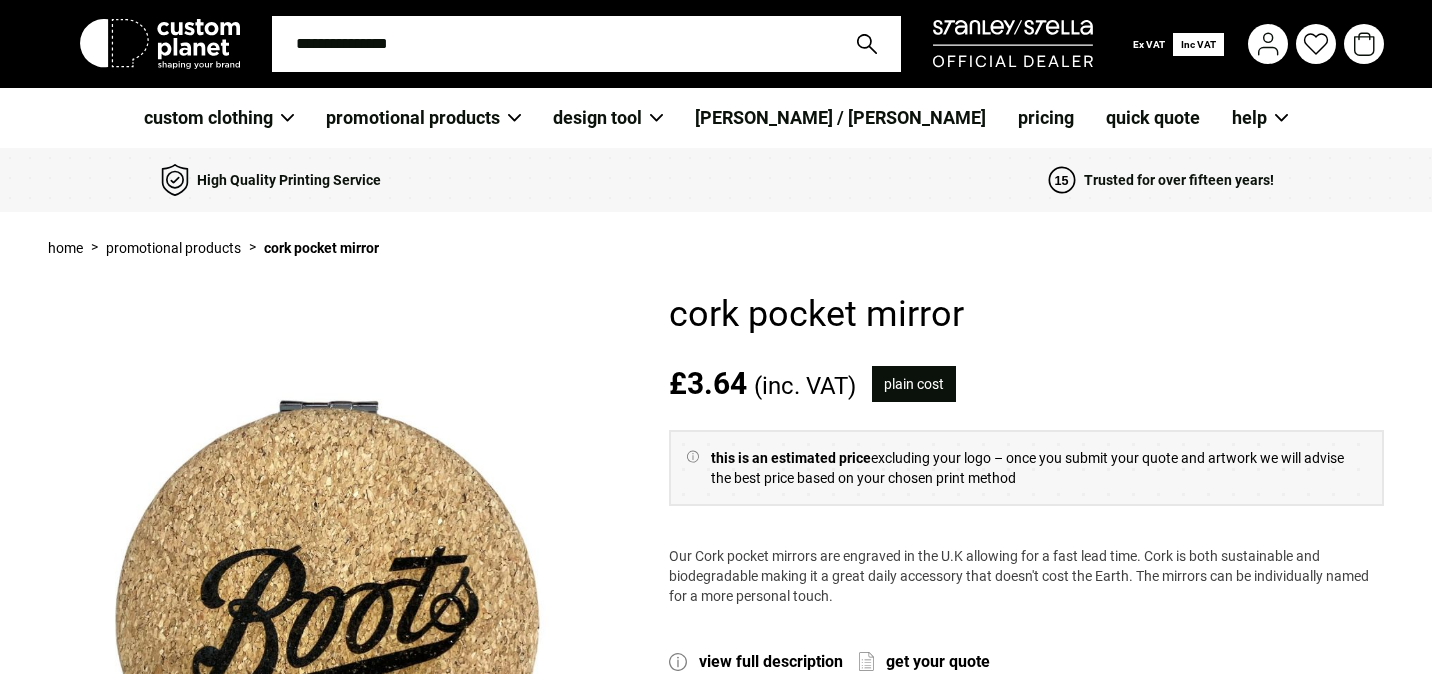 scroll, scrollTop: 280, scrollLeft: 0, axis: vertical 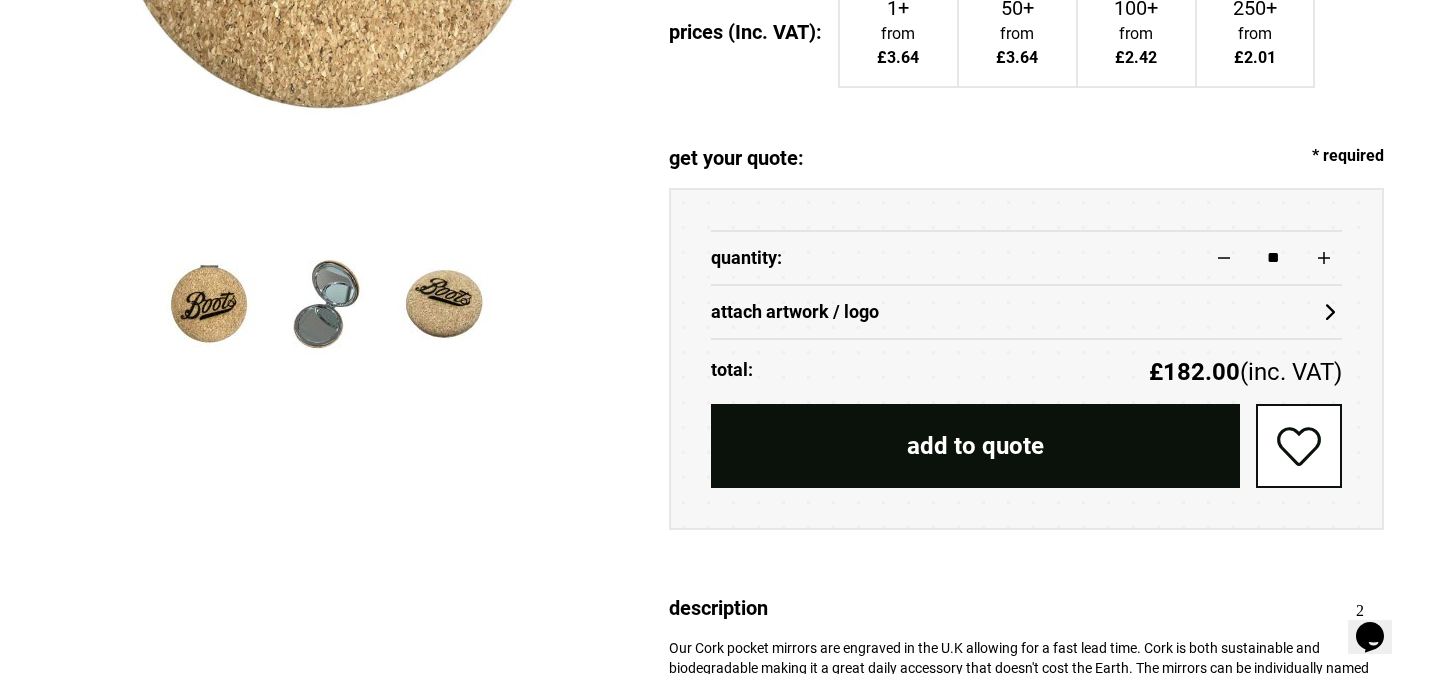 click on "quantity: **" at bounding box center (1026, 257) 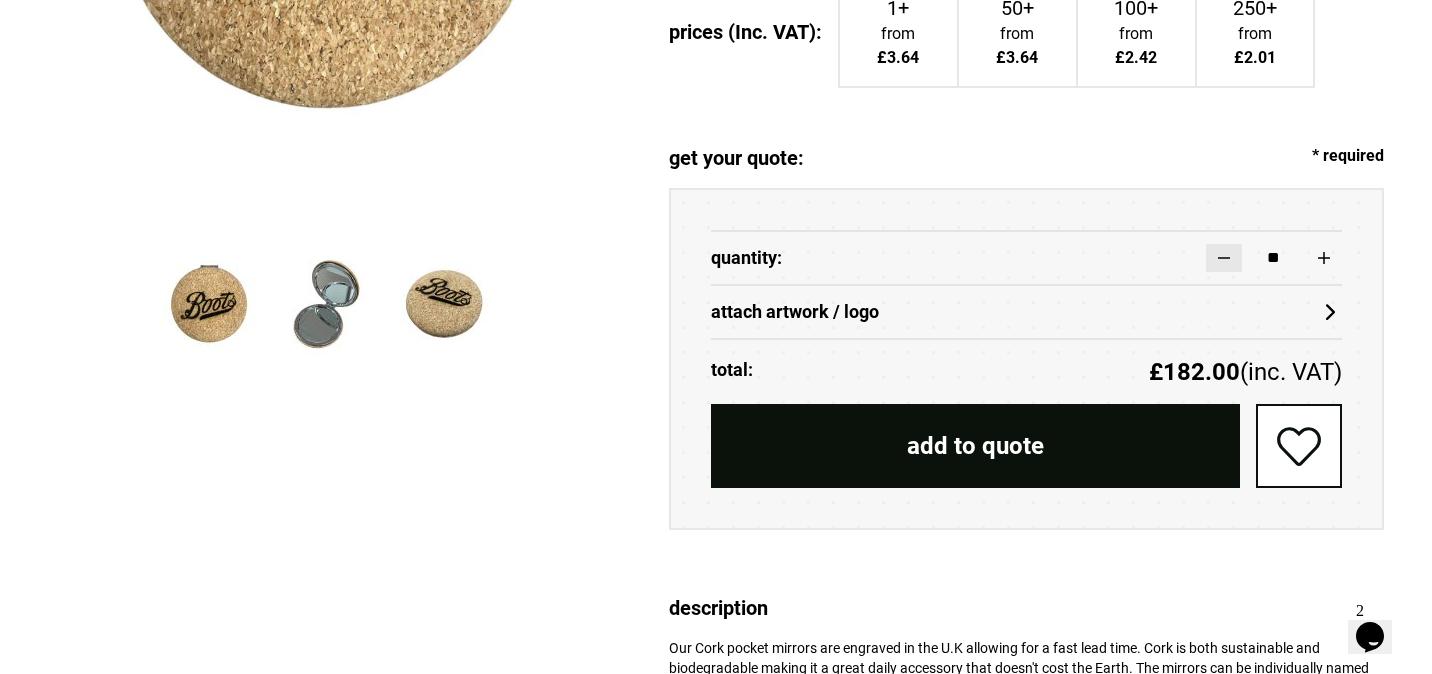 click at bounding box center [1224, 258] 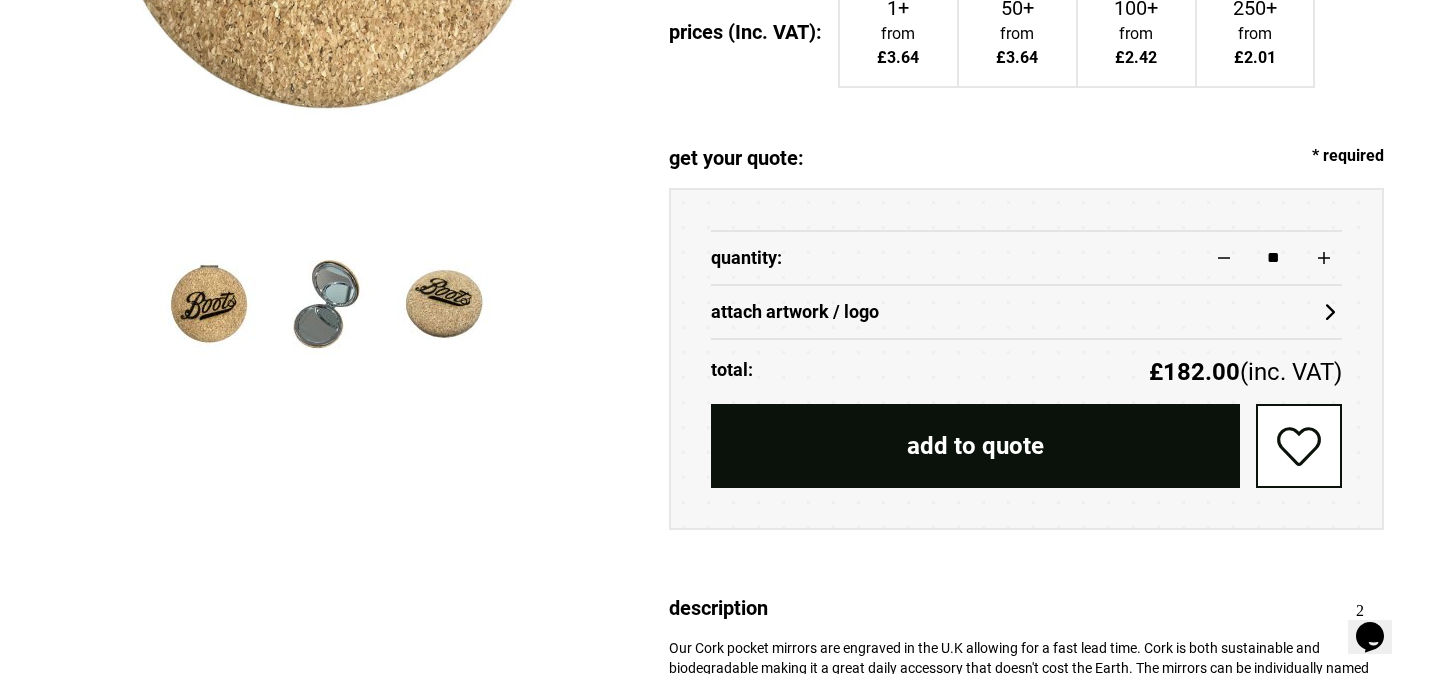 click on "**" at bounding box center (1214, 258) 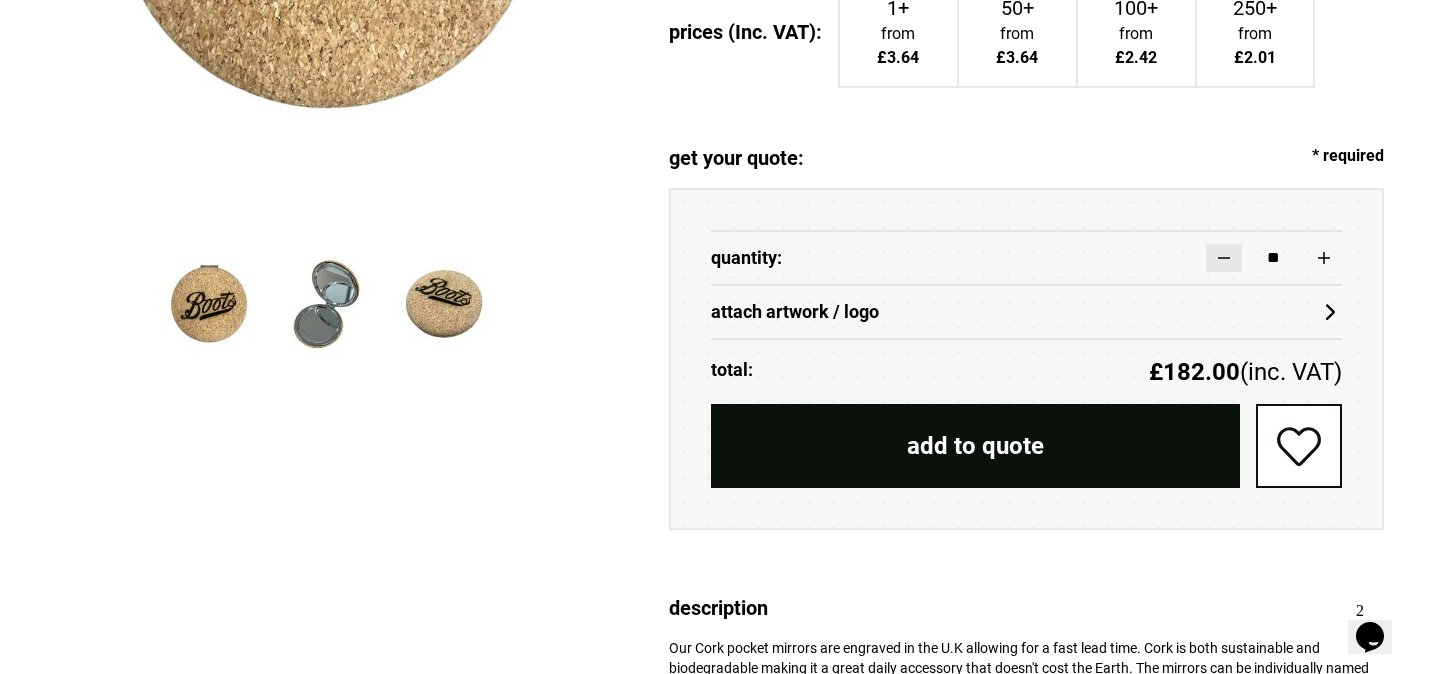 click at bounding box center [1224, 258] 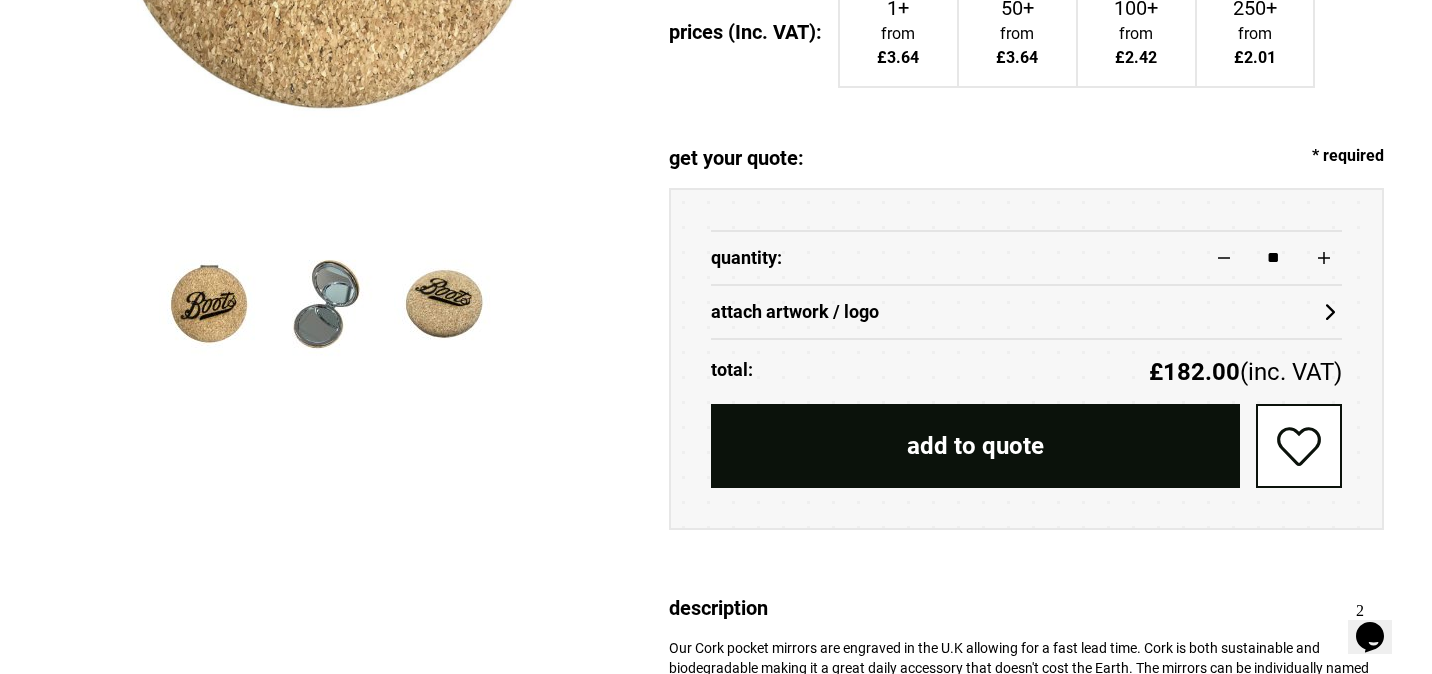 click on "£3.64" at bounding box center [898, 58] 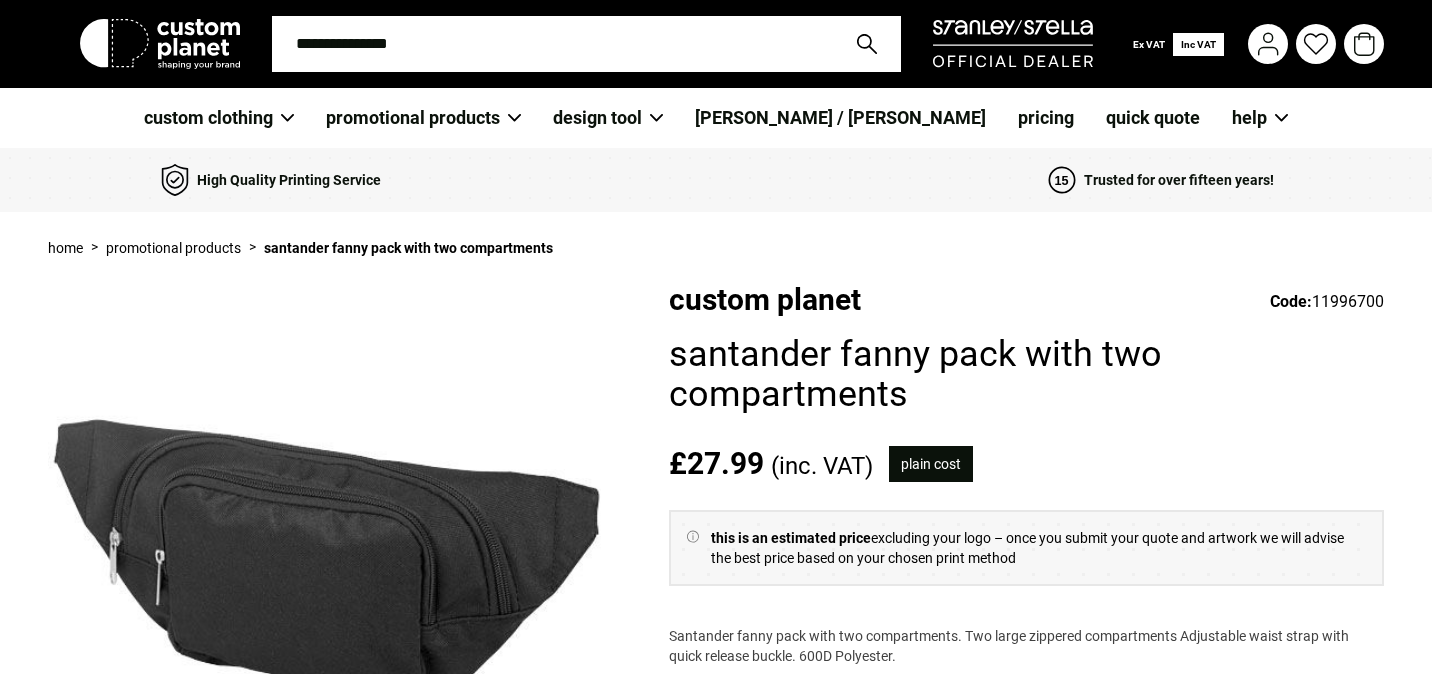 scroll, scrollTop: 0, scrollLeft: 0, axis: both 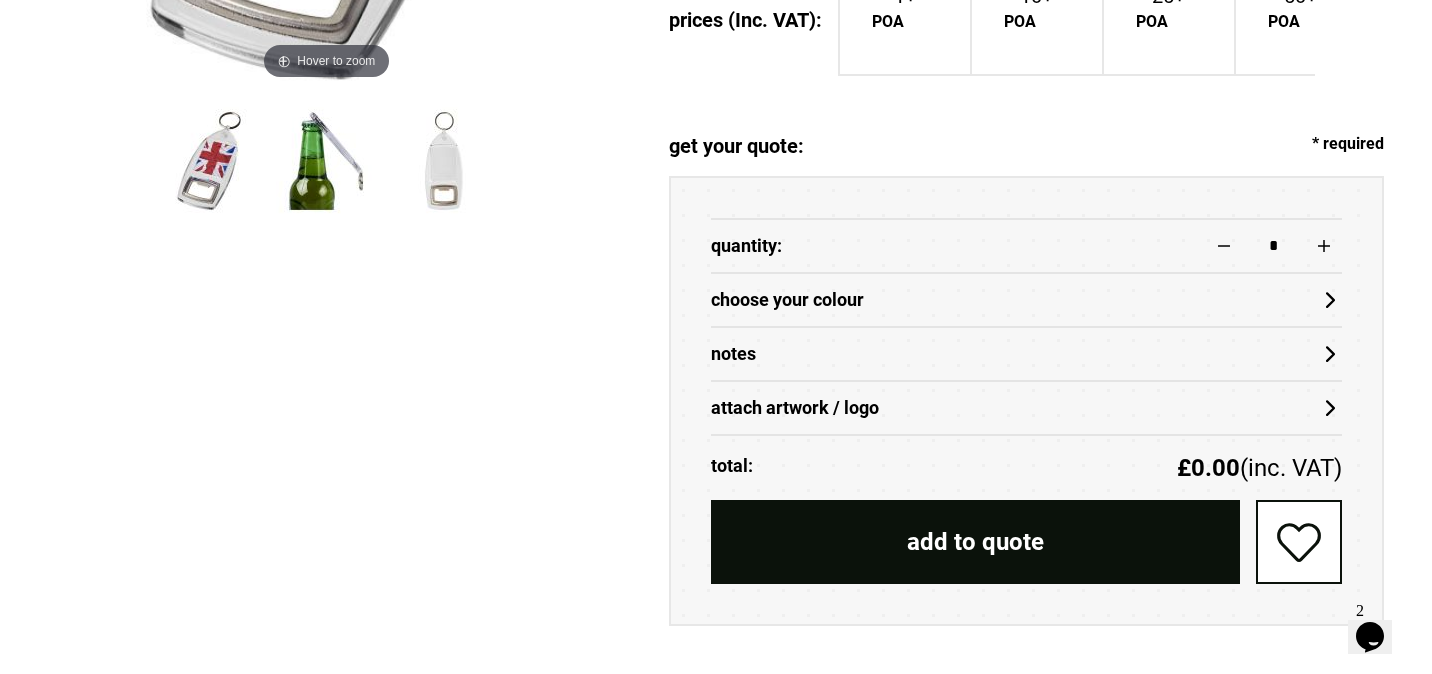 click on "Add To Your Wishlist" 